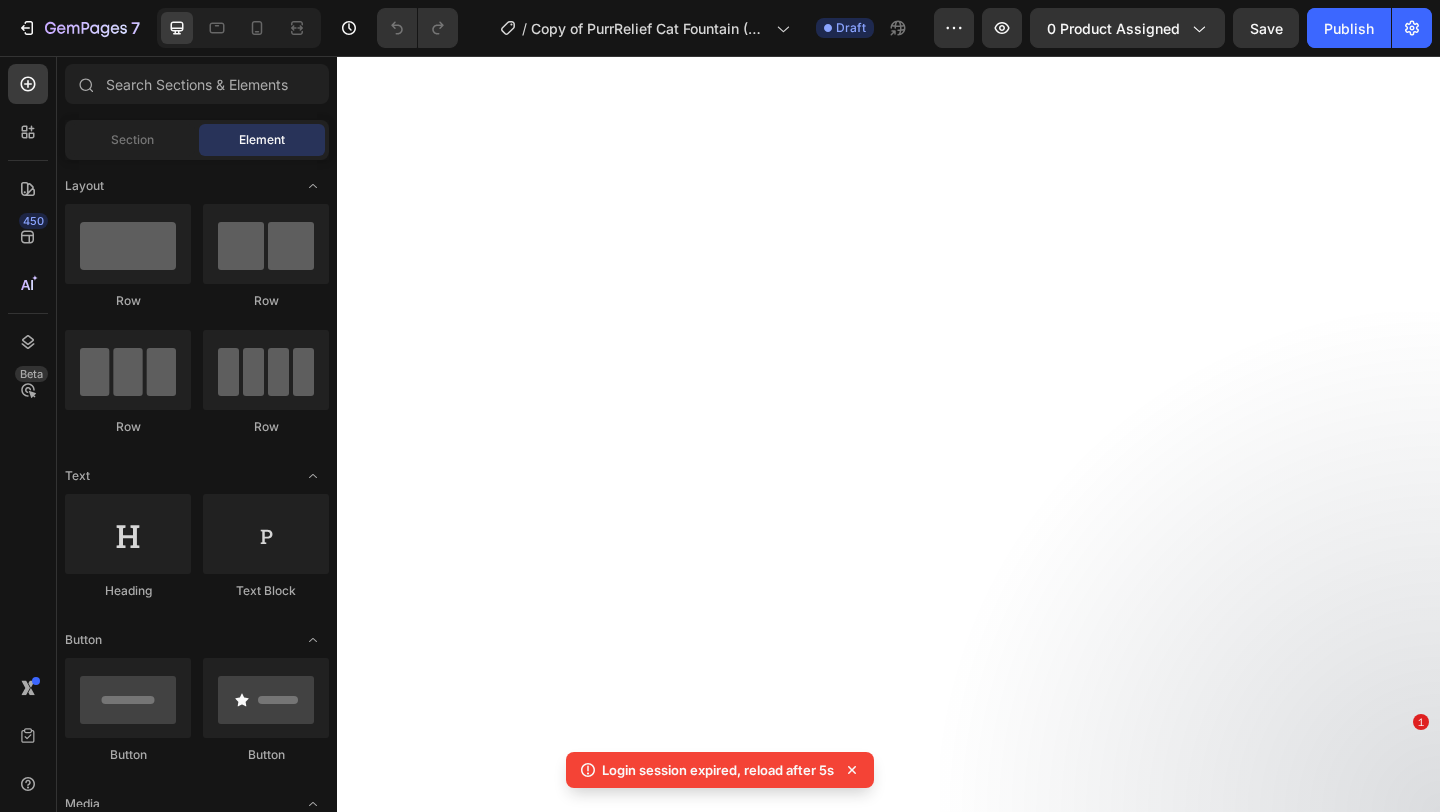 scroll, scrollTop: 0, scrollLeft: 0, axis: both 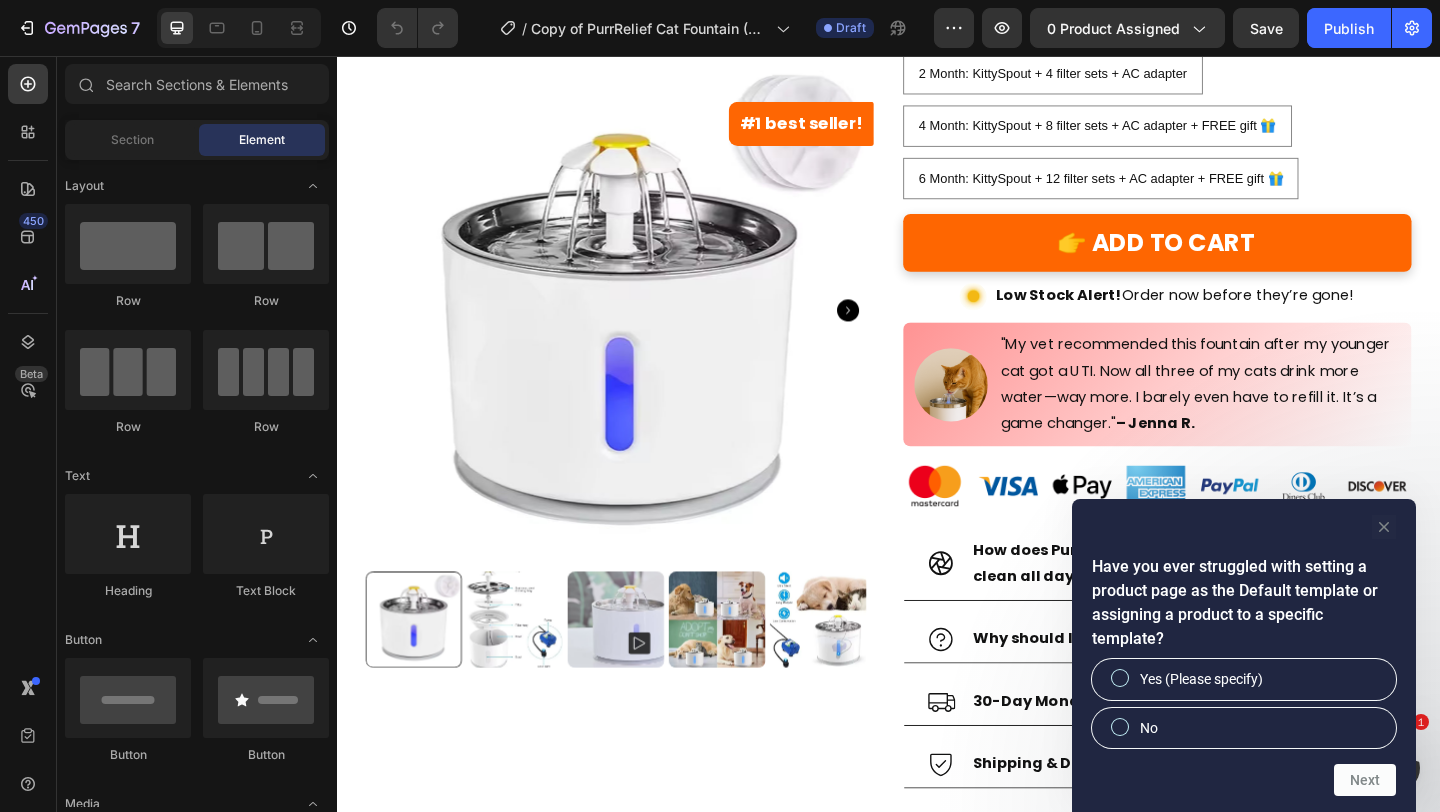 click 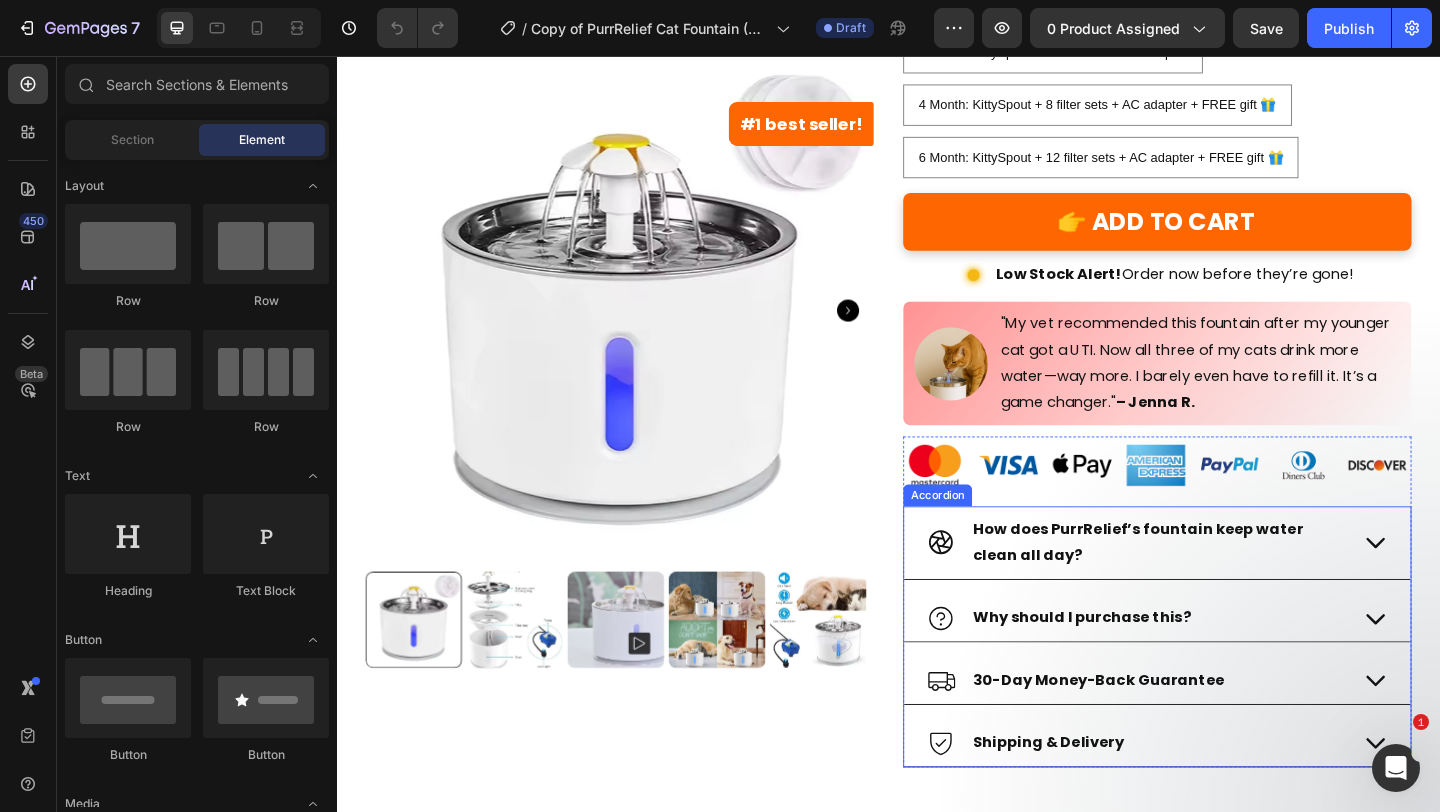 scroll, scrollTop: 653, scrollLeft: 0, axis: vertical 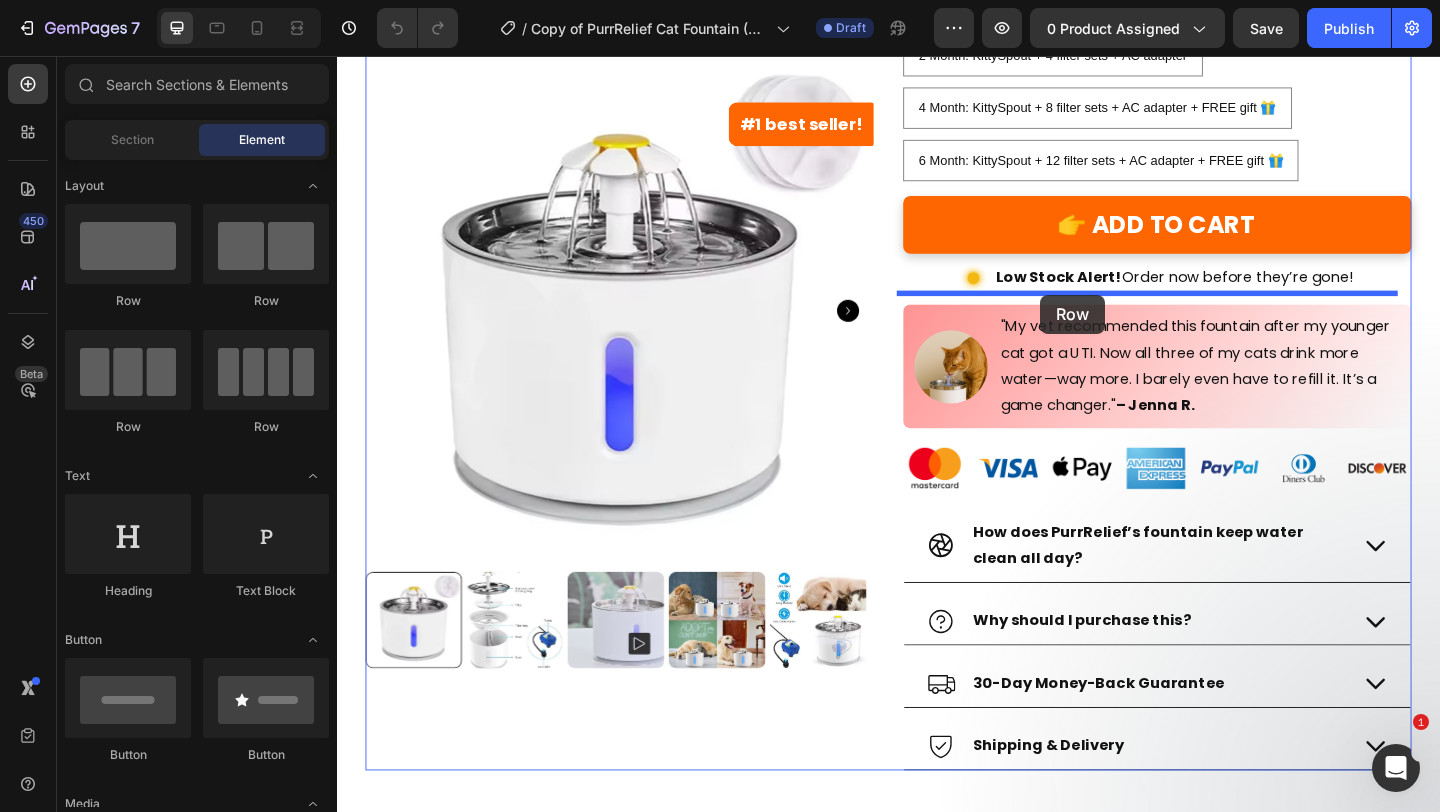 drag, startPoint x: 470, startPoint y: 326, endPoint x: 1102, endPoint y: 316, distance: 632.0791 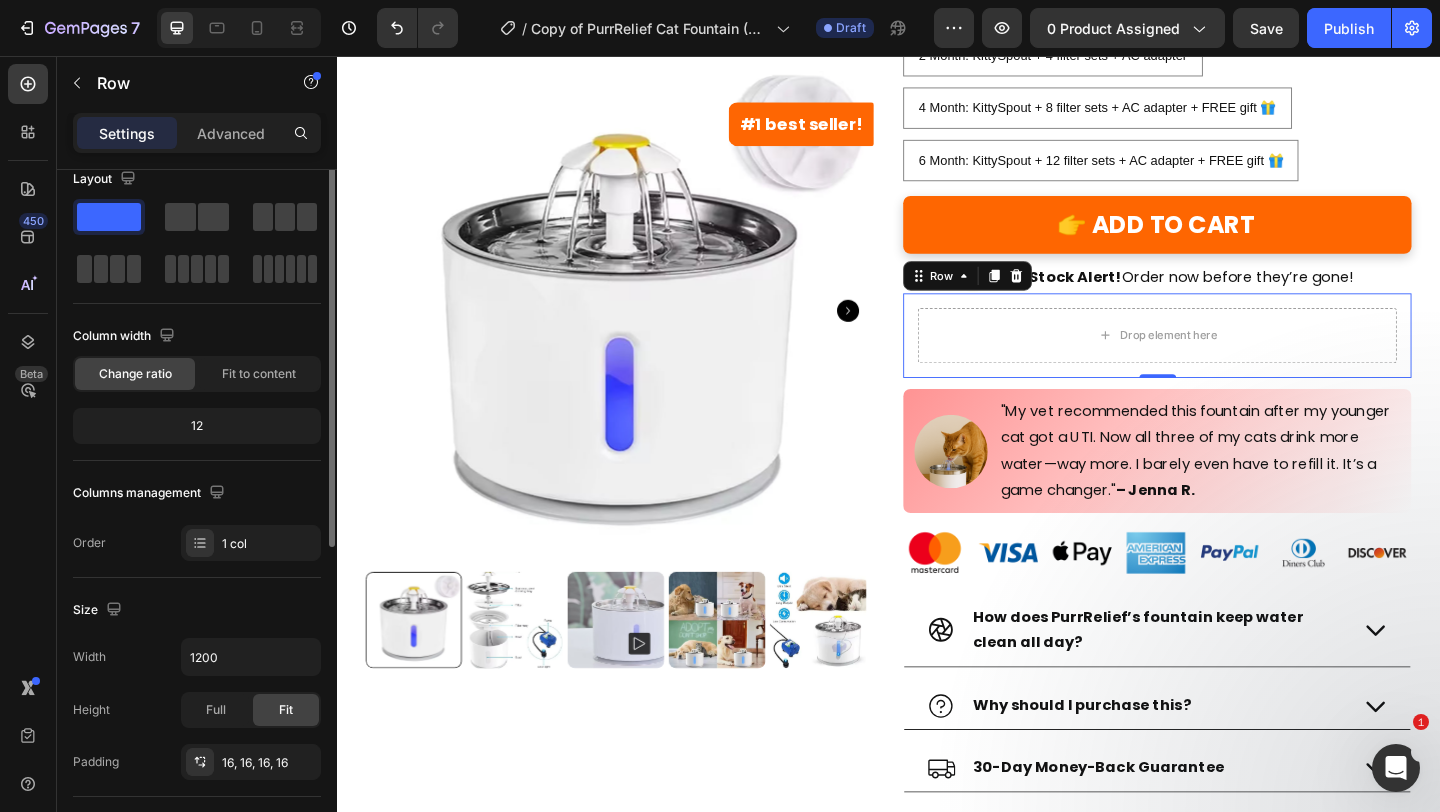 scroll, scrollTop: 0, scrollLeft: 0, axis: both 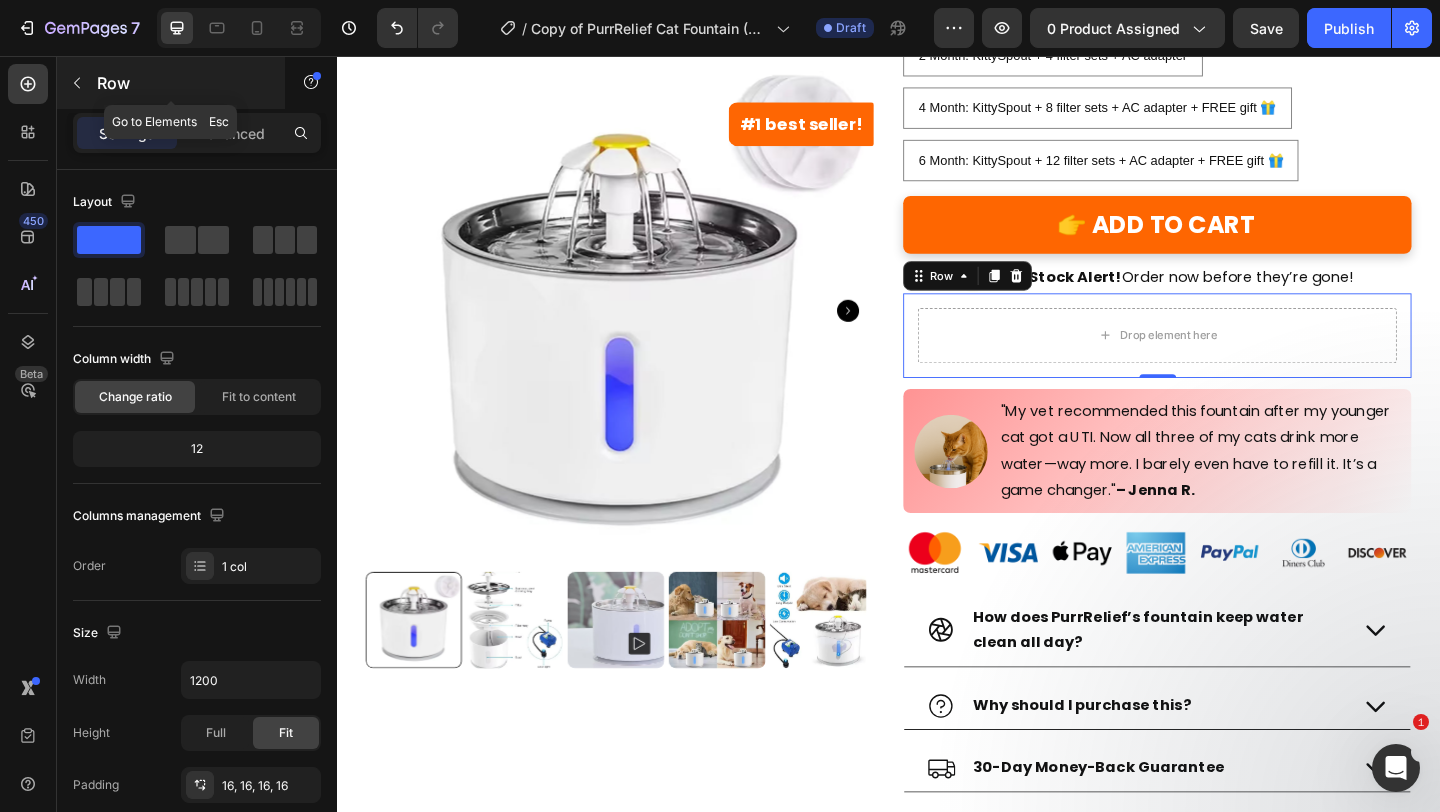 click 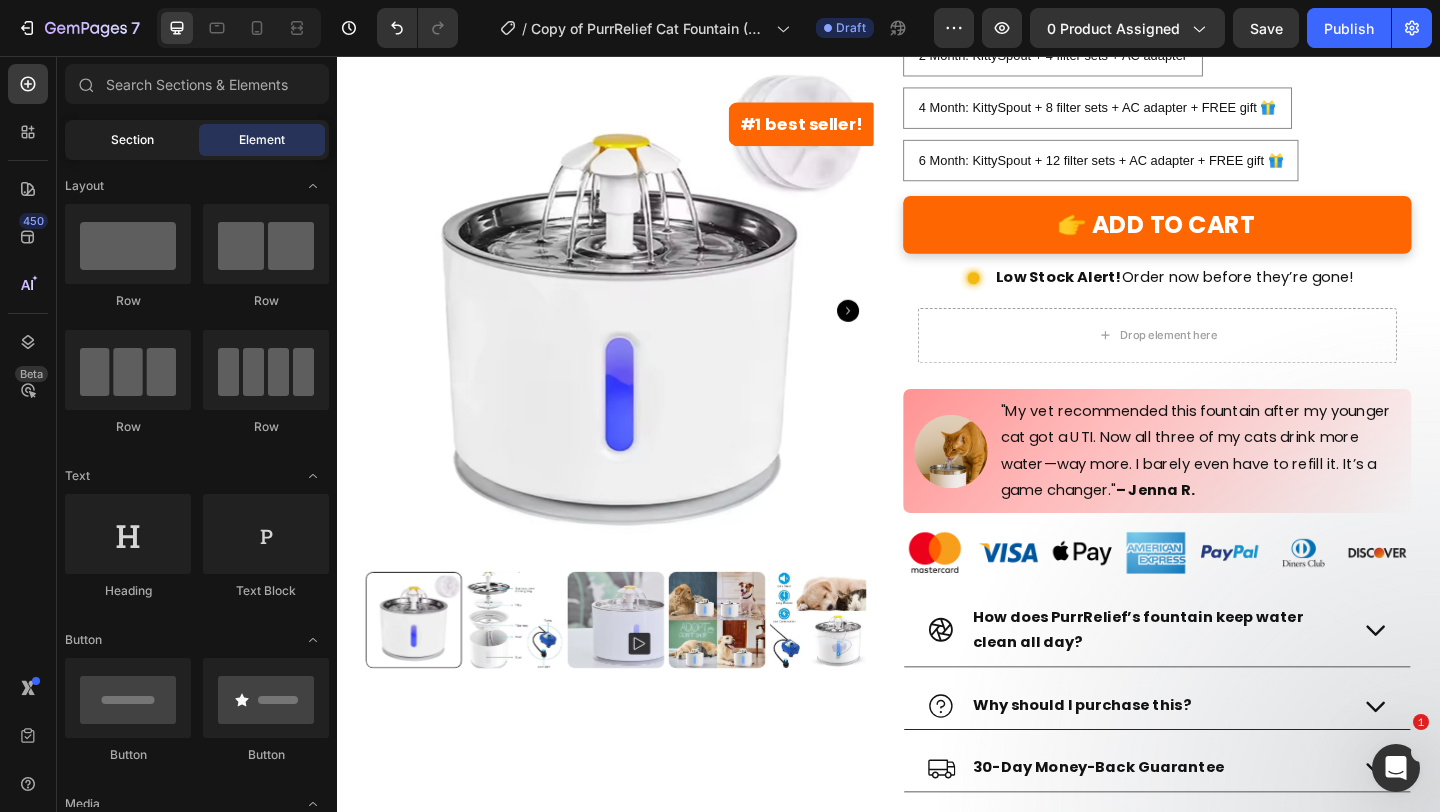 click on "Section" at bounding box center [132, 140] 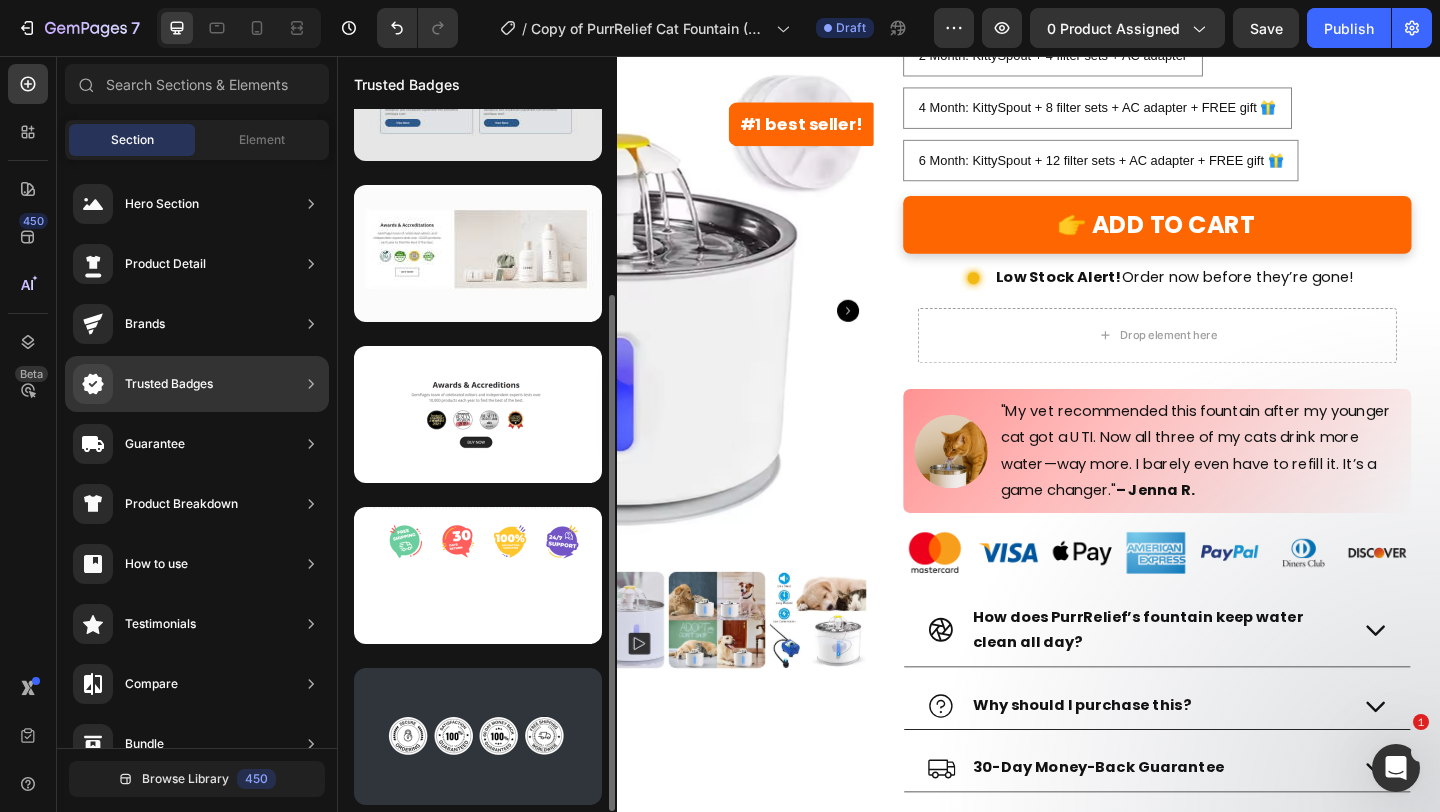 scroll, scrollTop: 0, scrollLeft: 0, axis: both 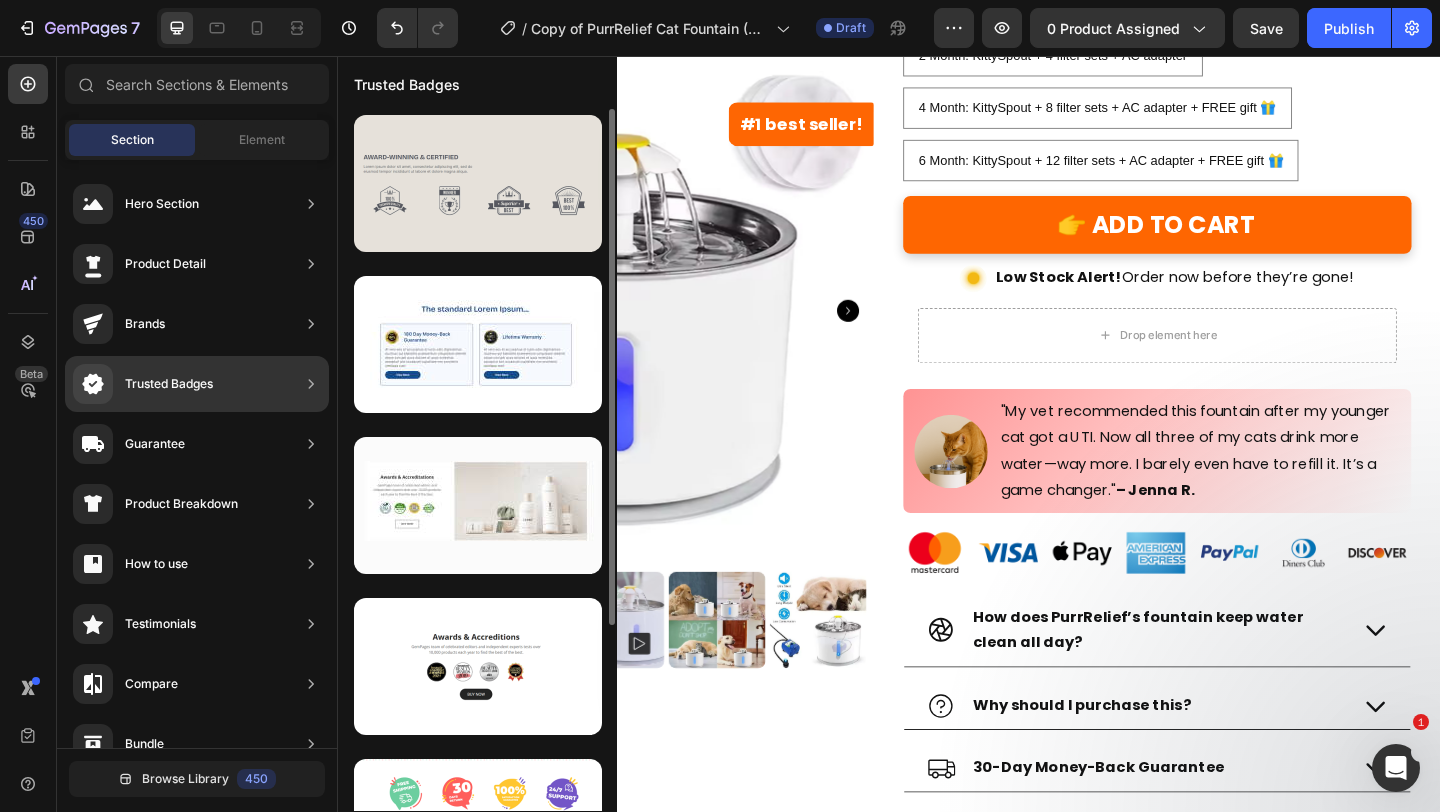 click at bounding box center (478, 183) 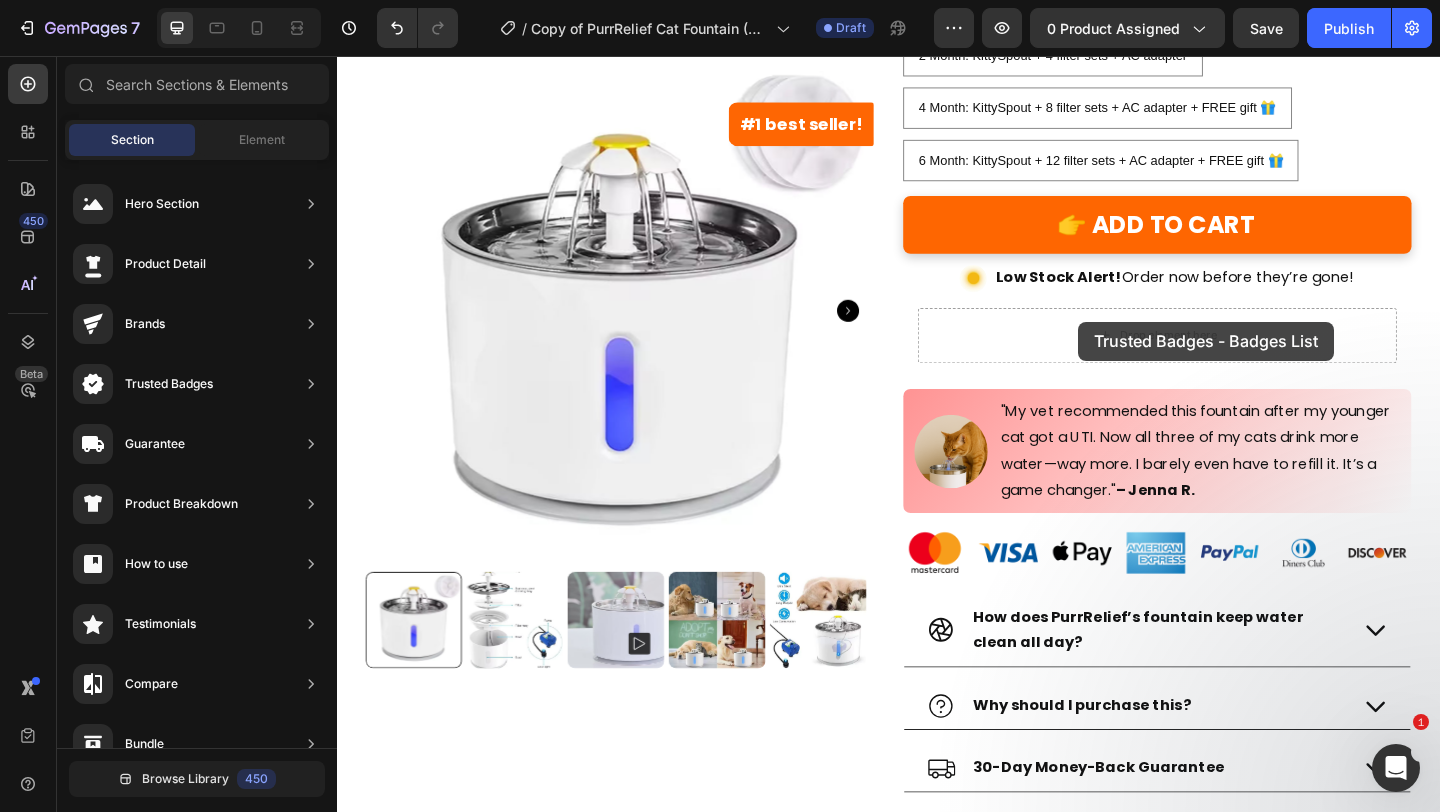 drag, startPoint x: 872, startPoint y: 226, endPoint x: 1143, endPoint y: 345, distance: 295.97635 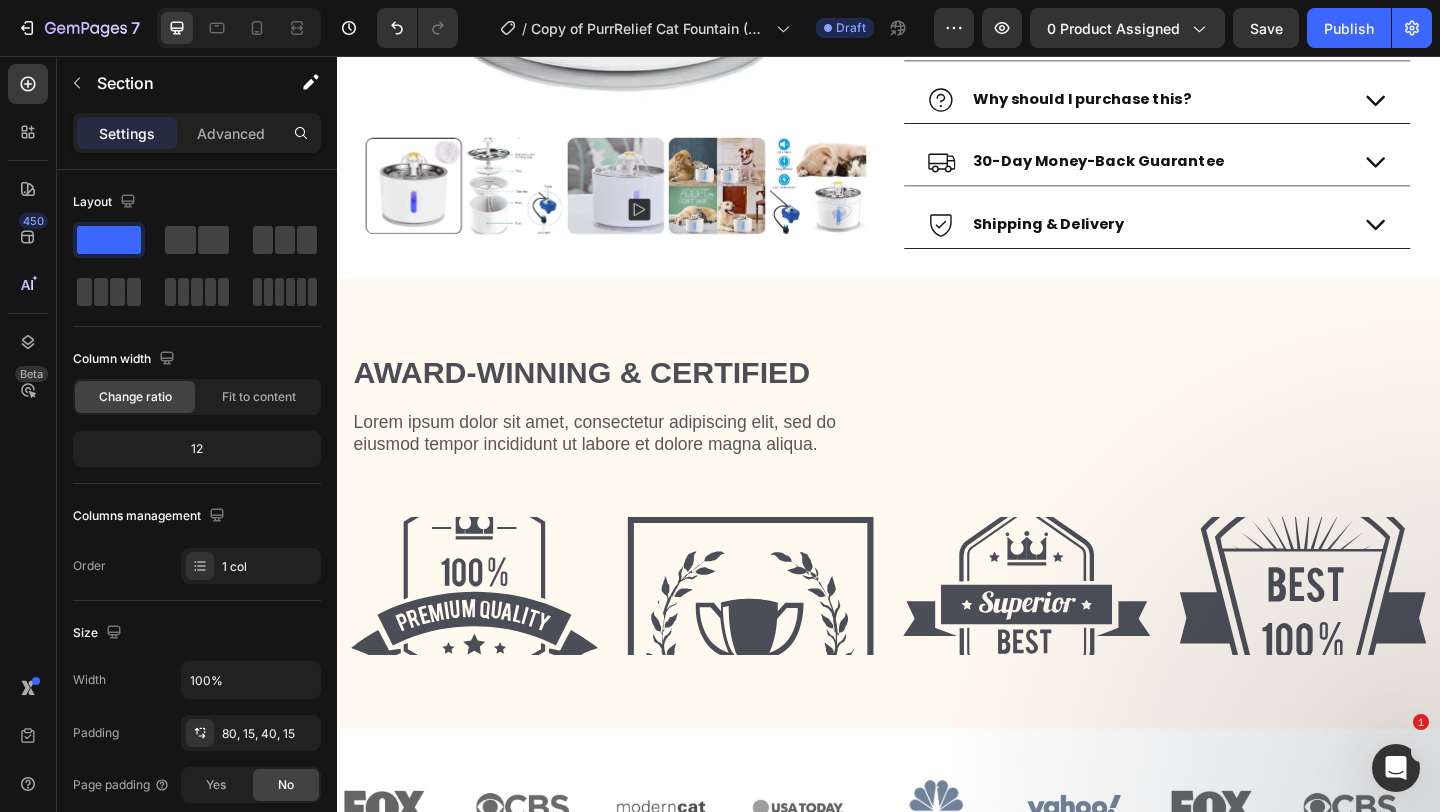 scroll, scrollTop: 1483, scrollLeft: 0, axis: vertical 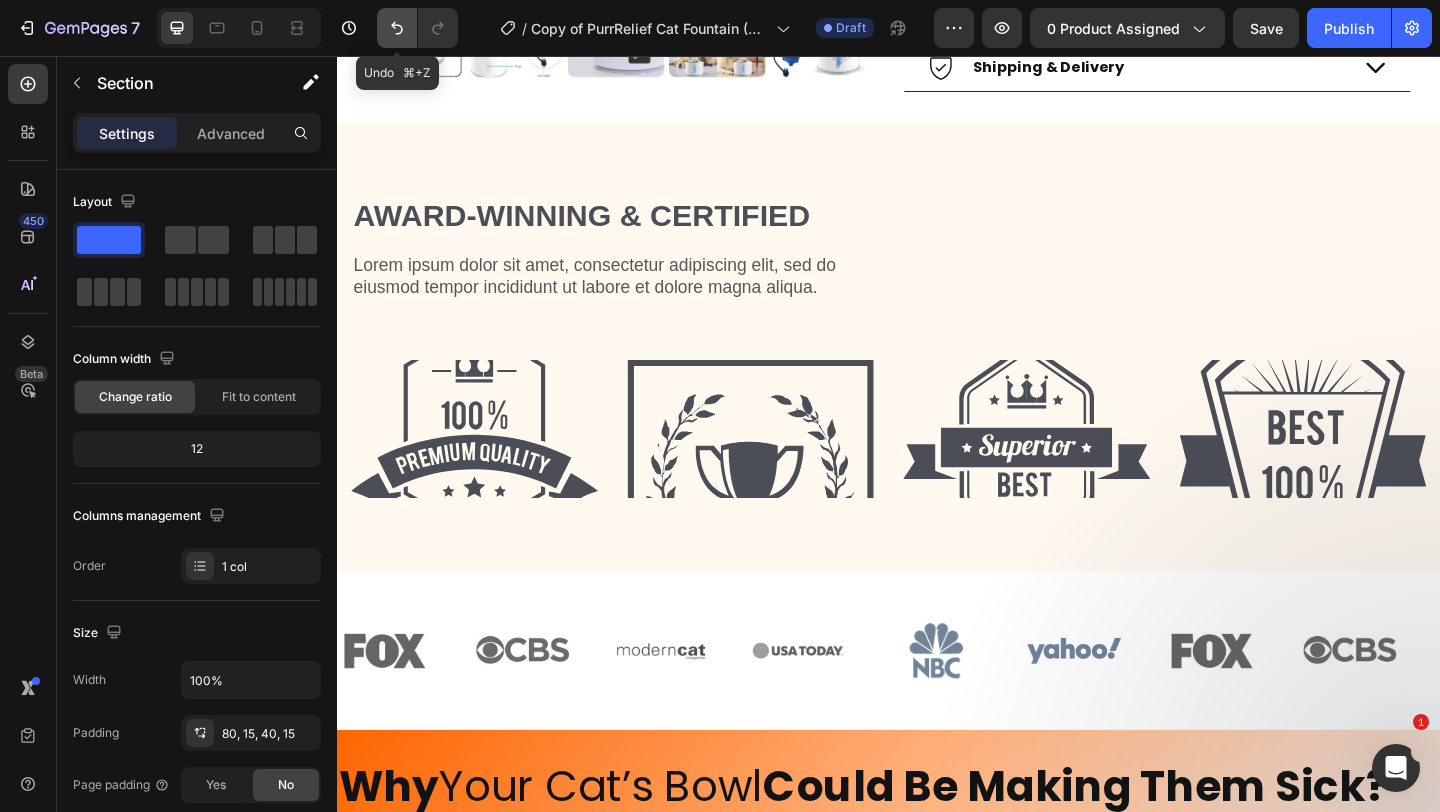 click 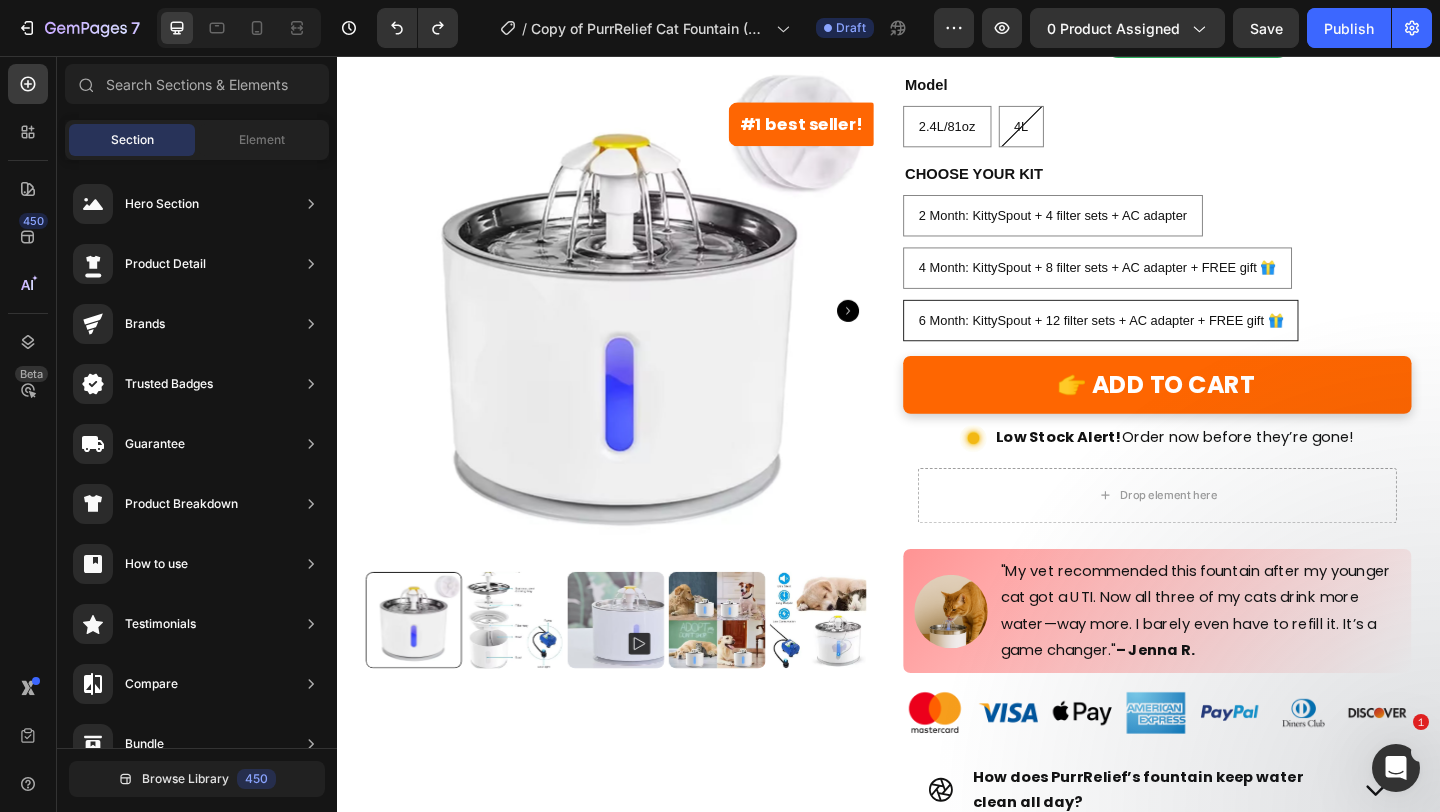 scroll, scrollTop: 480, scrollLeft: 0, axis: vertical 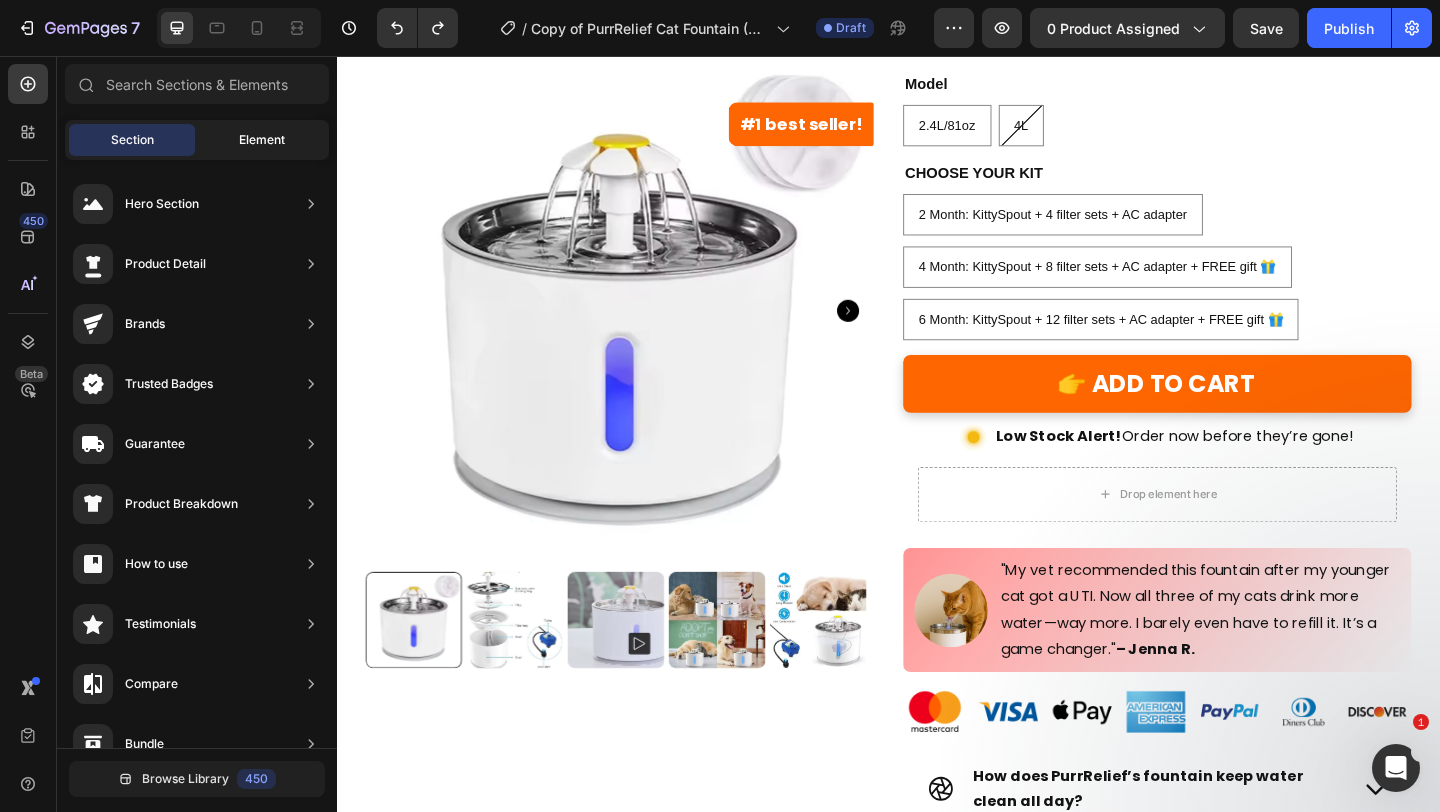 click on "Element" at bounding box center [262, 140] 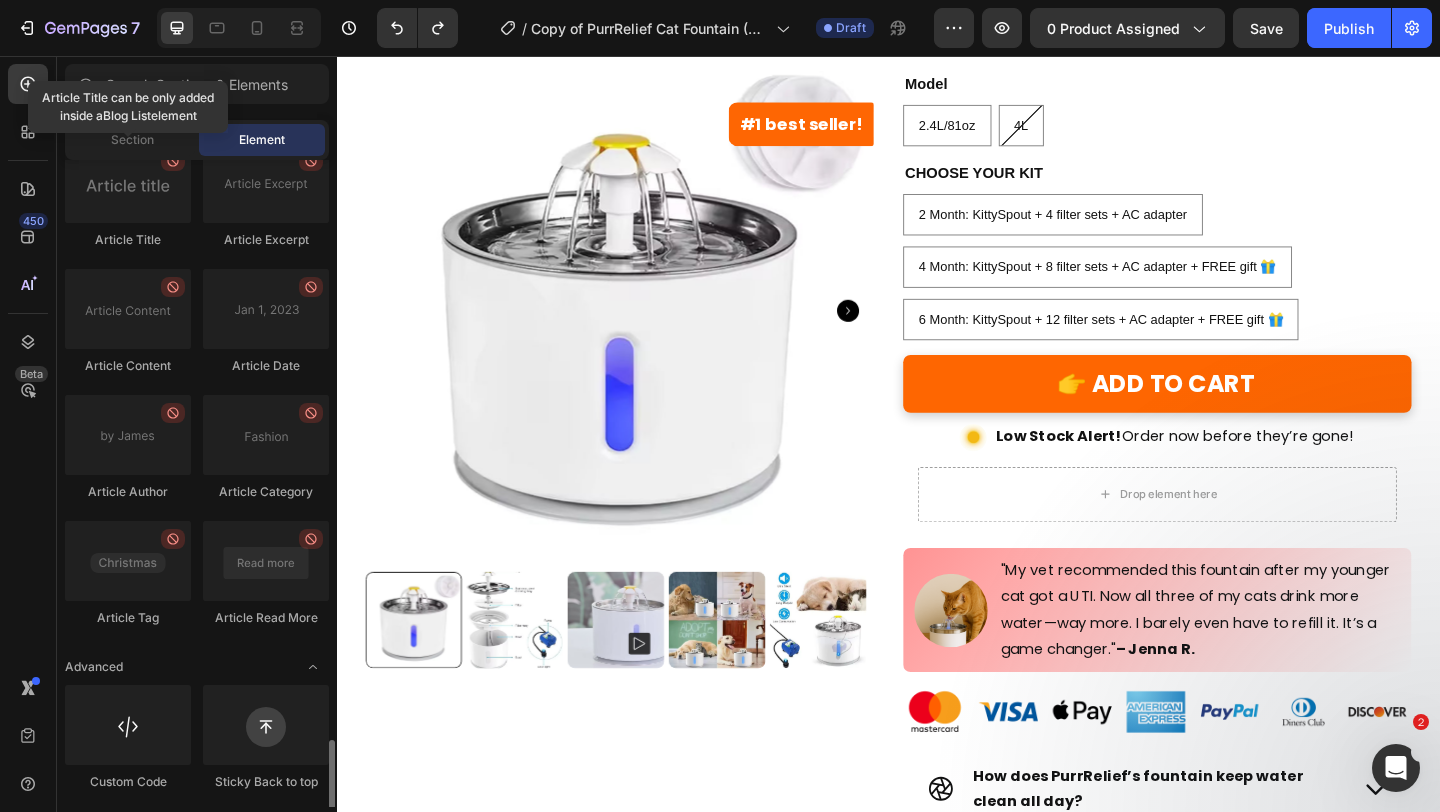 scroll, scrollTop: 5412, scrollLeft: 0, axis: vertical 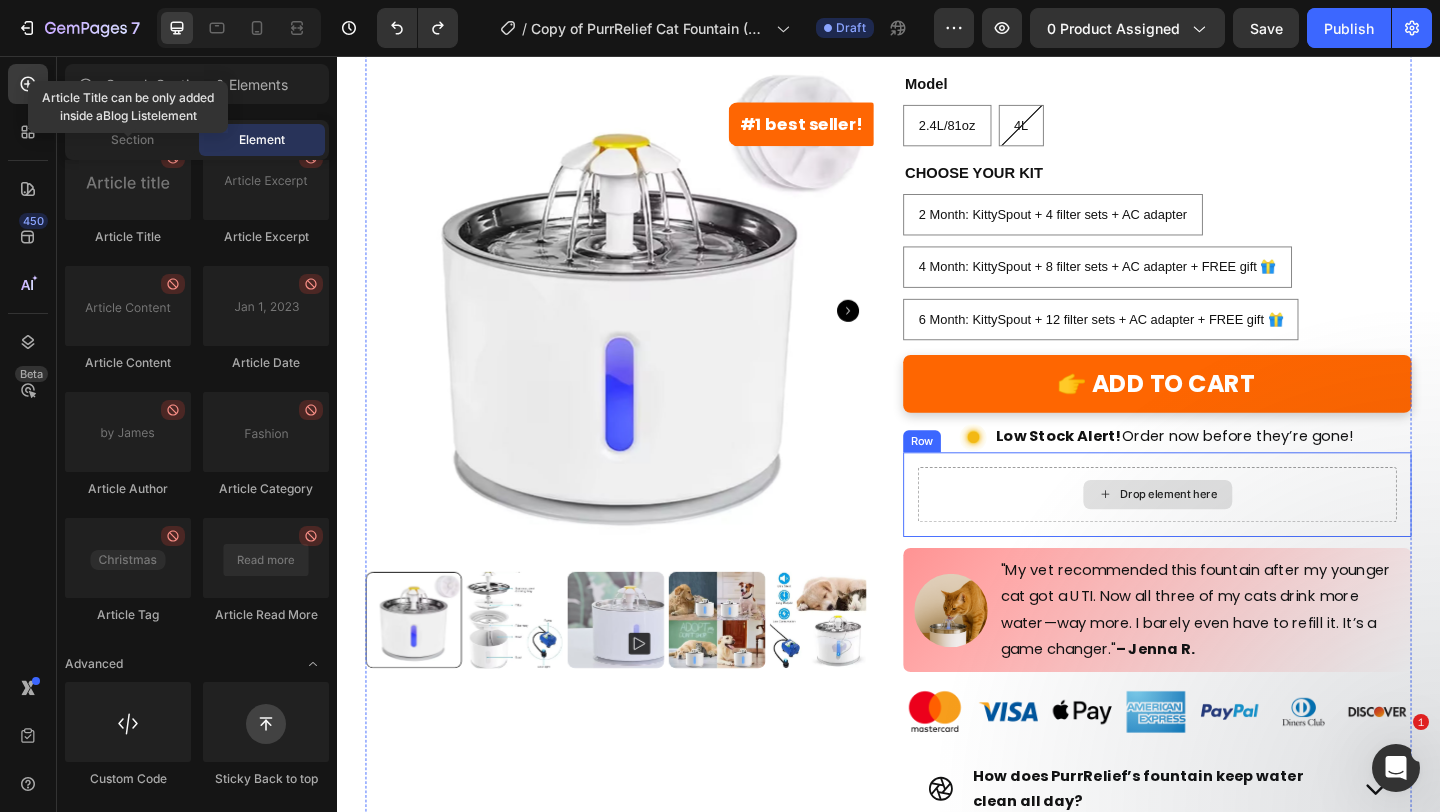 click on "Drop element here" at bounding box center (1229, 533) 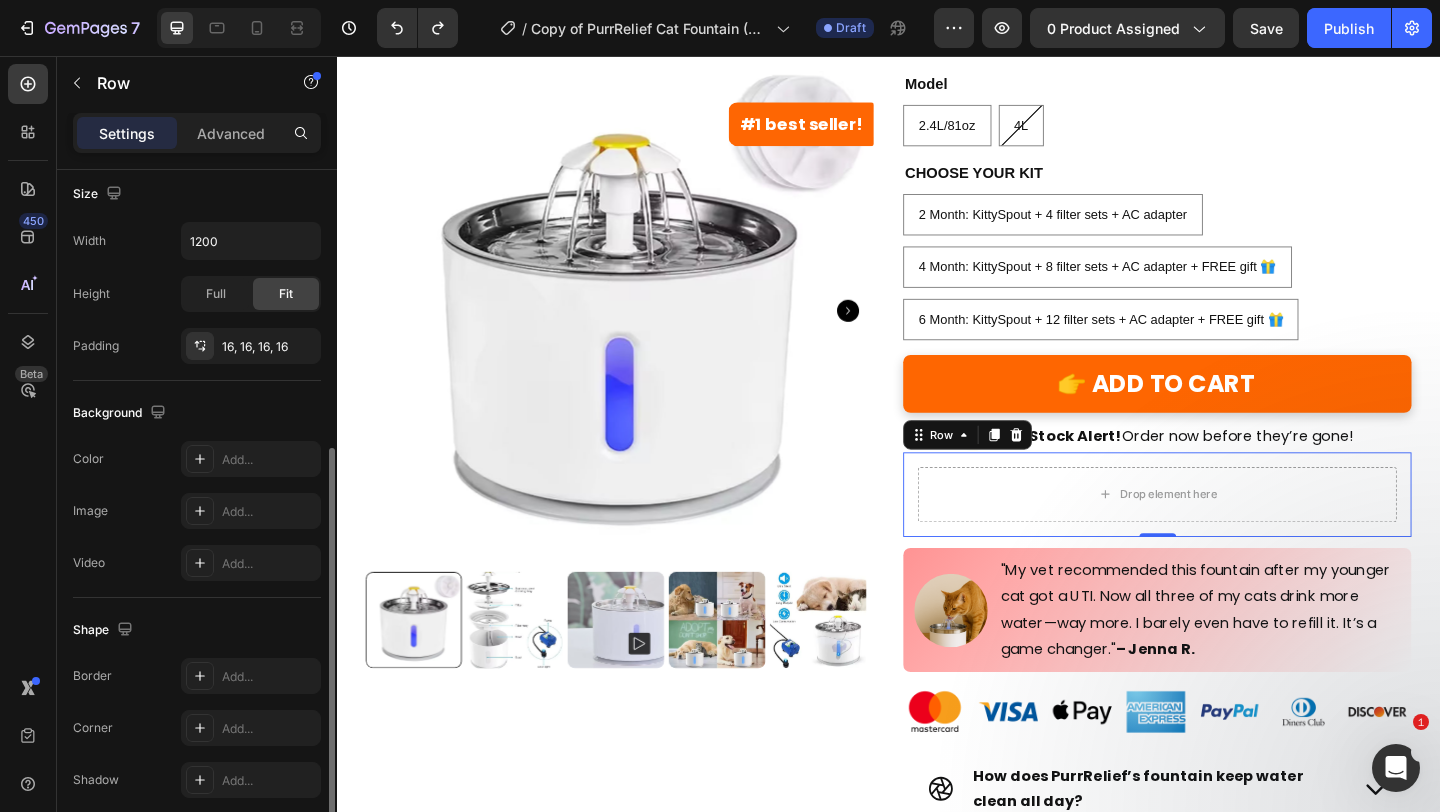 scroll, scrollTop: 515, scrollLeft: 0, axis: vertical 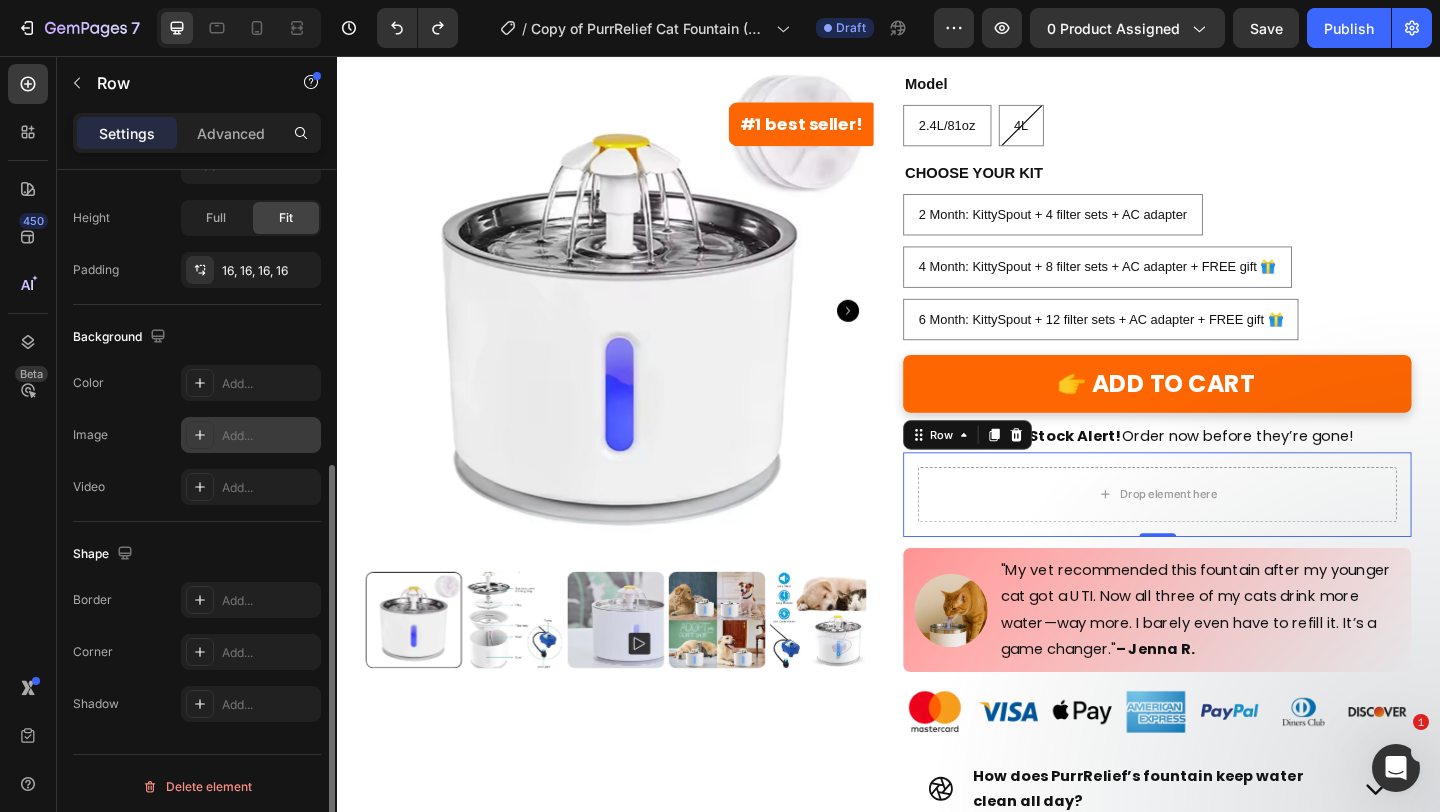 click 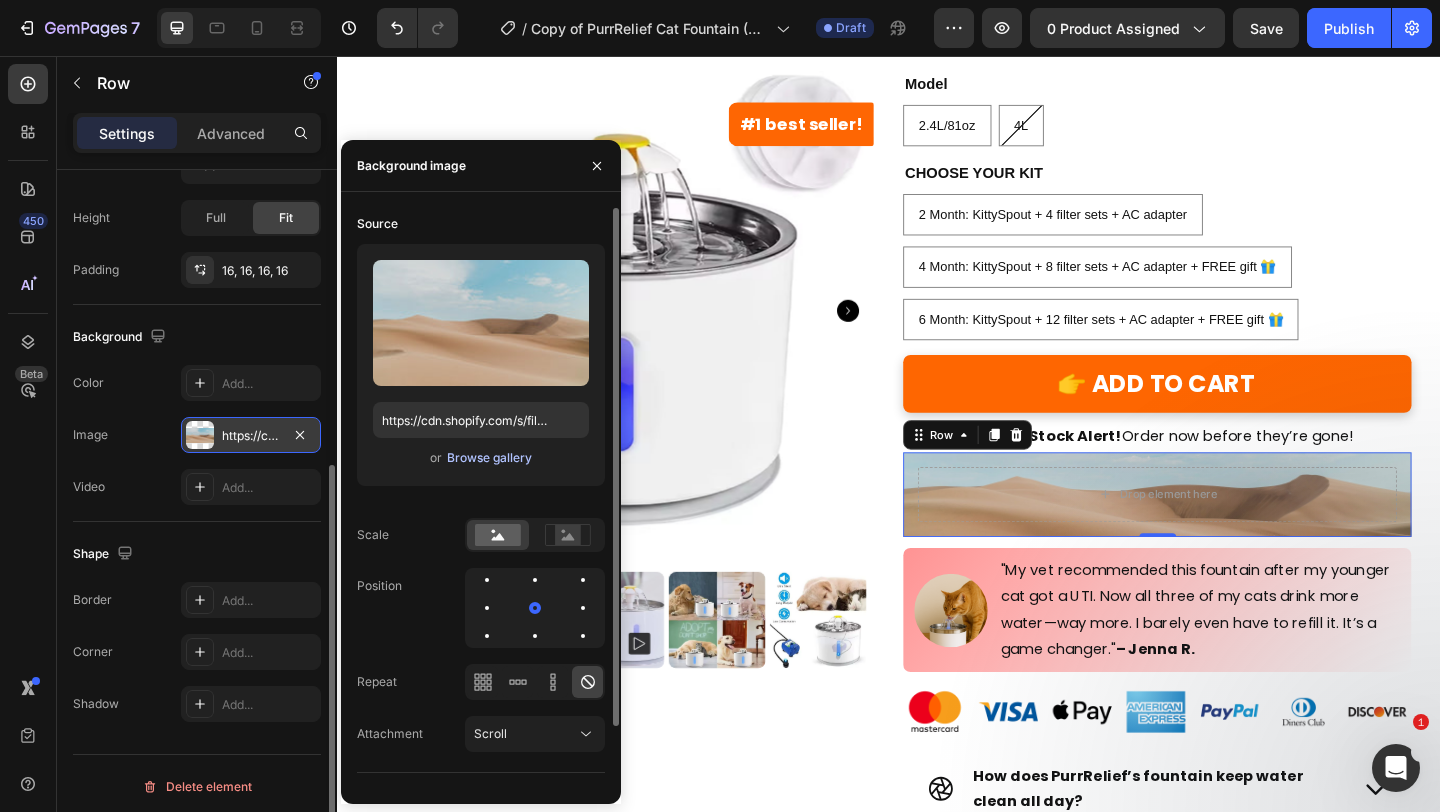 click on "Browse gallery" at bounding box center (489, 458) 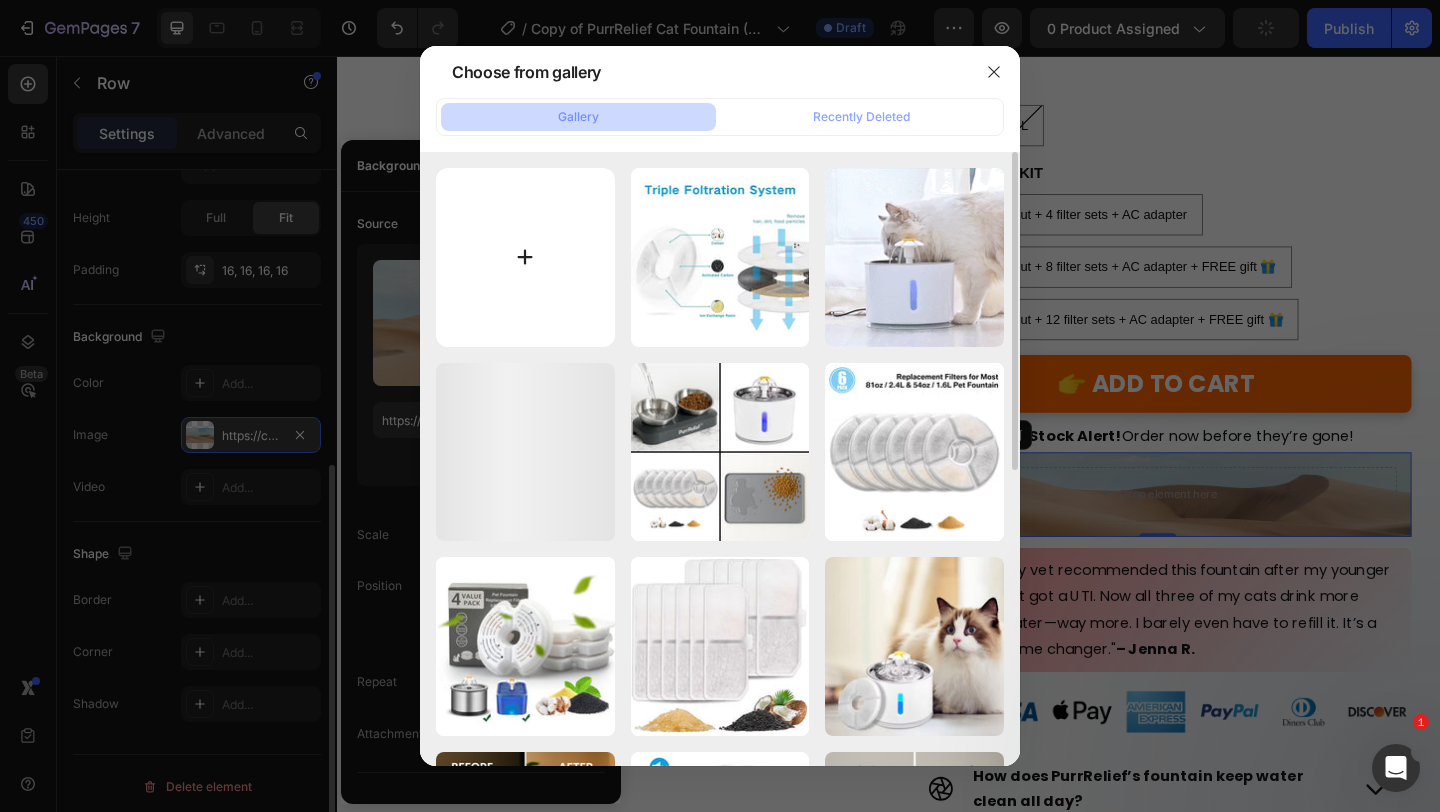 click at bounding box center [525, 257] 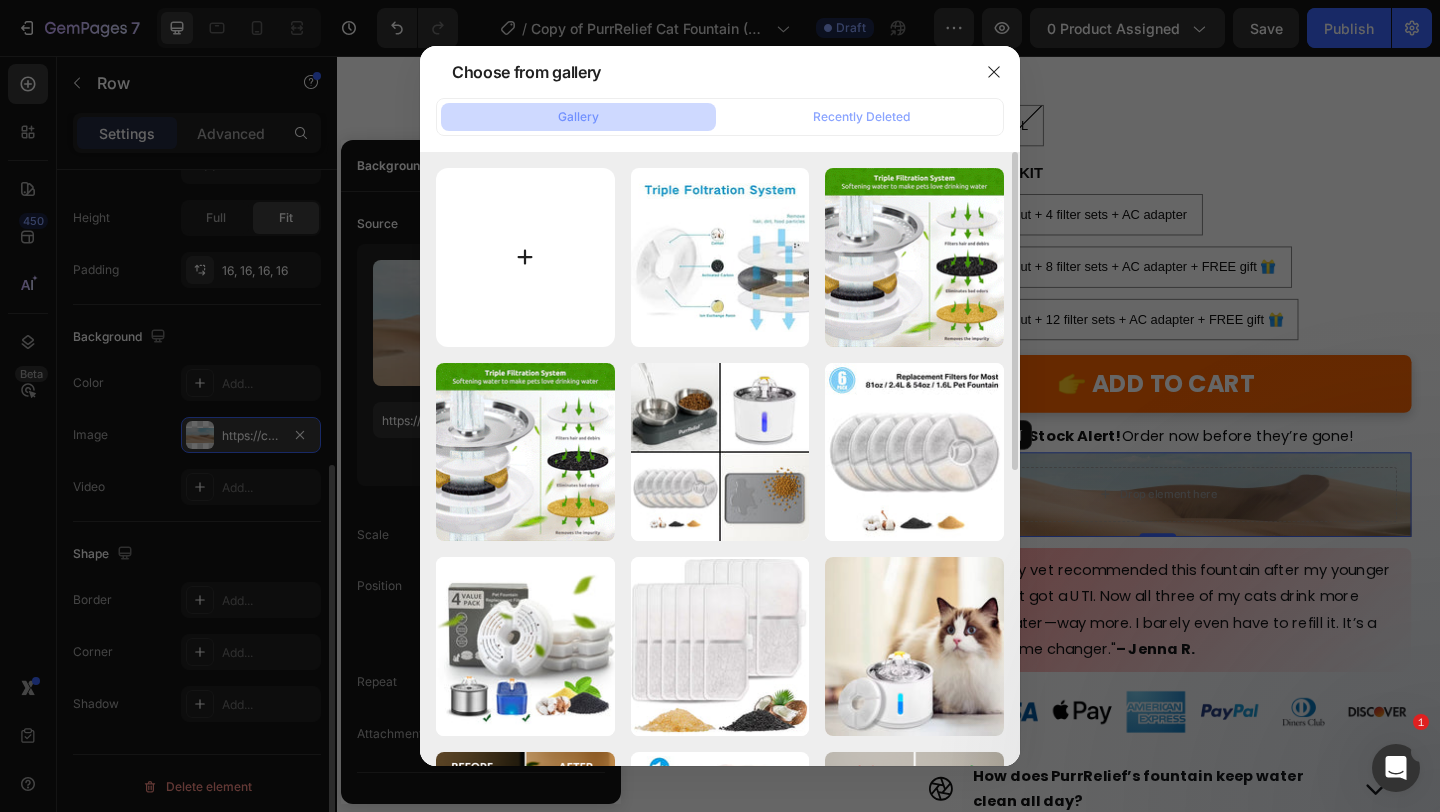 click at bounding box center (525, 257) 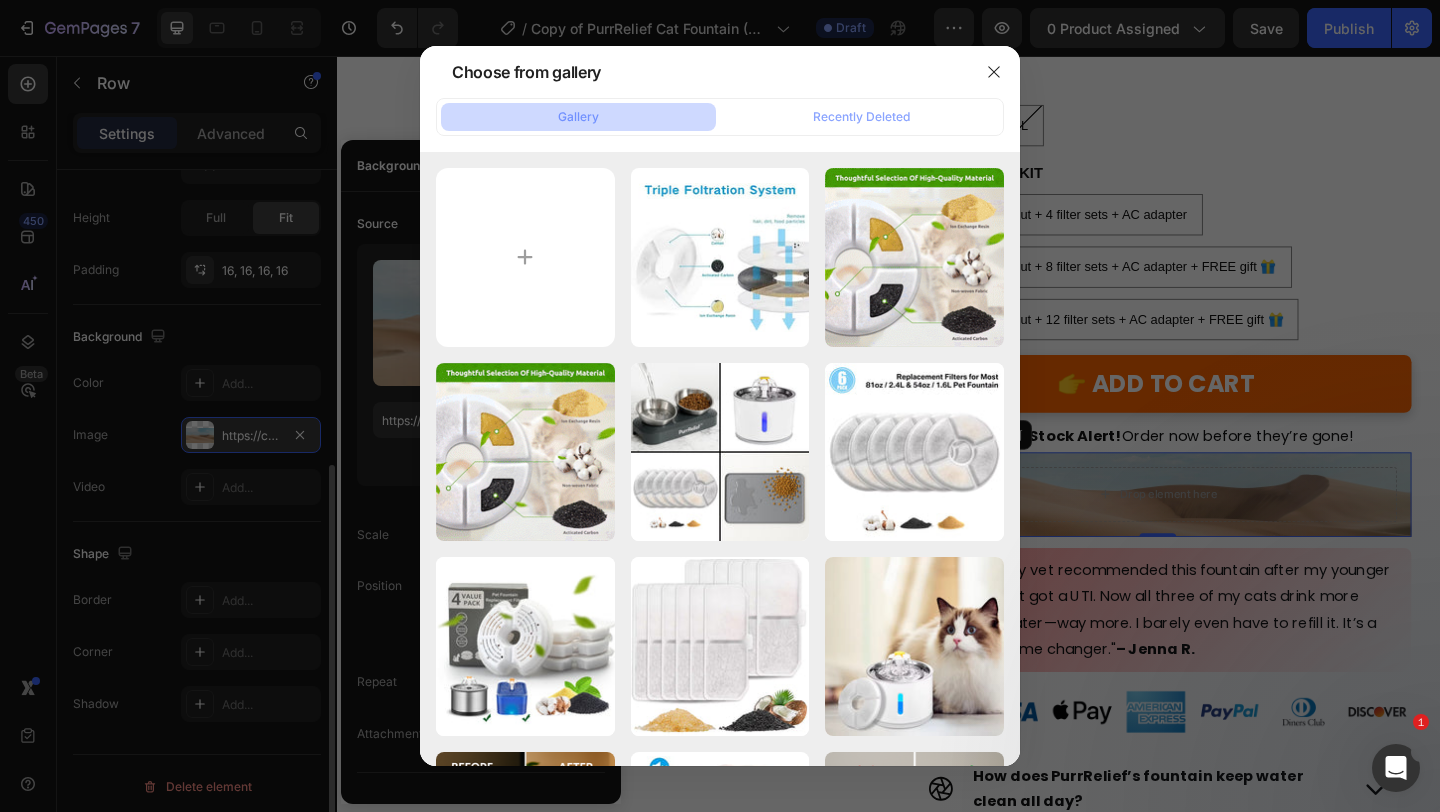 type on "C:\fakepath\Screenshot 2025-08-04 at 06.15.06.png" 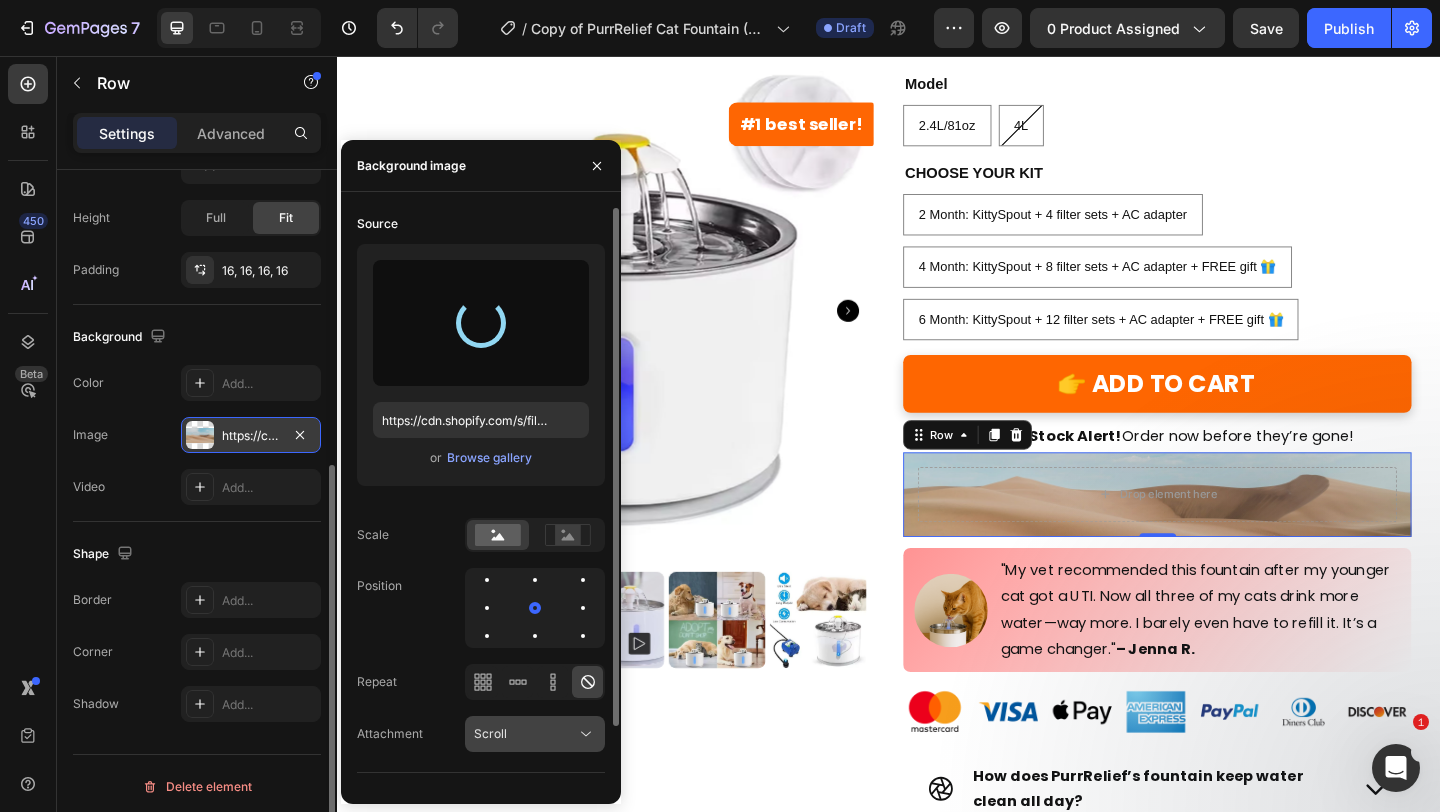 scroll, scrollTop: 69, scrollLeft: 0, axis: vertical 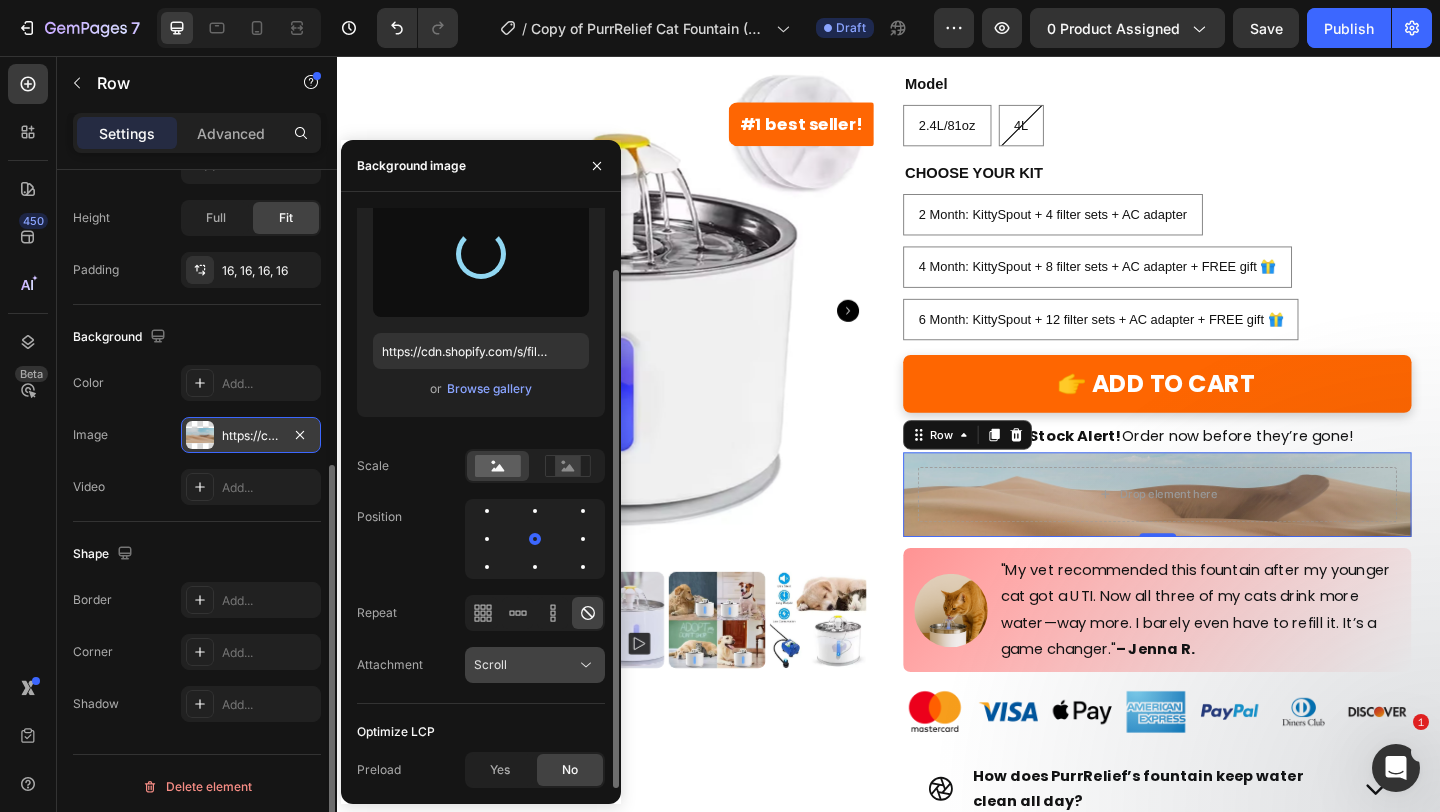 type on "https://cdn.shopify.com/s/files/1/0948/4268/3731/files/gempages_558860258601075530-052bb1e7-bf4c-460a-a4ba-8208709429bb.png" 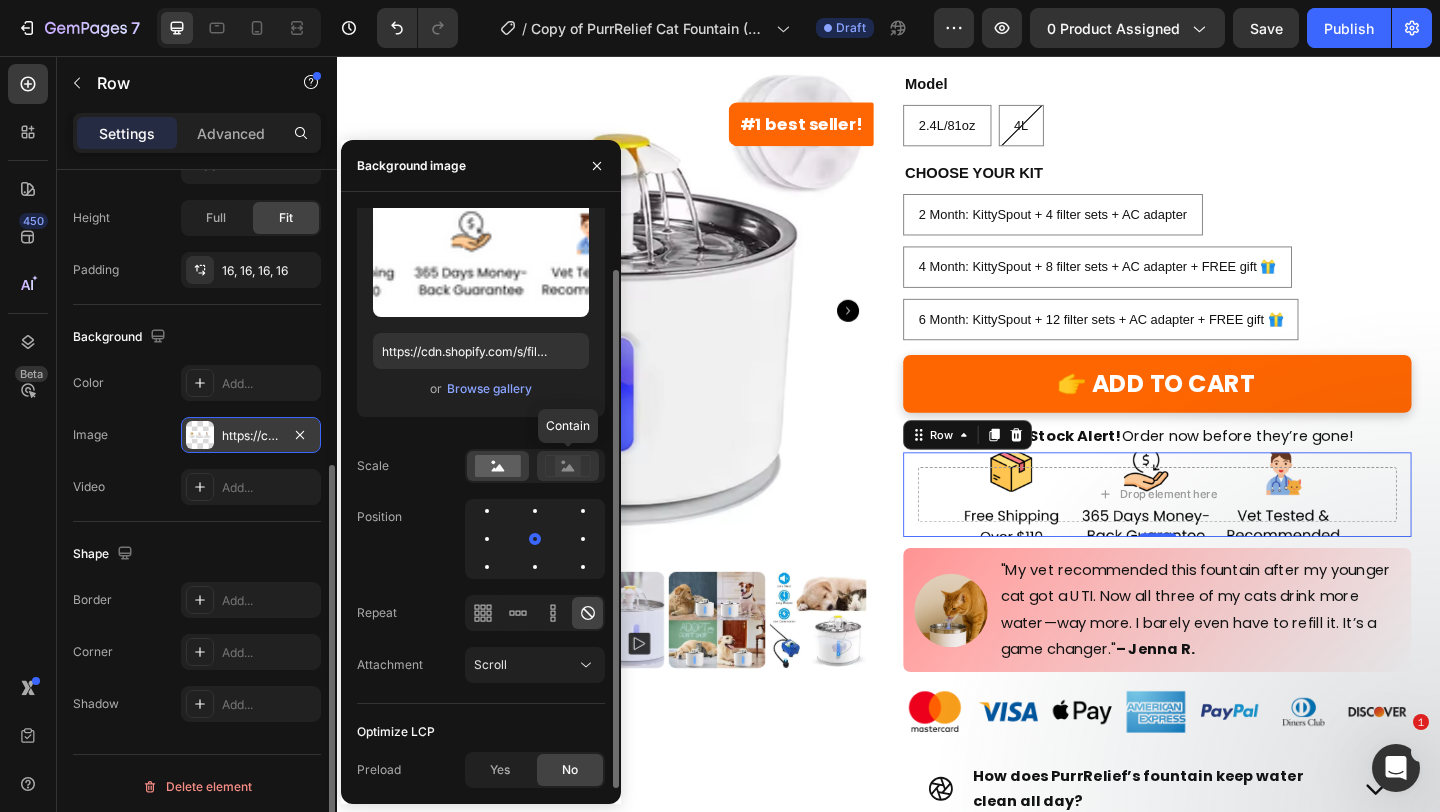 click 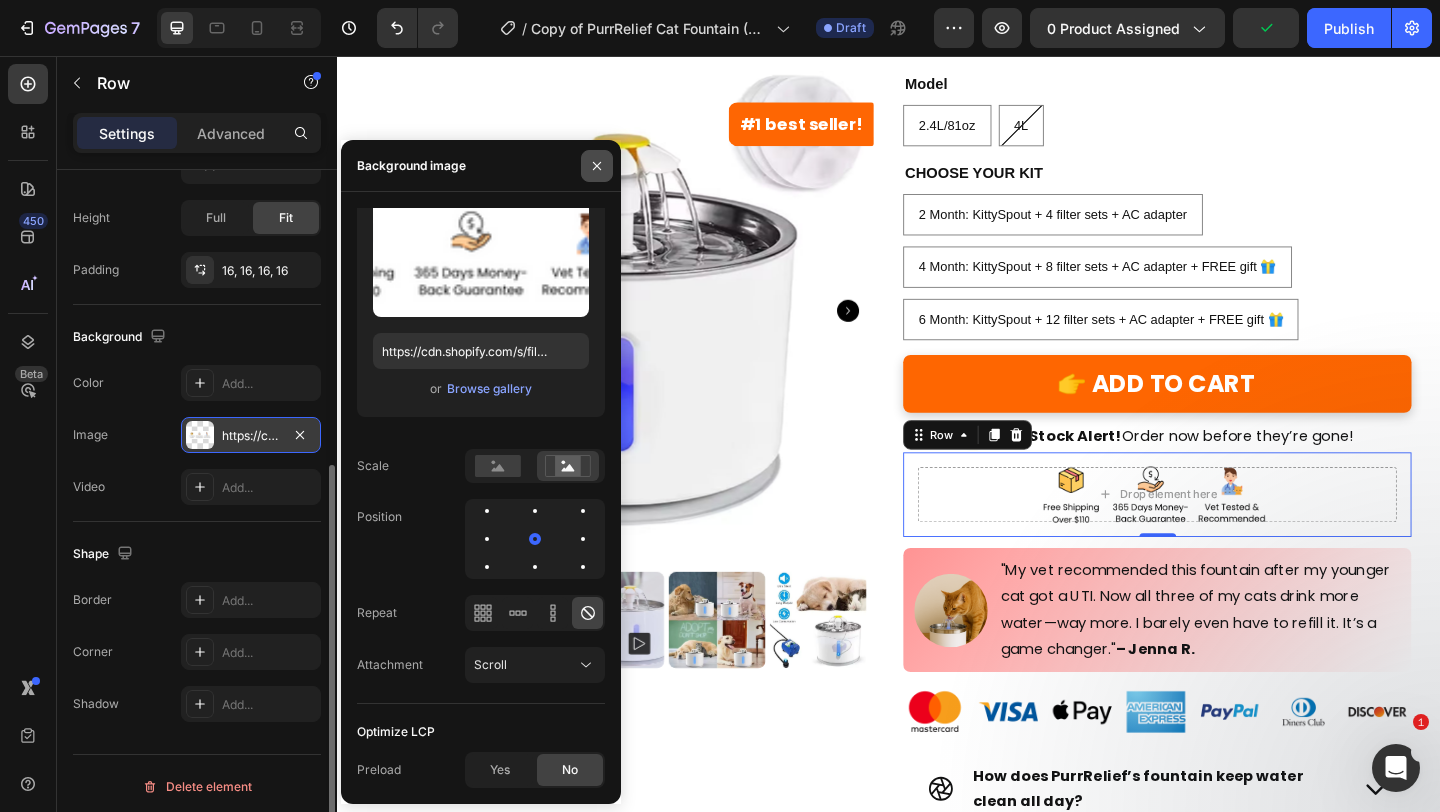 click 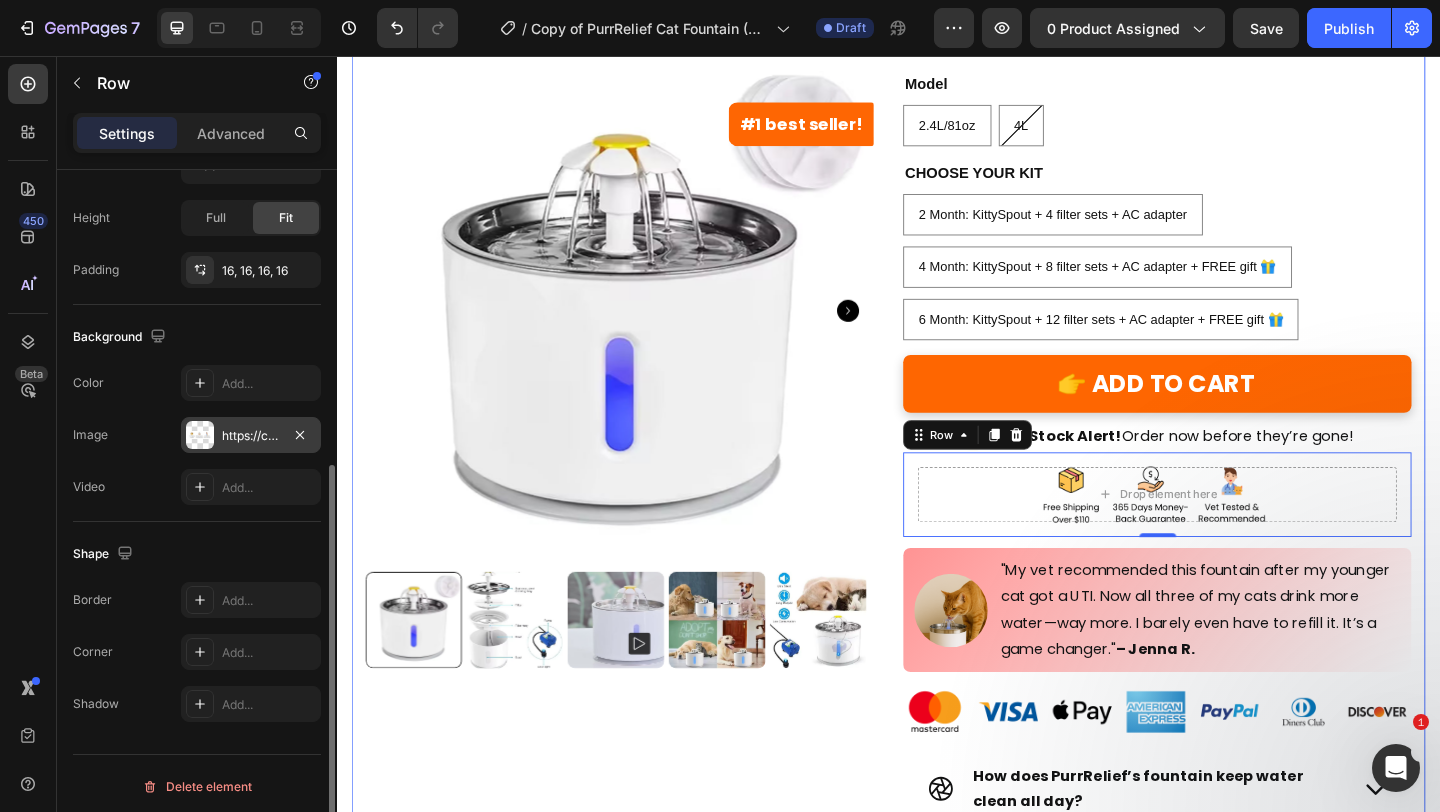 click on "#1 best seller! Product Badge
Product Images #1 Vet Recommended Cat Fountain Heading The PurrRelief™ Health & Happiness Cat Kit Product Title Icon Icon Icon Icon Icon Icon List (3439) Button Row Row ✅ Improves health & happiness Text Block ✅ Entices your cat to drink more water Text Block ✅ Super quiet & Easy to clean Text Block ✅ Made of stainless steel, lasts for years Text Block Text Block SUMMER SALE - 40% OFF + A FREE GIFT! 🎁 (LIMITED TIME ONLY) Text Block Row $89.95 Product Price Product Price $54.95 Product Price Product Price 🔥 SALE 39% OFF Discount Tag Row Model 2.4L/81oz 2.4L/81oz 2.4L/81oz 4L 4L 4L CHOOSE YOUR KIT 2 Month: KittySpout + 4 filter sets + AC adapter 2 Month: KittySpout + 4 filter sets + AC adapter 2 Month: KittySpout + 4 filter sets + AC adapter 4 Month: KittySpout + 8 filter sets + AC adapter + FREE gift 🎁 4 Month: KittySpout + 8 filter sets + AC adapter + FREE gift 🎁 4 Month: KittySpout + 8 filter sets + AC adapter + FREE gift 🎁 Row" at bounding box center [937, 373] 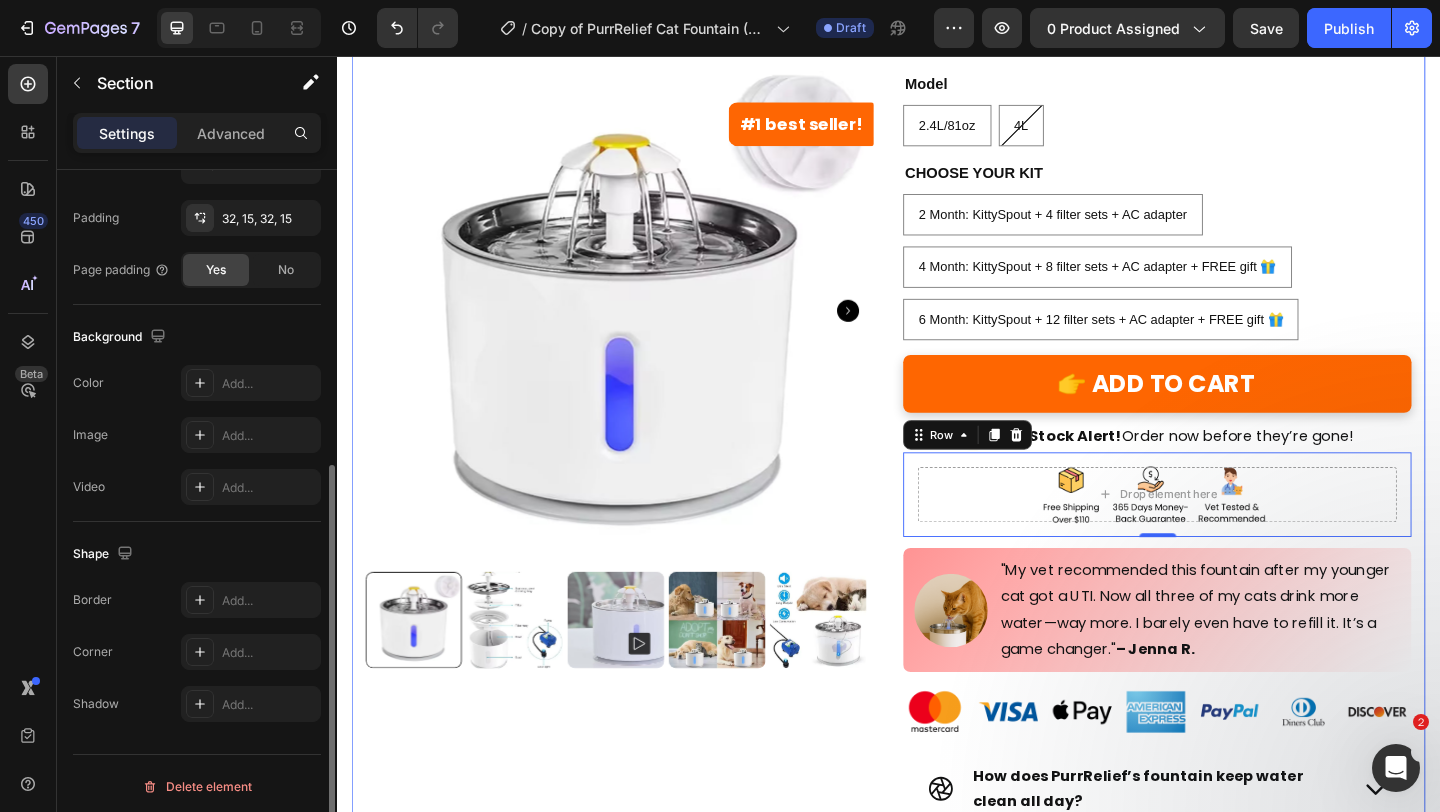 scroll, scrollTop: 0, scrollLeft: 0, axis: both 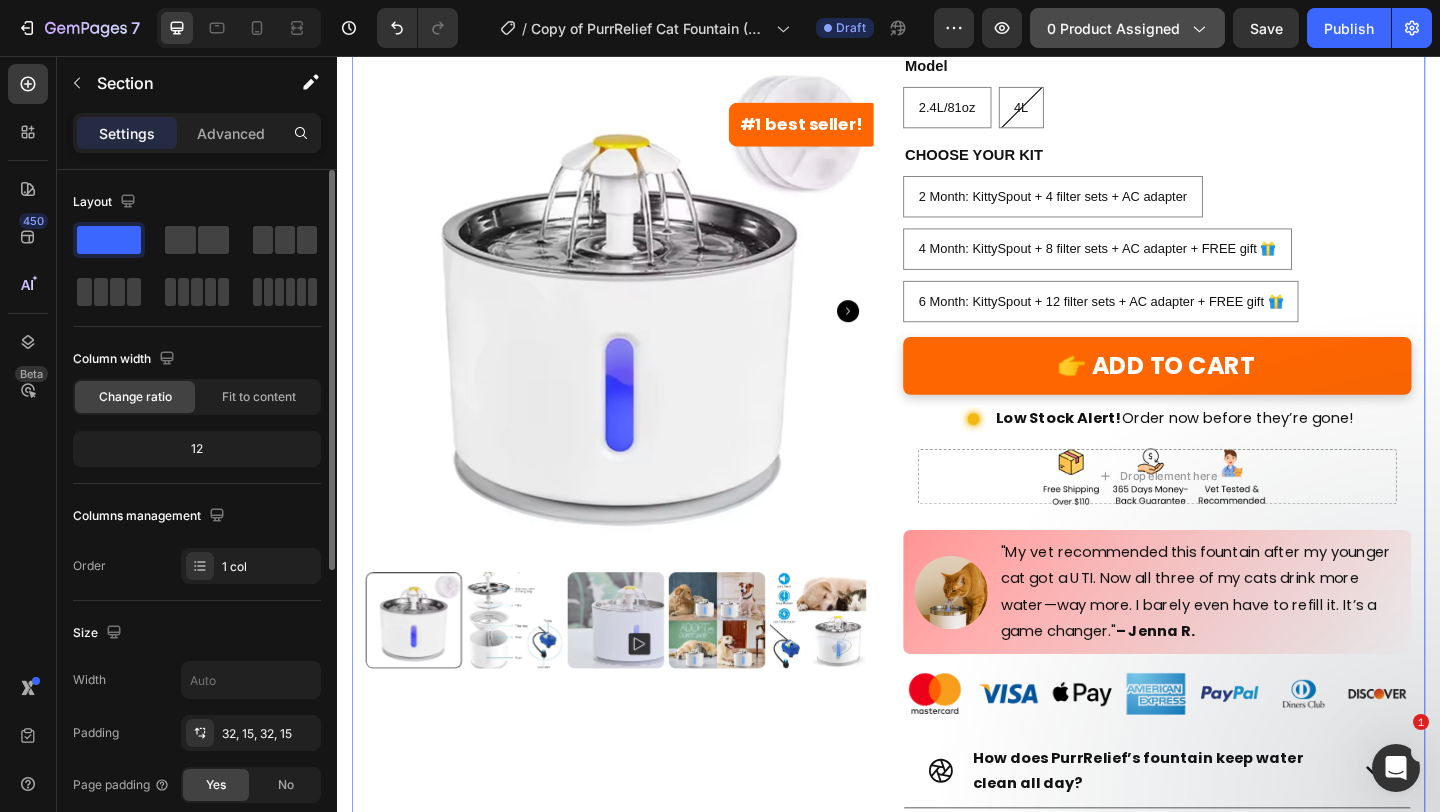 click on "0 product assigned" 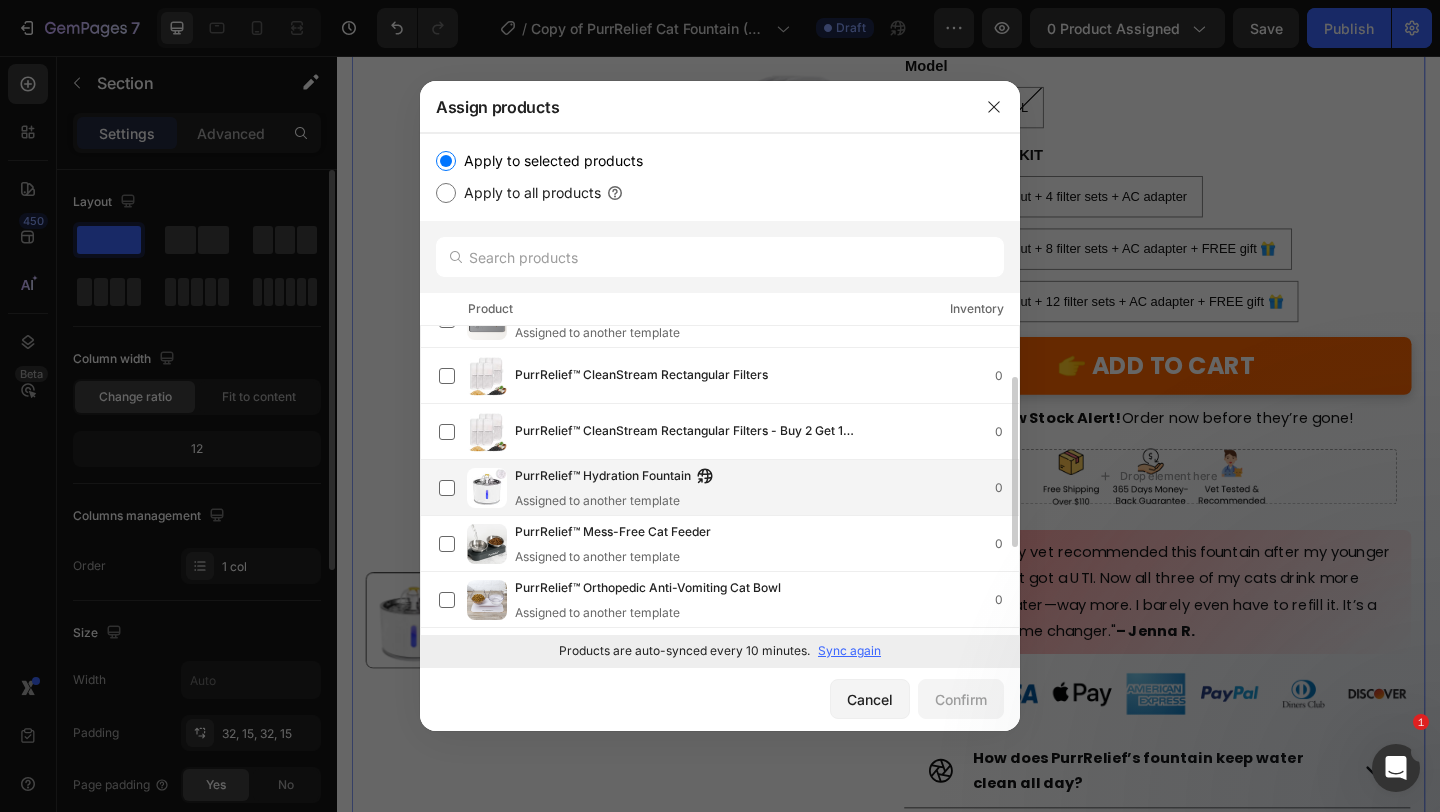 scroll, scrollTop: 137, scrollLeft: 0, axis: vertical 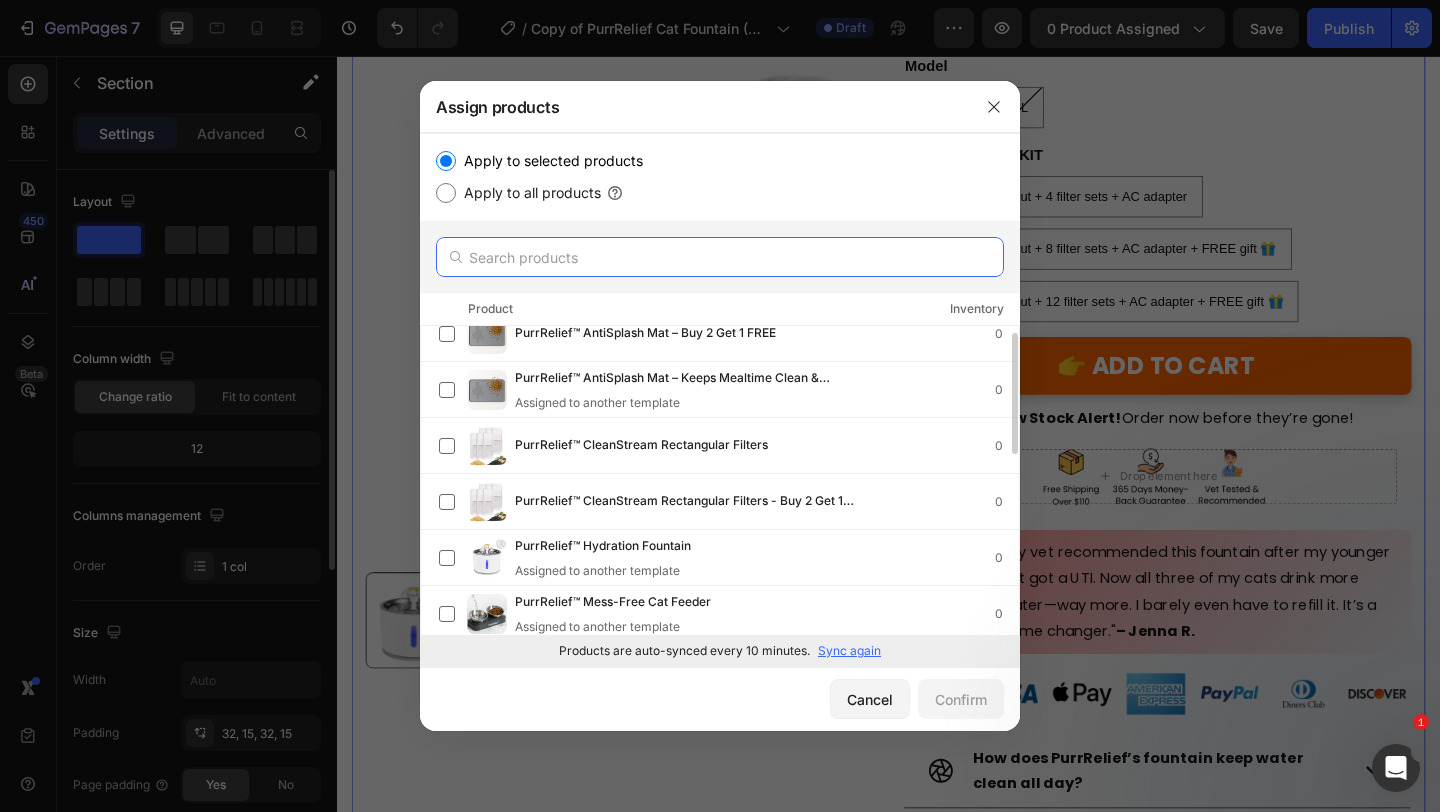 click at bounding box center [720, 257] 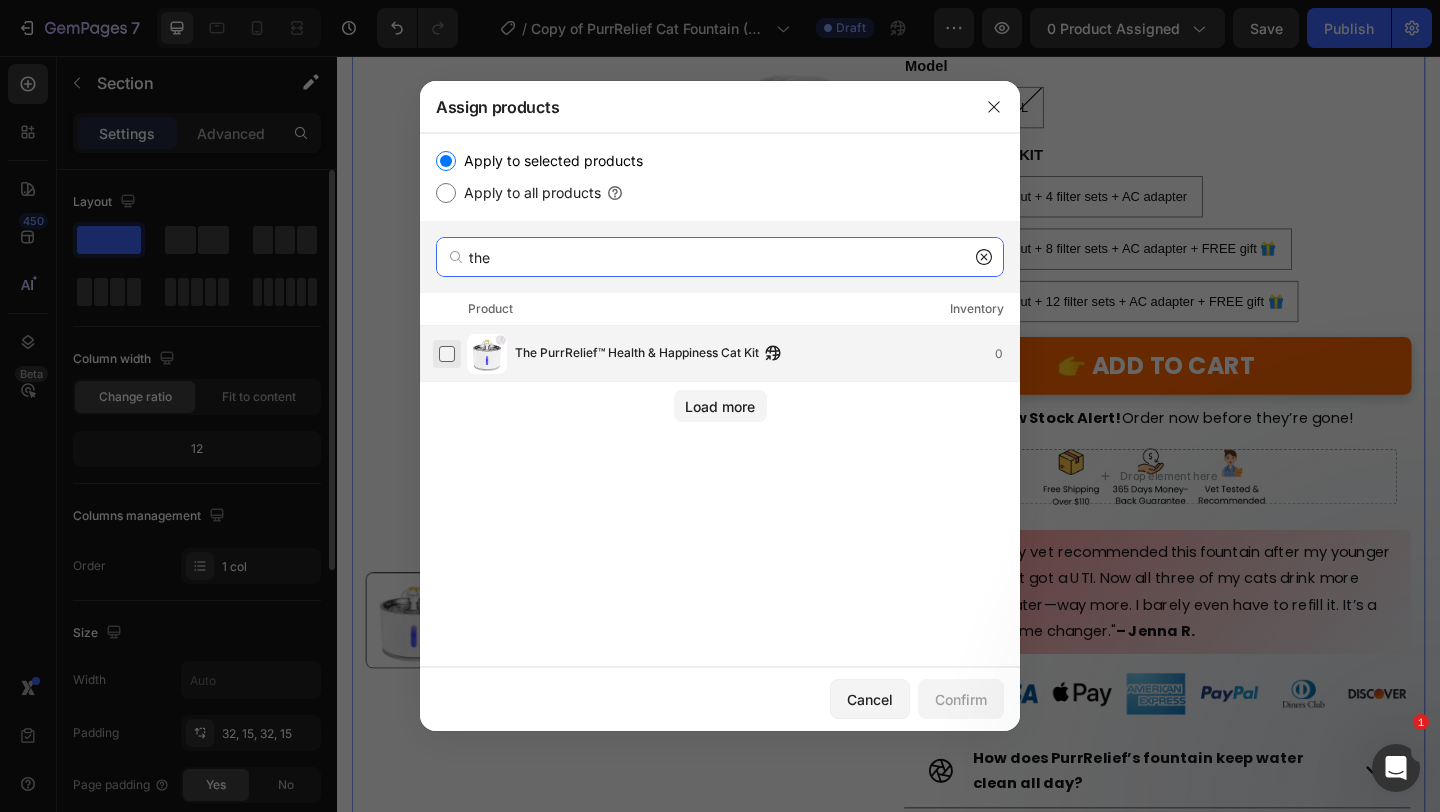 type on "the" 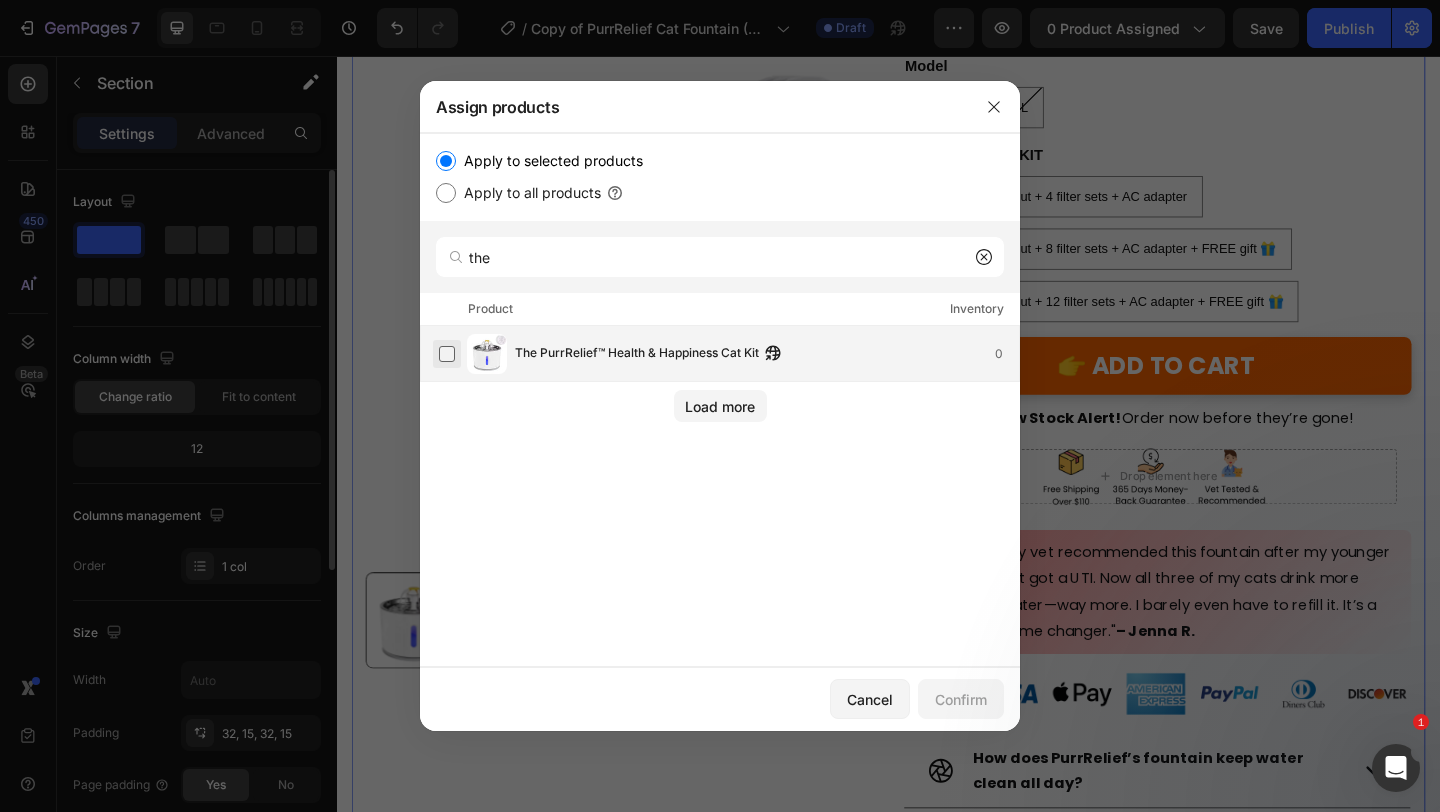 click at bounding box center [447, 354] 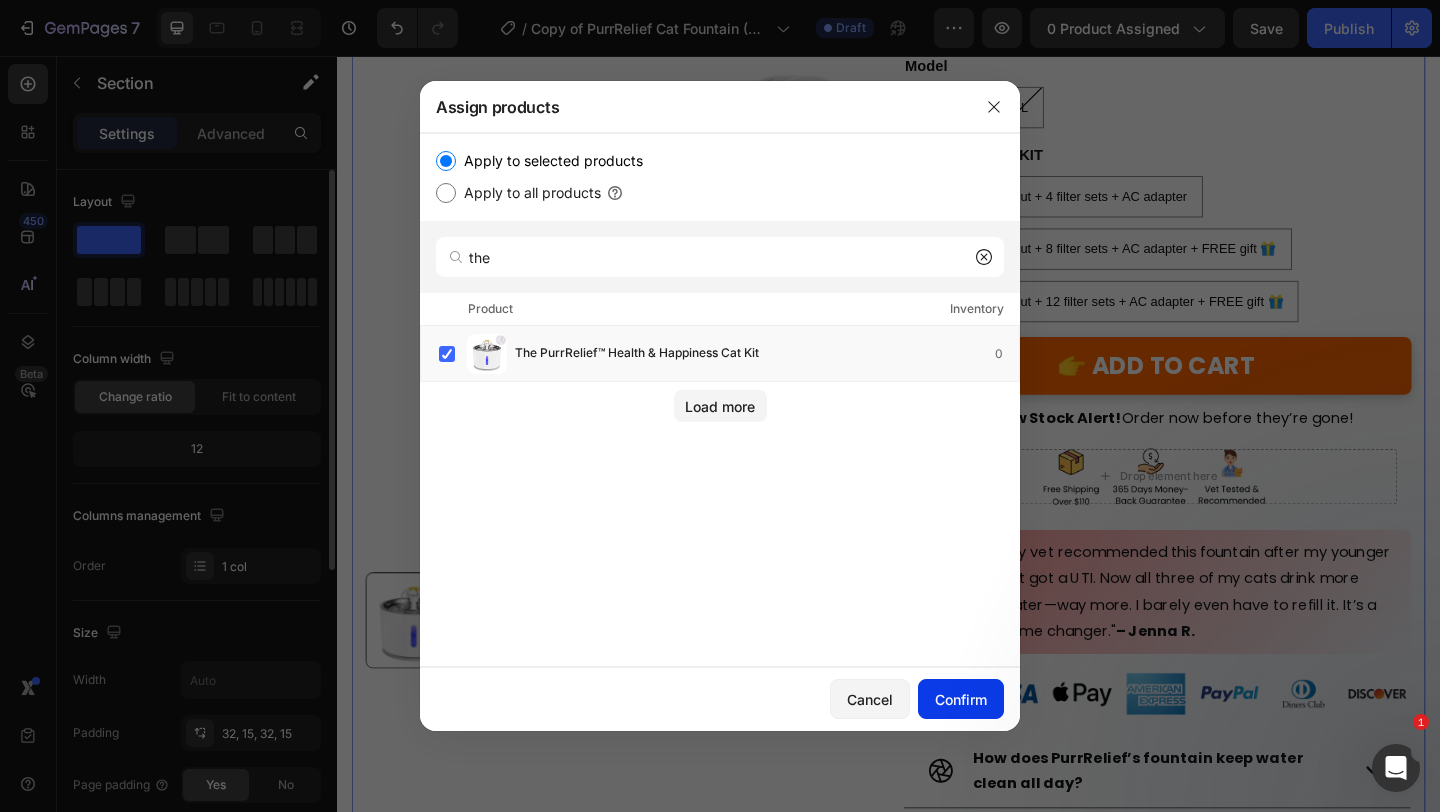 click on "Confirm" at bounding box center [961, 699] 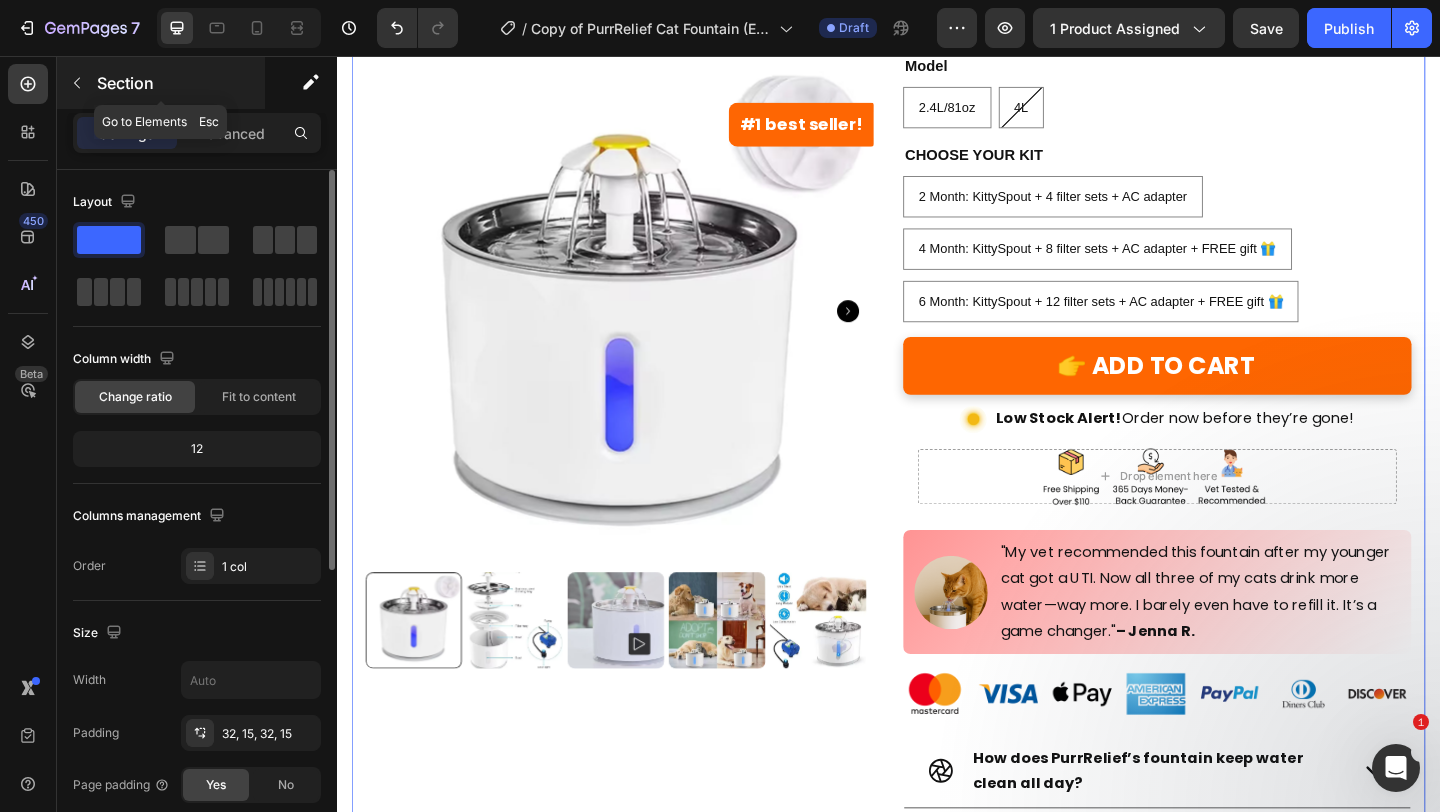 click at bounding box center [77, 83] 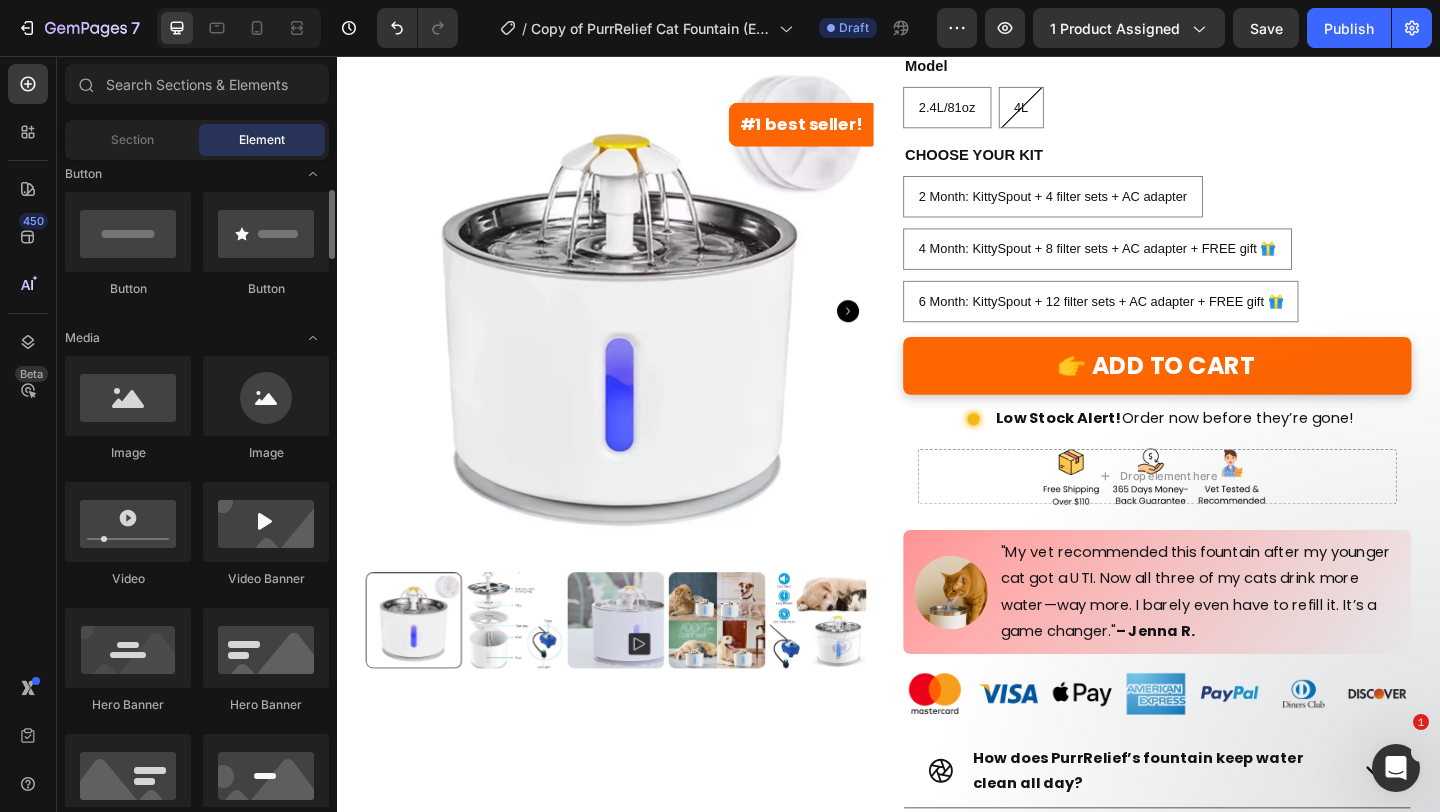 scroll, scrollTop: 498, scrollLeft: 0, axis: vertical 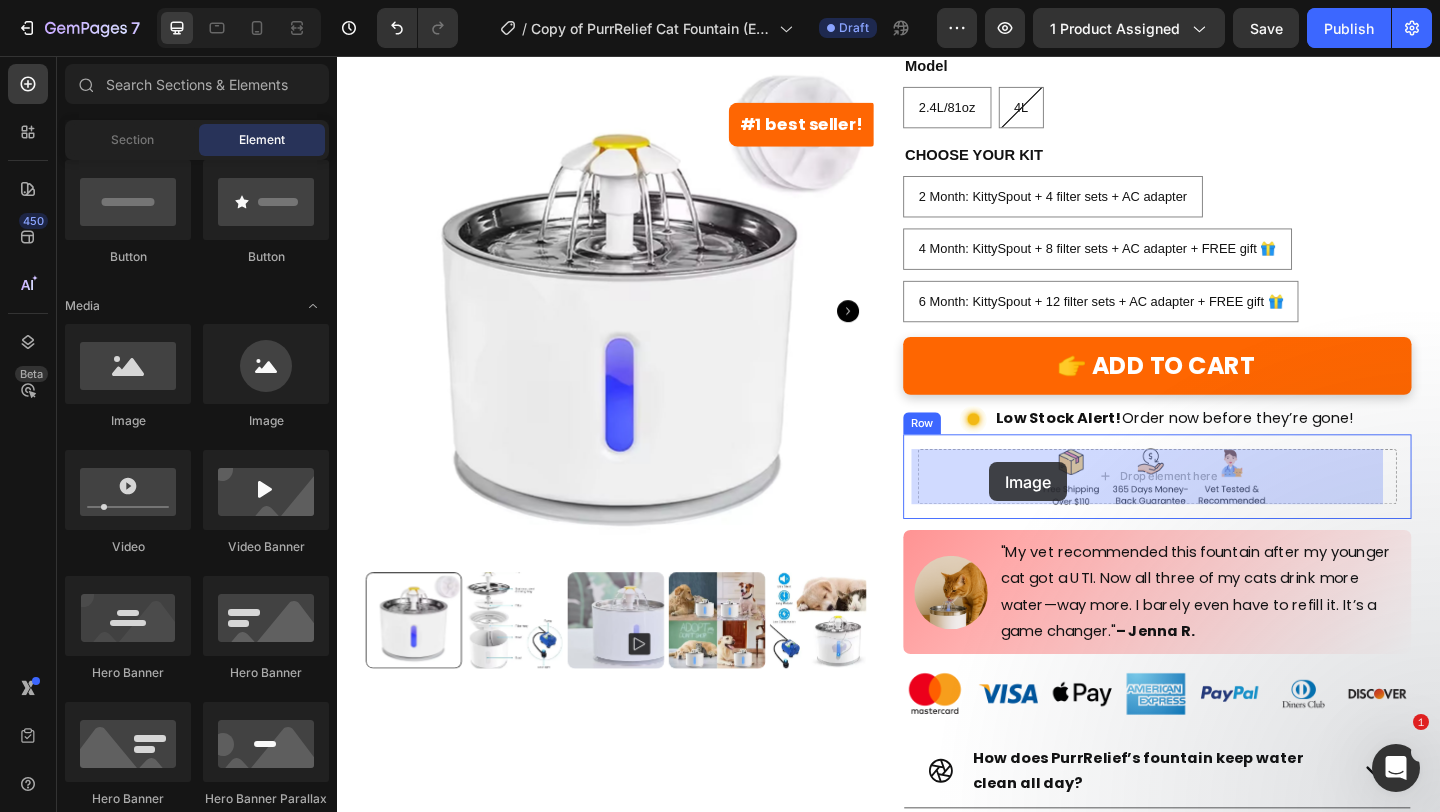 drag, startPoint x: 468, startPoint y: 439, endPoint x: 1046, endPoint y: 498, distance: 581.0034 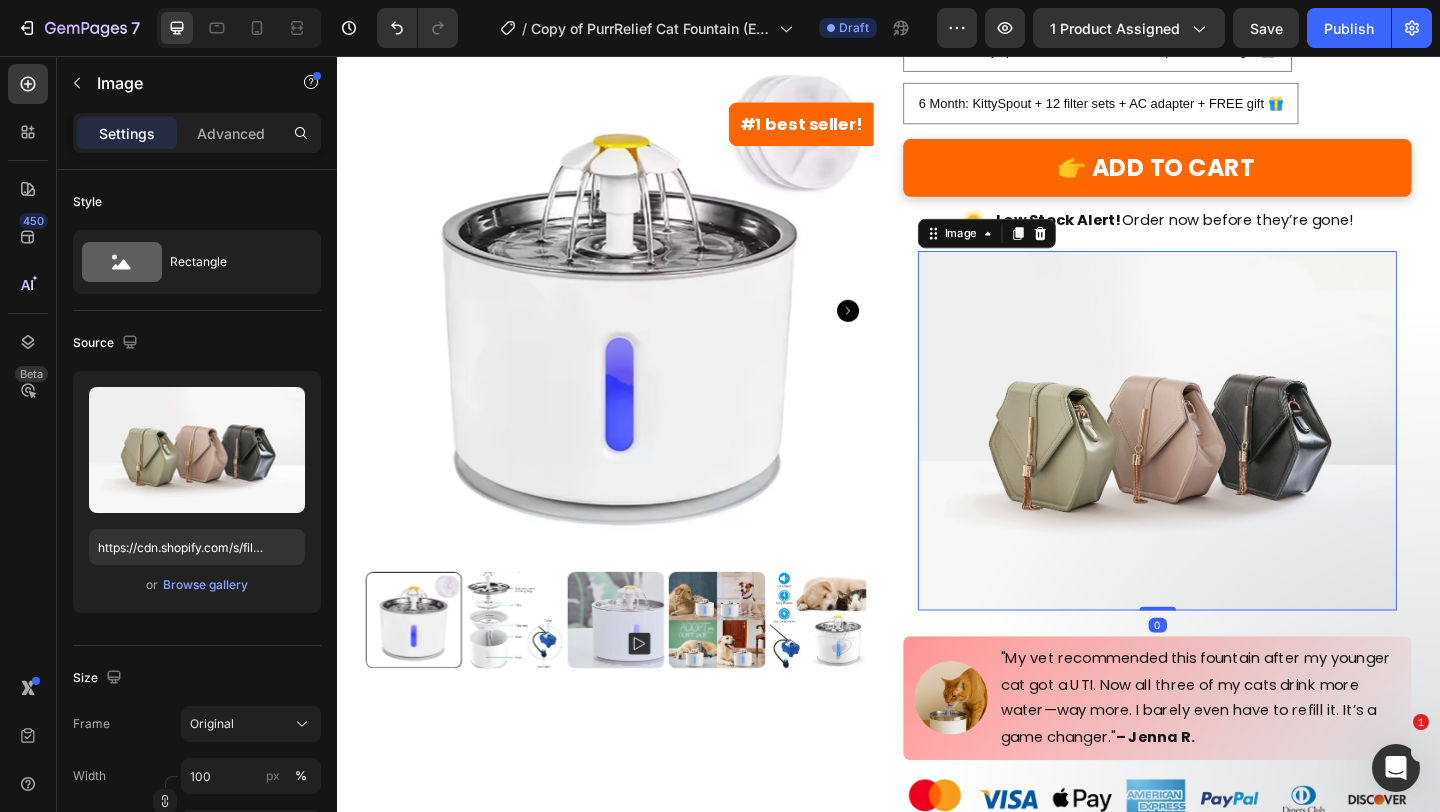 scroll, scrollTop: 717, scrollLeft: 0, axis: vertical 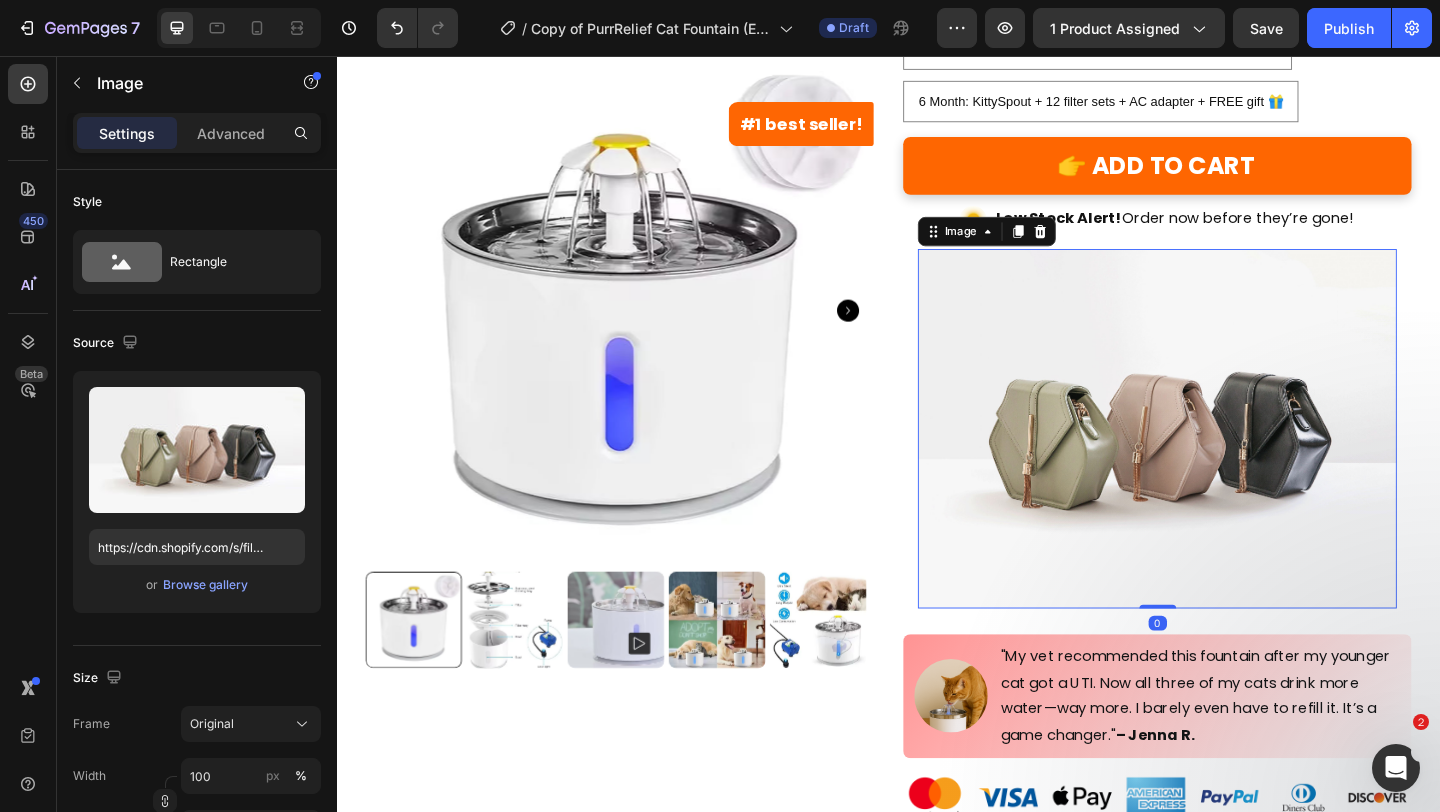 drag, startPoint x: 1219, startPoint y: 648, endPoint x: 1192, endPoint y: 323, distance: 326.1196 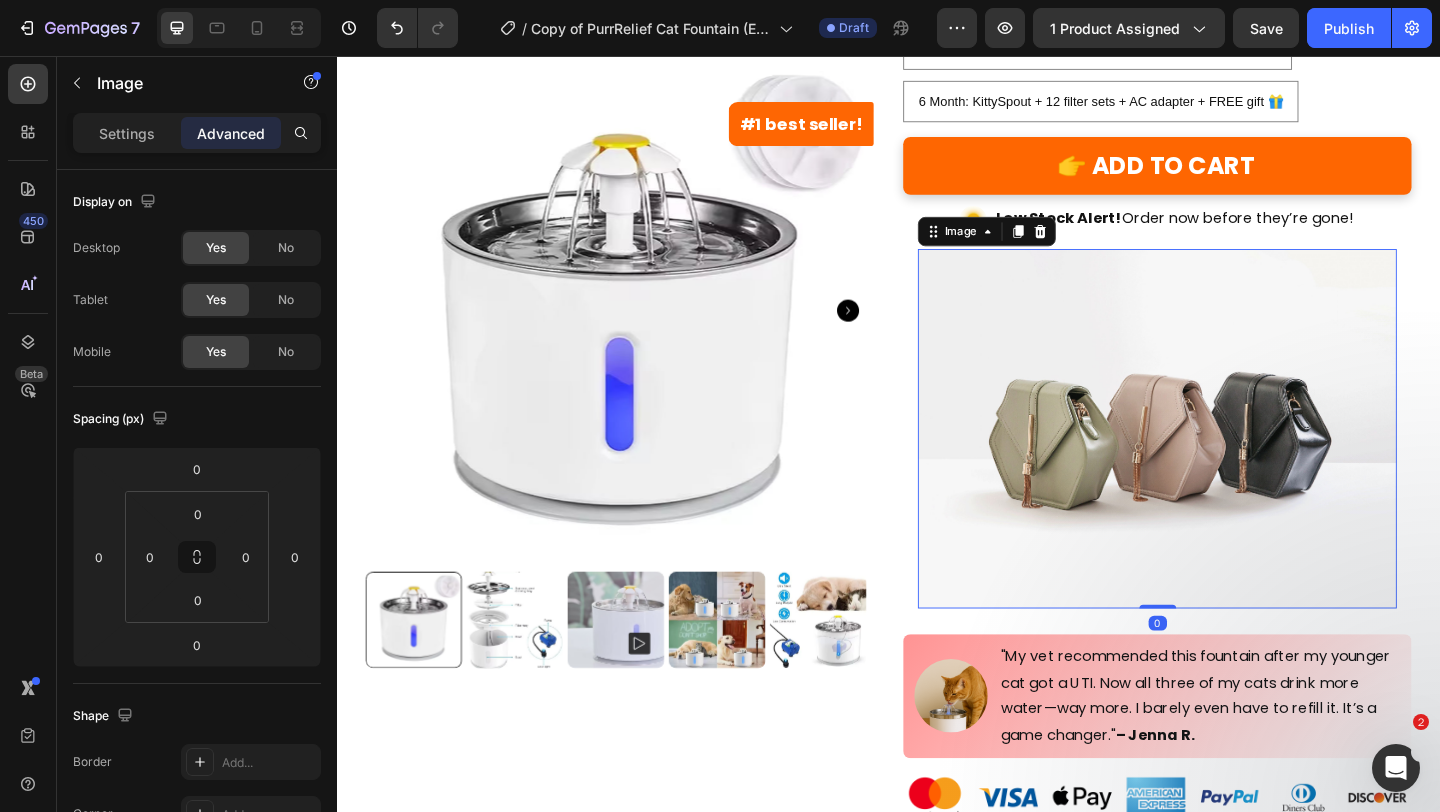 click at bounding box center (1229, 461) 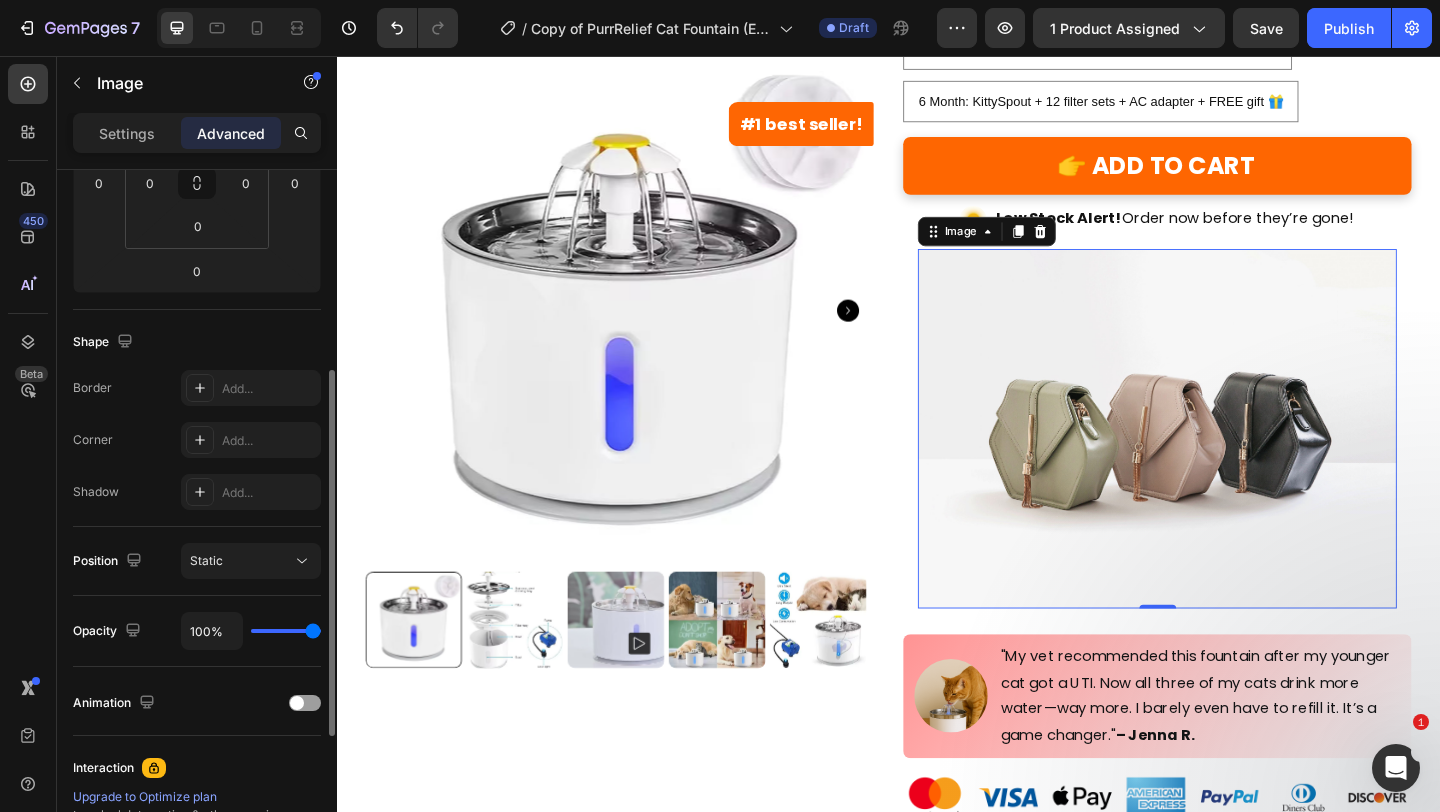 scroll, scrollTop: 344, scrollLeft: 0, axis: vertical 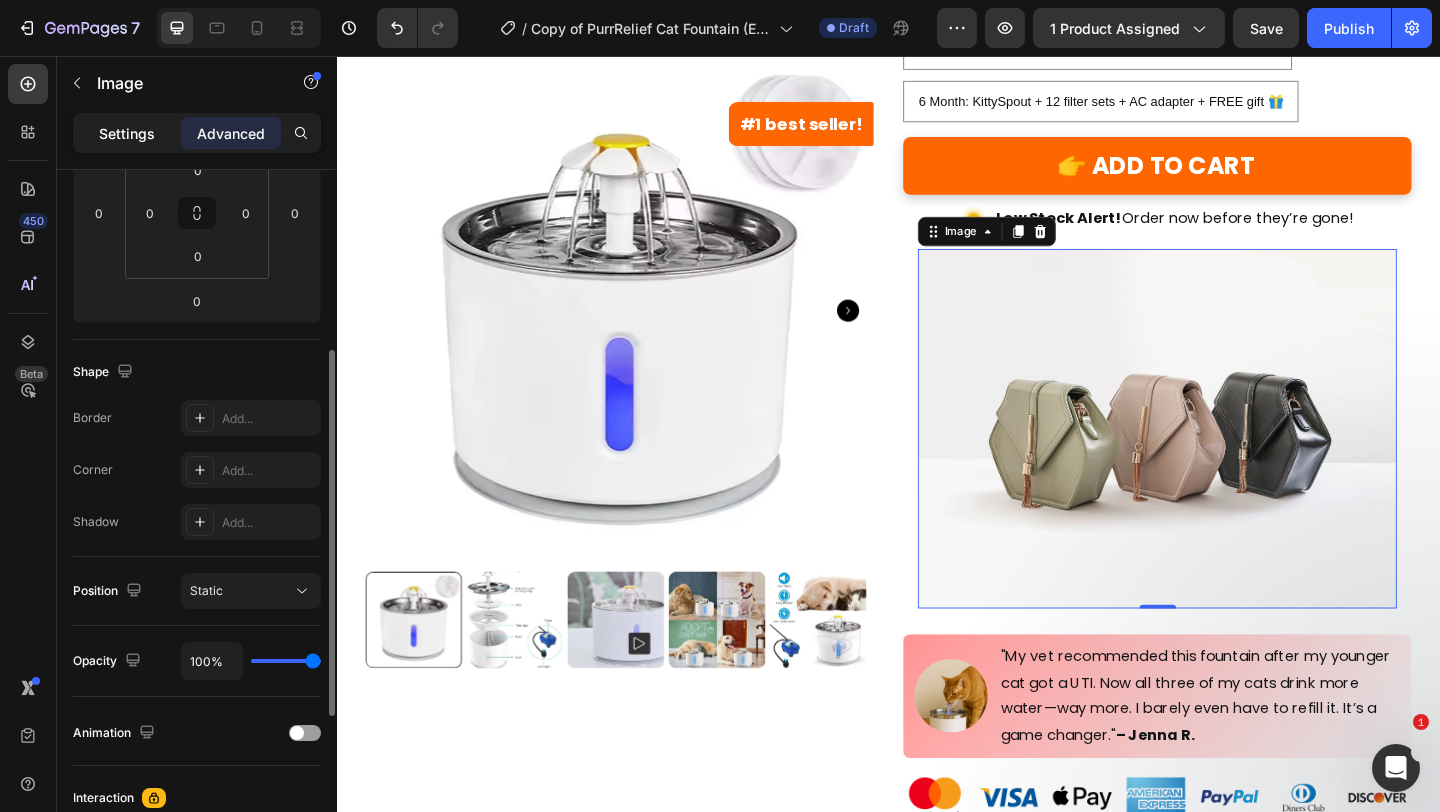 click on "Settings" at bounding box center [127, 133] 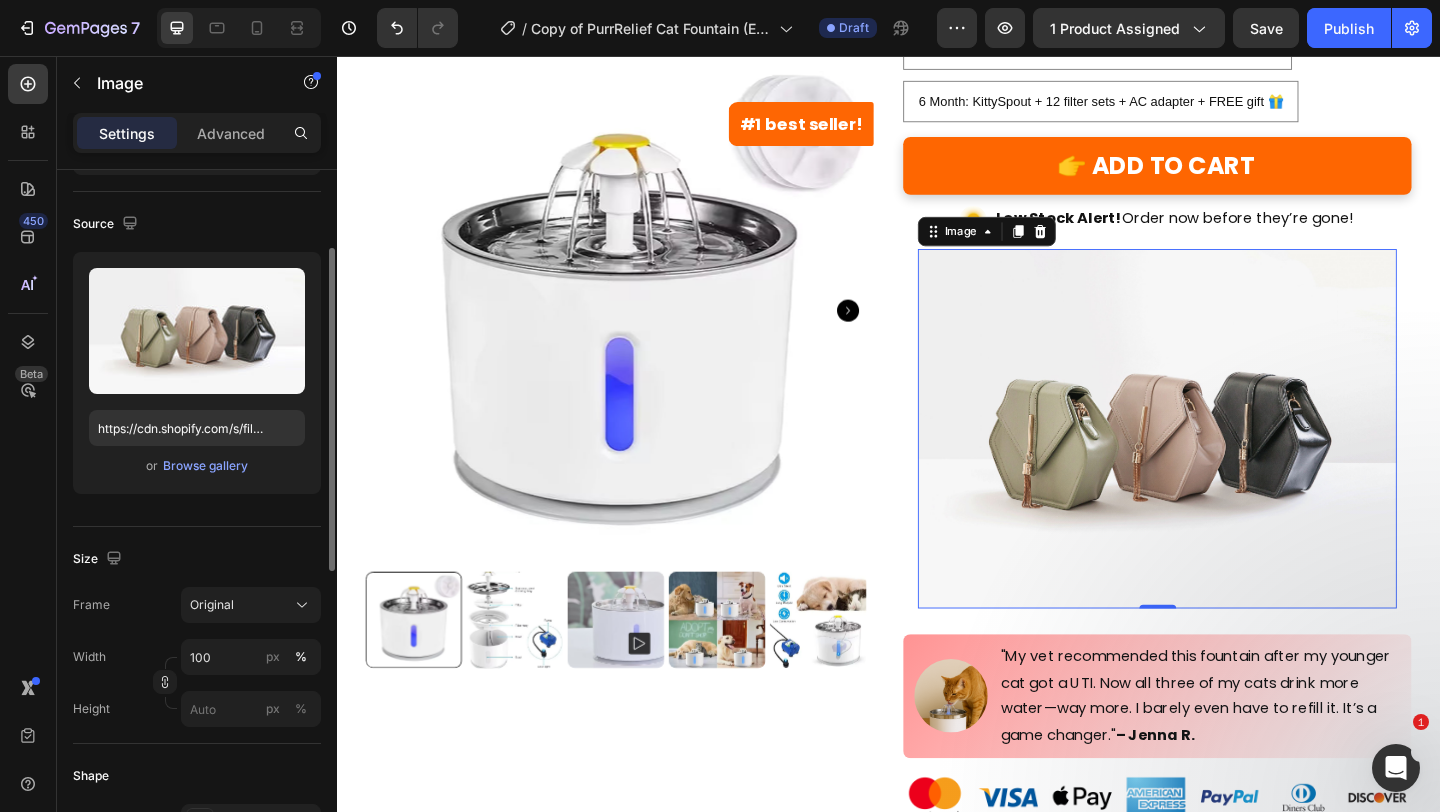scroll, scrollTop: 118, scrollLeft: 0, axis: vertical 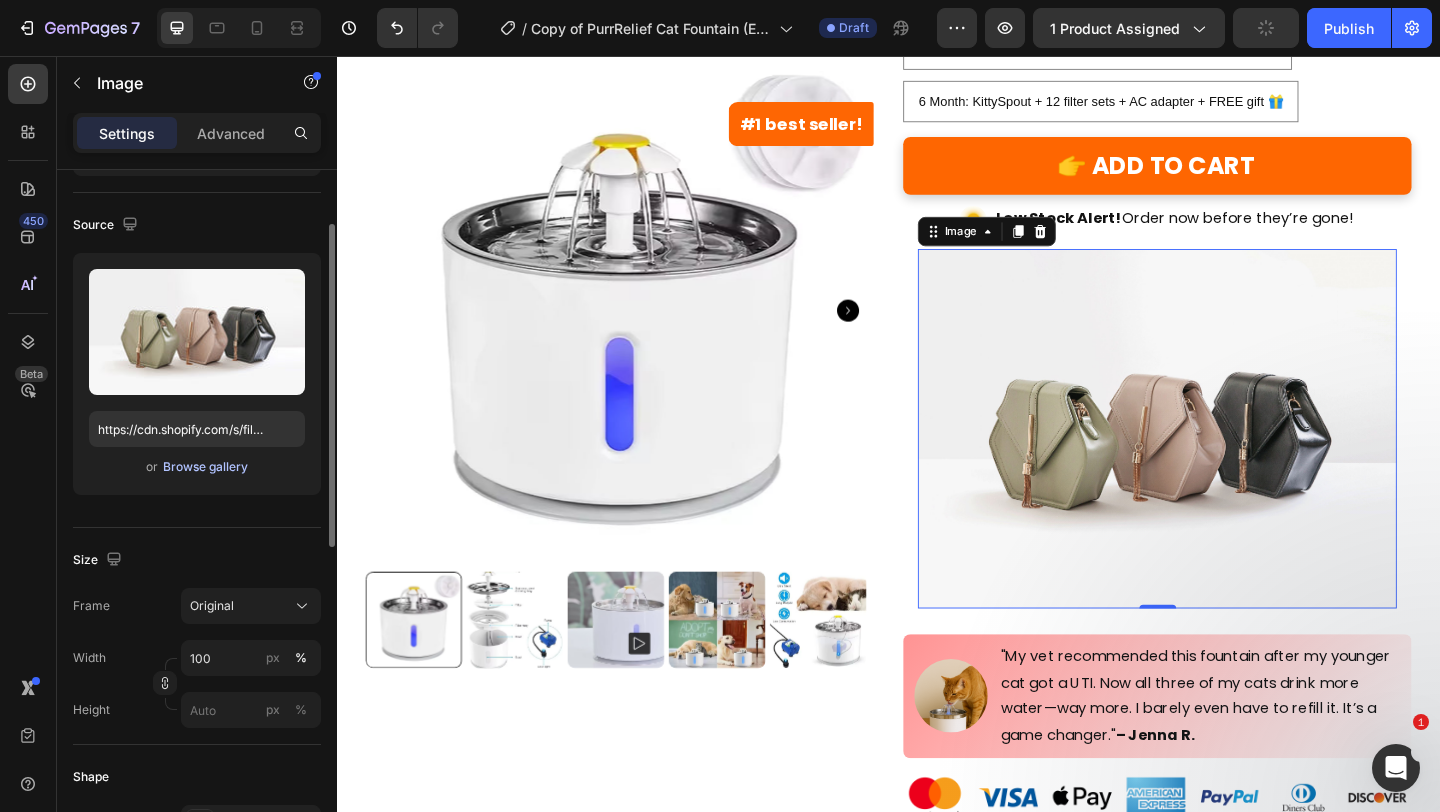click on "Browse gallery" at bounding box center [205, 467] 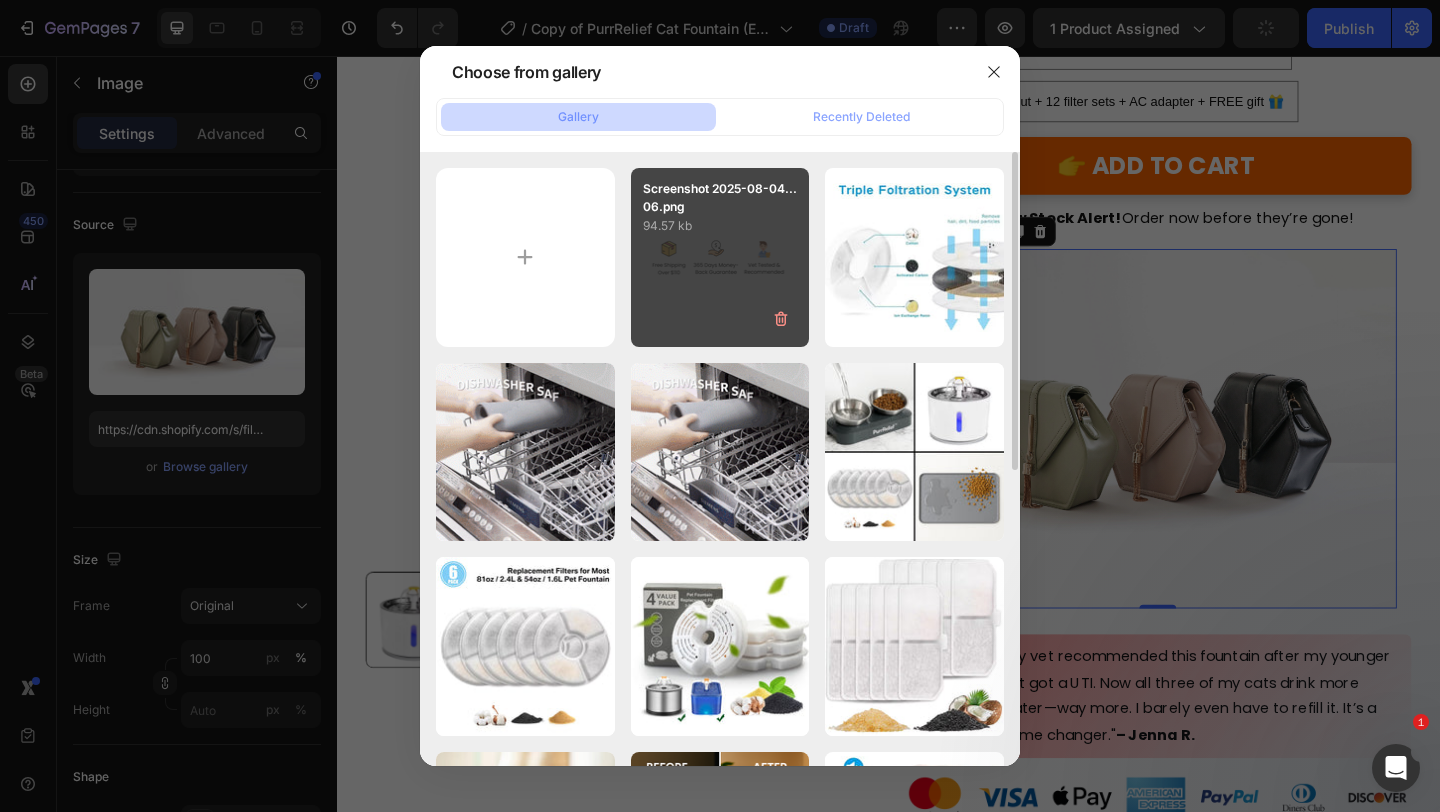 click on "Screenshot 2025-08-04...06.png 94.57 kb" at bounding box center (720, 257) 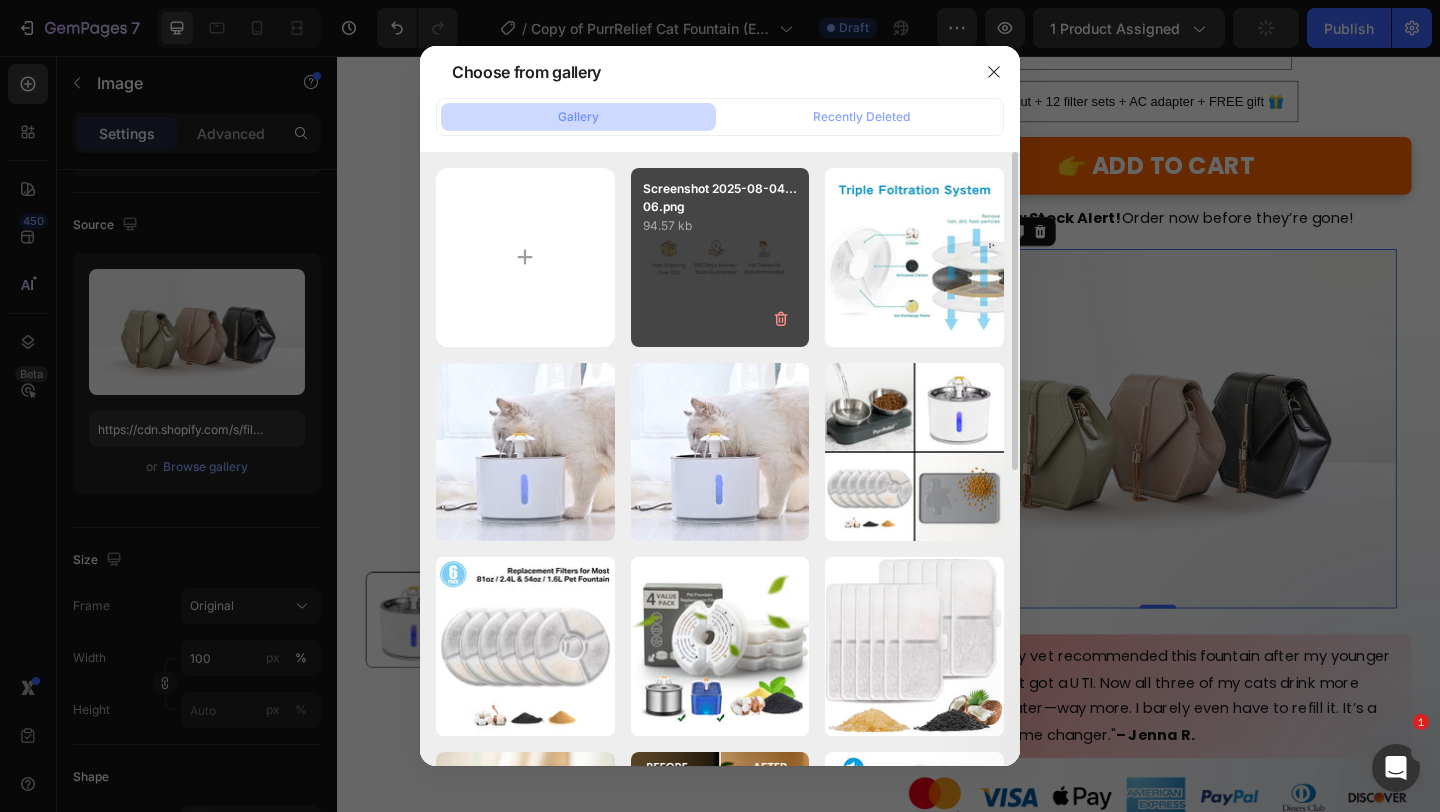type on "https://cdn.shopify.com/s/files/1/0948/4268/3731/files/gempages_558860258601075530-052bb1e7-bf4c-460a-a4ba-8208709429bb.png" 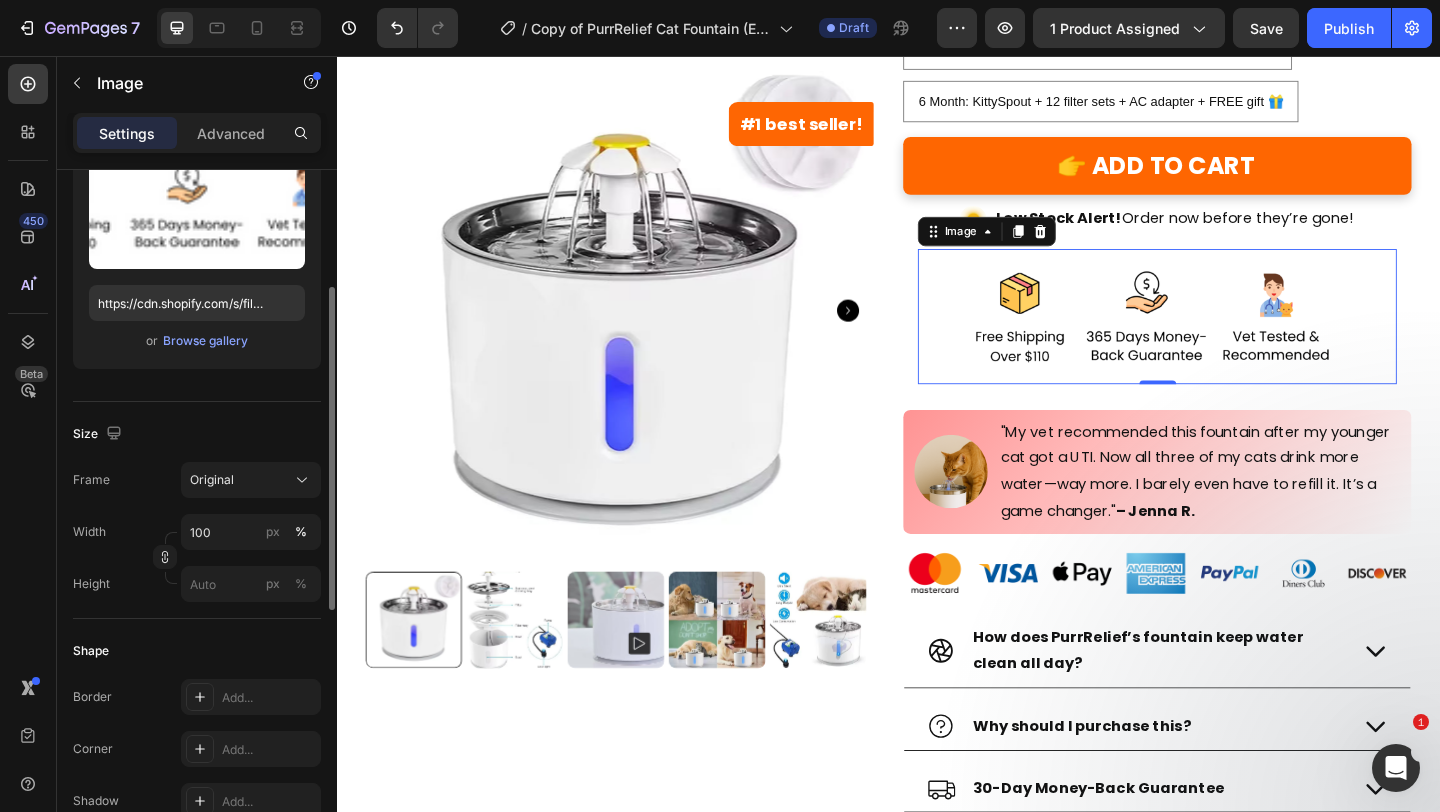 scroll, scrollTop: 247, scrollLeft: 0, axis: vertical 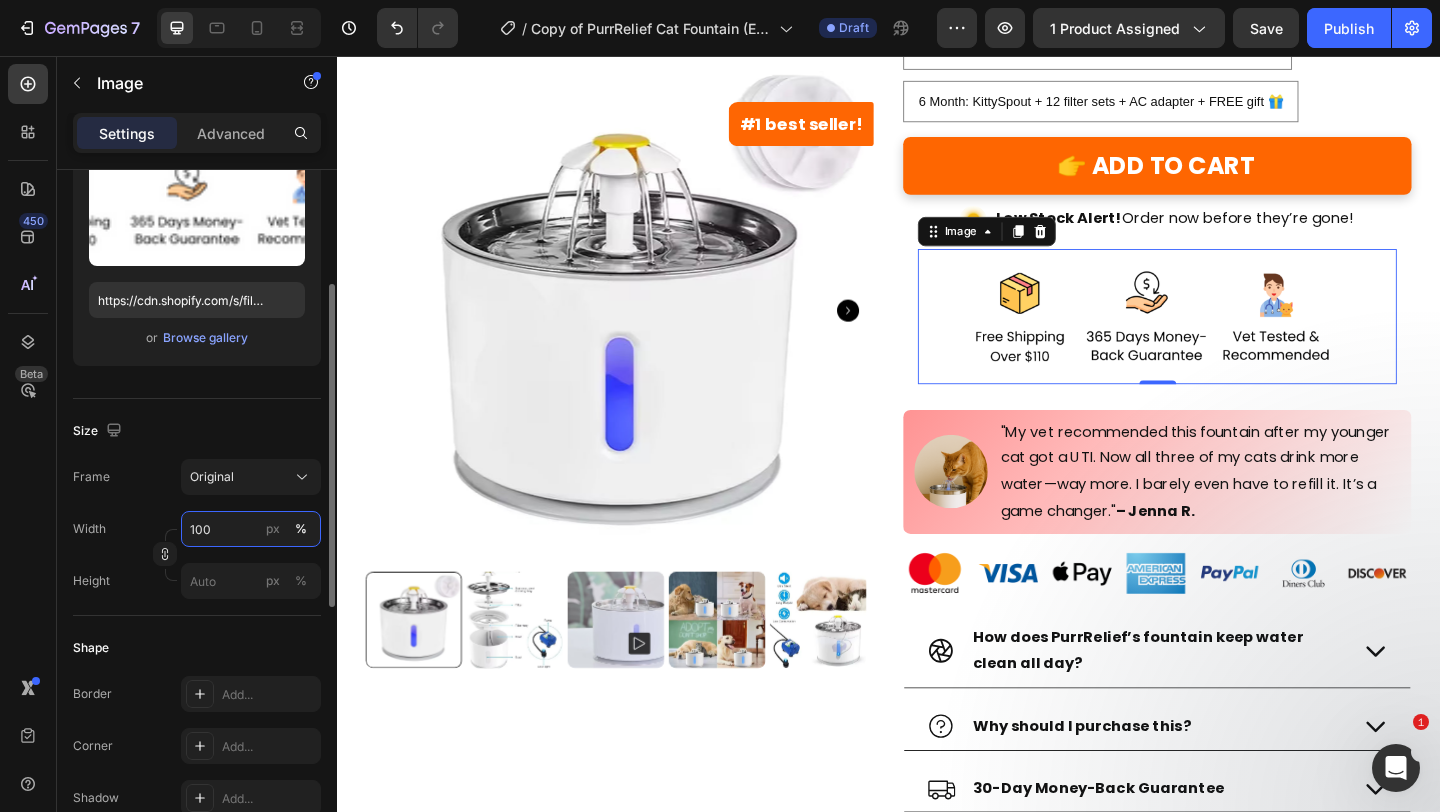 click on "100" at bounding box center (251, 529) 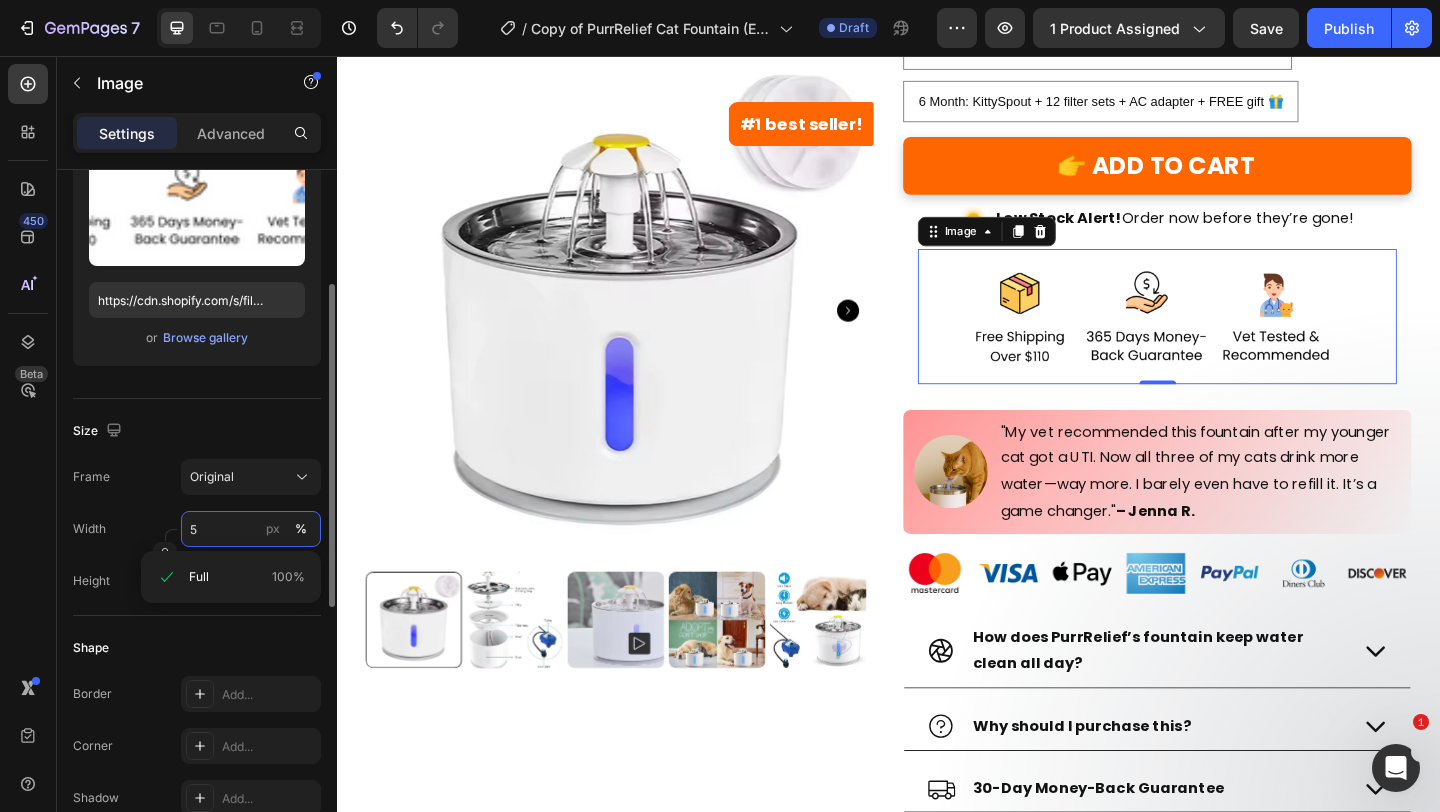 type on "50" 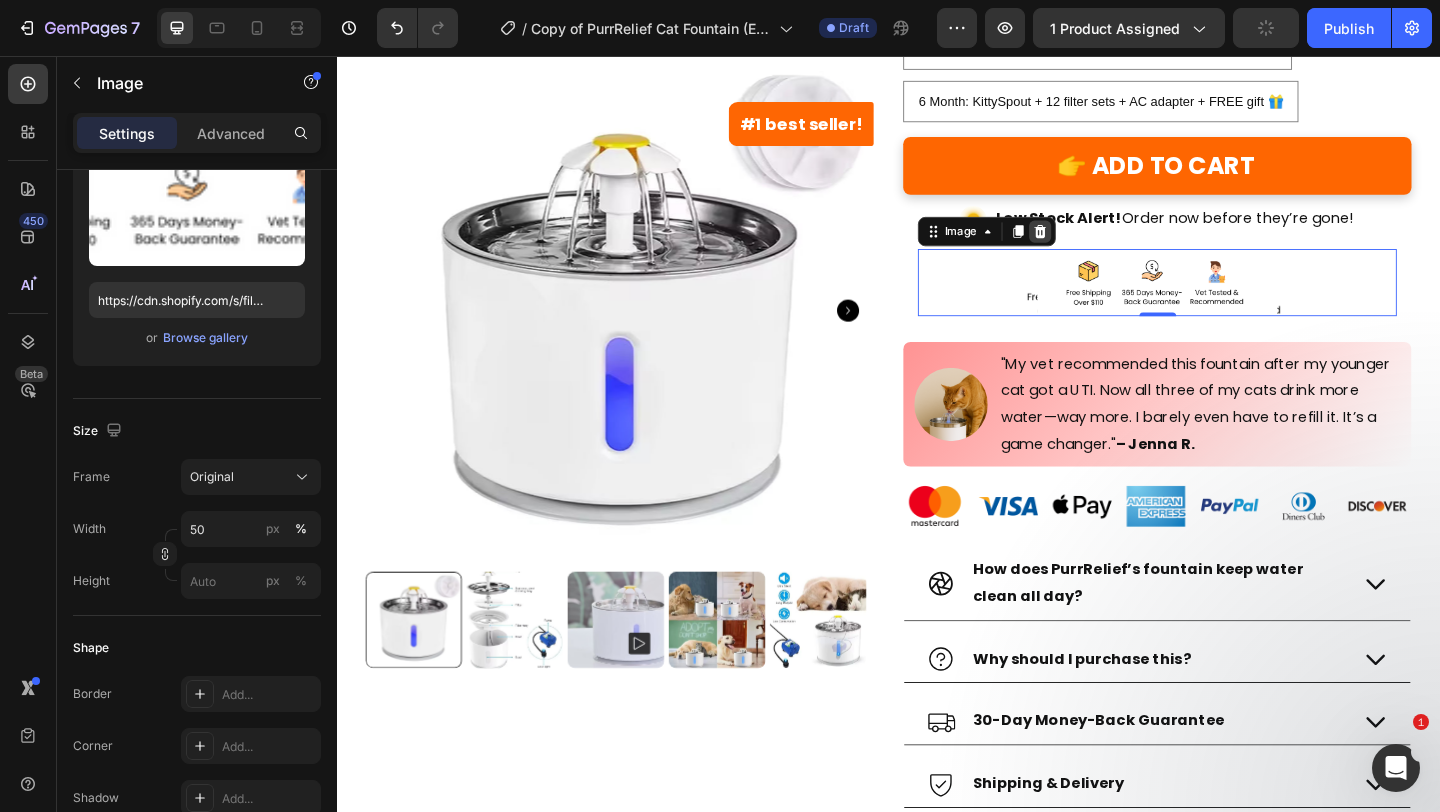 click 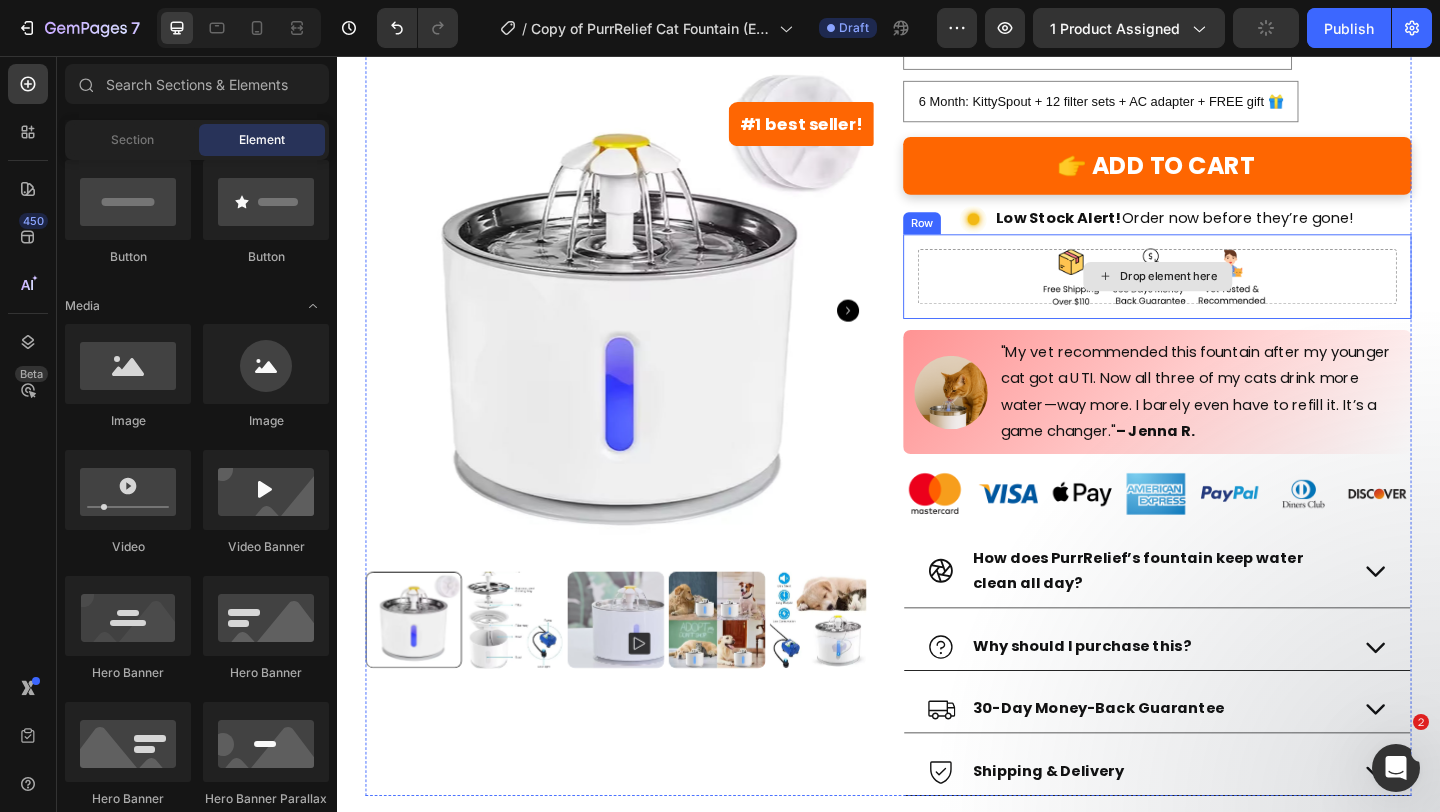 click on "Drop element here" at bounding box center [1229, 296] 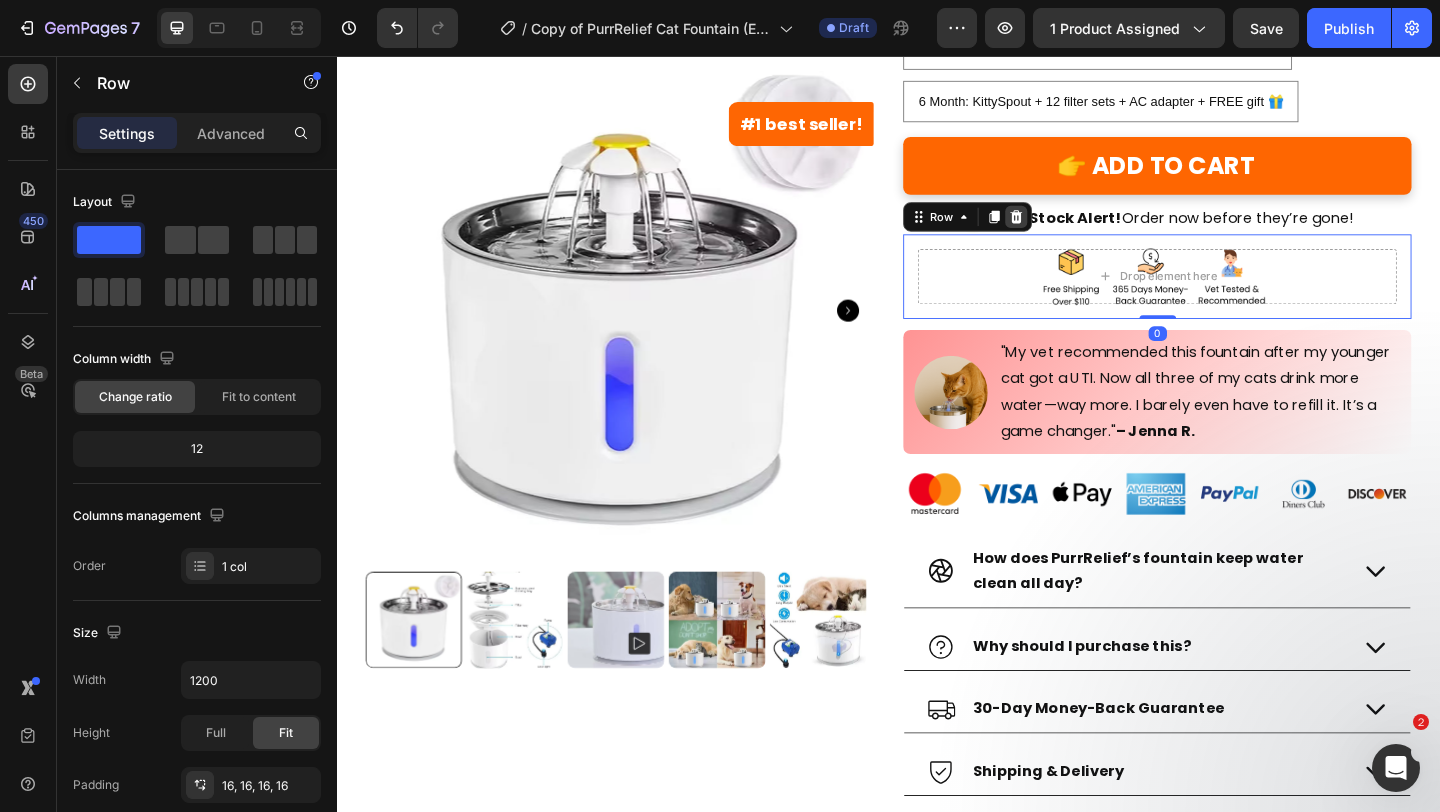click 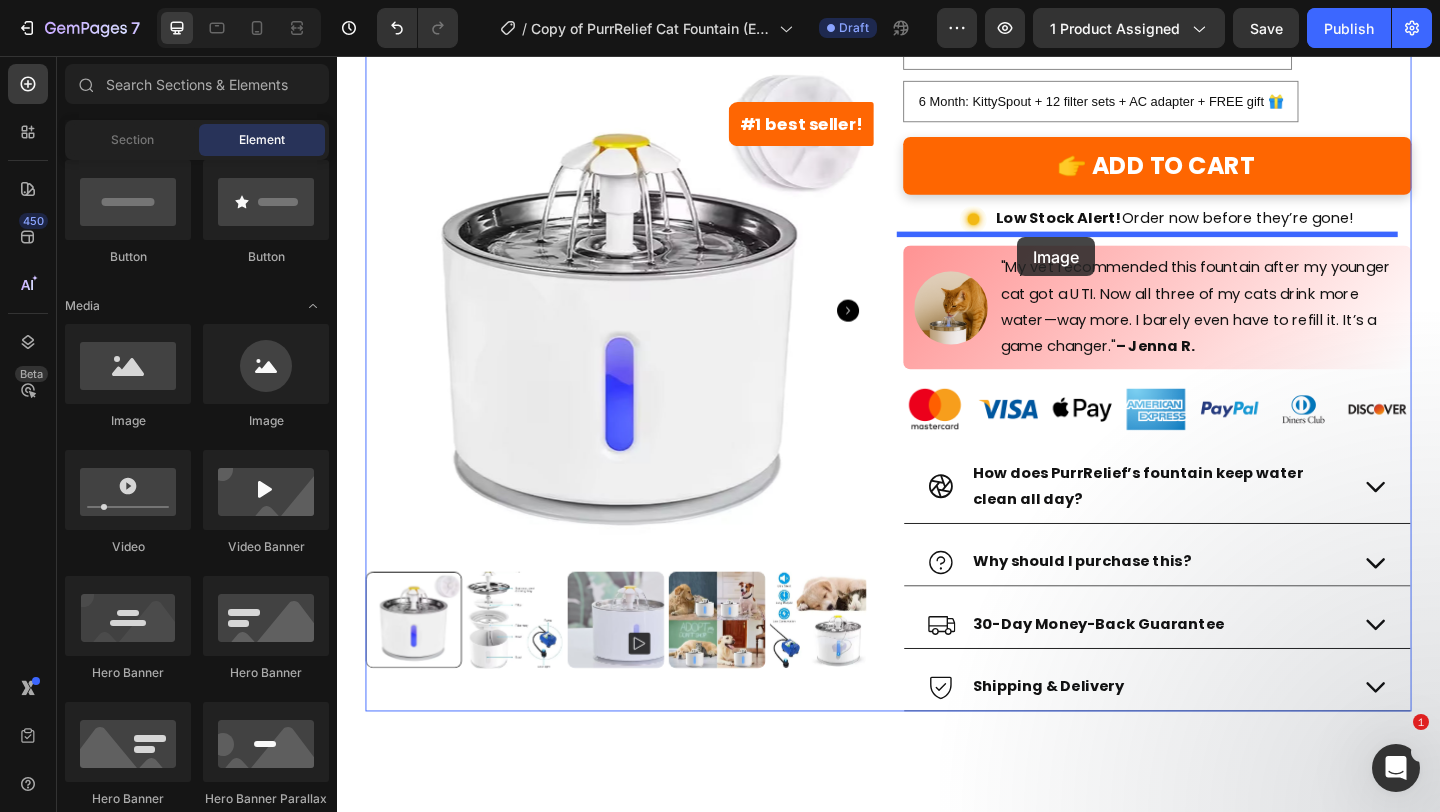 drag, startPoint x: 465, startPoint y: 446, endPoint x: 1077, endPoint y: 253, distance: 641.711 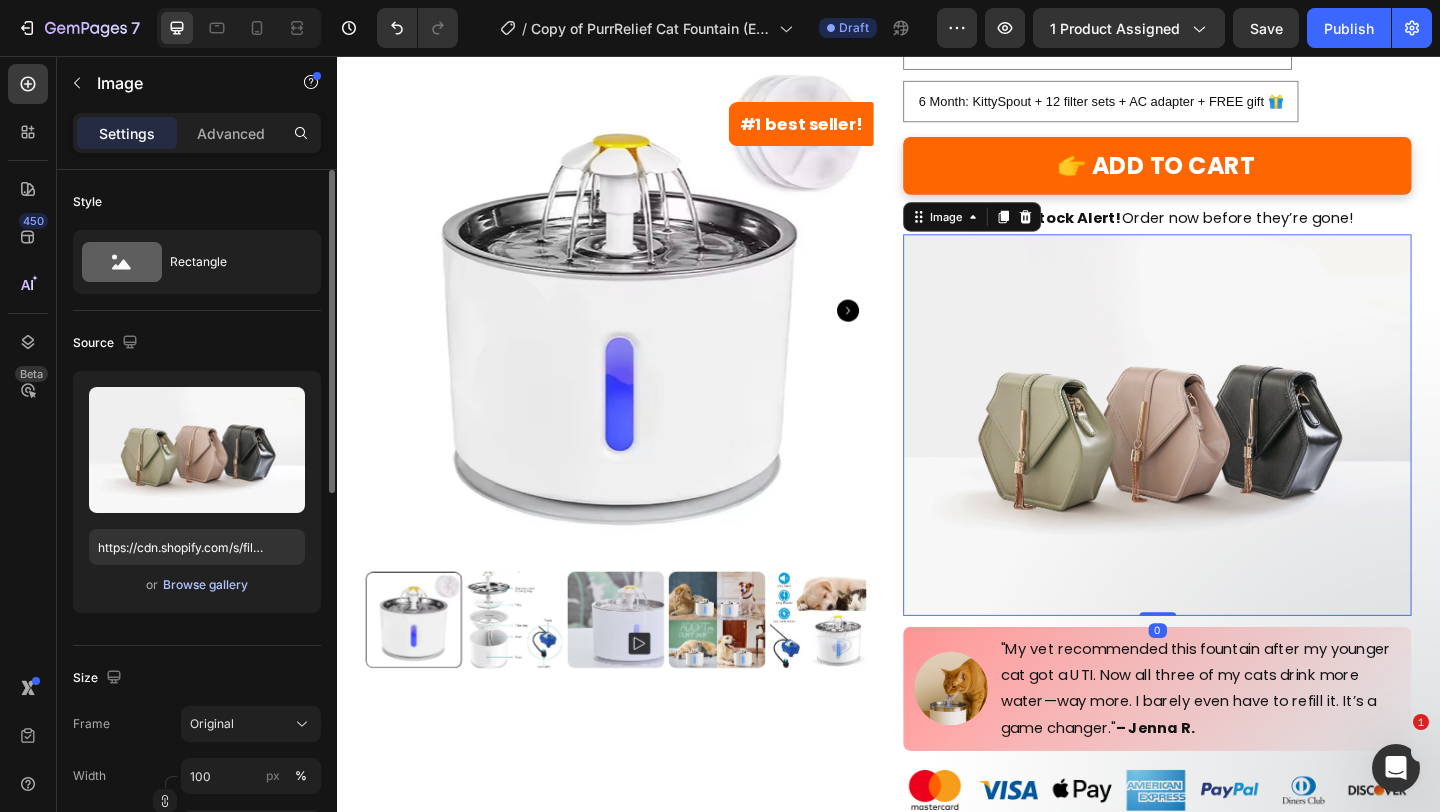click on "Browse gallery" at bounding box center (205, 585) 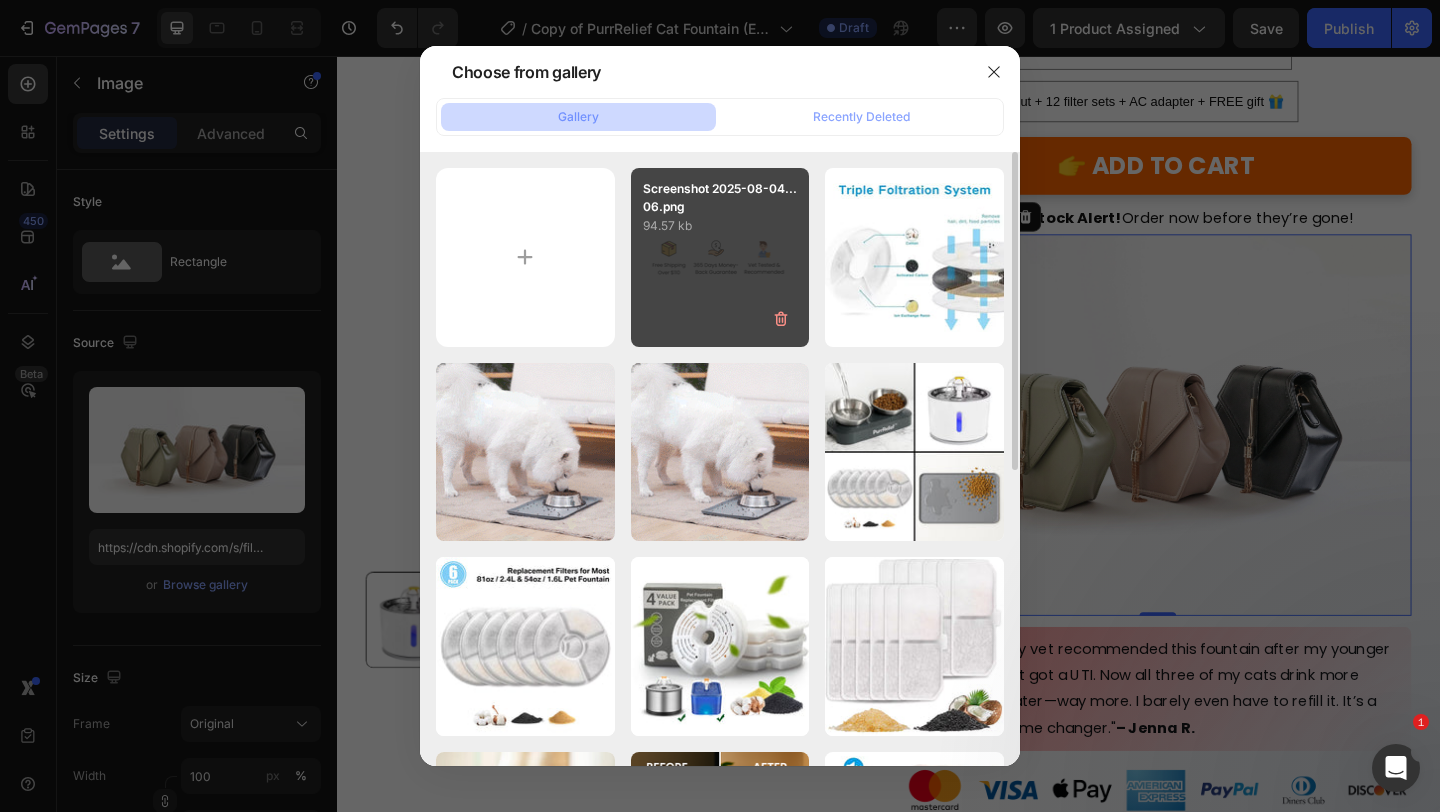 click on "Screenshot 2025-08-04...06.png 94.57 kb" at bounding box center (720, 257) 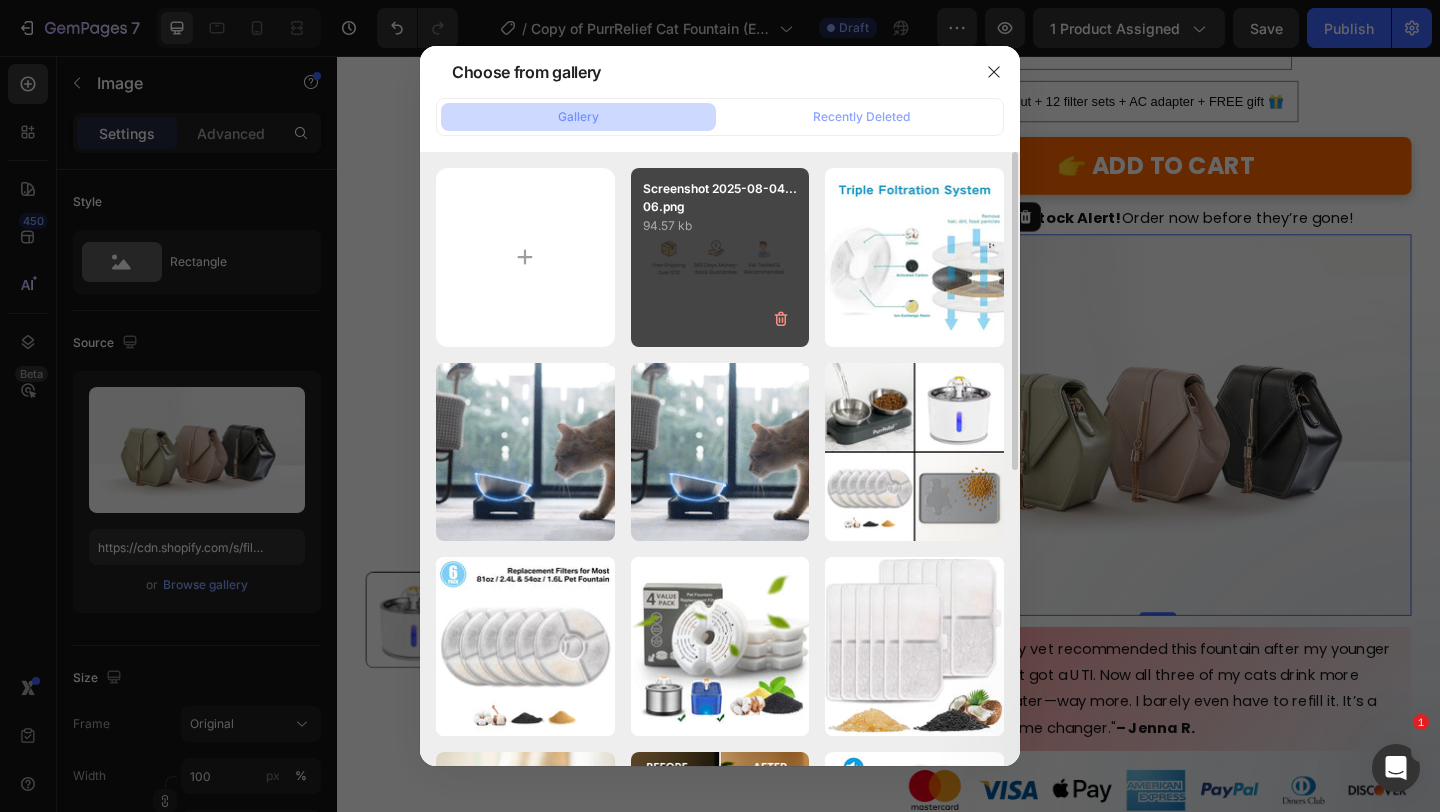 type on "https://cdn.shopify.com/s/files/1/0948/4268/3731/files/gempages_558860258601075530-052bb1e7-bf4c-460a-a4ba-8208709429bb.png" 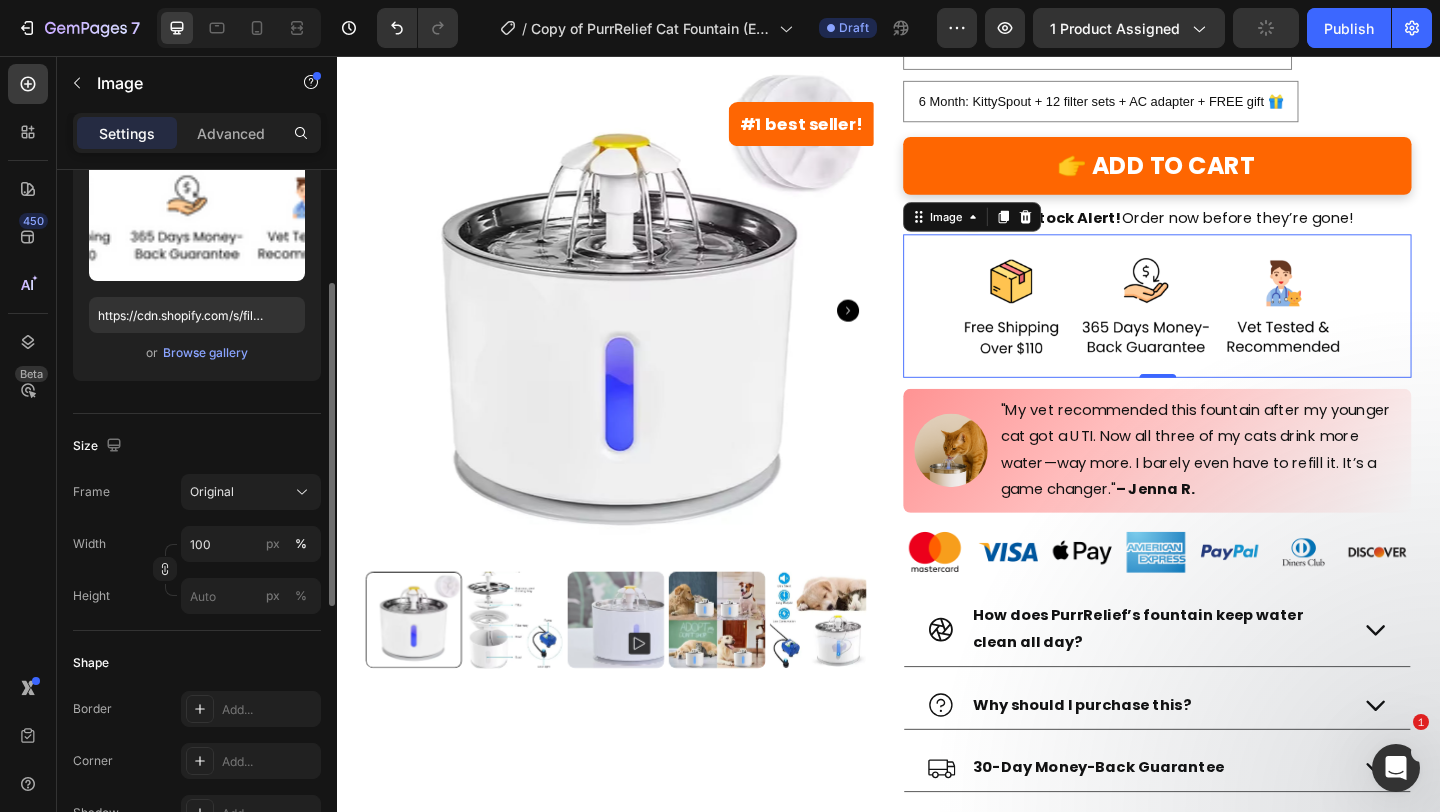 scroll, scrollTop: 236, scrollLeft: 0, axis: vertical 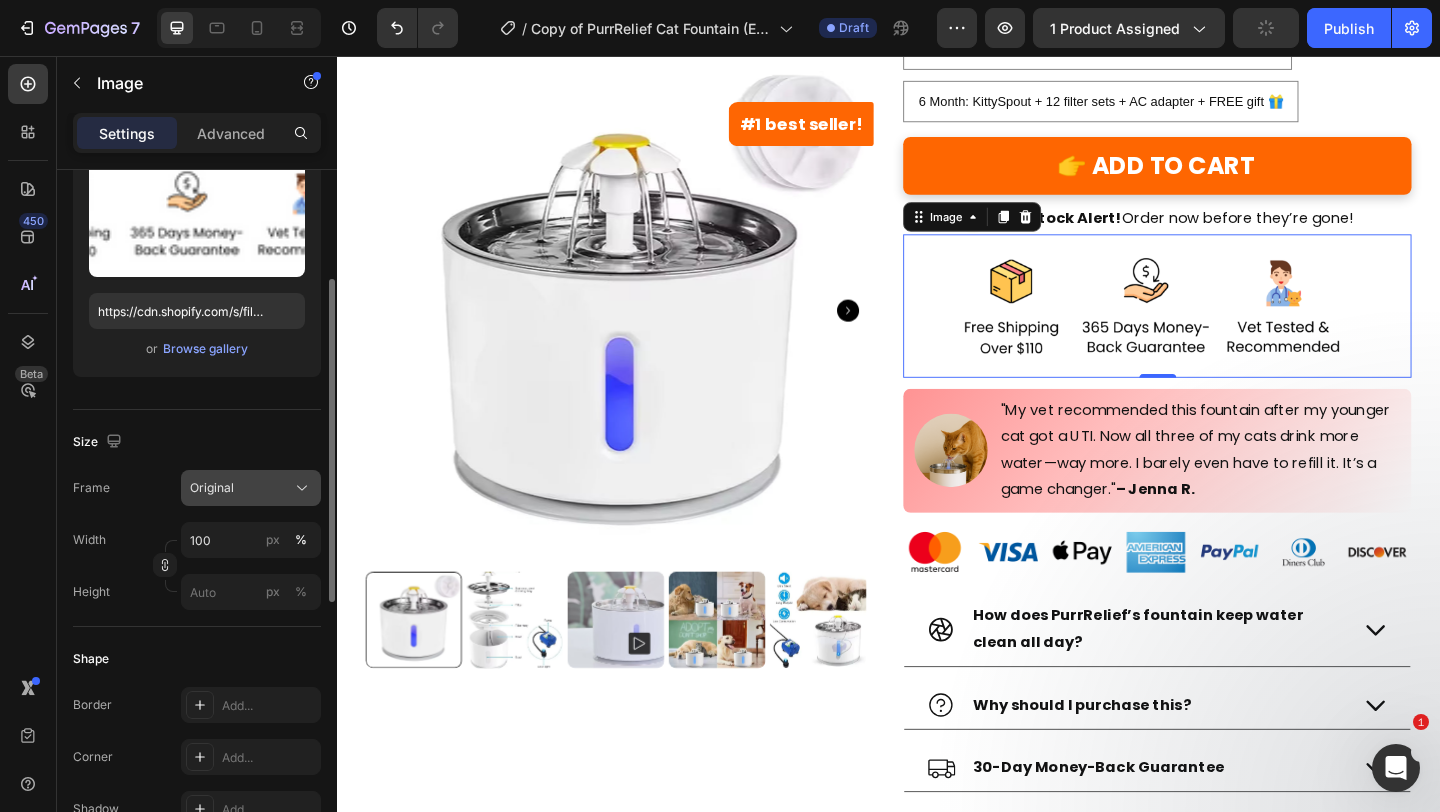 click on "Original" 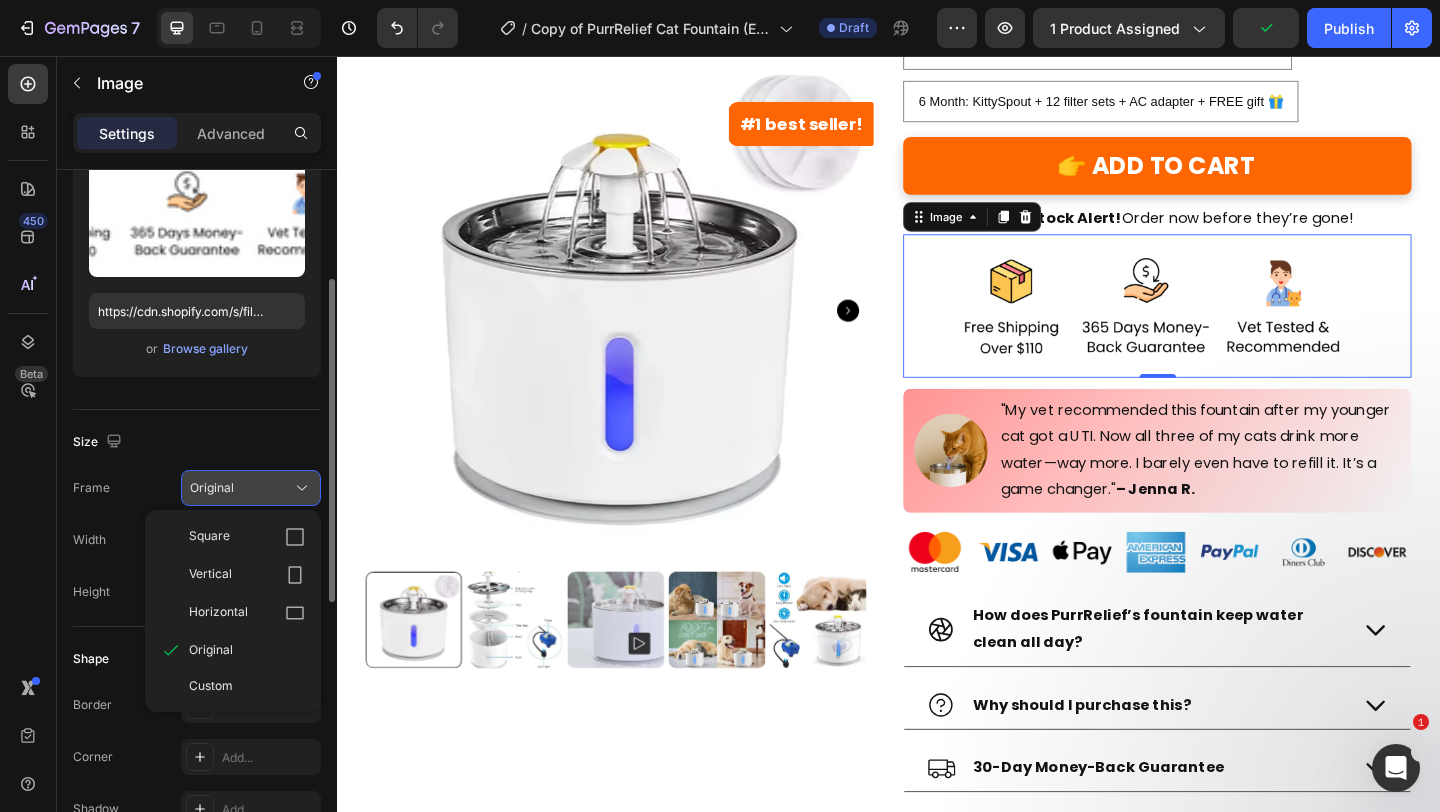 click on "Original" 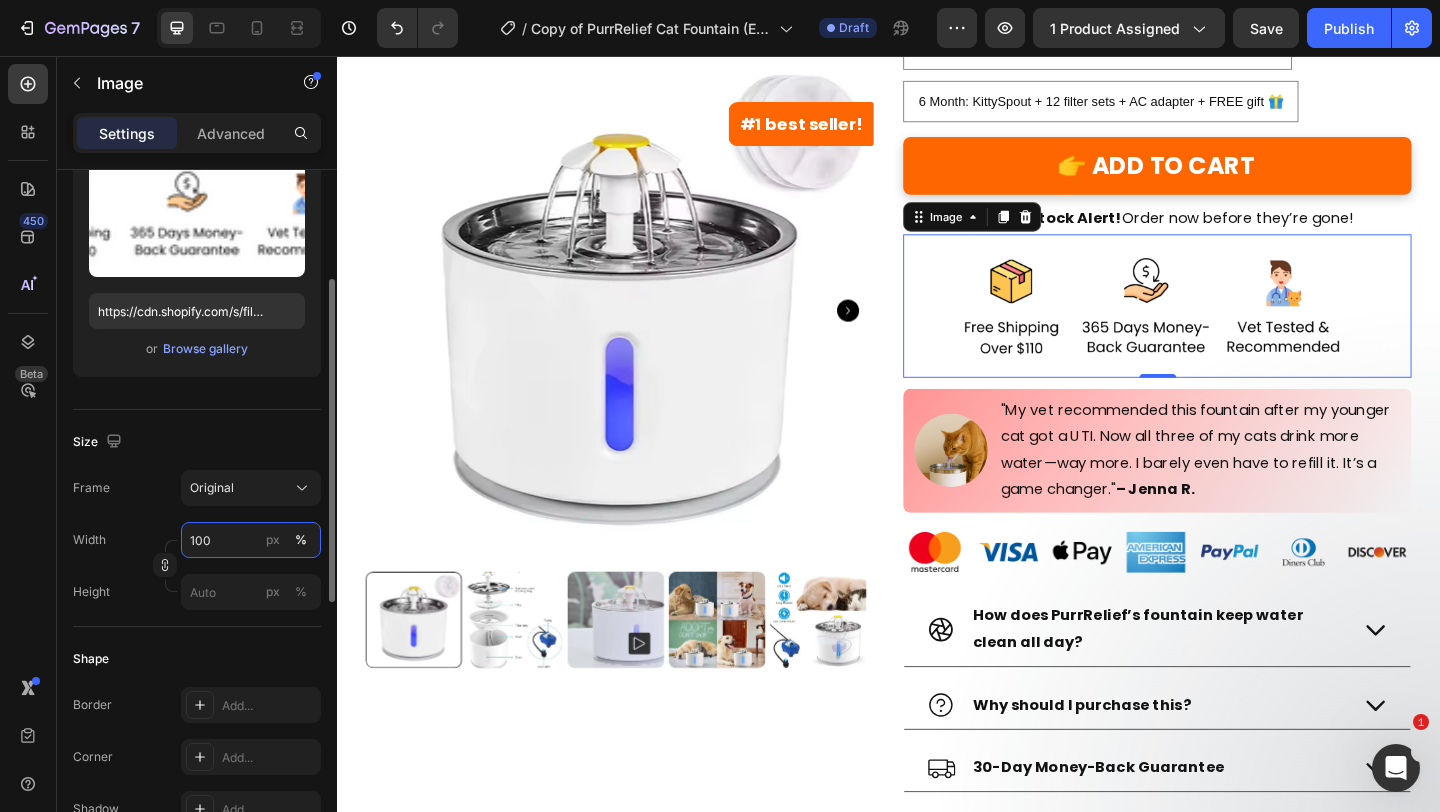 click on "100" at bounding box center [251, 540] 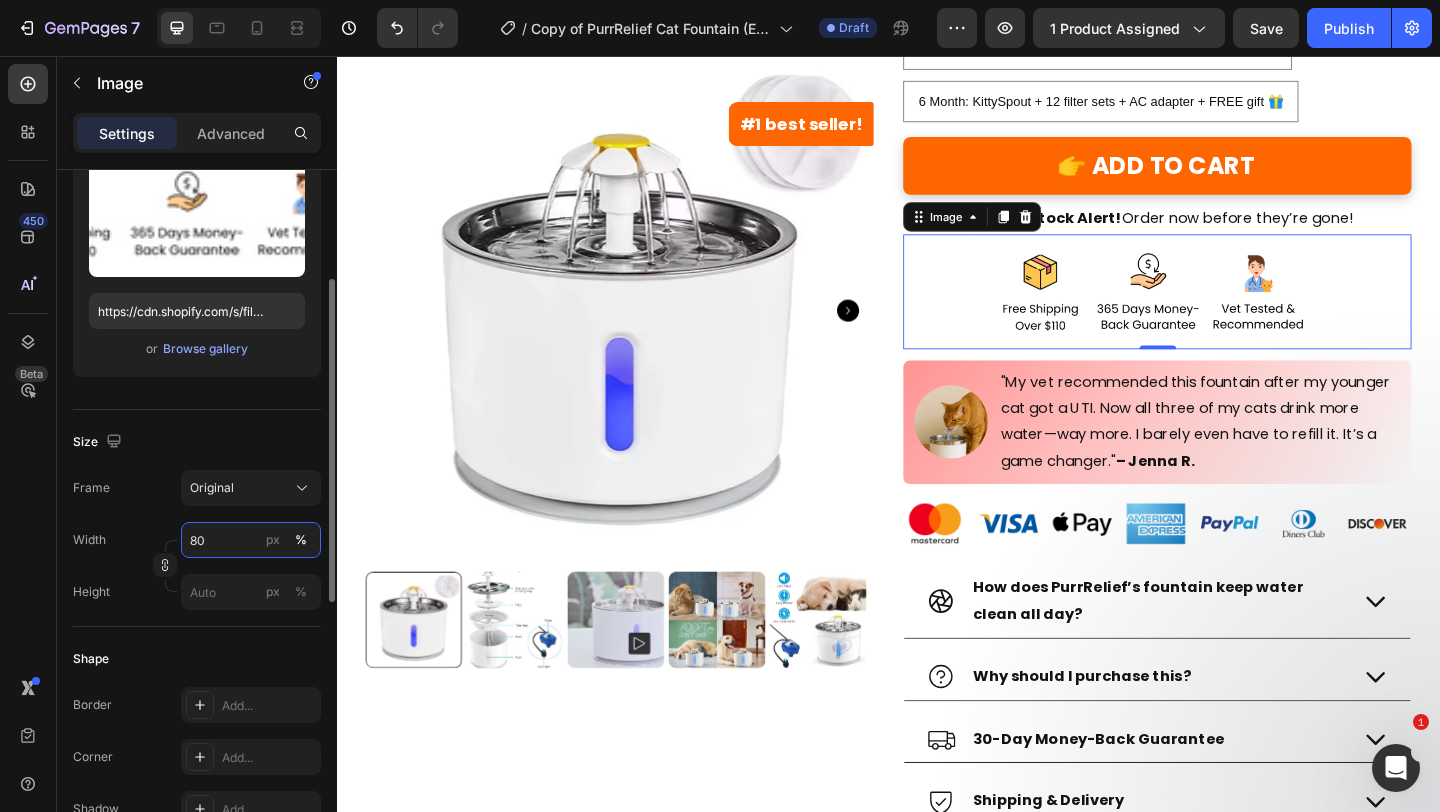 type on "8" 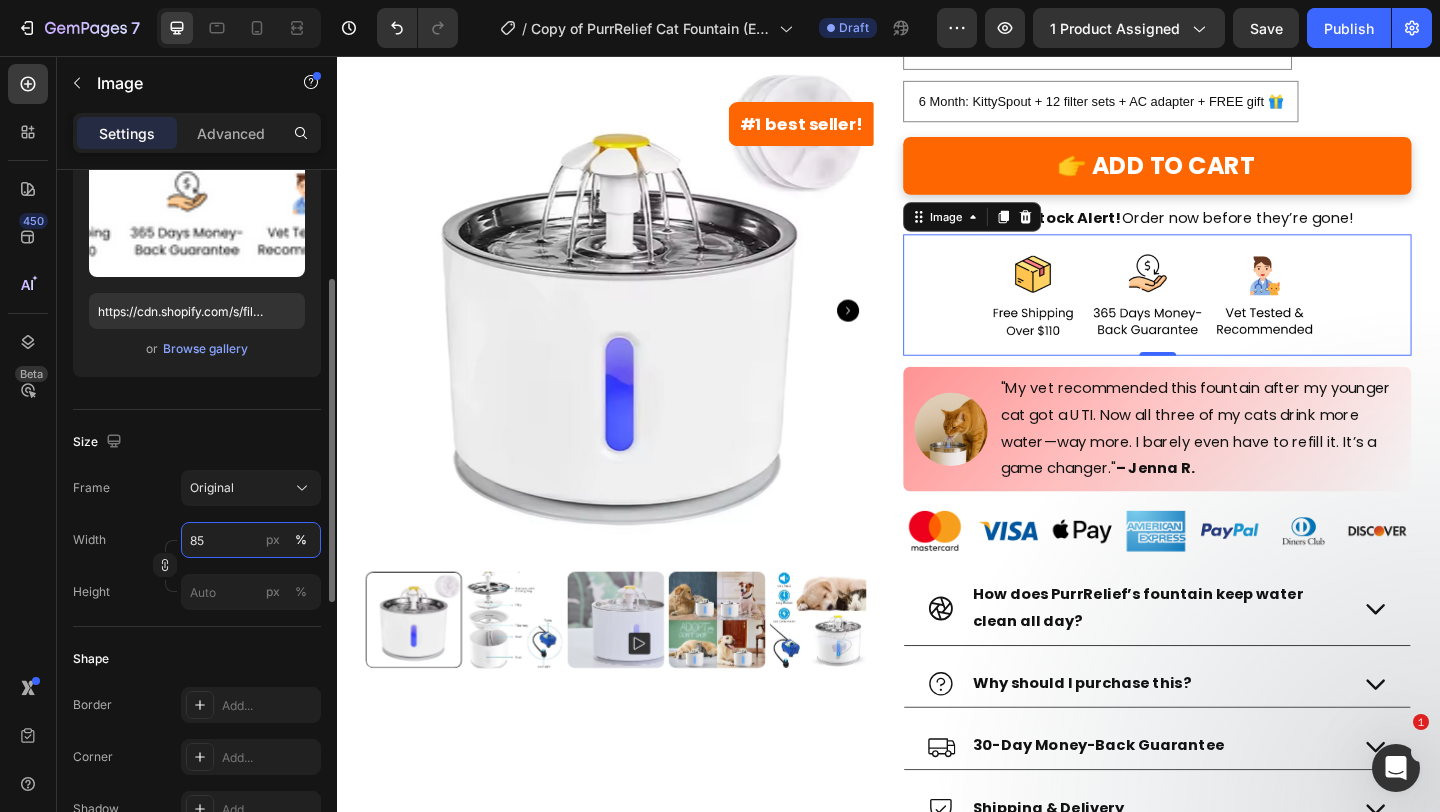 type on "8" 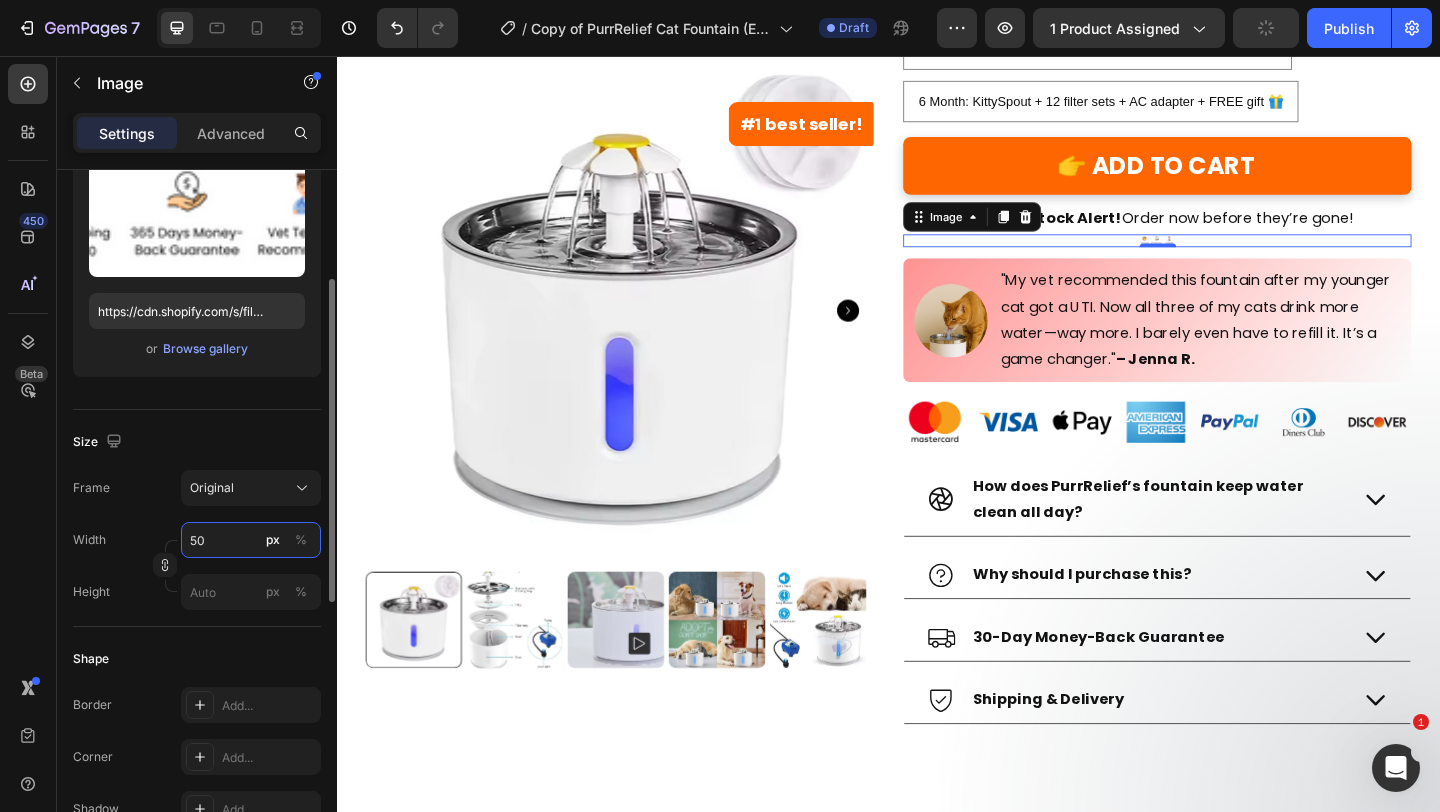 type on "5" 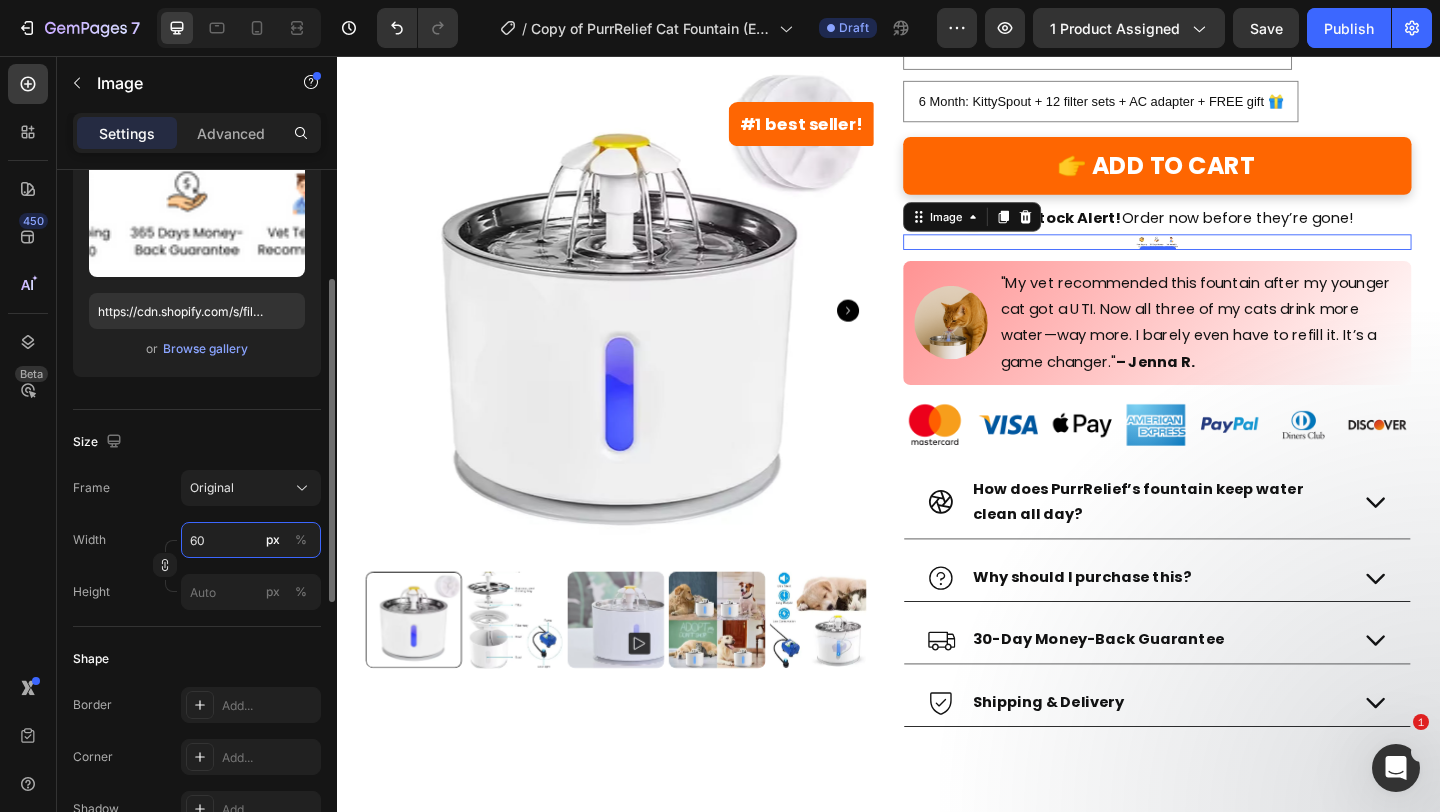 type on "6" 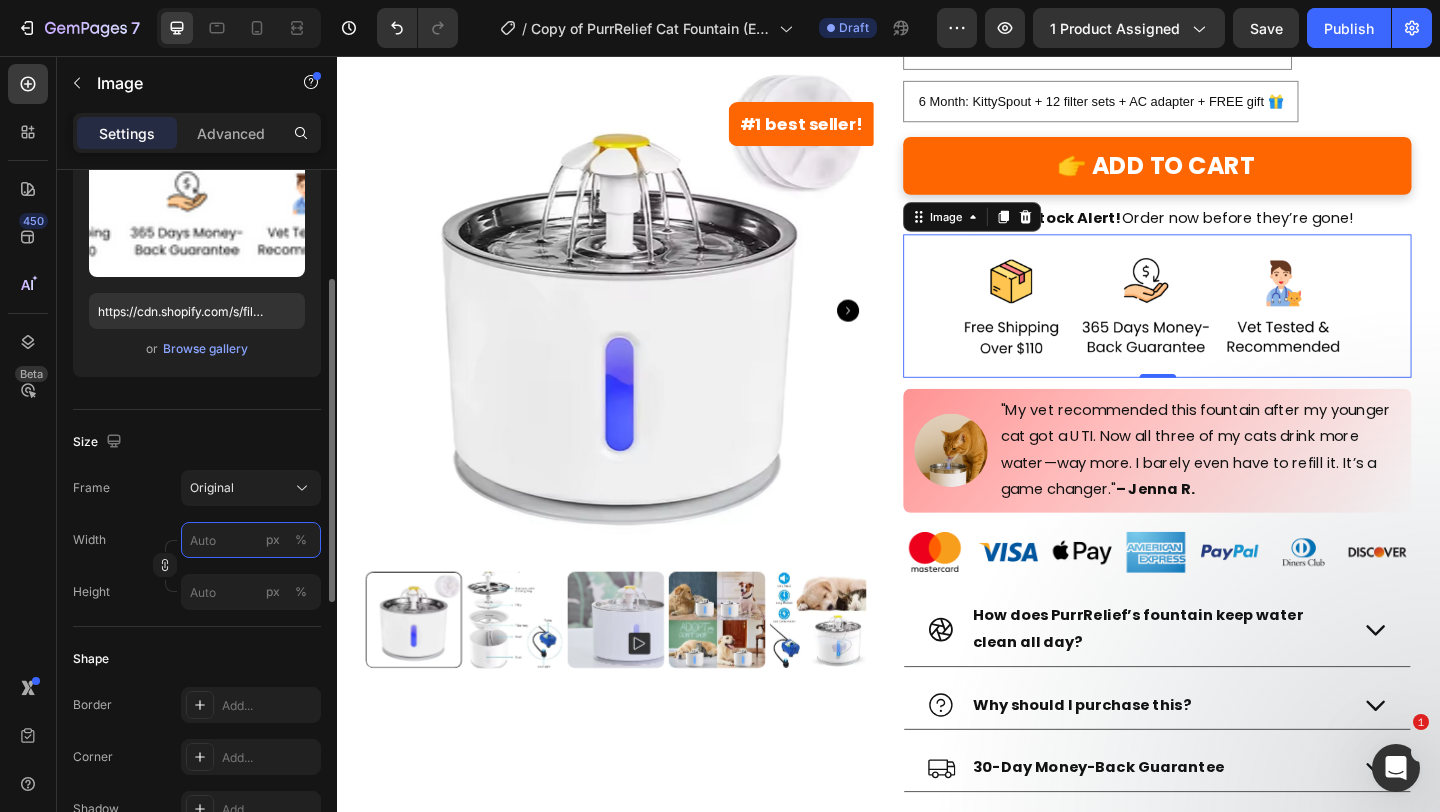 type on "6" 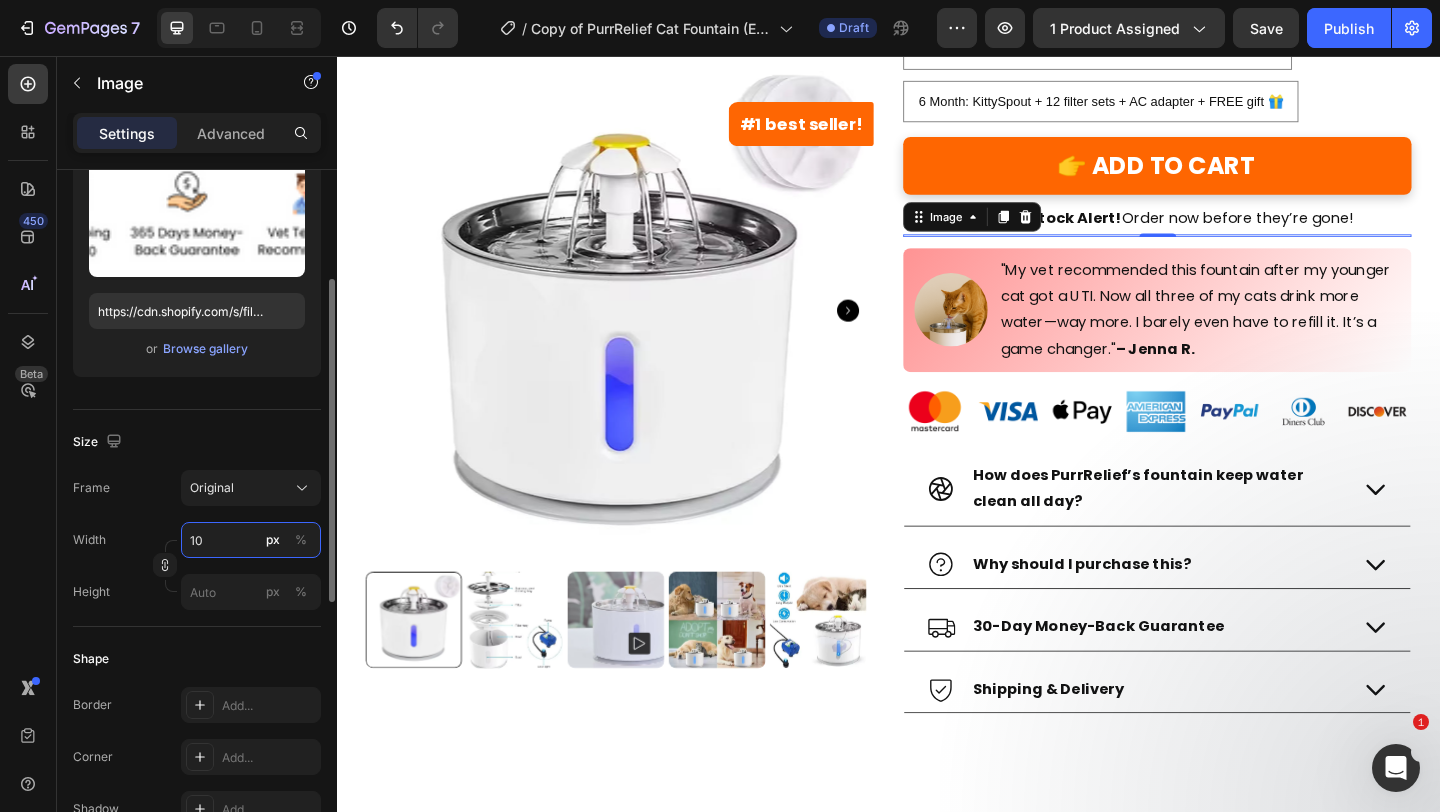type on "1" 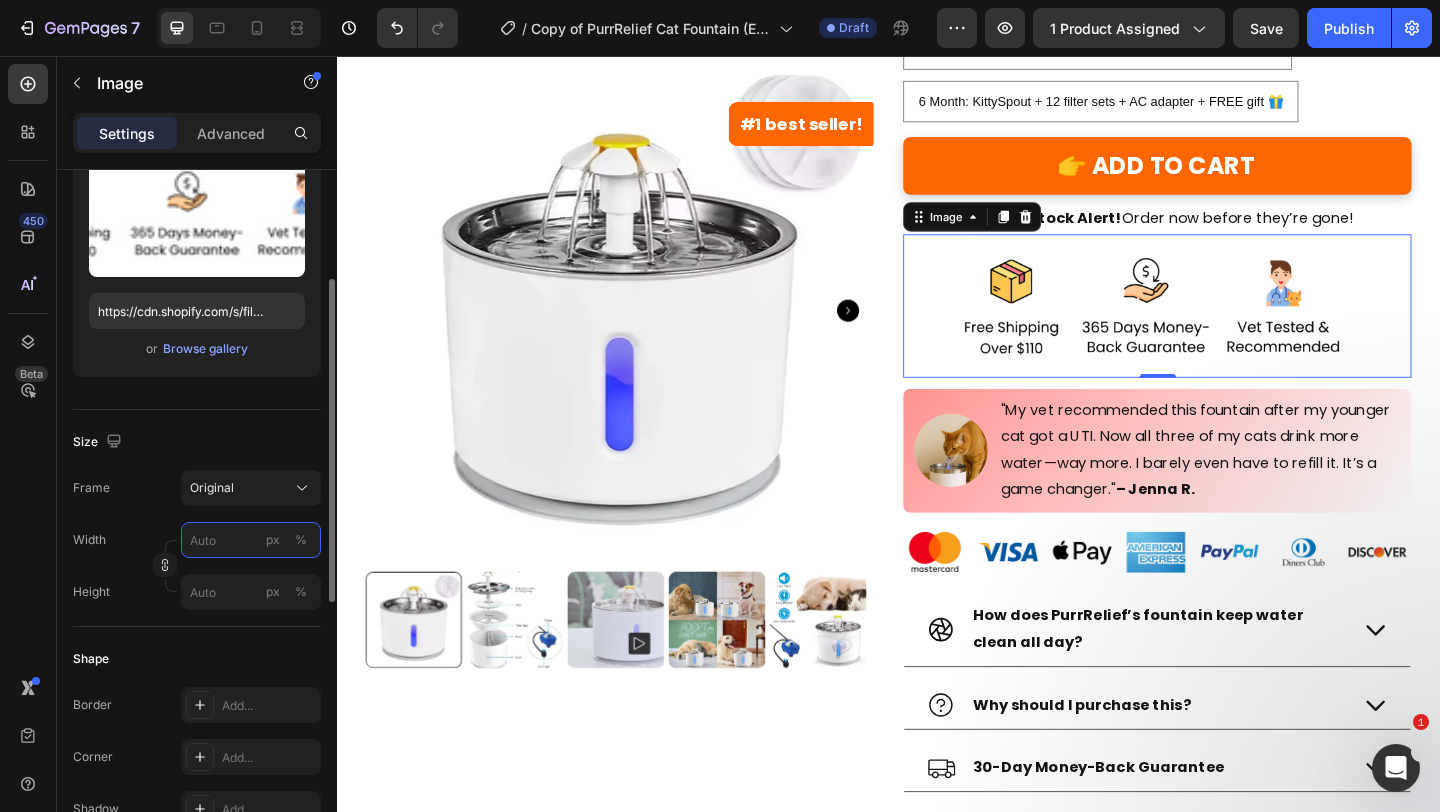 type on "1" 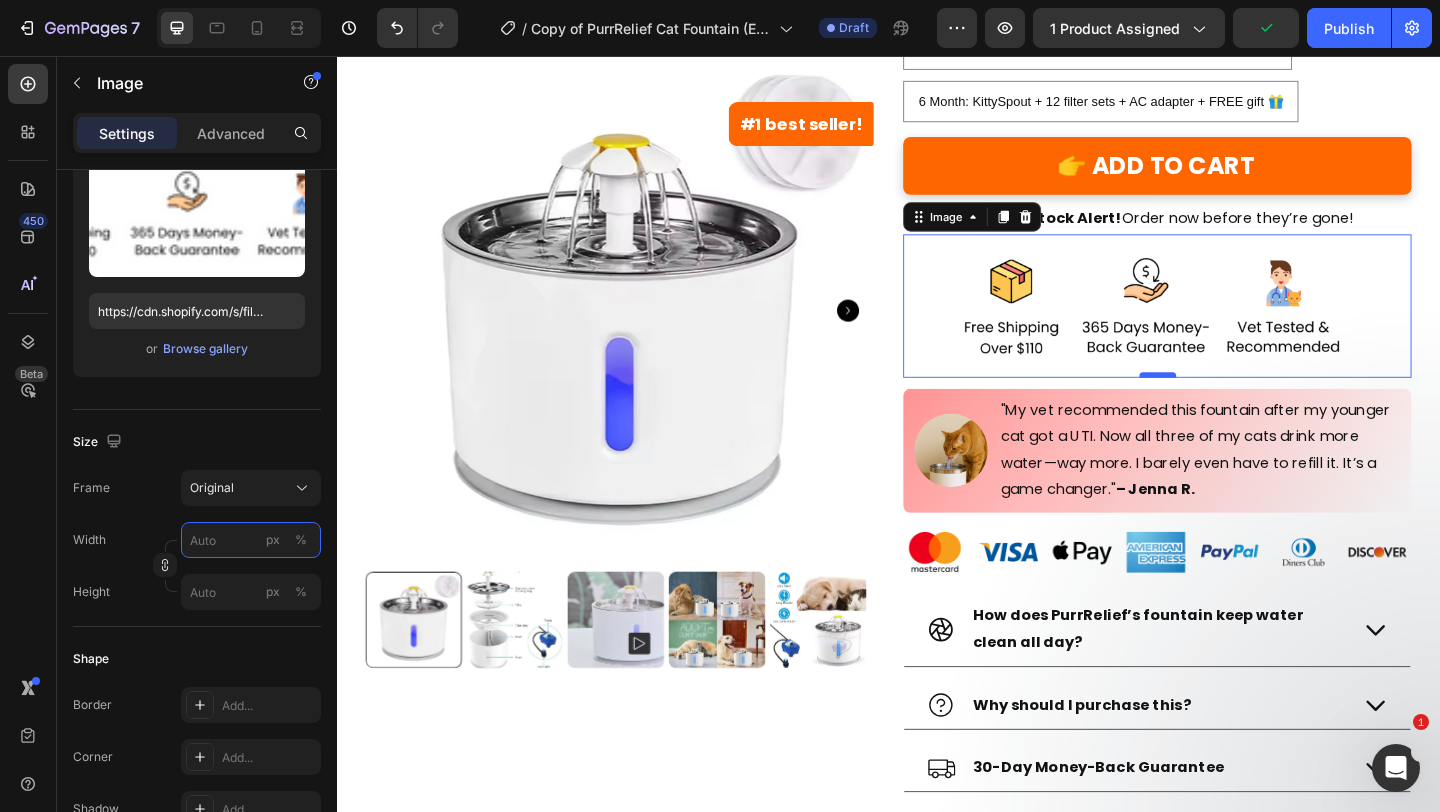 type 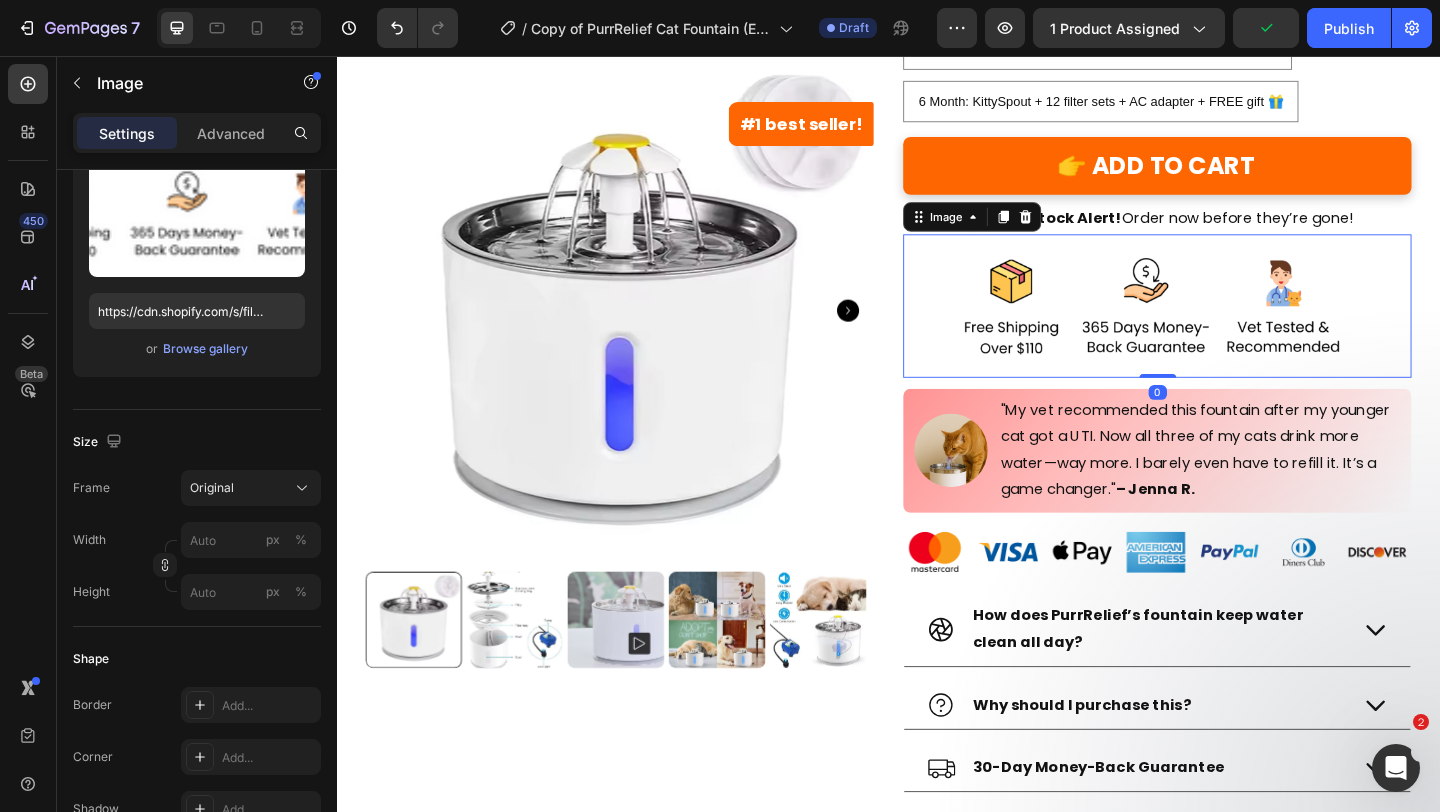 drag, startPoint x: 1214, startPoint y: 401, endPoint x: 1207, endPoint y: 288, distance: 113.216606 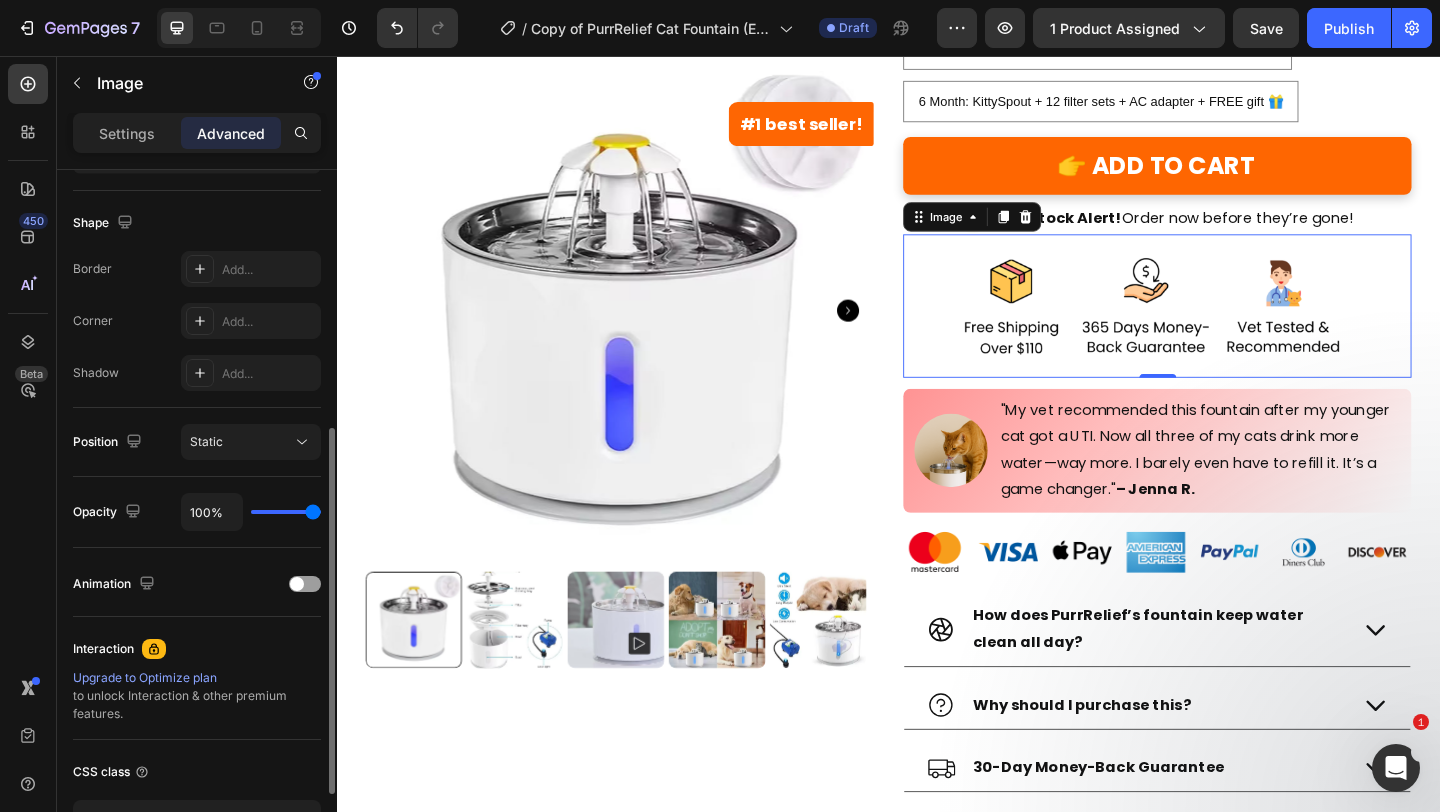 scroll, scrollTop: 473, scrollLeft: 0, axis: vertical 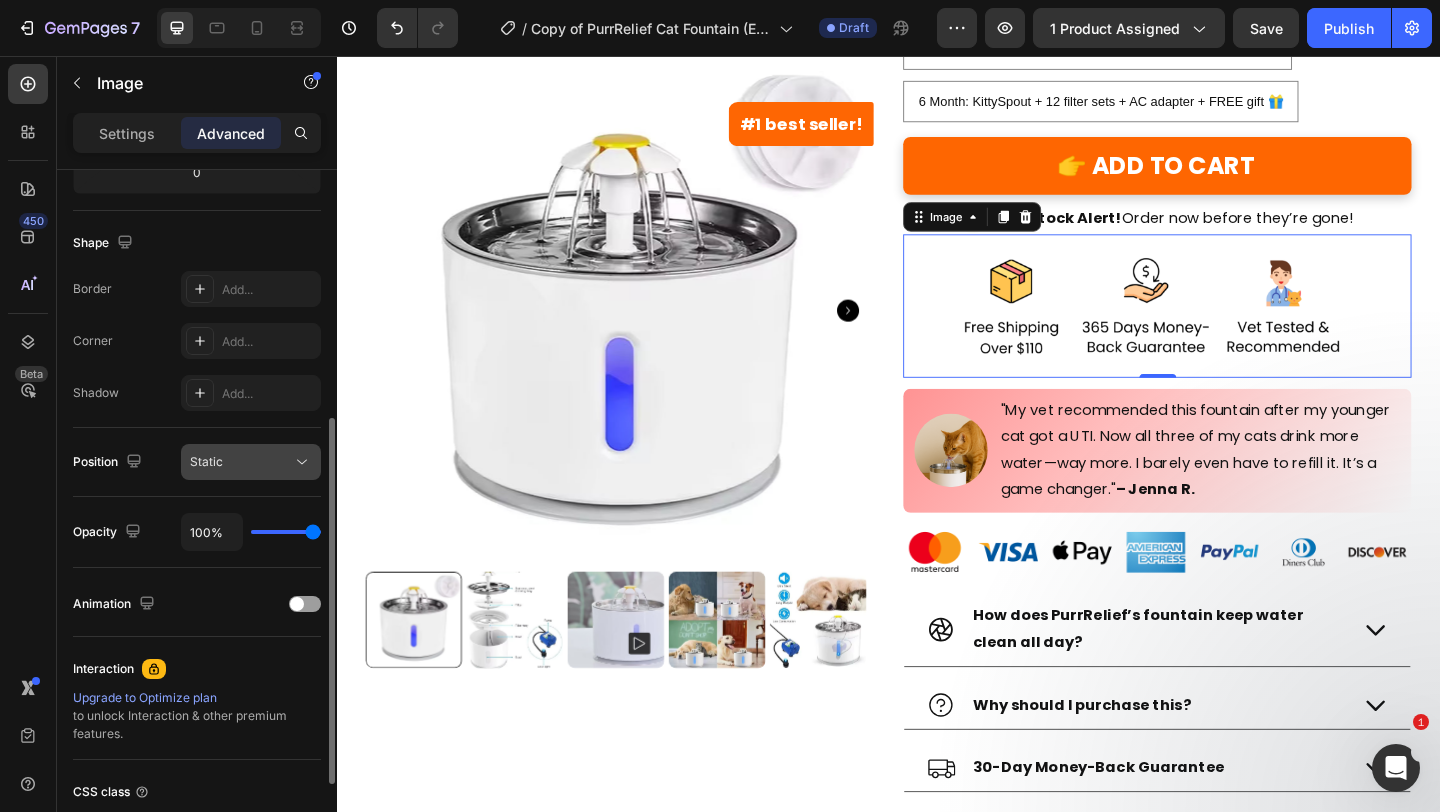 click on "Static" at bounding box center (241, 462) 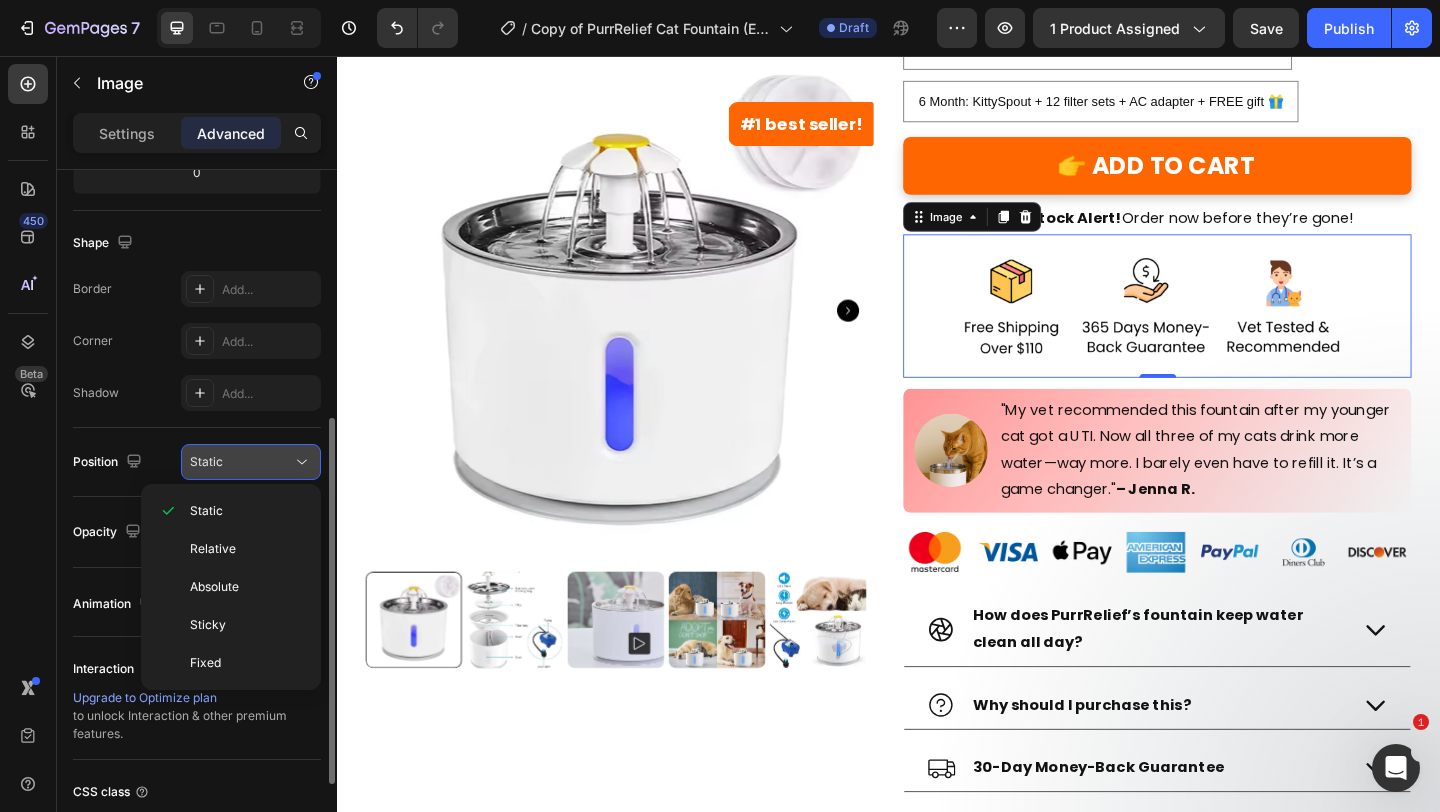 click on "Static" at bounding box center (241, 462) 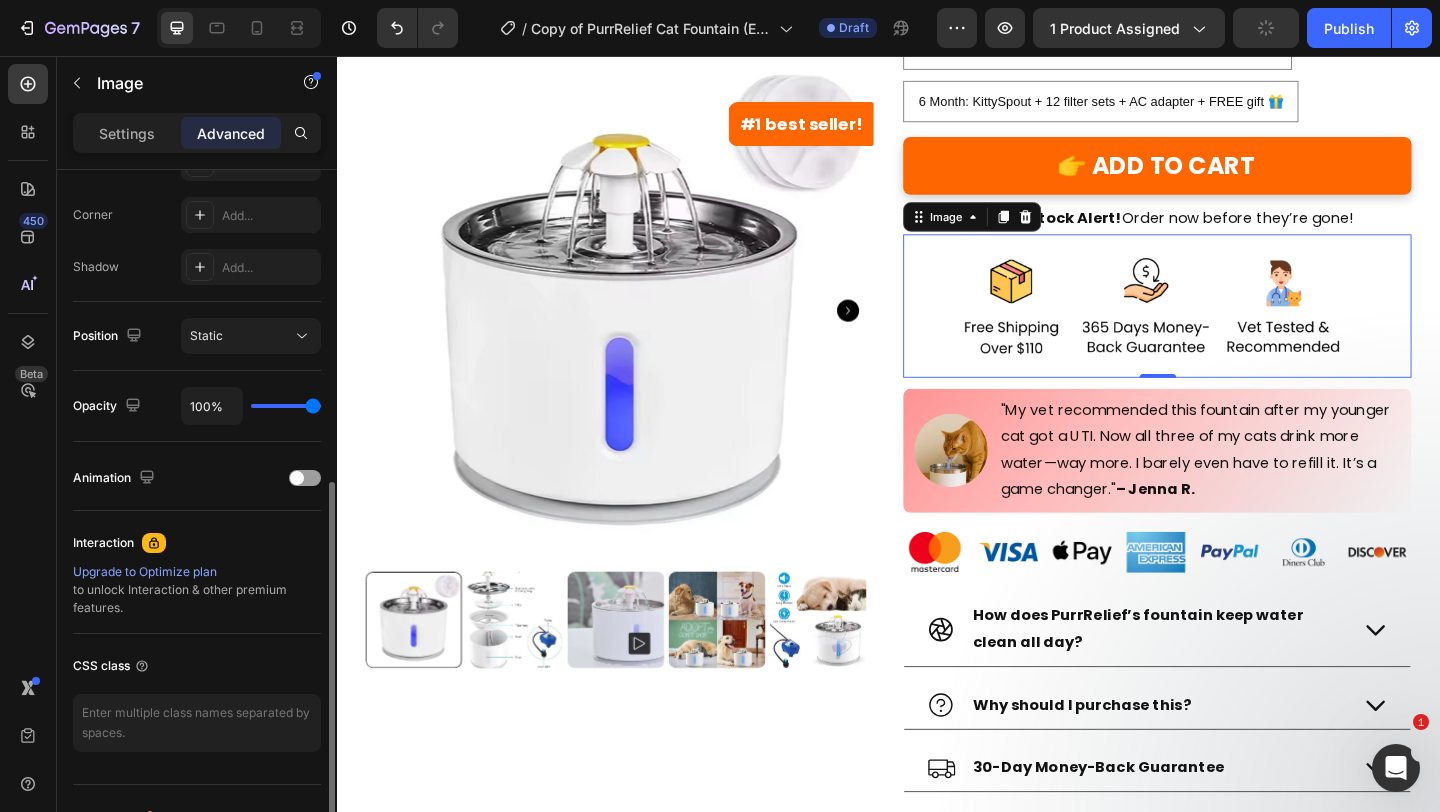 scroll, scrollTop: 600, scrollLeft: 0, axis: vertical 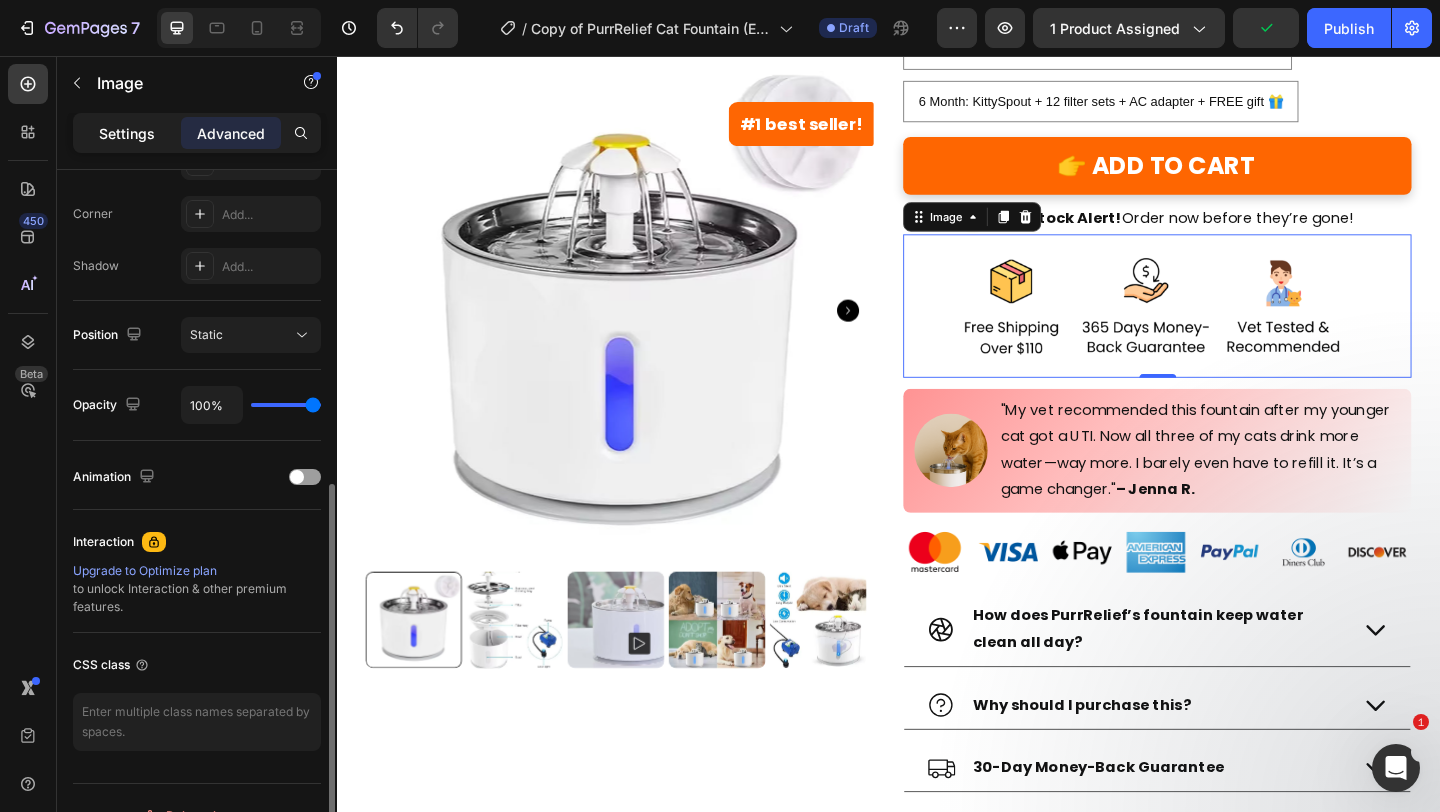 click on "Settings" at bounding box center [127, 133] 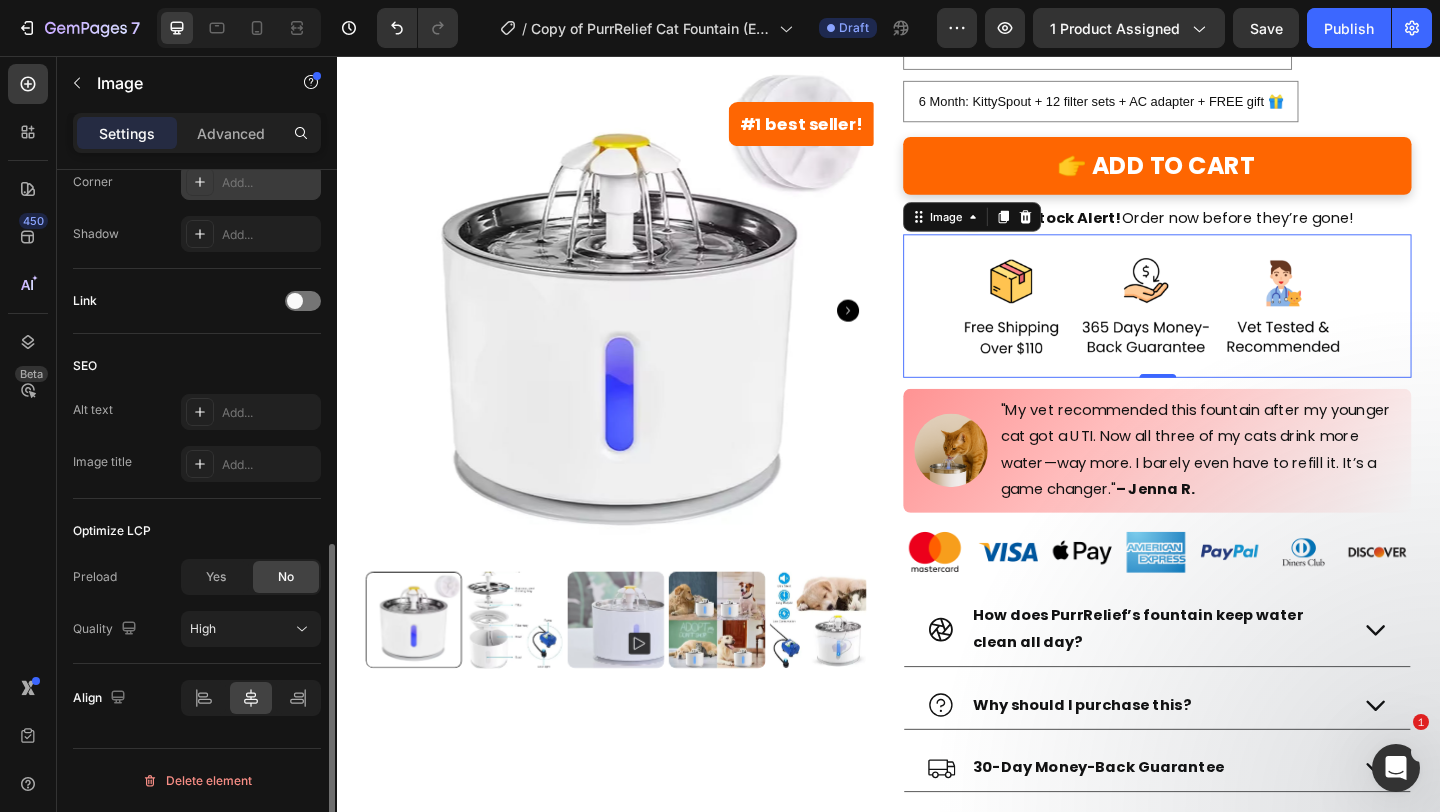 scroll, scrollTop: 0, scrollLeft: 0, axis: both 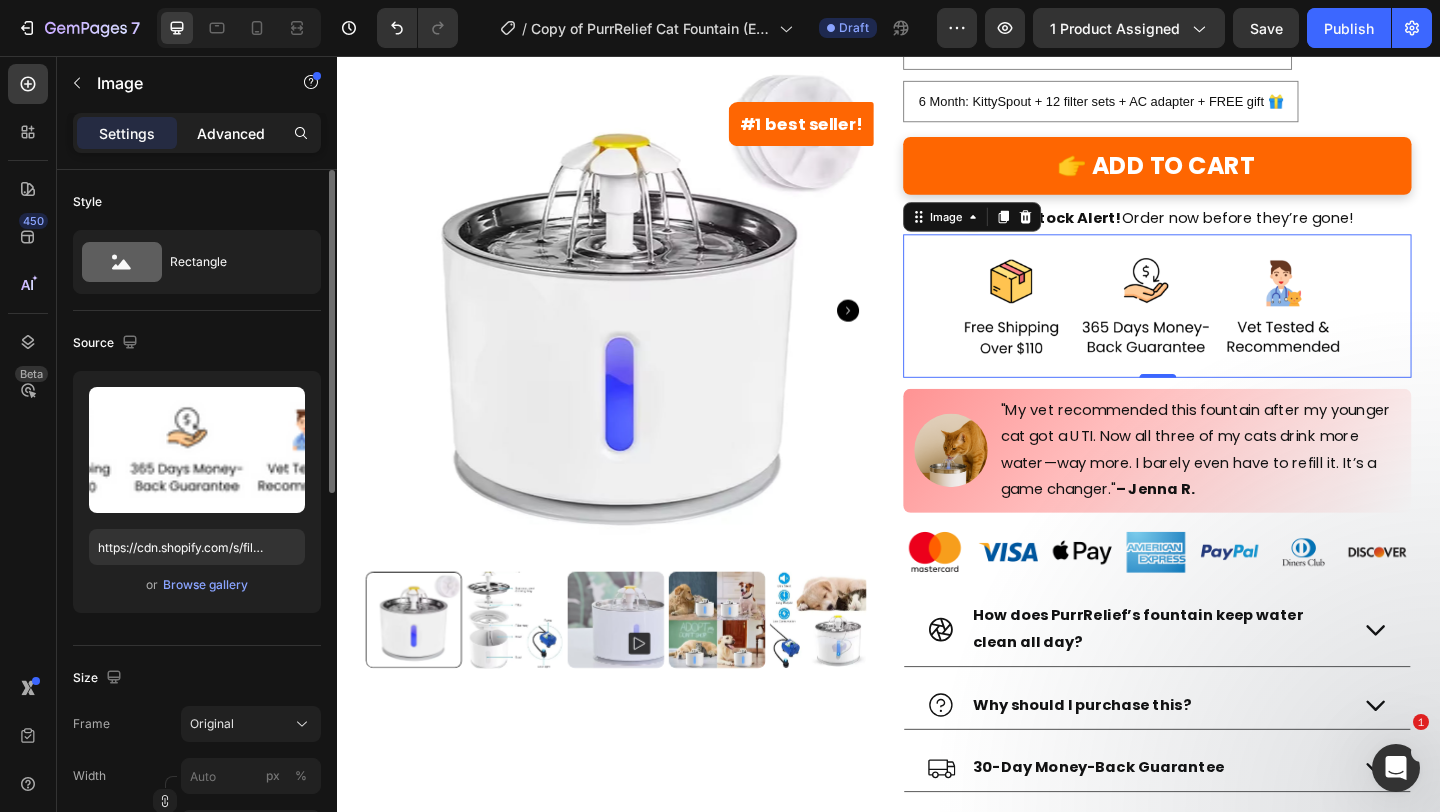 click on "Advanced" at bounding box center [231, 133] 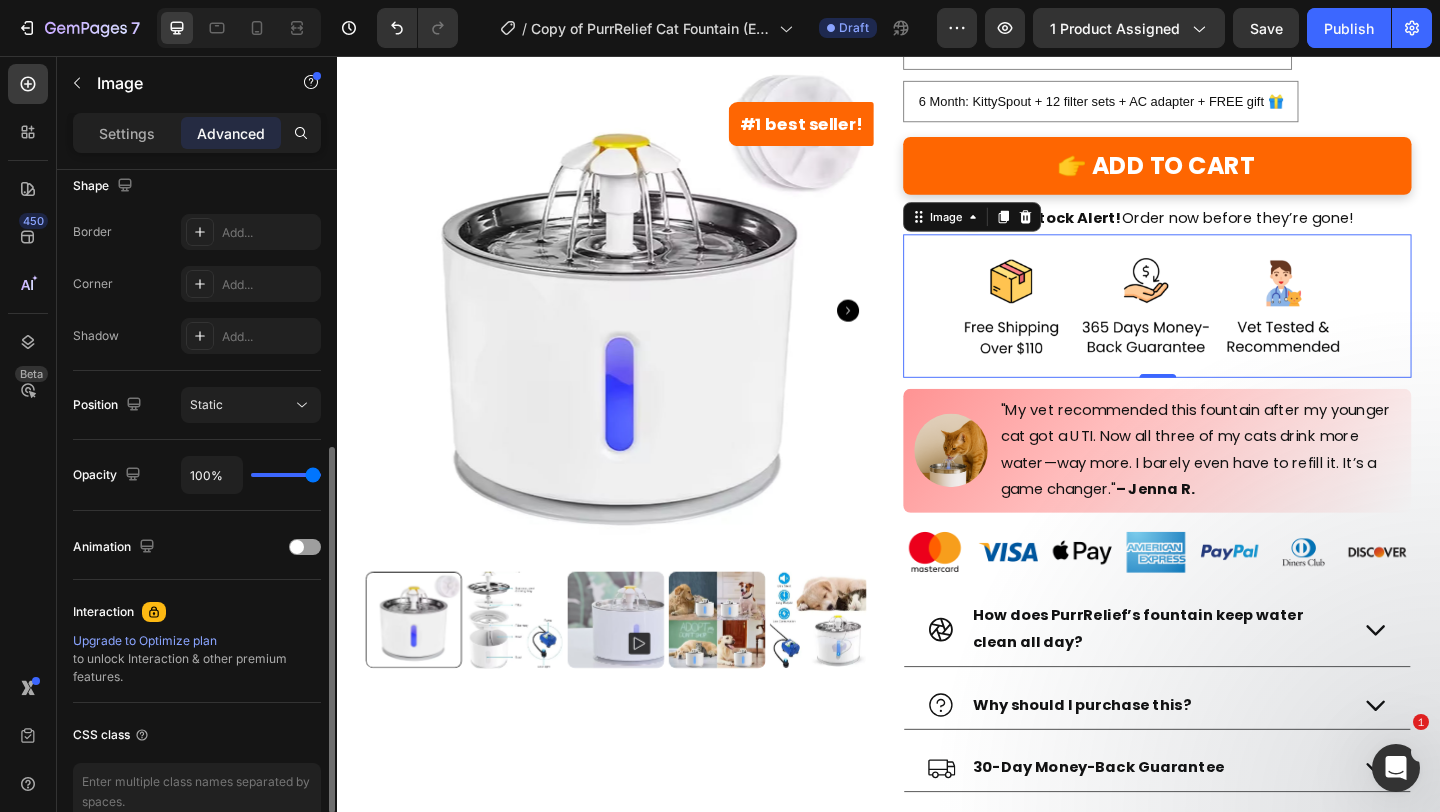scroll, scrollTop: 0, scrollLeft: 0, axis: both 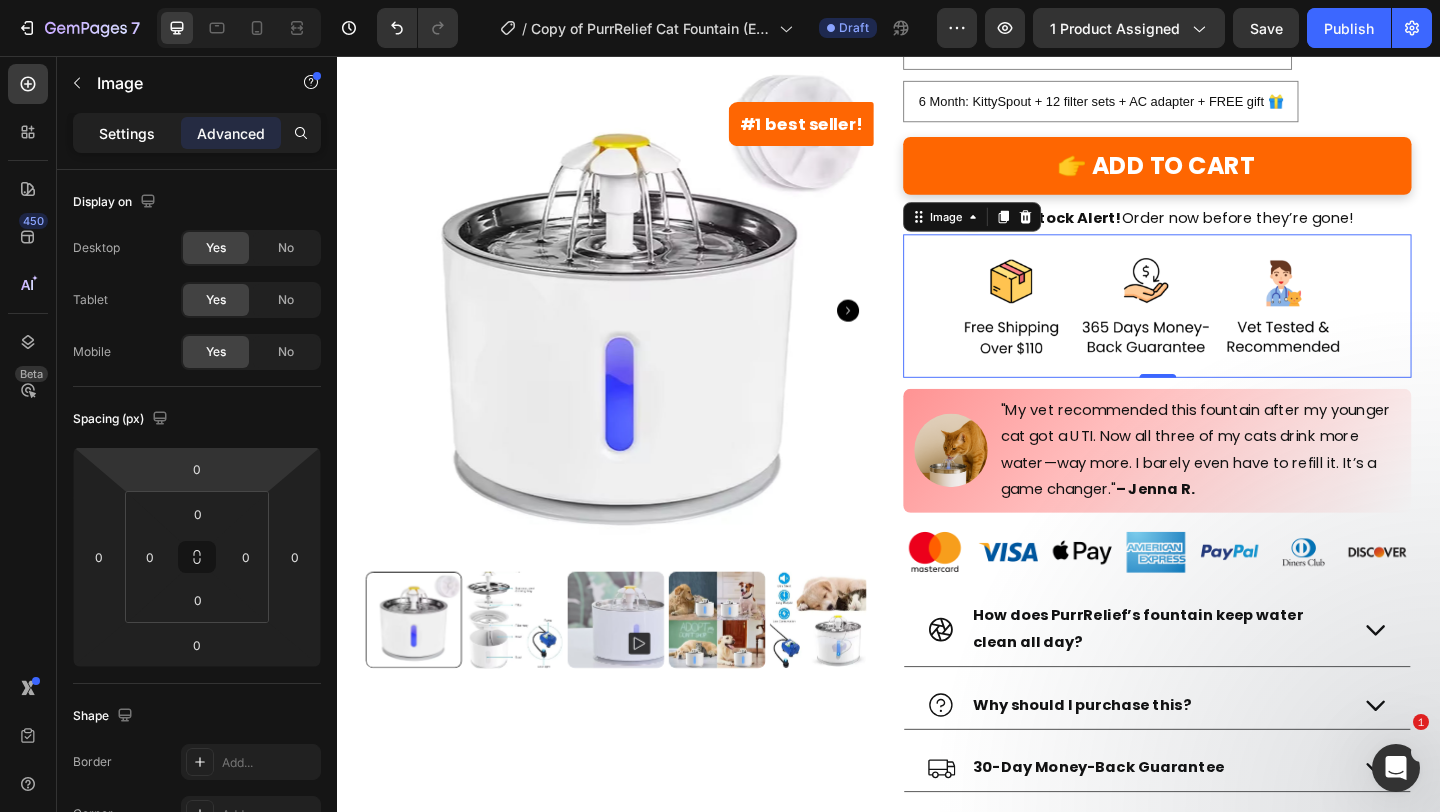 click on "Settings" at bounding box center (127, 133) 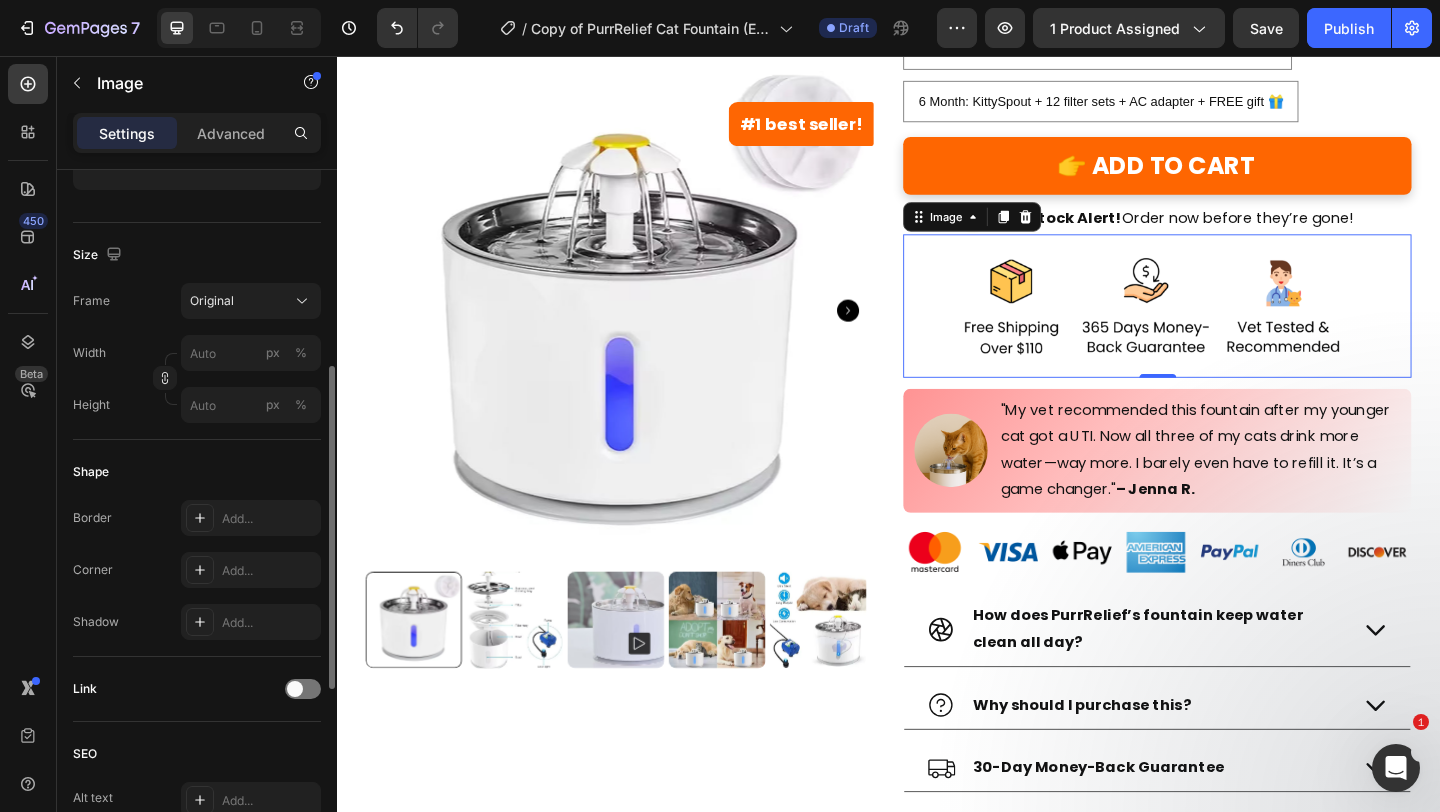 scroll, scrollTop: 422, scrollLeft: 0, axis: vertical 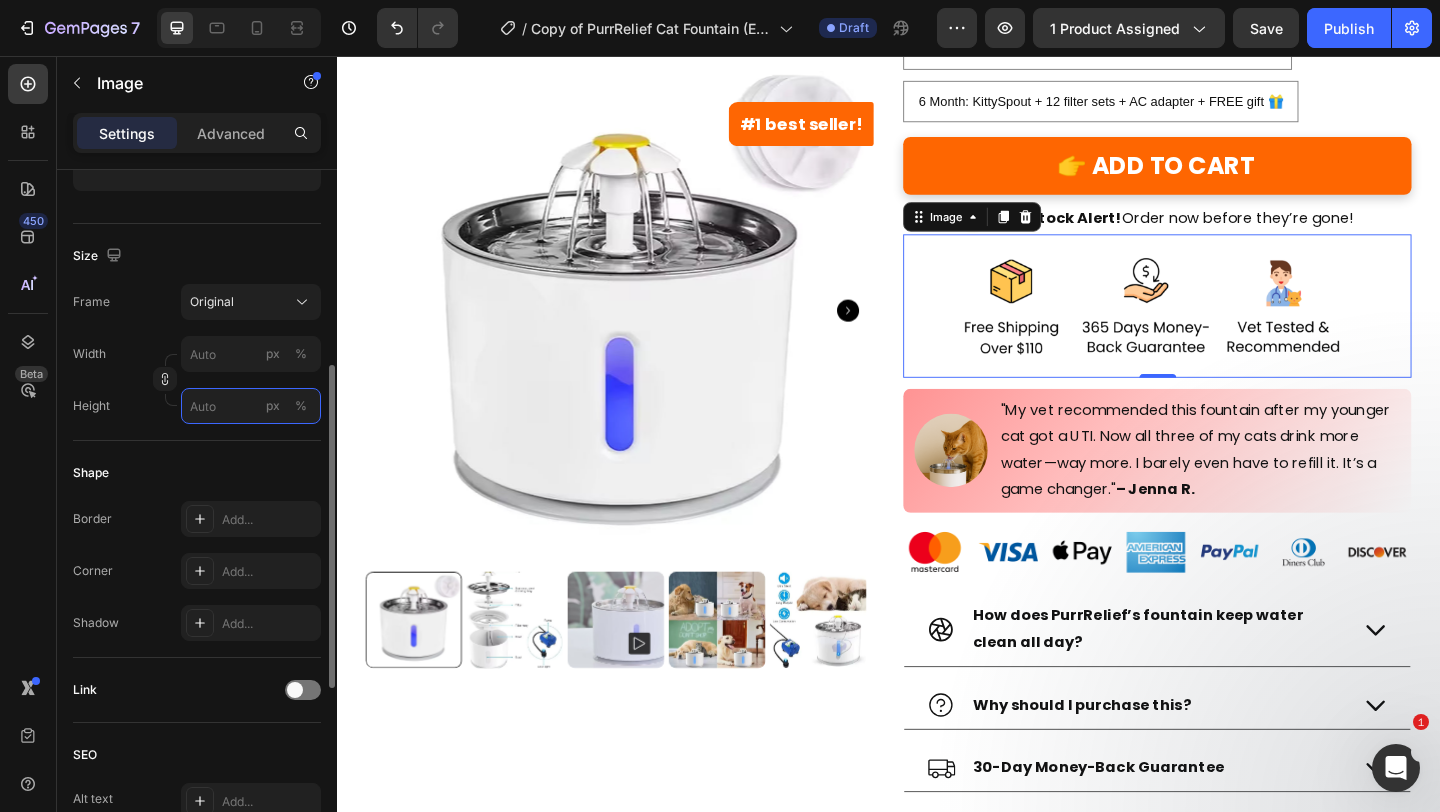 click on "px %" at bounding box center [251, 406] 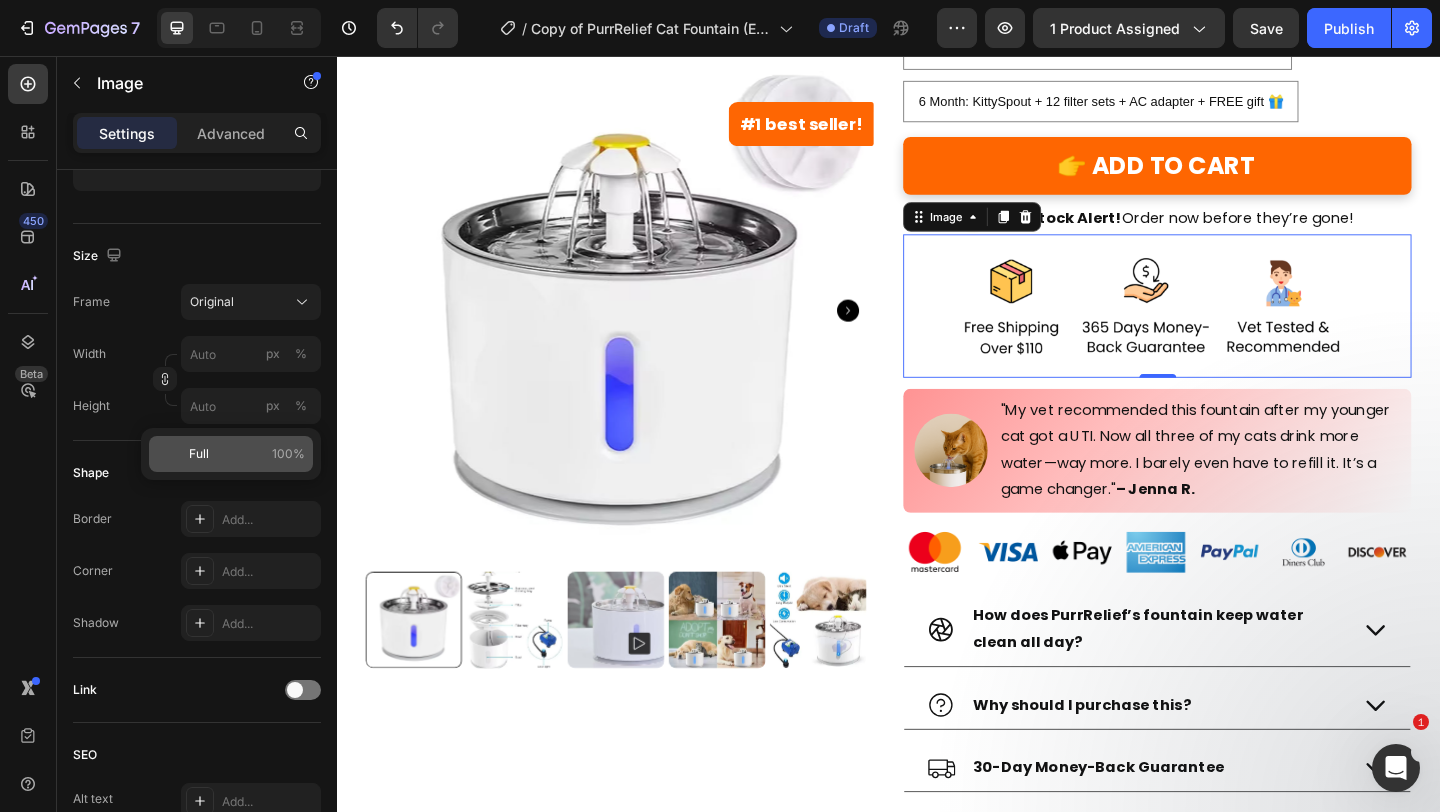 click on "Full 100%" at bounding box center [247, 454] 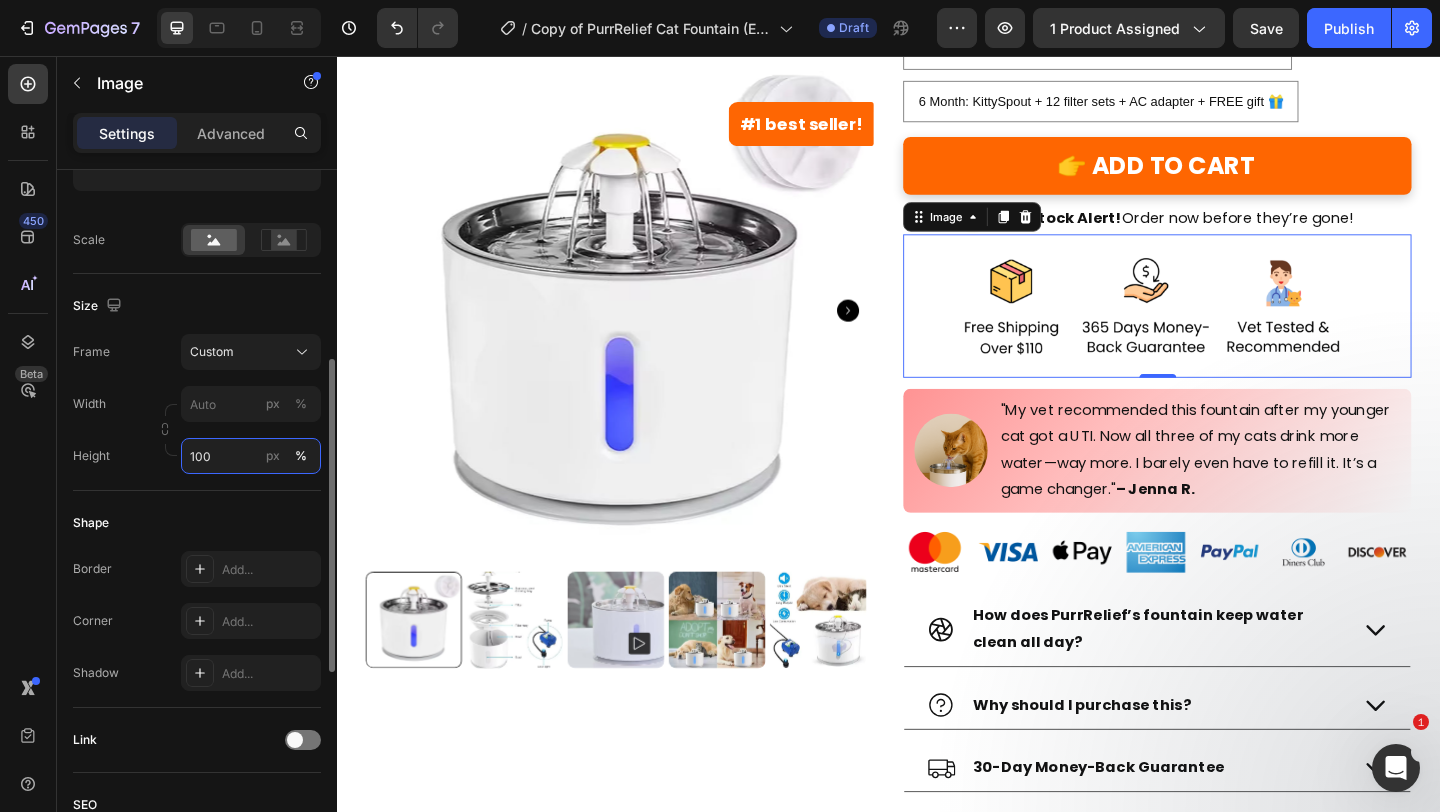 click on "100" at bounding box center [251, 456] 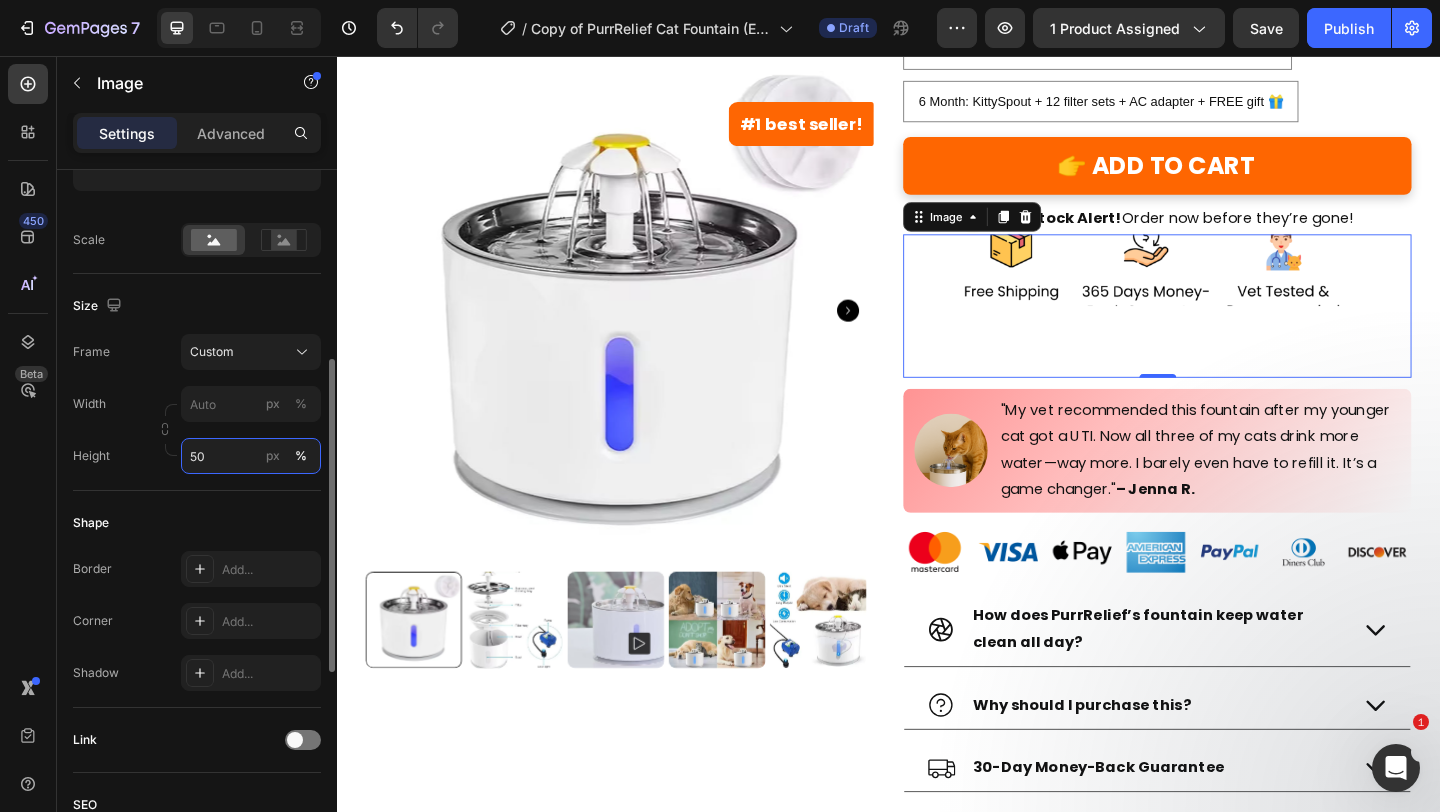 type on "5" 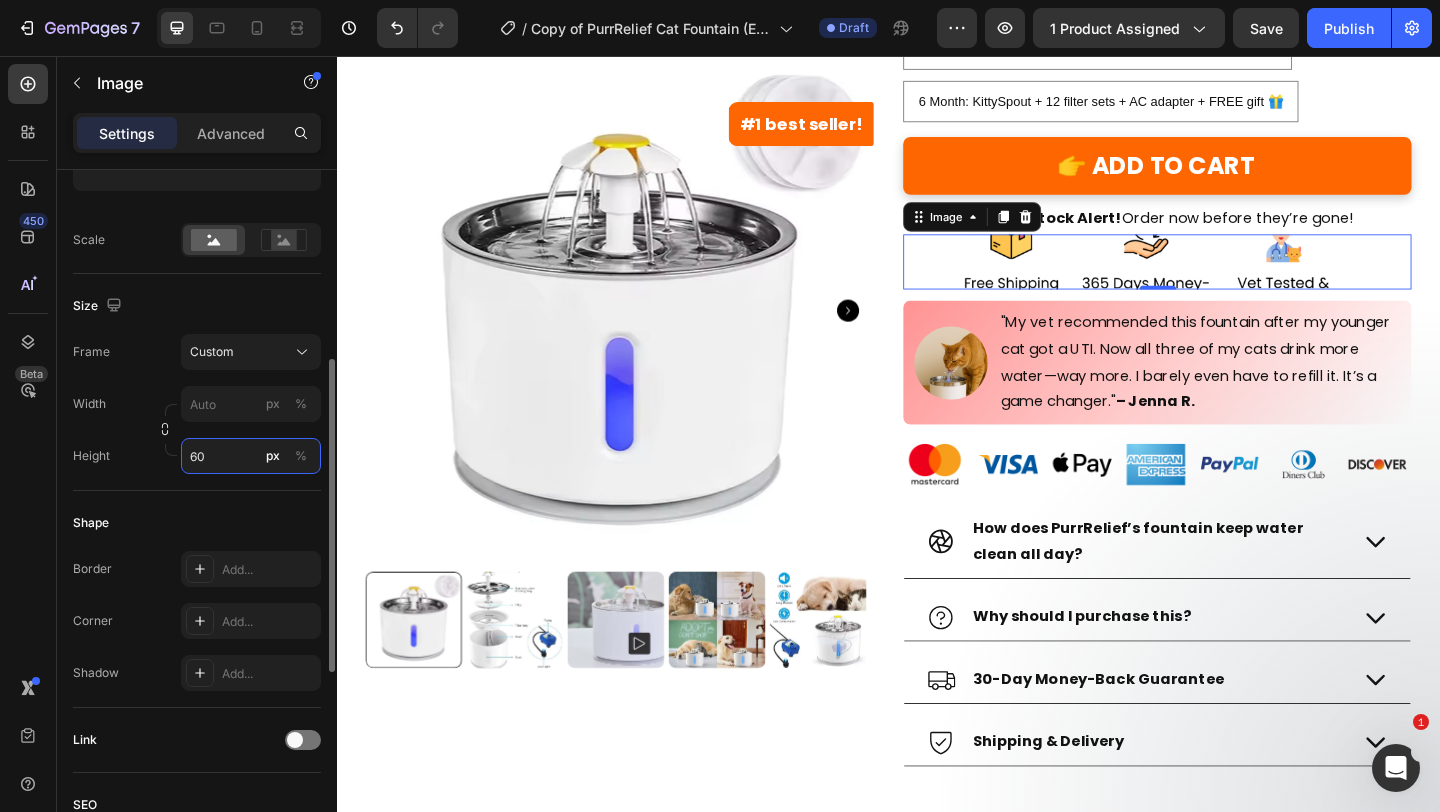 type on "6" 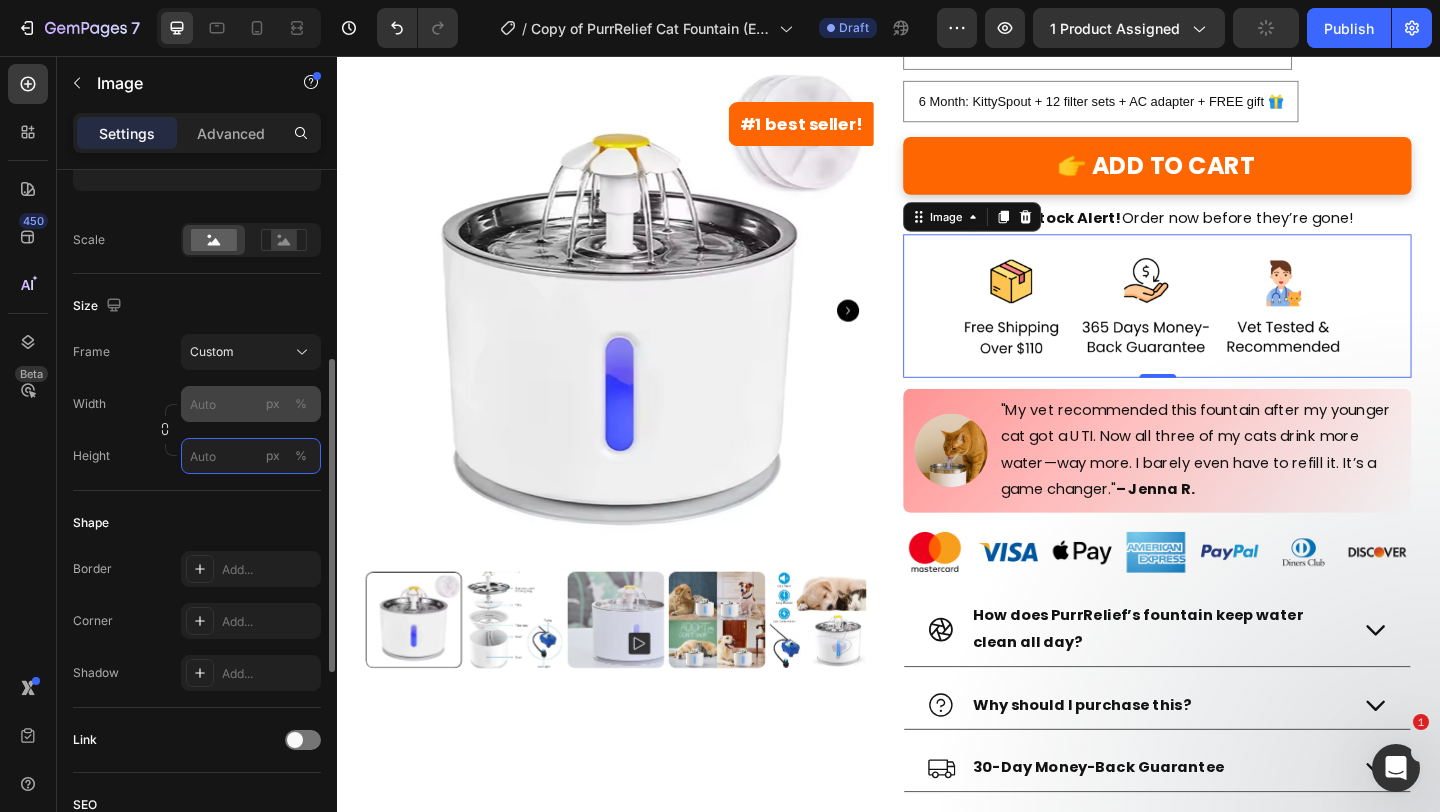 type 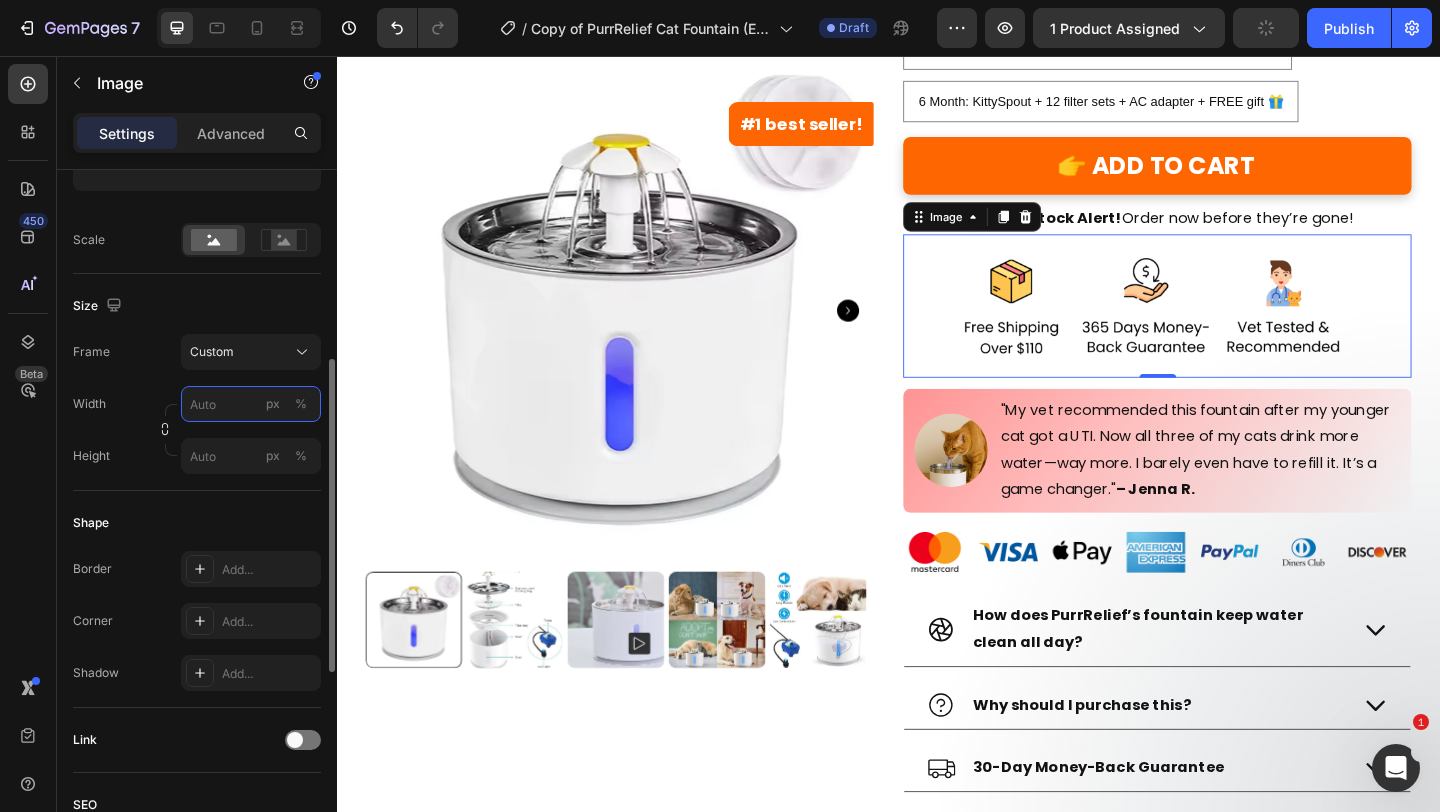 click on "Width px % Height px %" at bounding box center (197, 430) 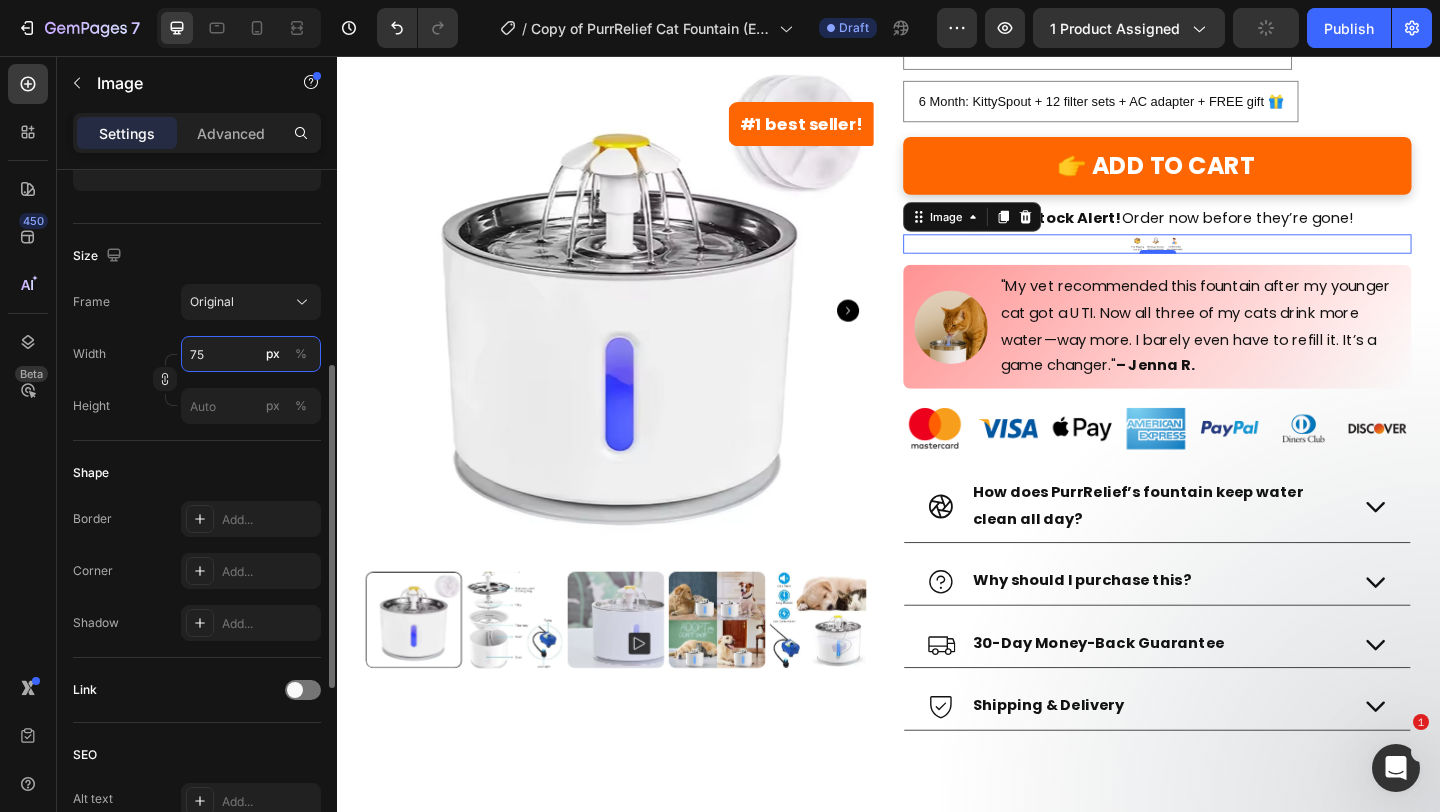 type on "7" 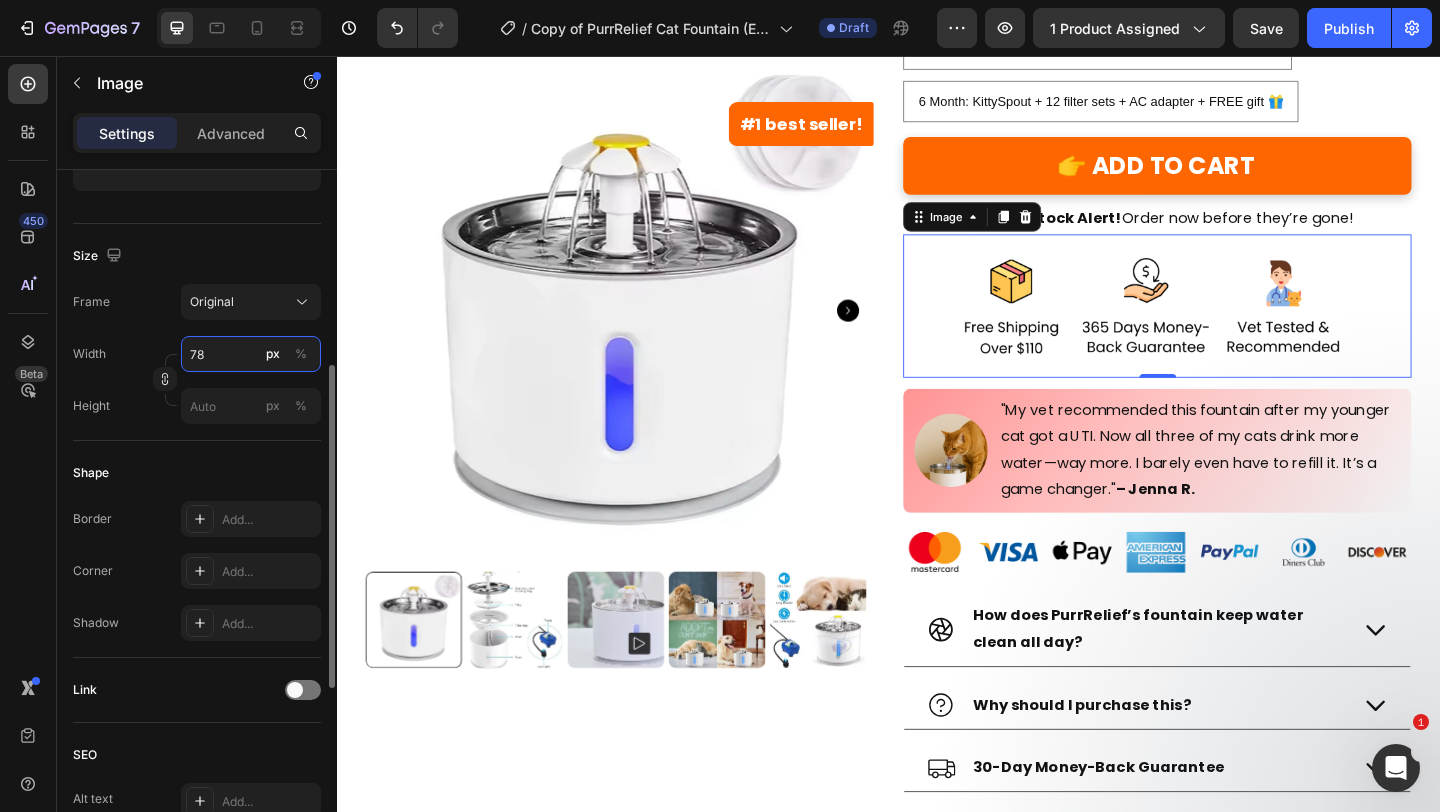 type on "7" 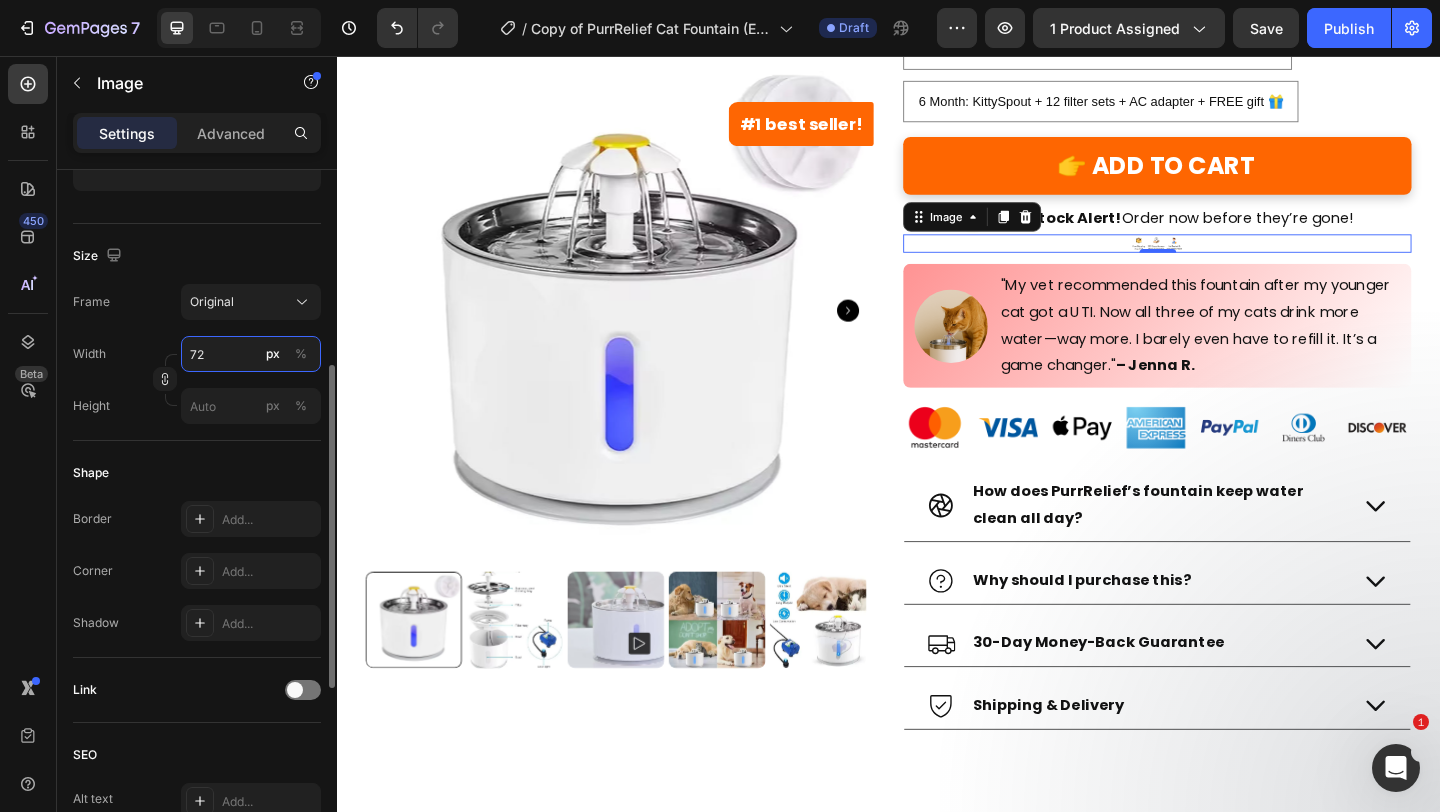 type on "7" 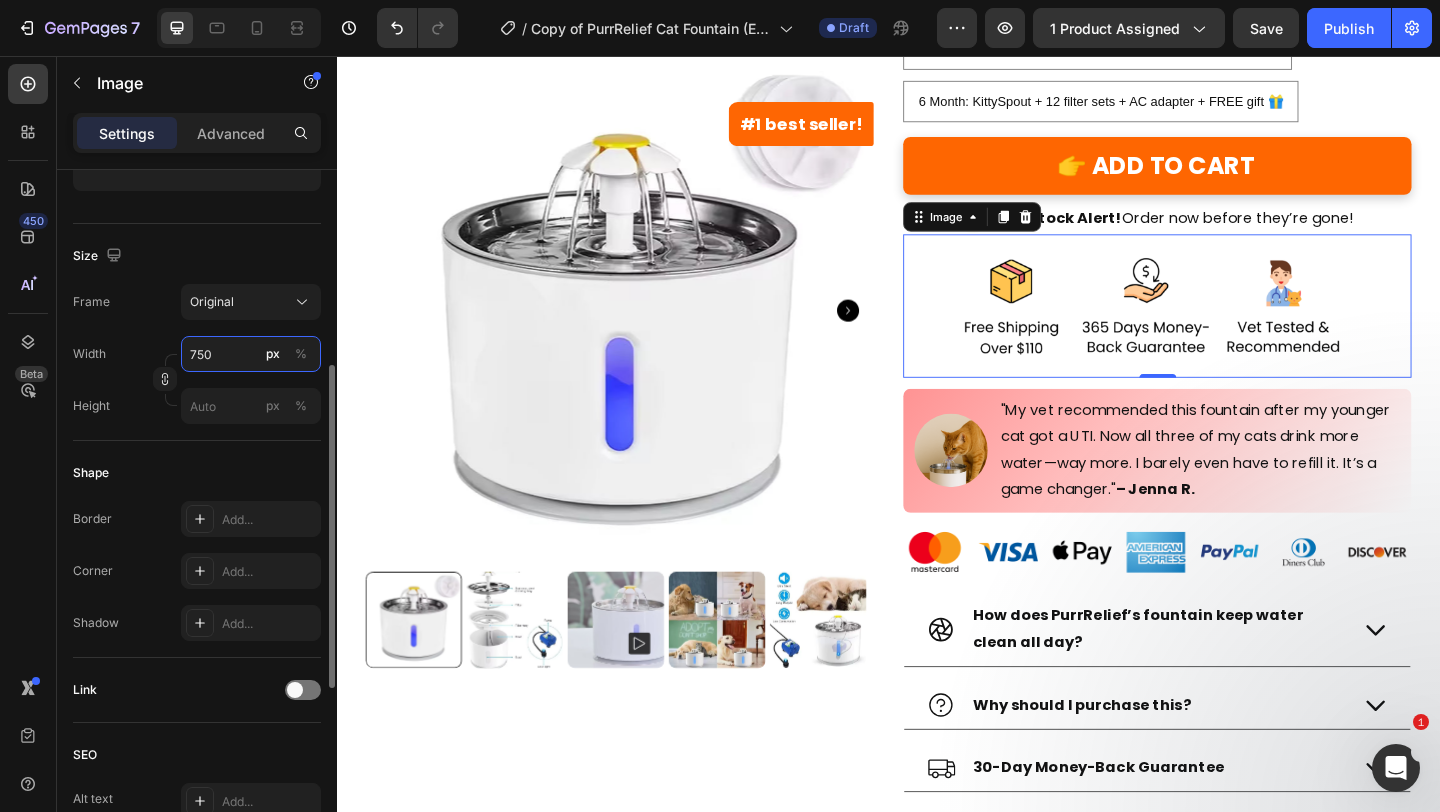 type on "750" 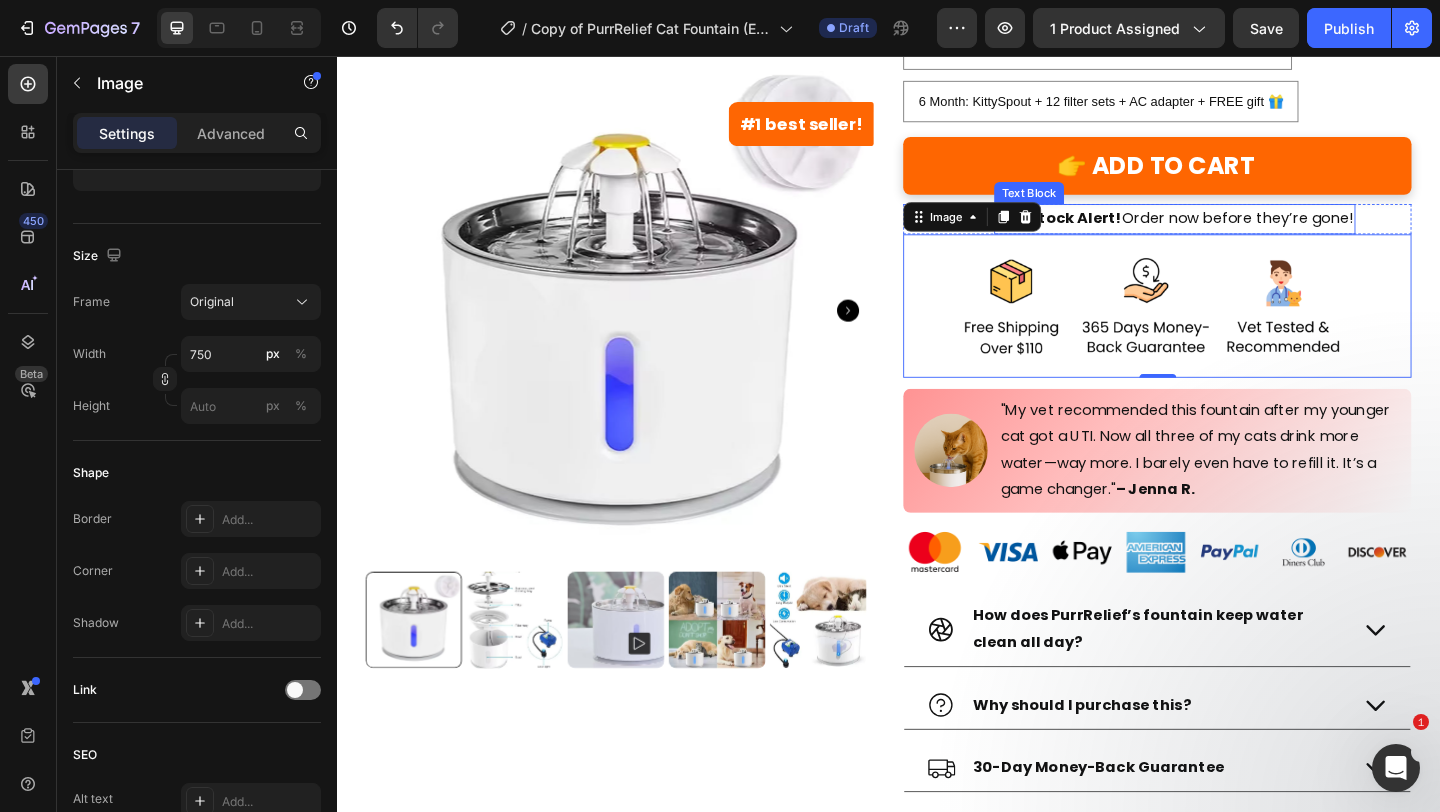 click on "Low Stock Alert!  Order now before they’re gone!" at bounding box center (1248, 233) 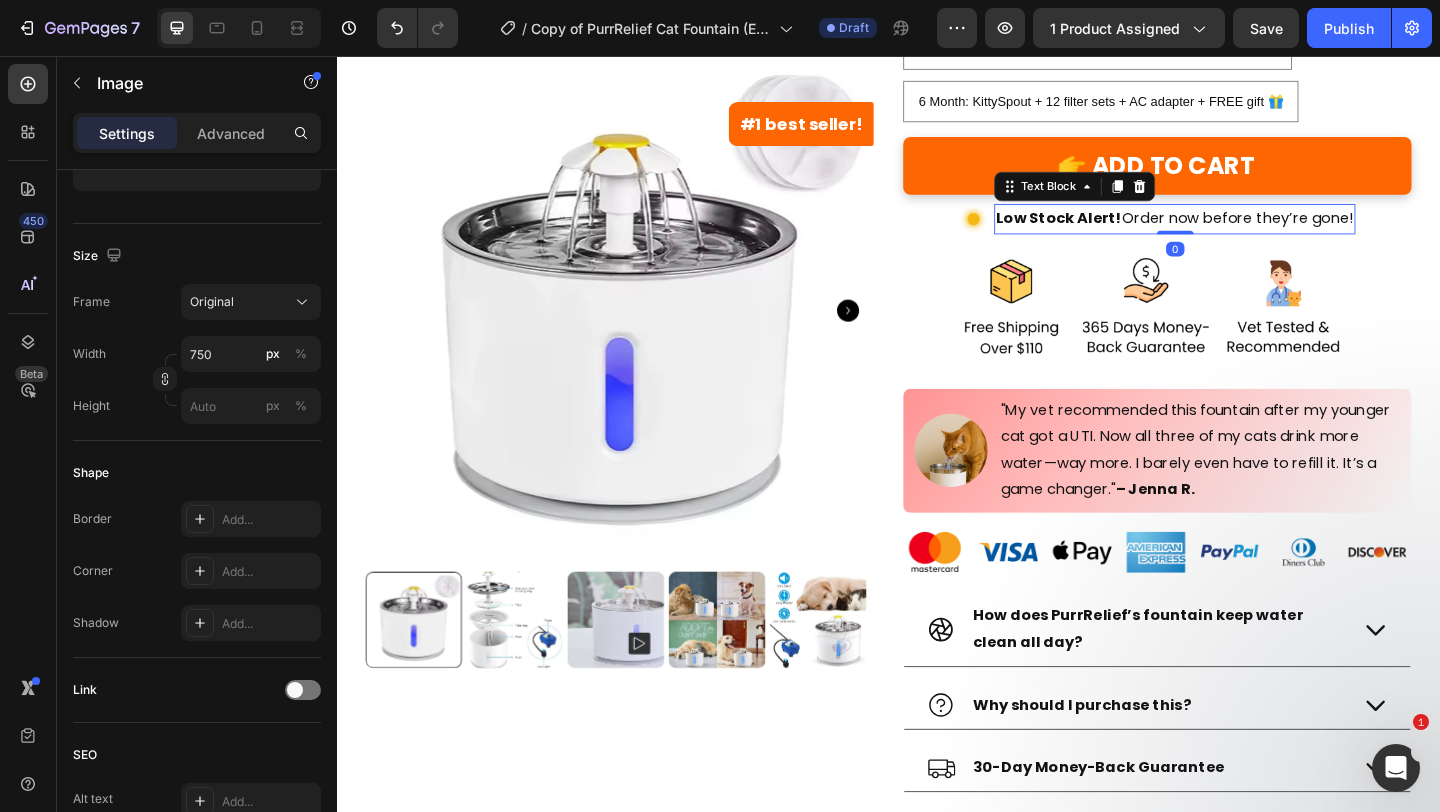 scroll, scrollTop: 0, scrollLeft: 0, axis: both 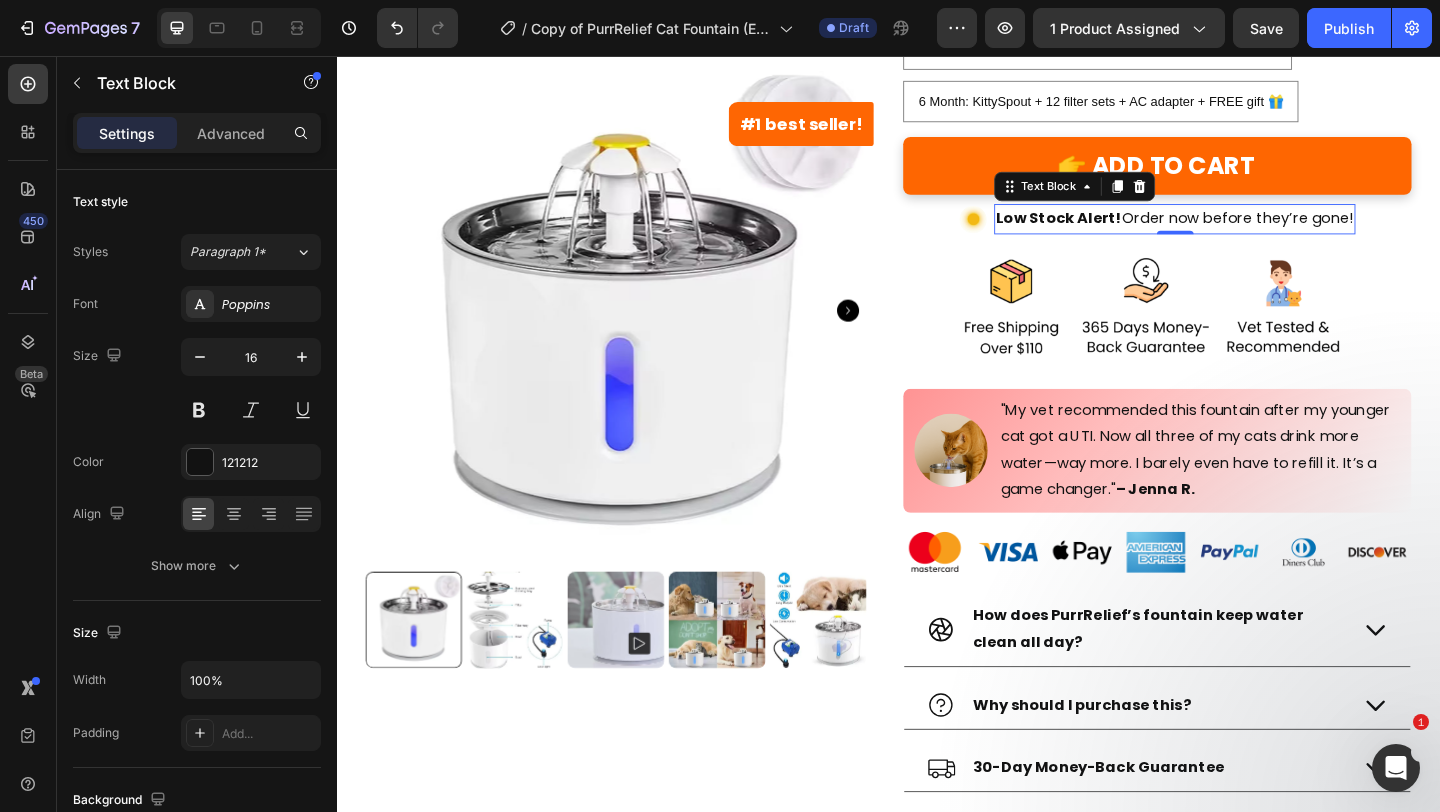click on "Low Stock Alert!" at bounding box center [1122, 232] 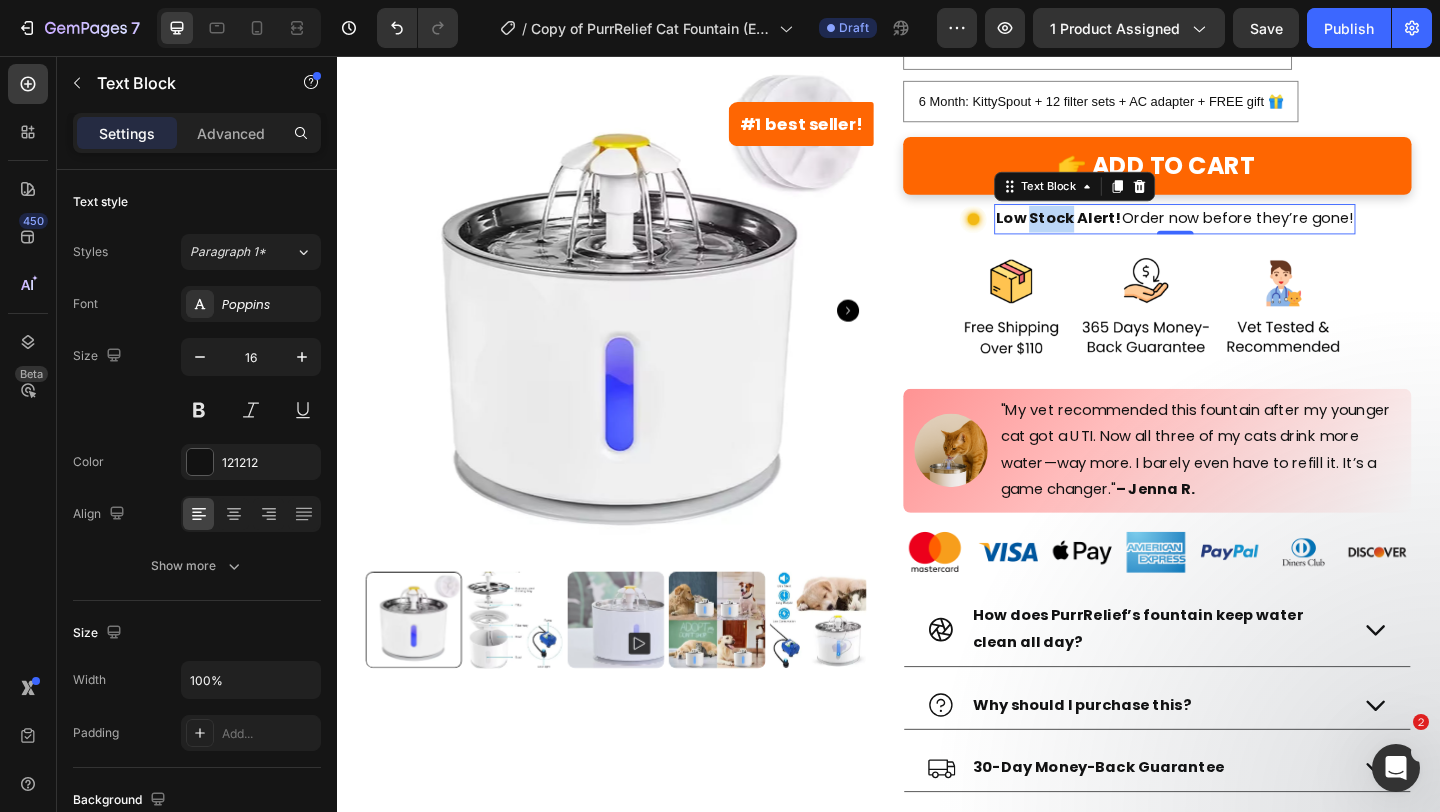 click on "Low Stock Alert!" at bounding box center [1122, 232] 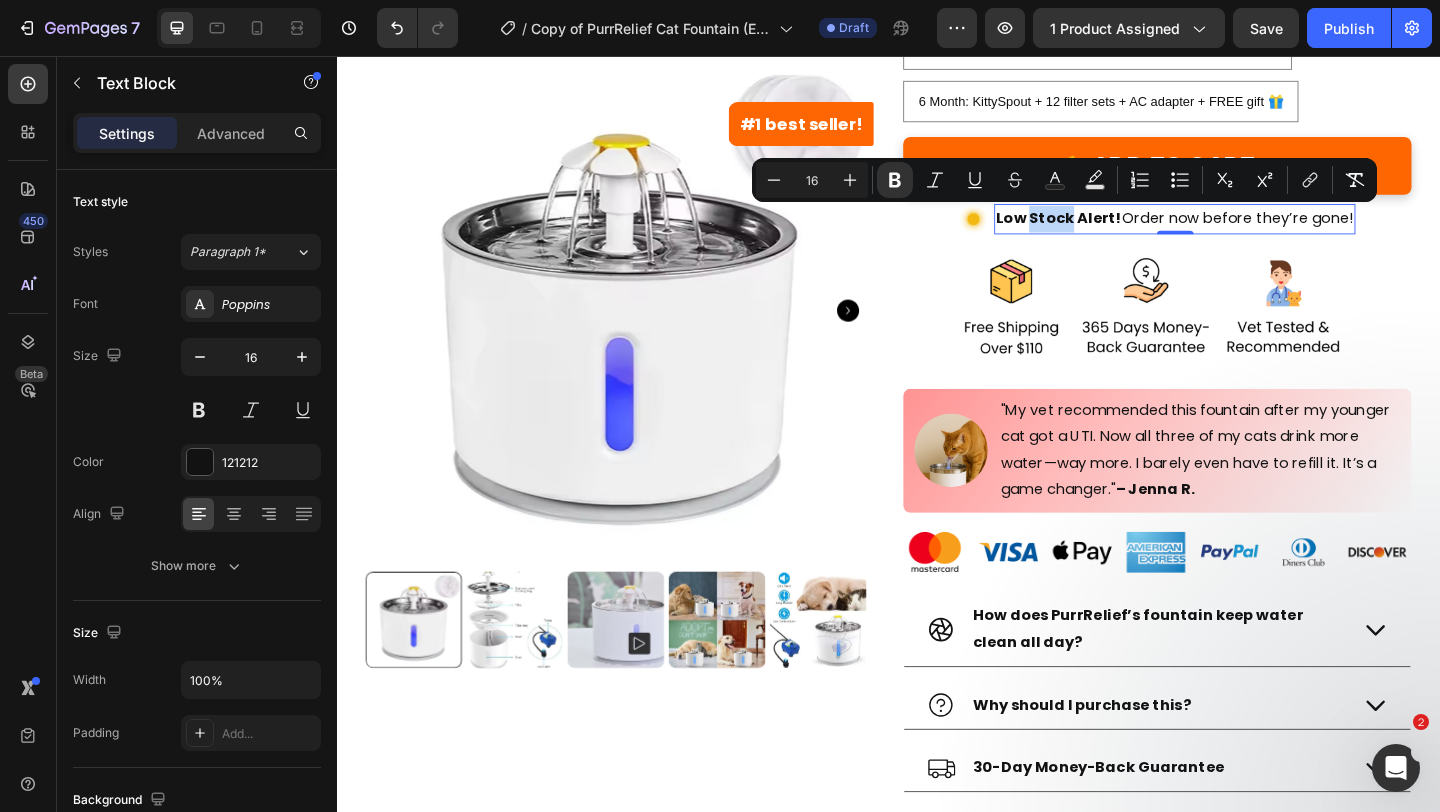 click on "Low Stock Alert!" at bounding box center (1122, 232) 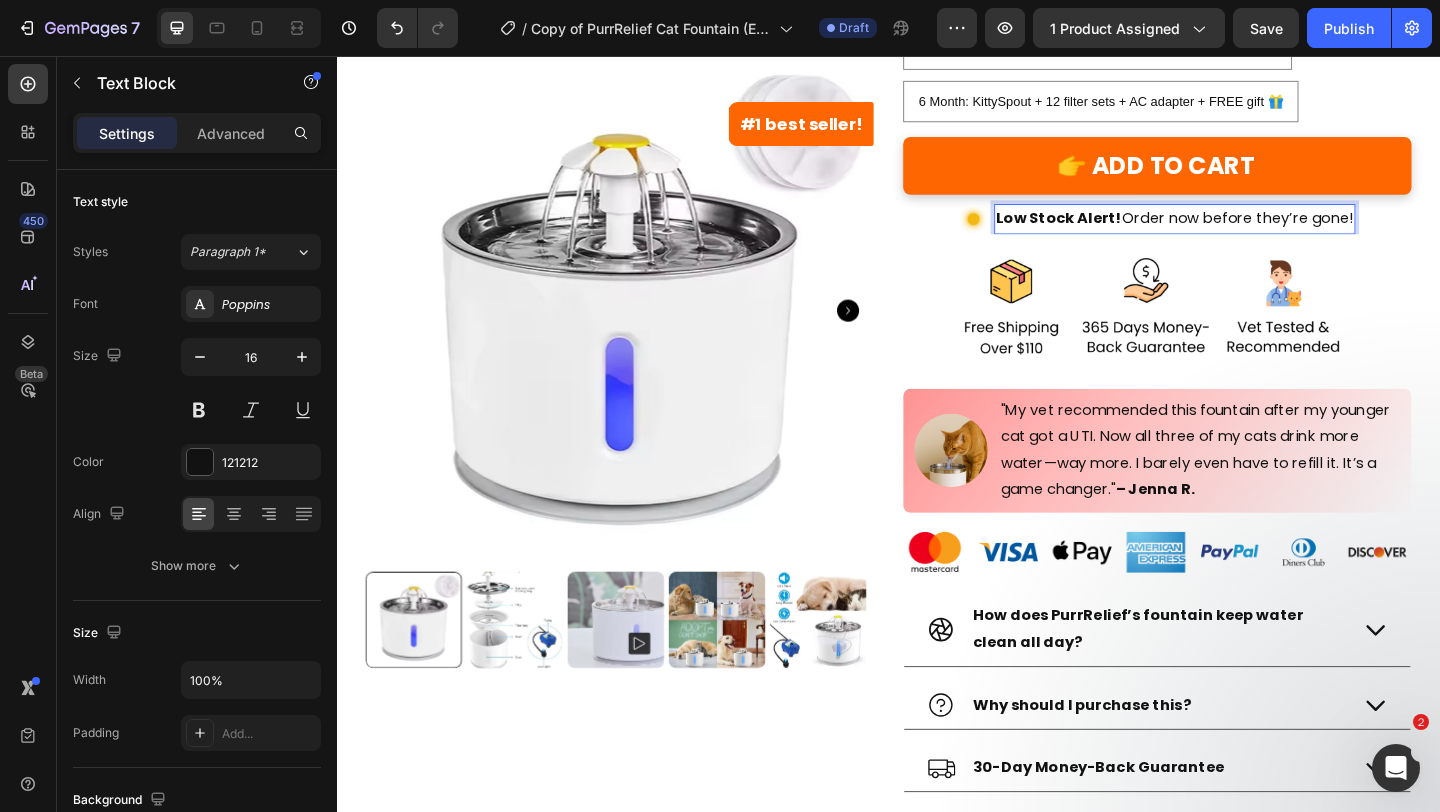 drag, startPoint x: 1428, startPoint y: 238, endPoint x: 1043, endPoint y: 234, distance: 385.02078 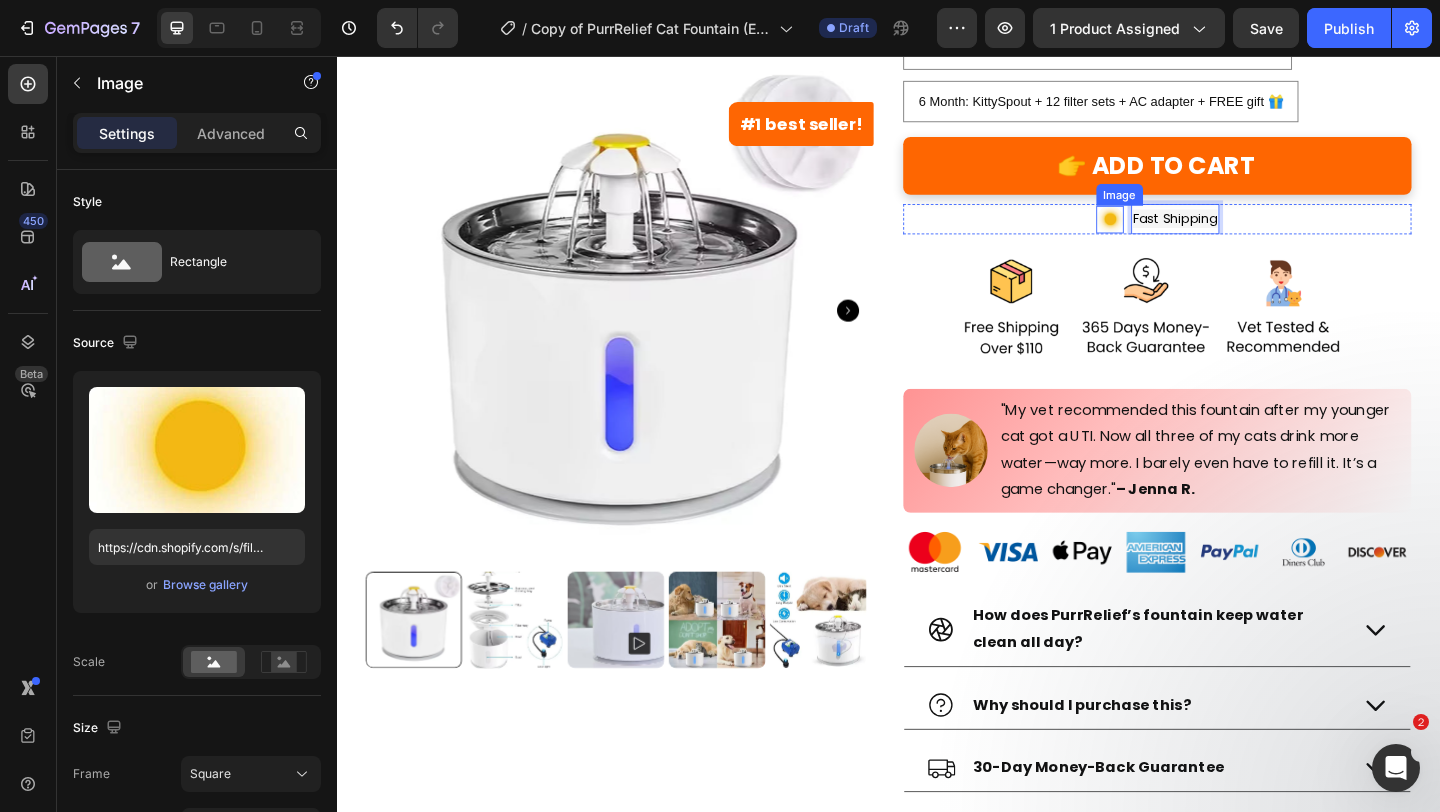 click at bounding box center [1178, 234] 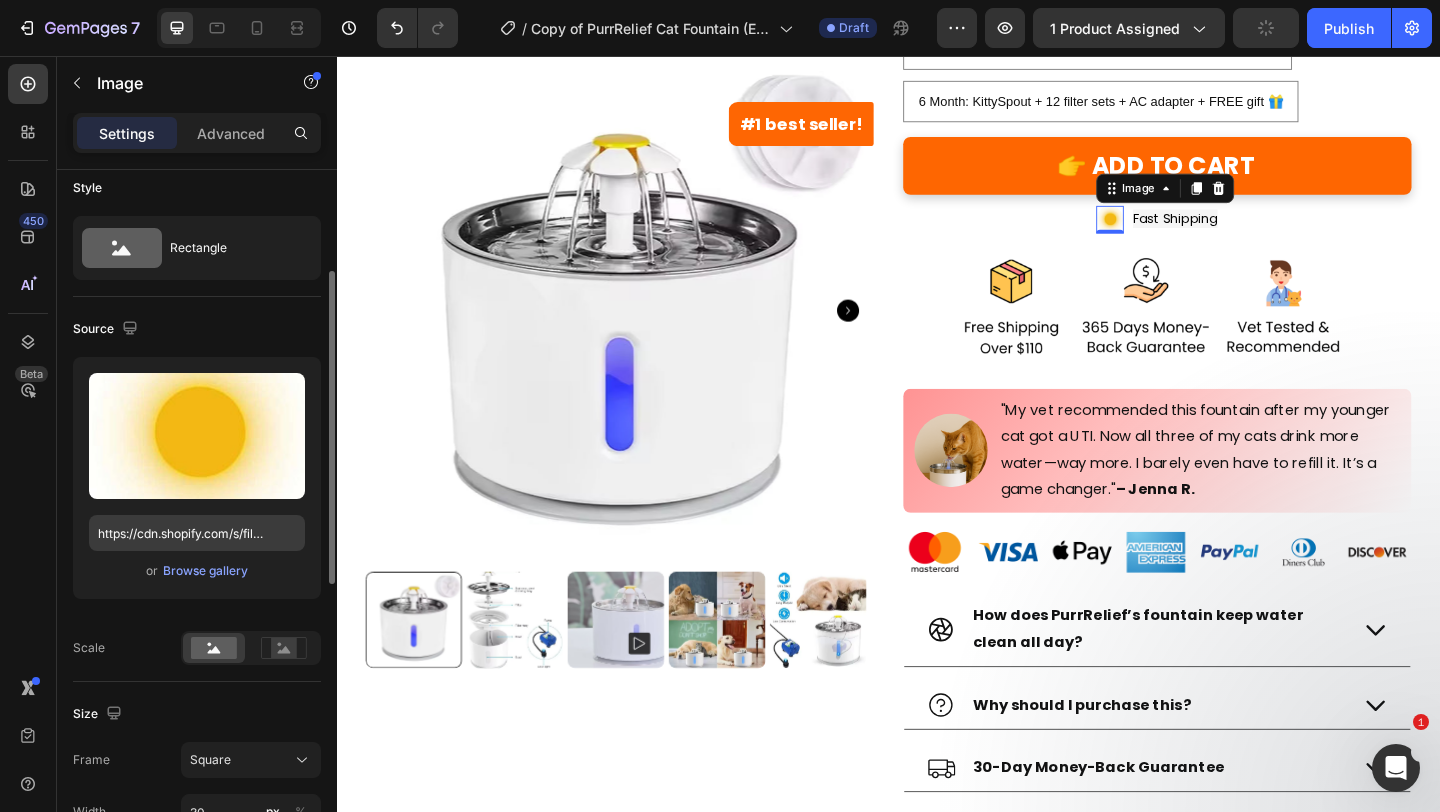 scroll, scrollTop: 0, scrollLeft: 0, axis: both 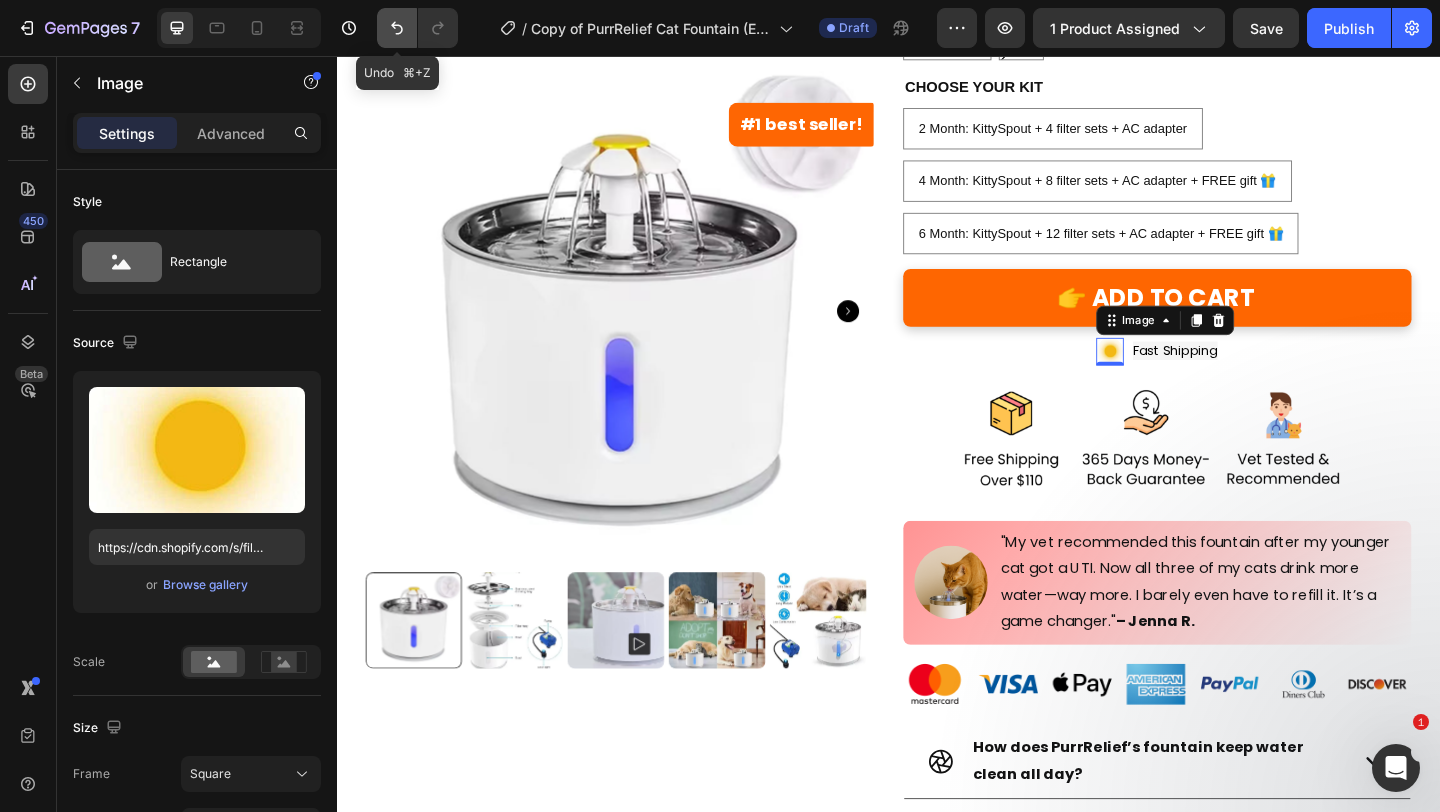 click 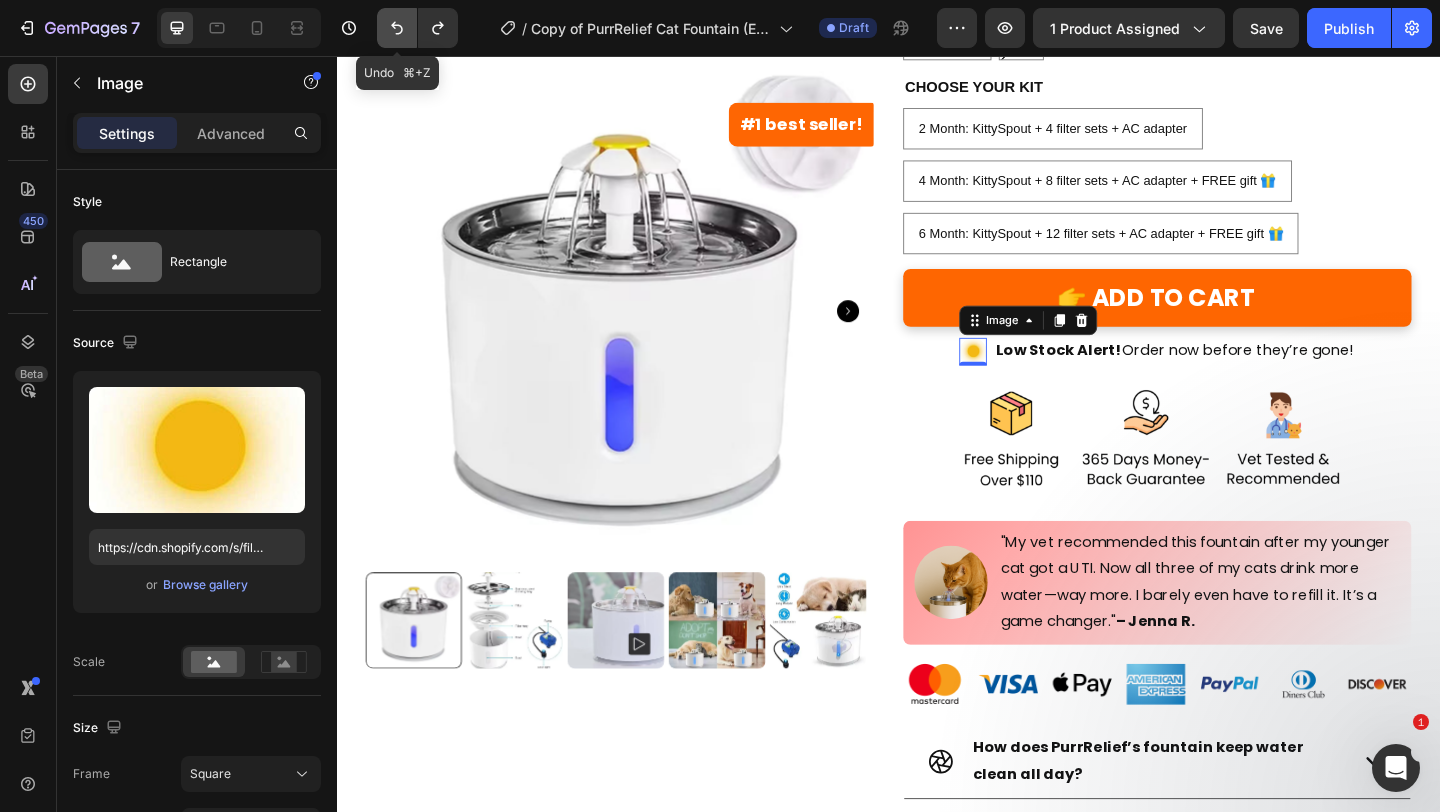 click 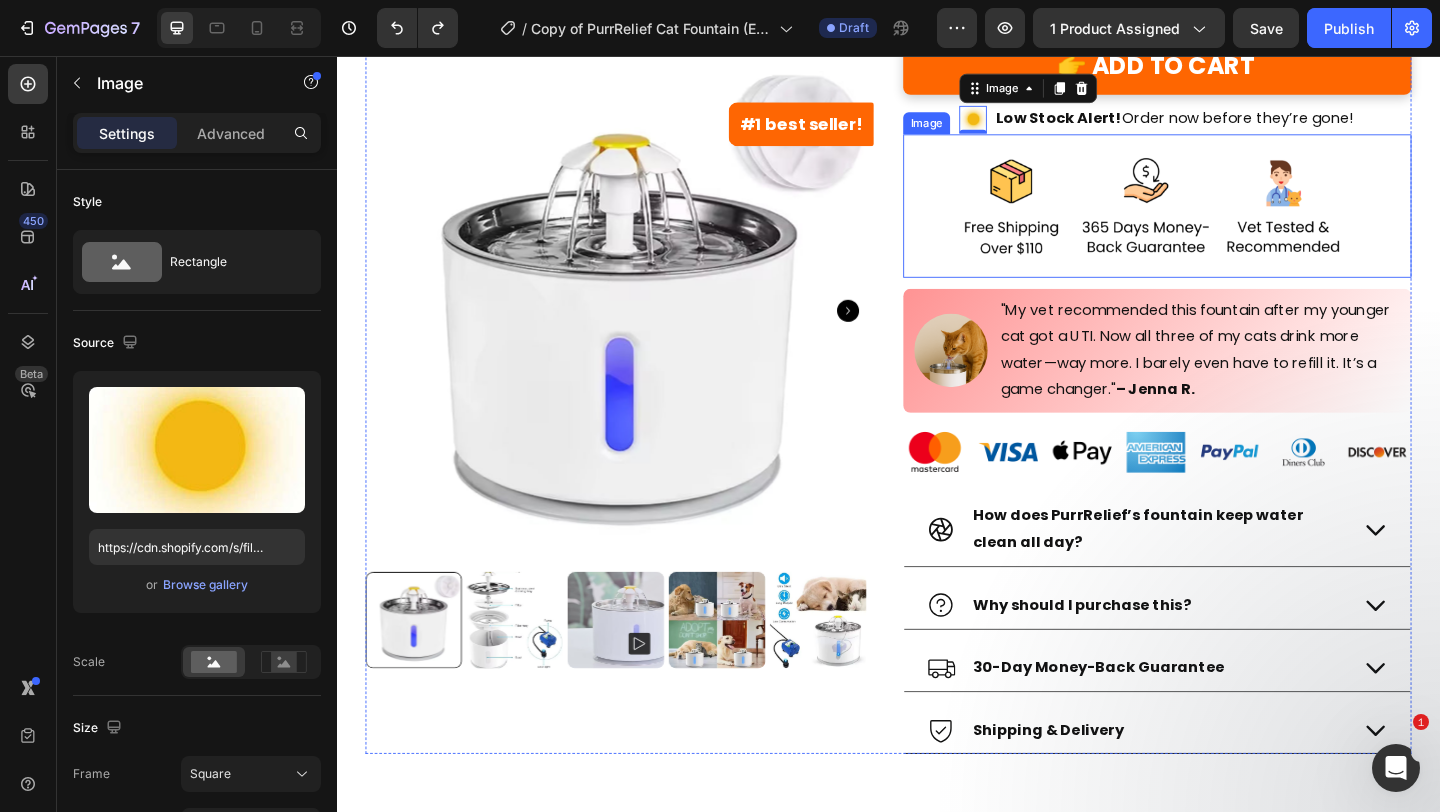 scroll, scrollTop: 824, scrollLeft: 0, axis: vertical 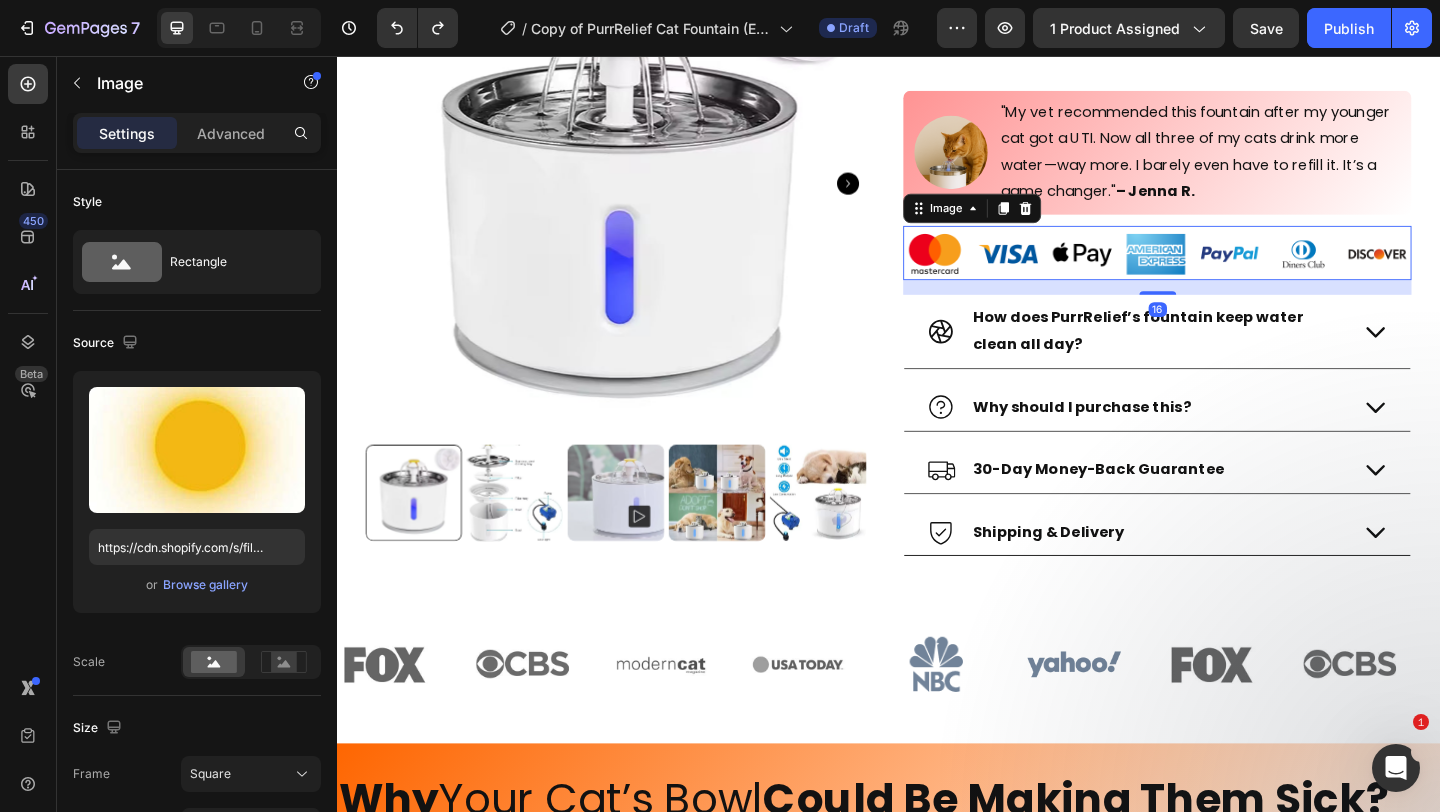 click at bounding box center [1229, 270] 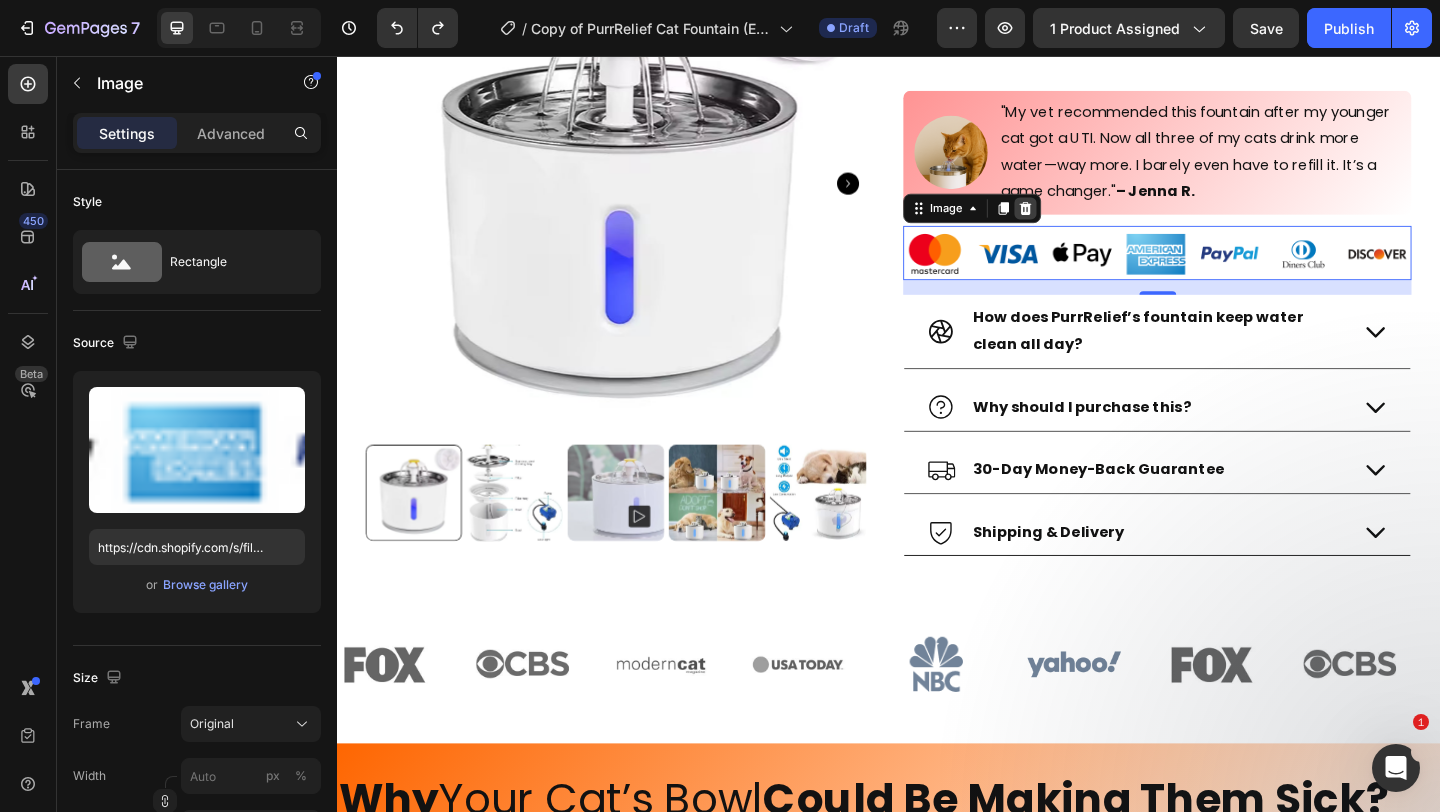 click 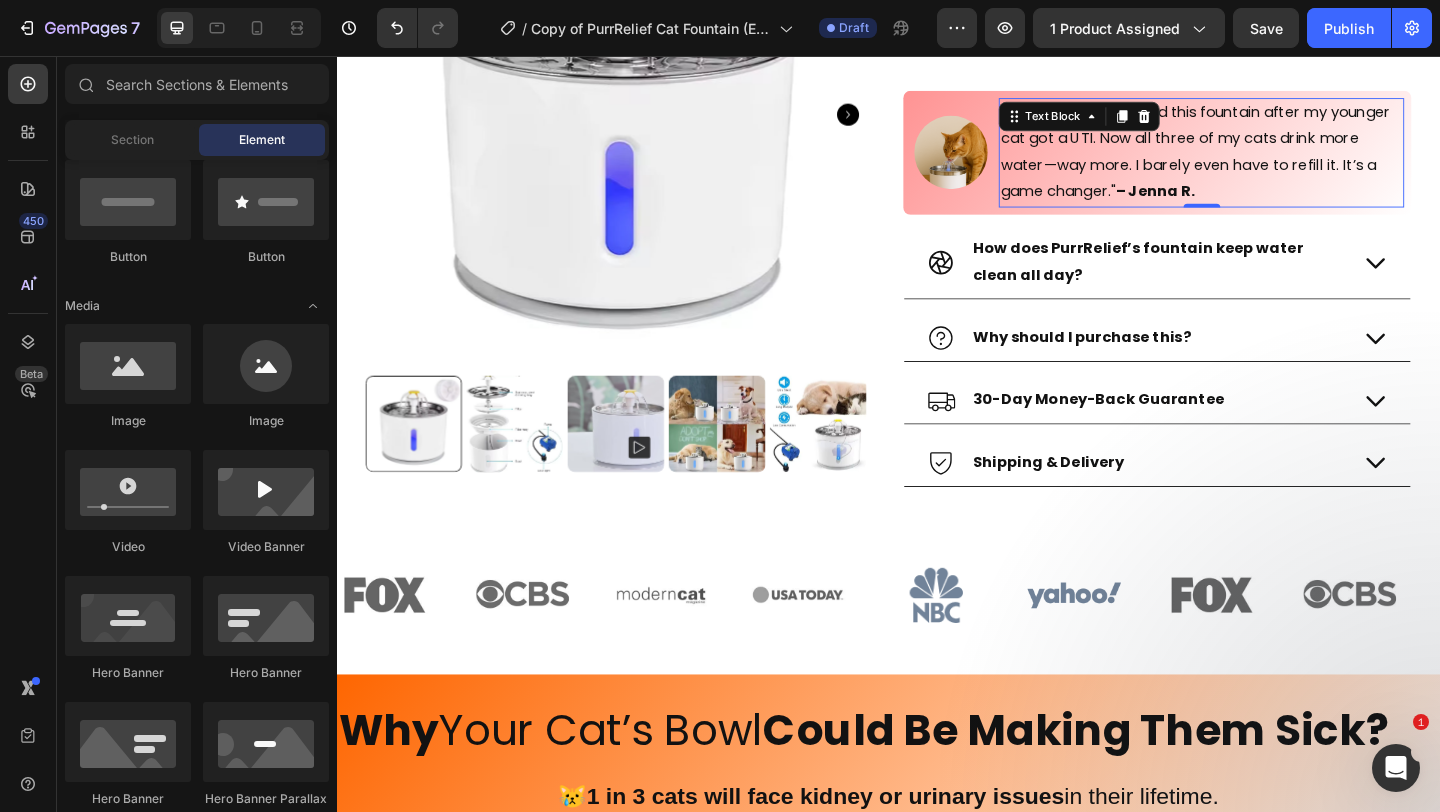 click on ""[FIRST] [LAST] My vet recommended this fountain after my younger cat got a UTI. Now all three of my cats drink more water—way more. I barely even have to refill it. It’s a game changer."  – [FIRST] [LAST]." at bounding box center [1277, 161] 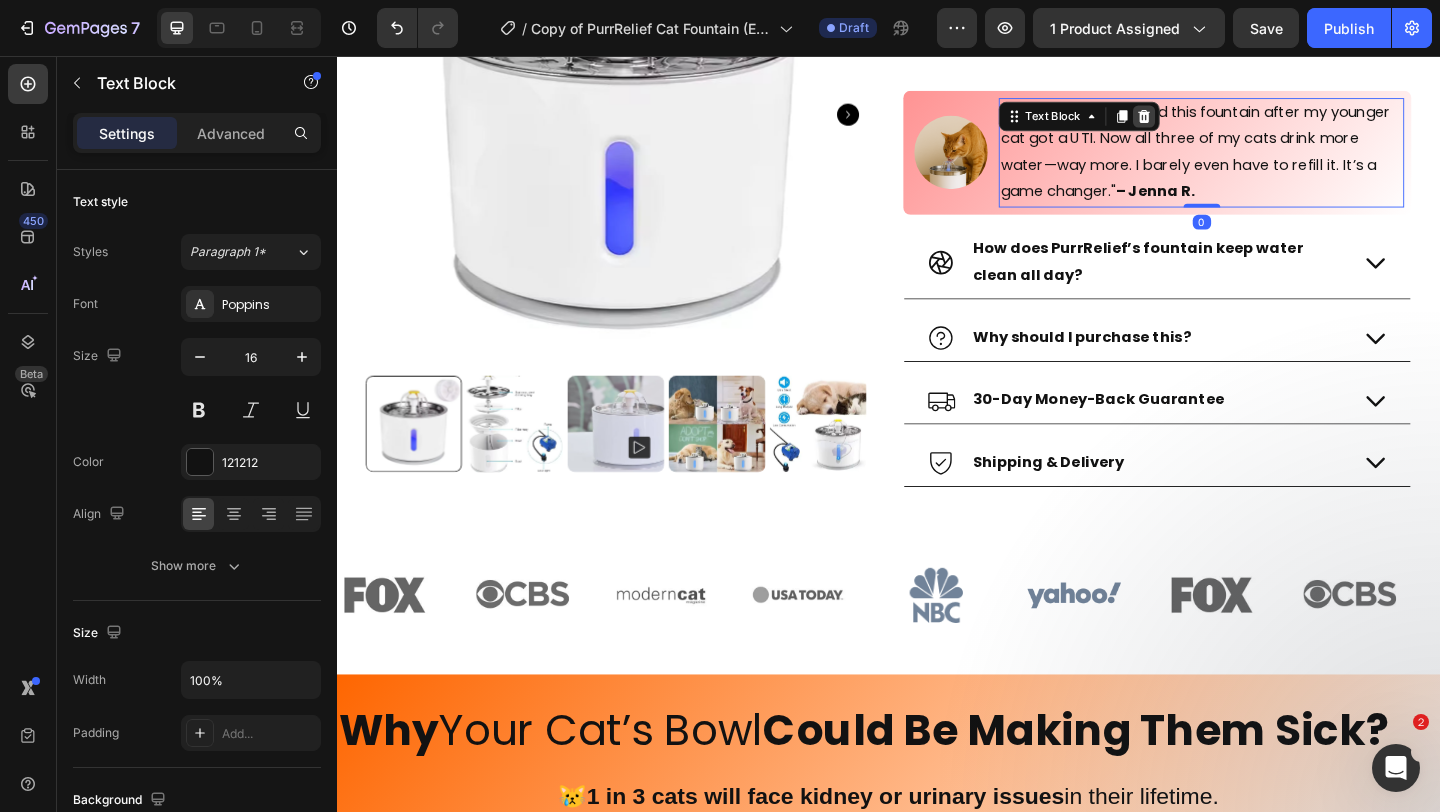 click at bounding box center (1215, 122) 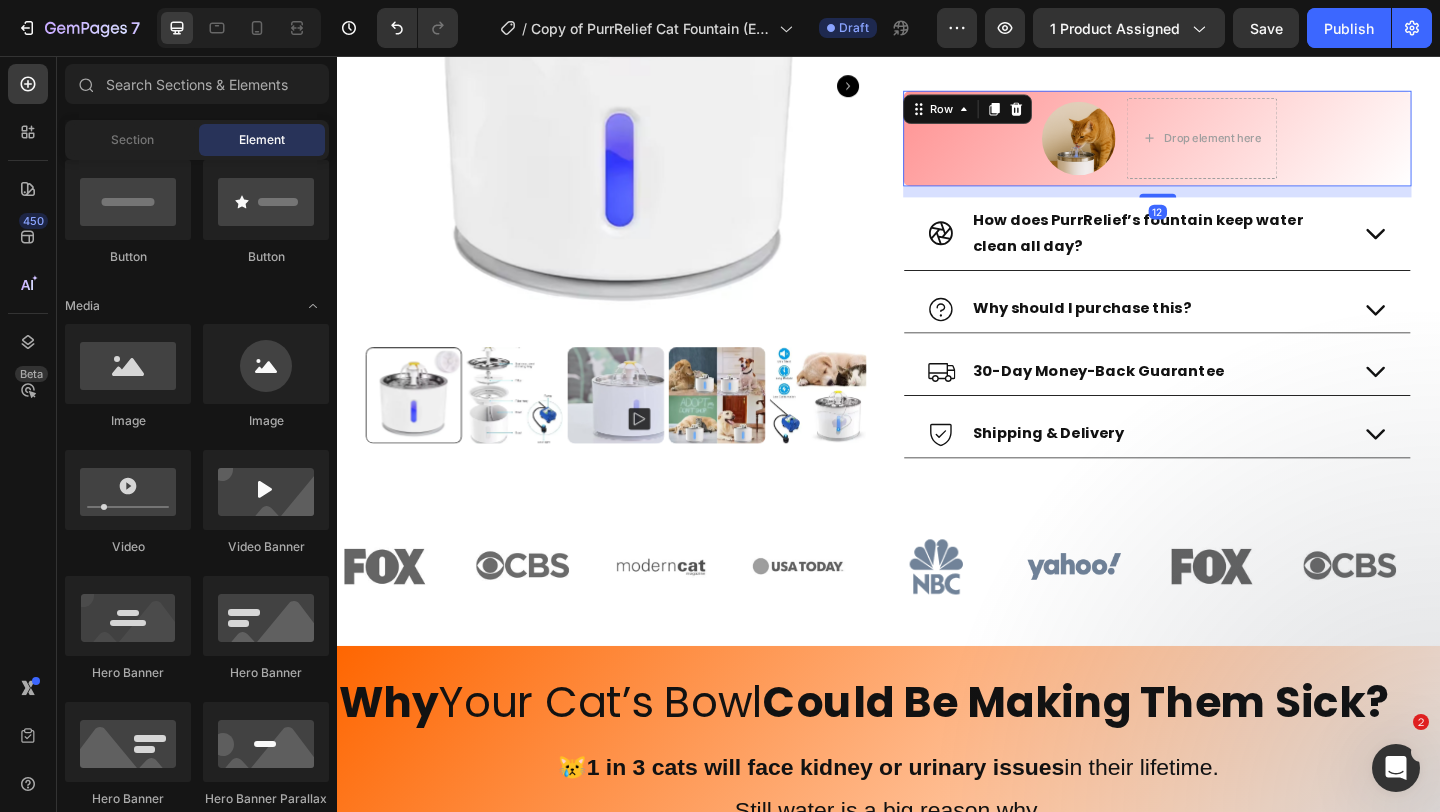 click on "Row" at bounding box center [1023, 114] 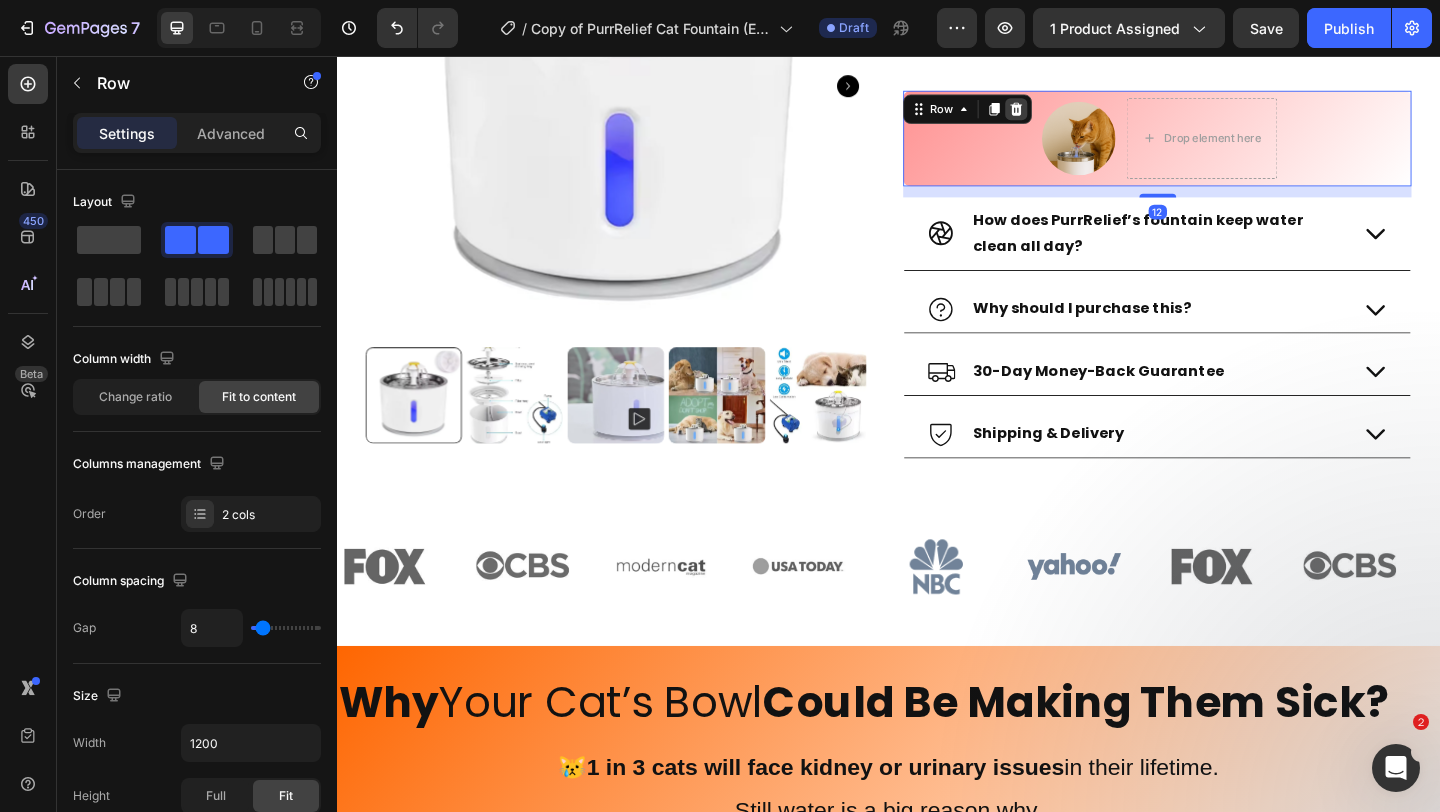 click 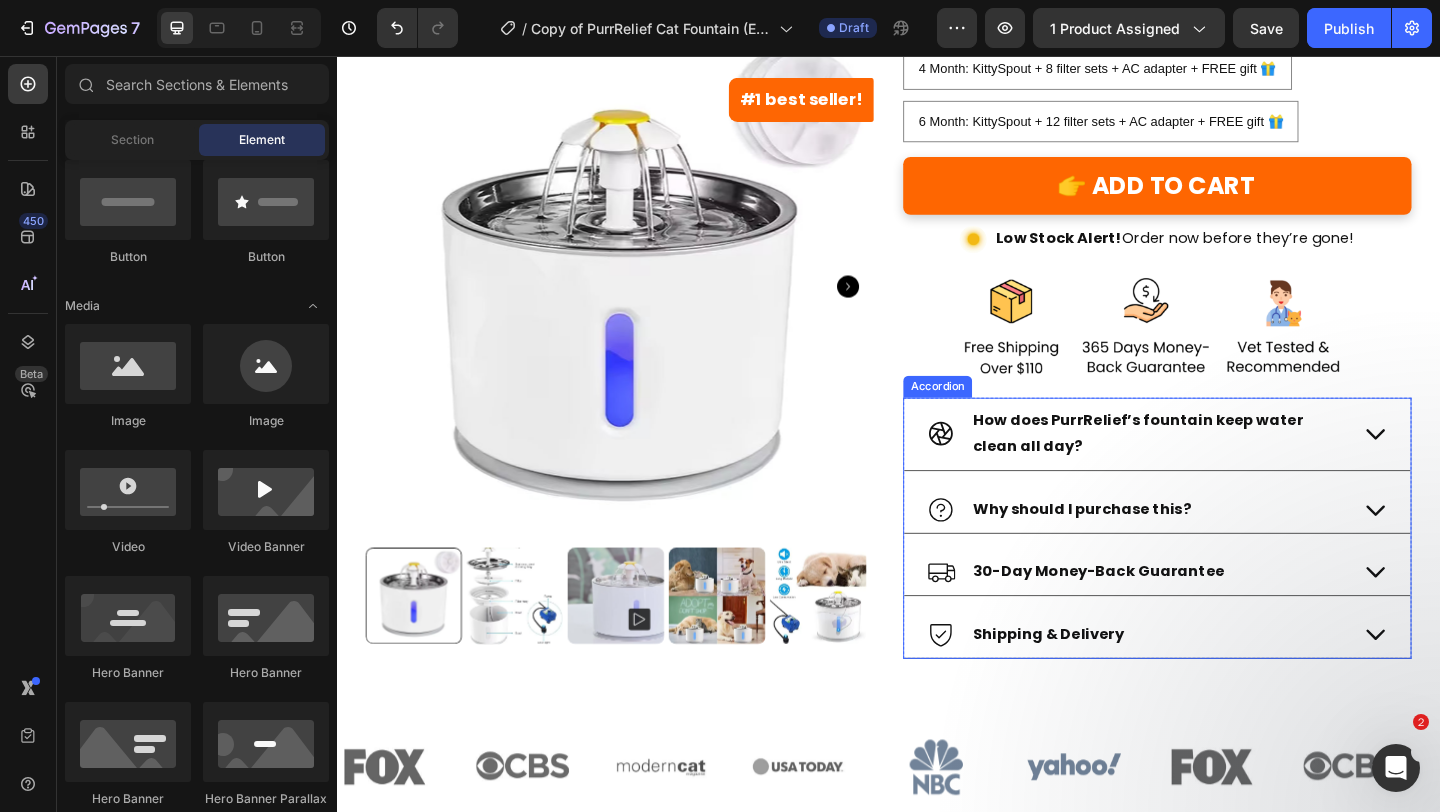 scroll, scrollTop: 768, scrollLeft: 0, axis: vertical 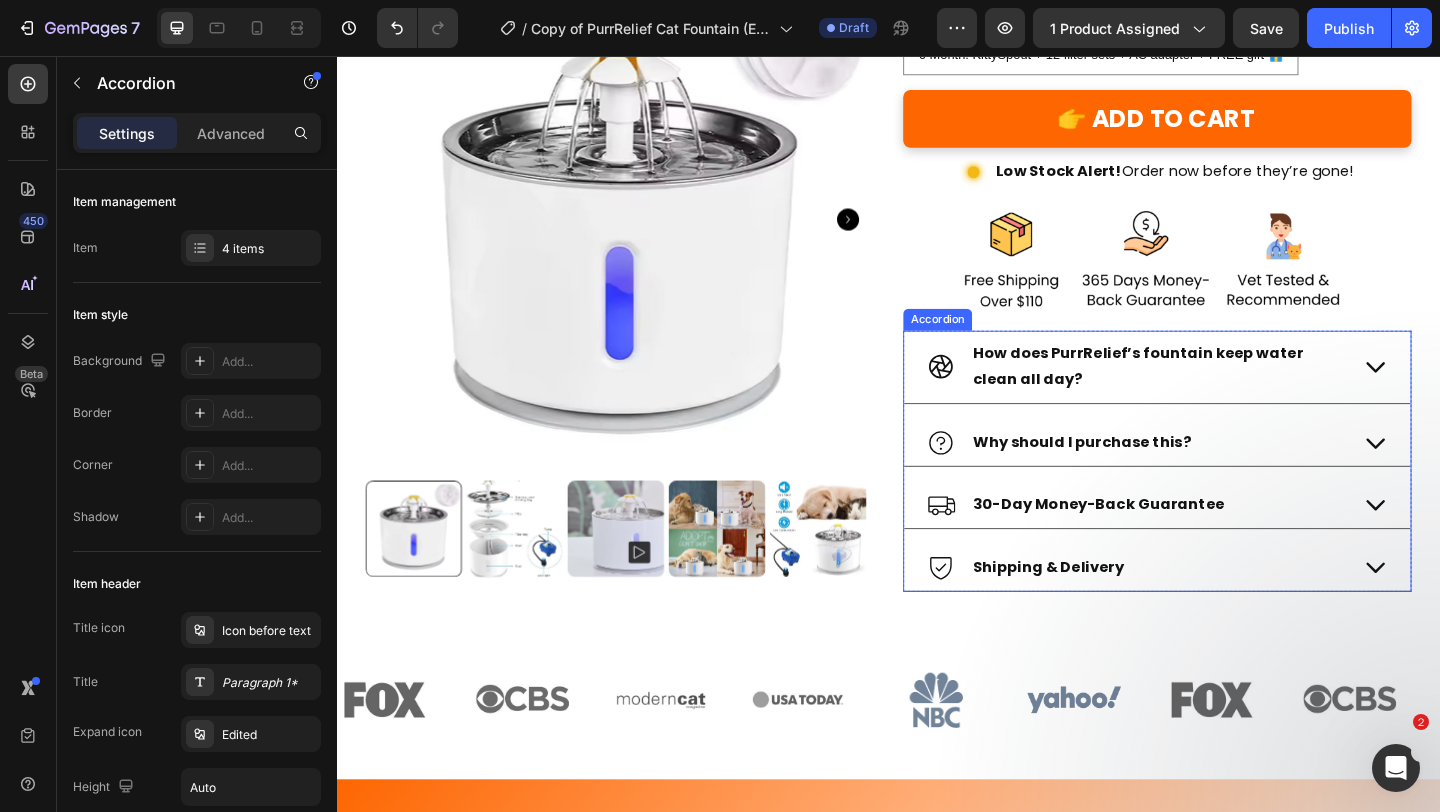 click on "How does PurrRelief’s fountain keep water clean all day?" at bounding box center [1229, 395] 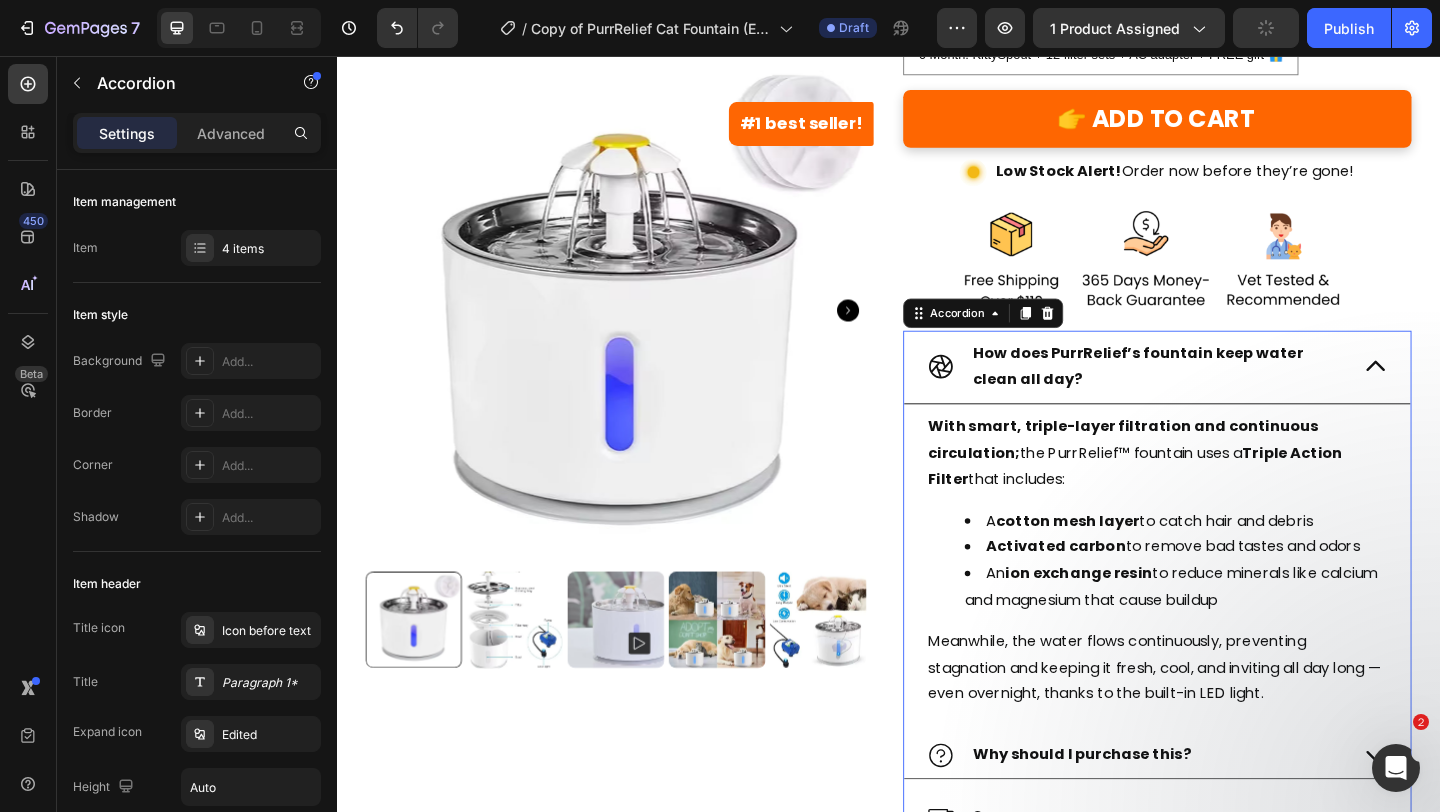 click on "How does PurrRelief’s fountain keep water clean all day?" at bounding box center [1229, 395] 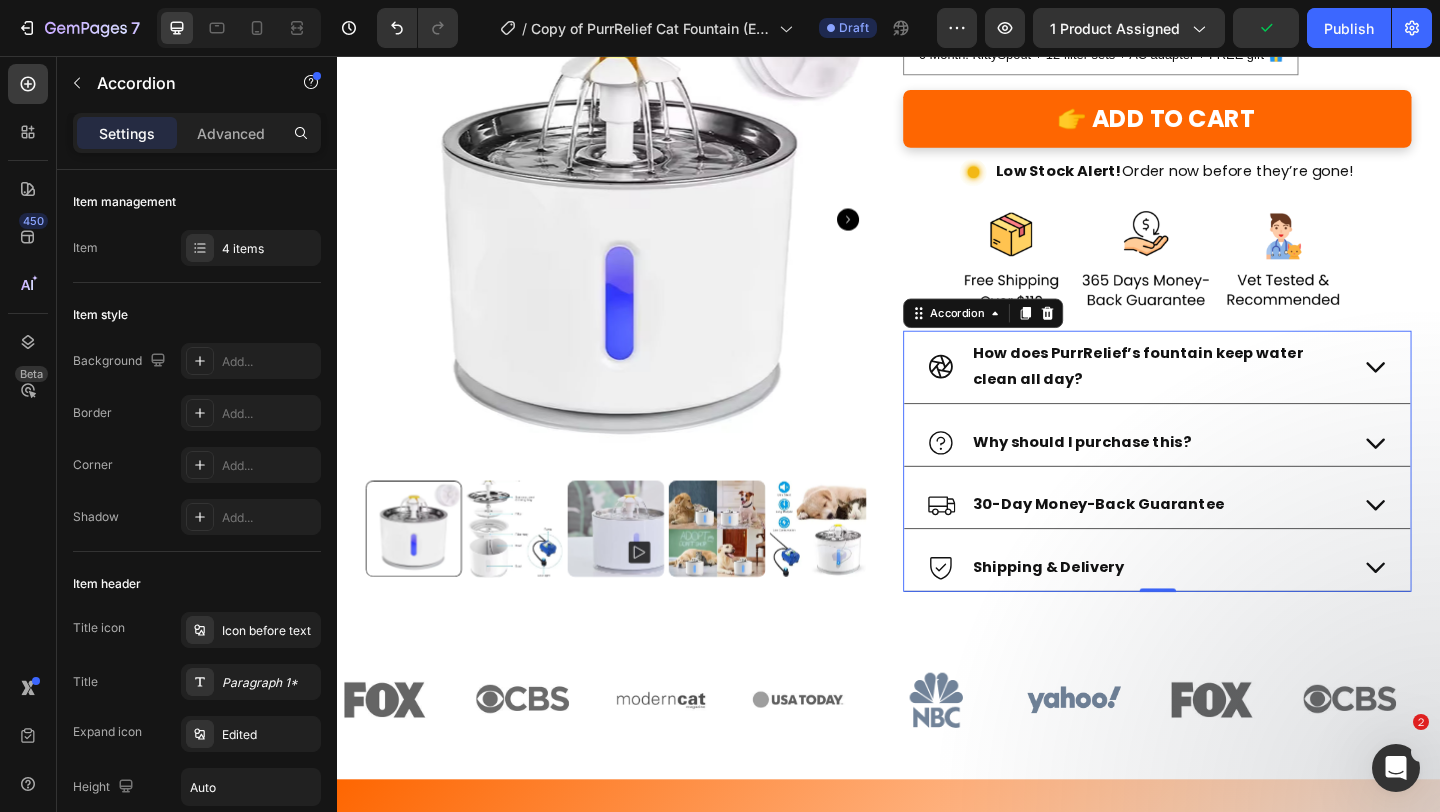 click on "How does PurrRelief’s fountain keep water clean all day?" at bounding box center (1231, 395) 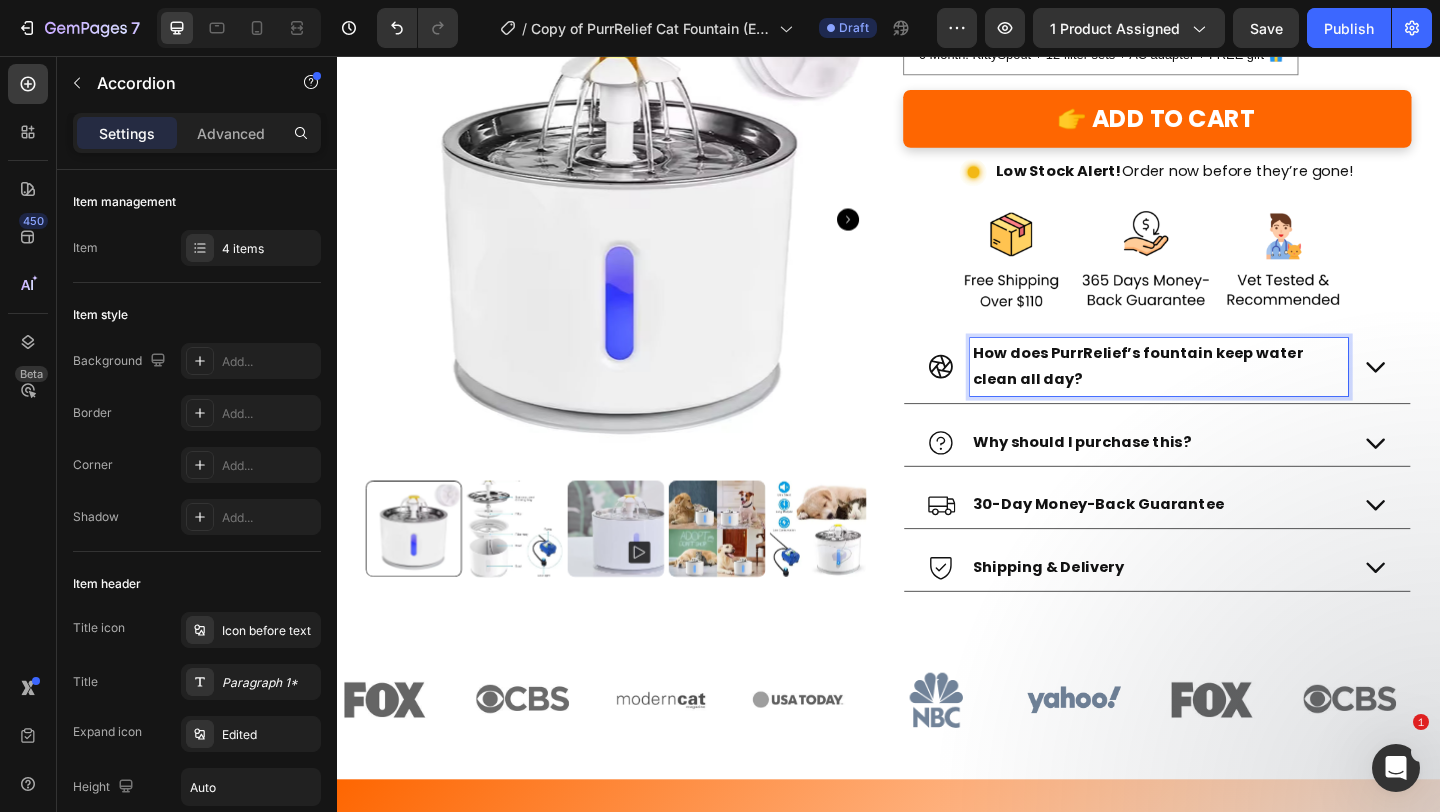 click on "How does PurrRelief’s fountain keep water clean all day?" at bounding box center [1231, 395] 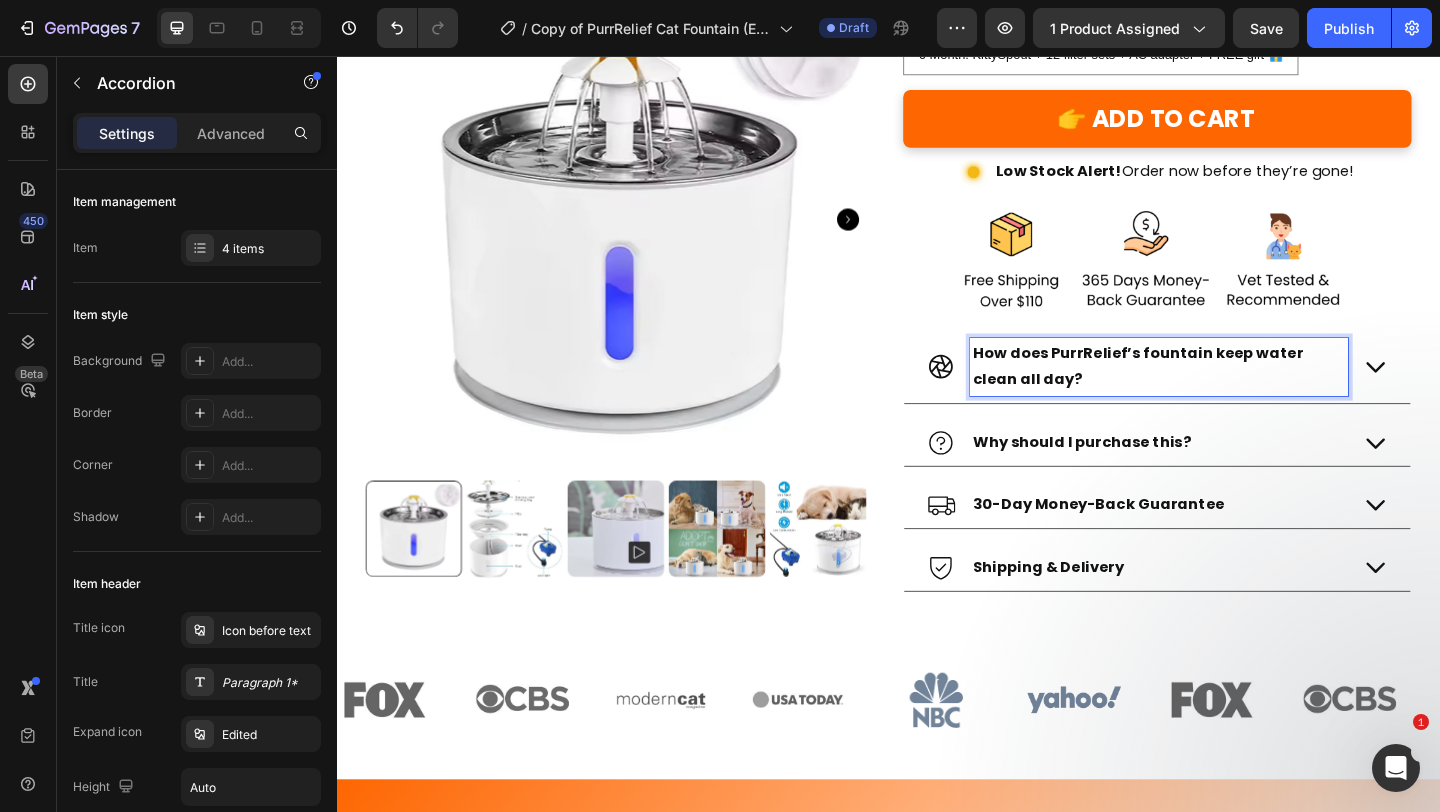 click 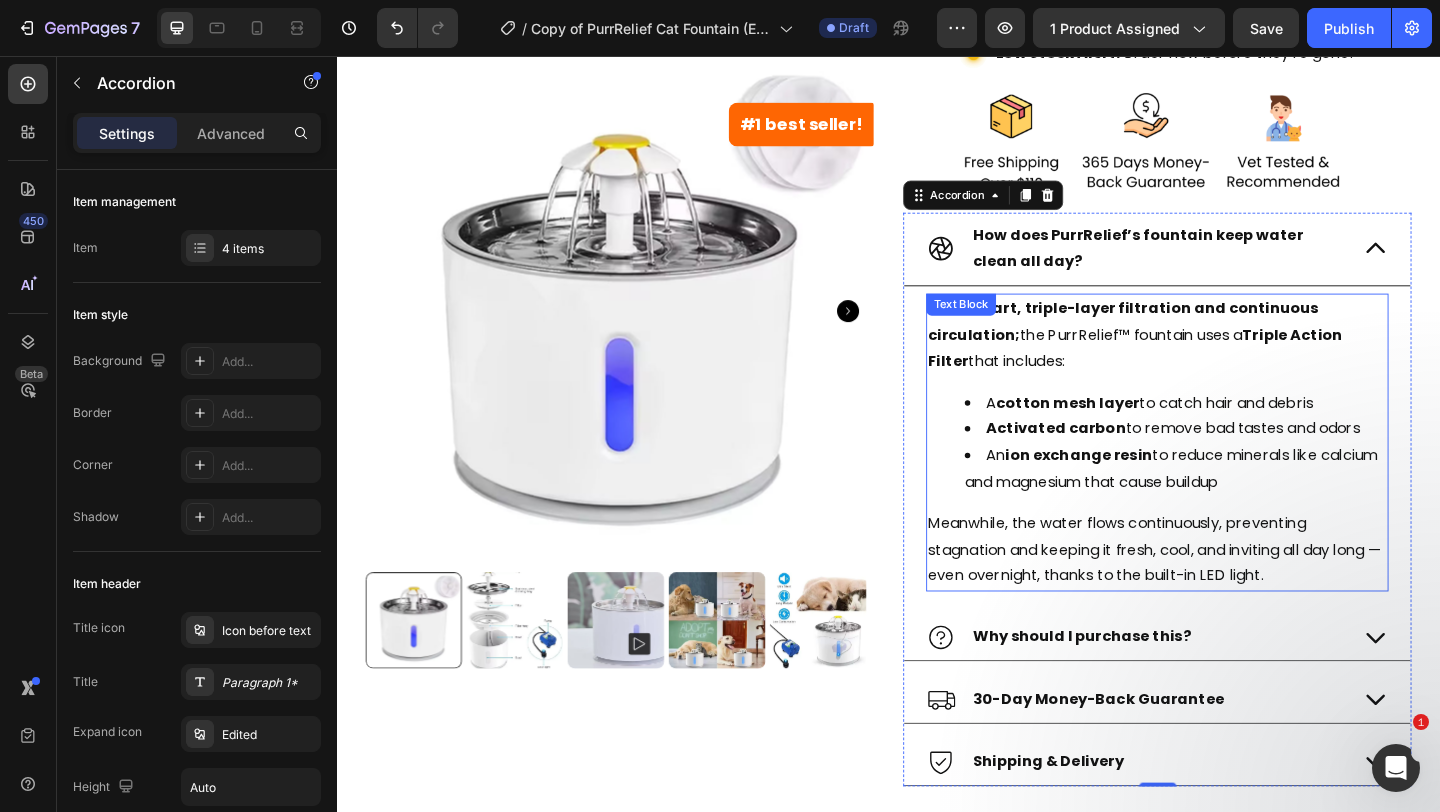scroll, scrollTop: 898, scrollLeft: 0, axis: vertical 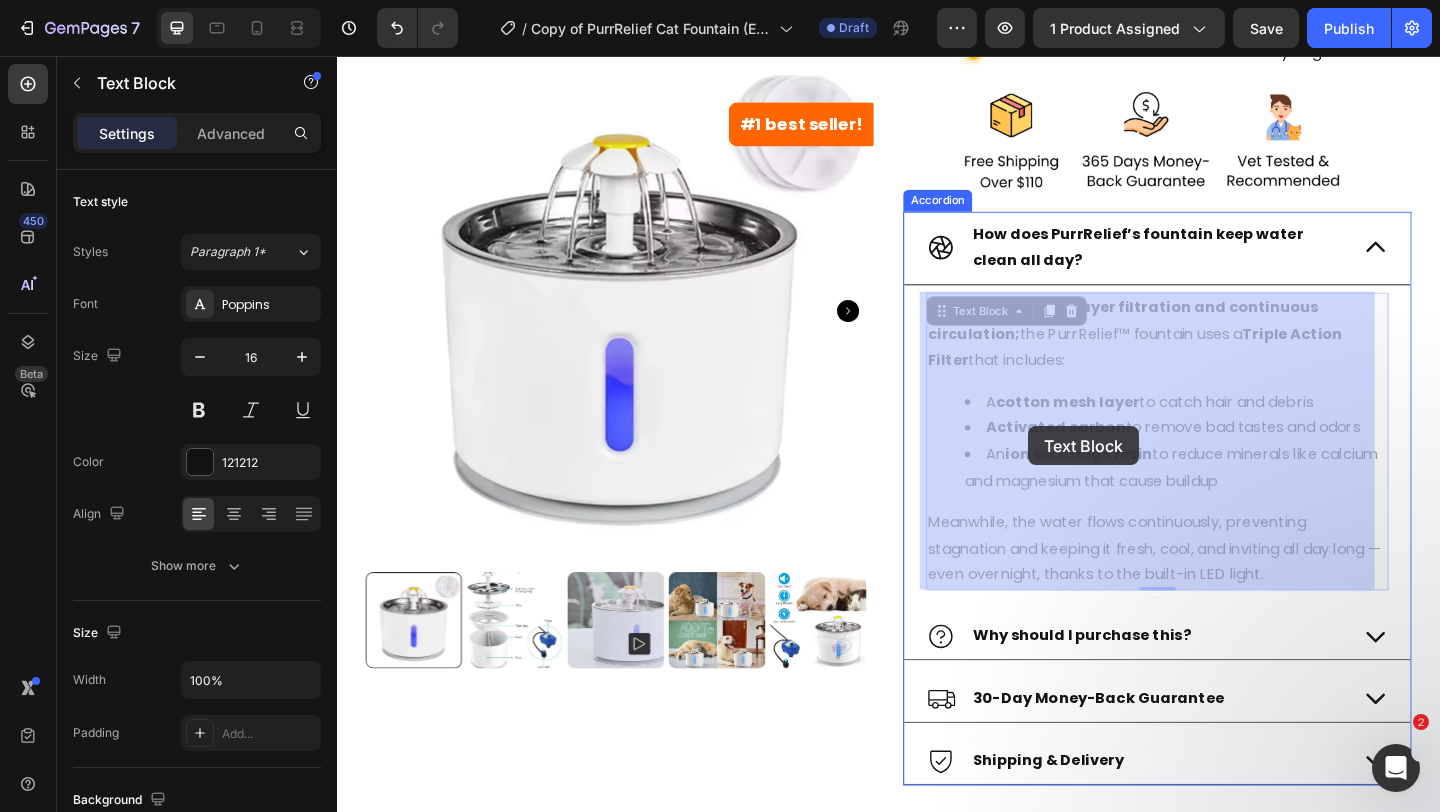 drag, startPoint x: 1373, startPoint y: 625, endPoint x: 1089, endPoint y: 458, distance: 329.46167 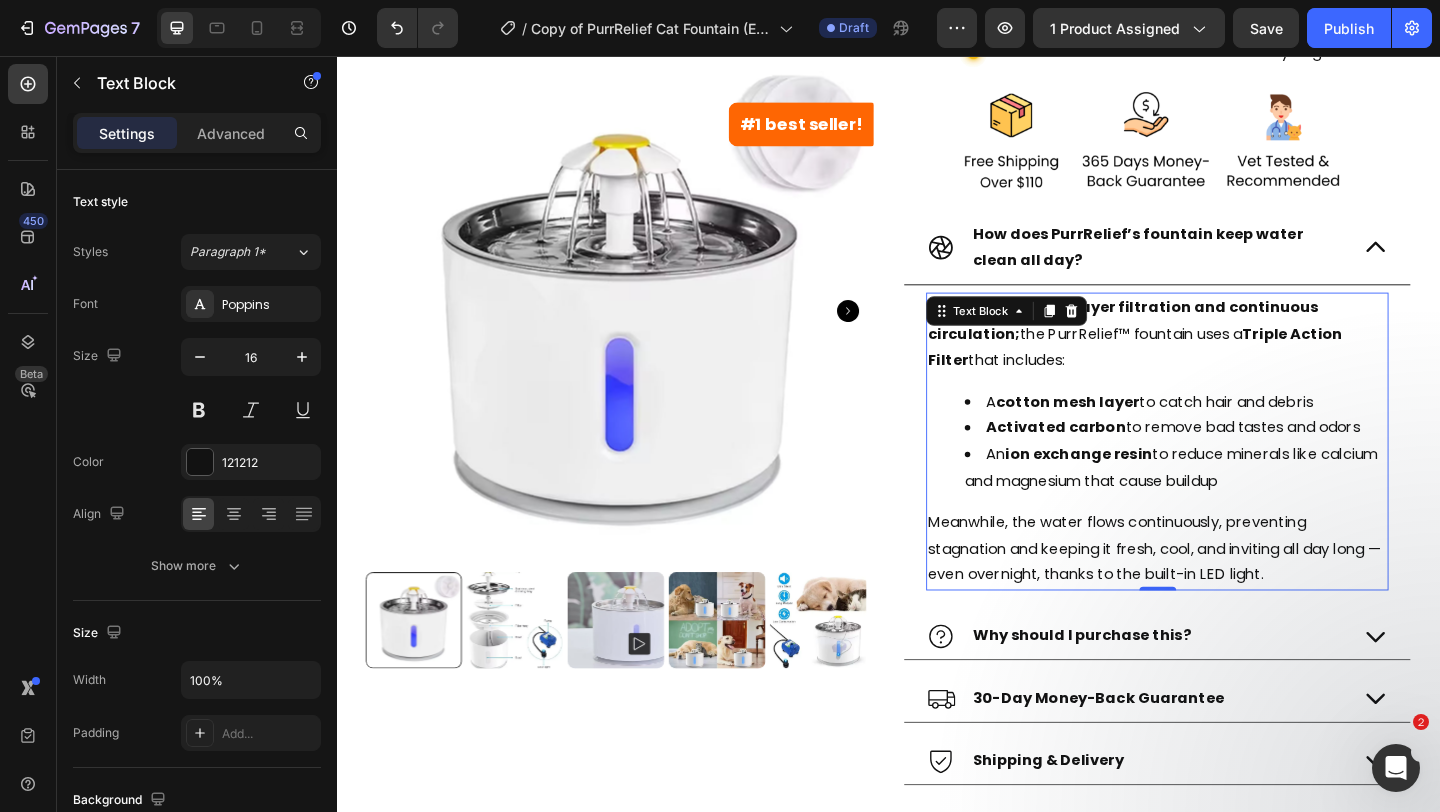 click on "Meanwhile, the water flows continuously, preventing stagnation and keeping it fresh, cool, and inviting all day long — even overnight, thanks to the built-in LED light." at bounding box center (1229, 592) 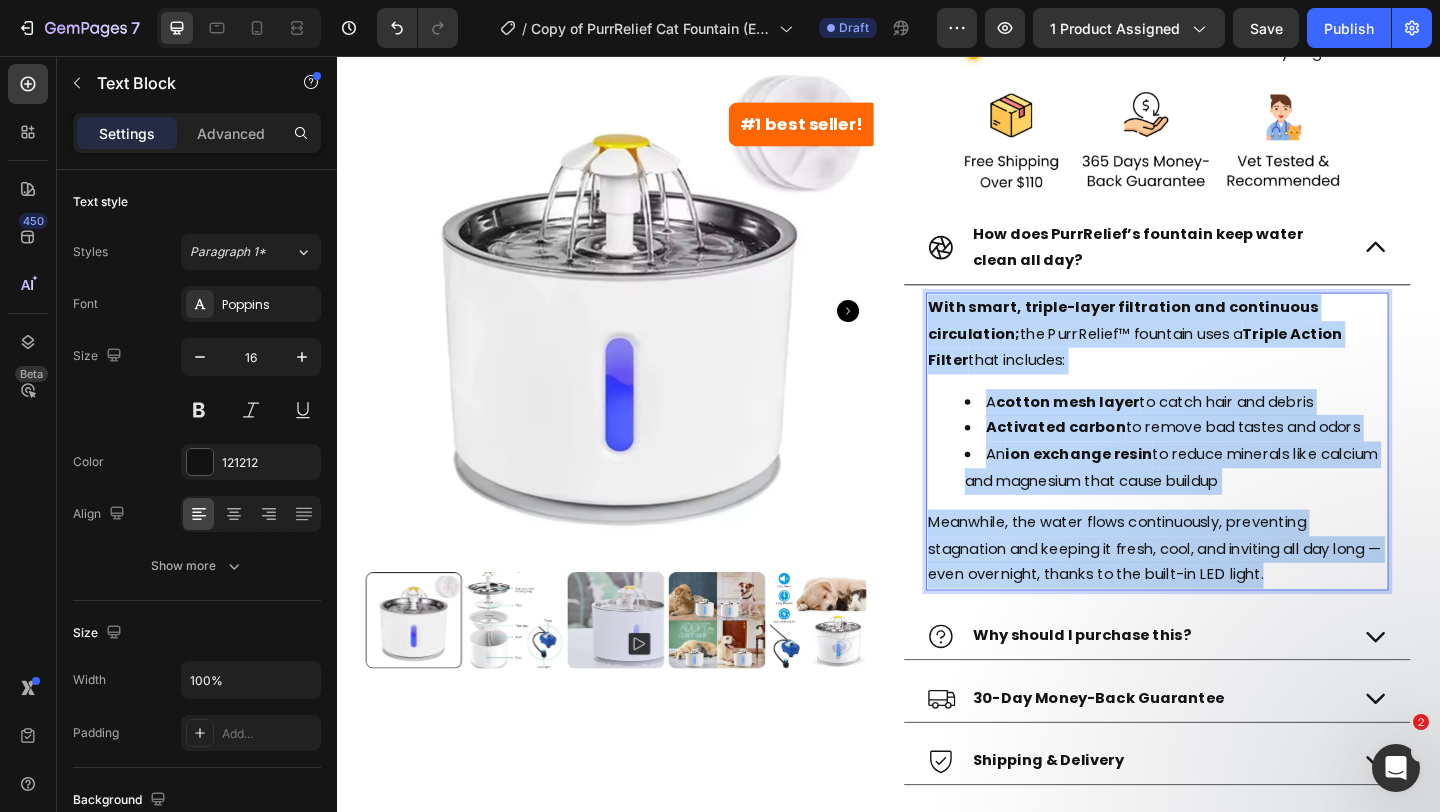 drag, startPoint x: 1365, startPoint y: 622, endPoint x: 974, endPoint y: 325, distance: 491.00916 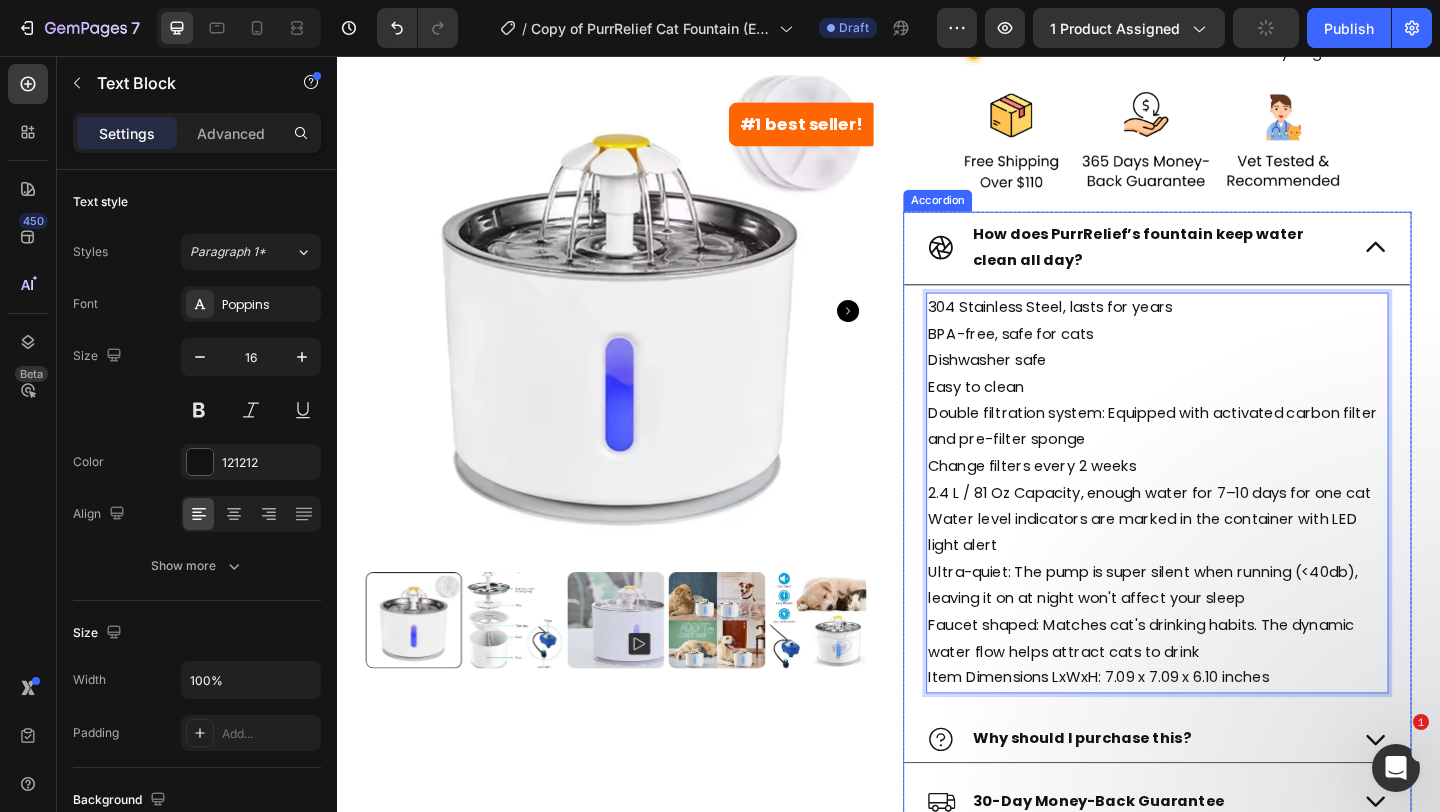 click on "How does PurrRelief’s fountain keep water clean all day?" at bounding box center (1231, 265) 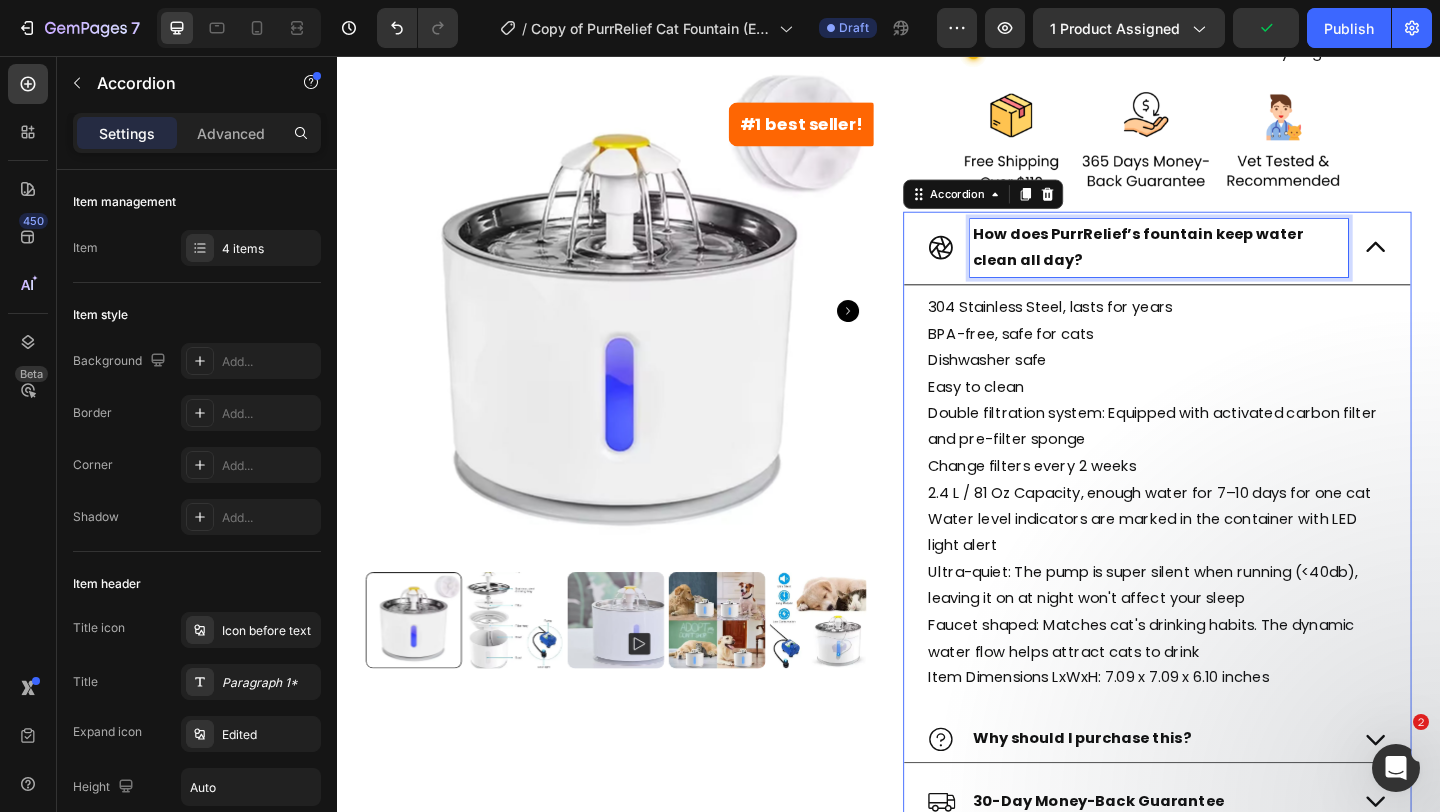 click on "How does PurrRelief’s fountain keep water clean all day?" at bounding box center [1231, 265] 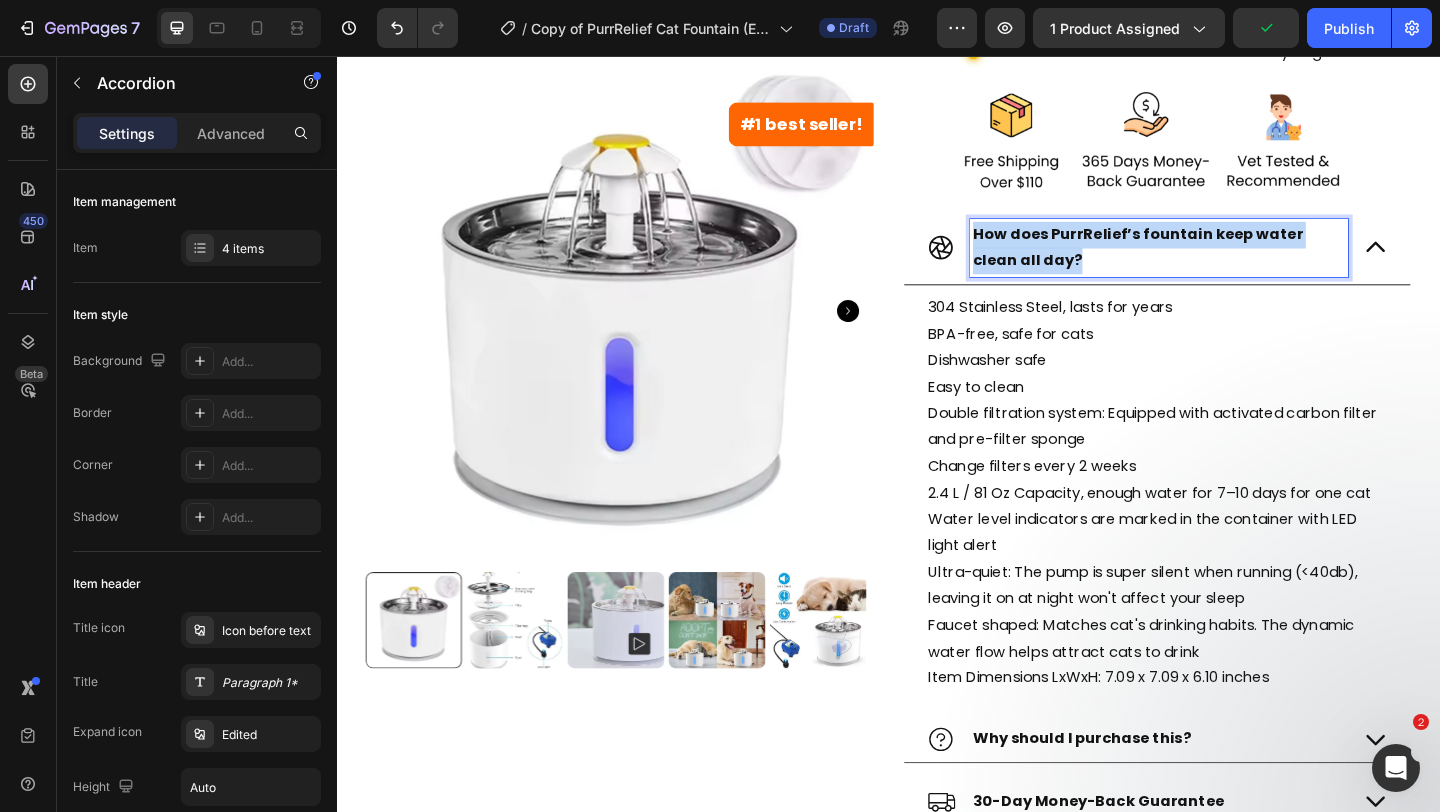 drag, startPoint x: 1106, startPoint y: 275, endPoint x: 1005, endPoint y: 222, distance: 114.061386 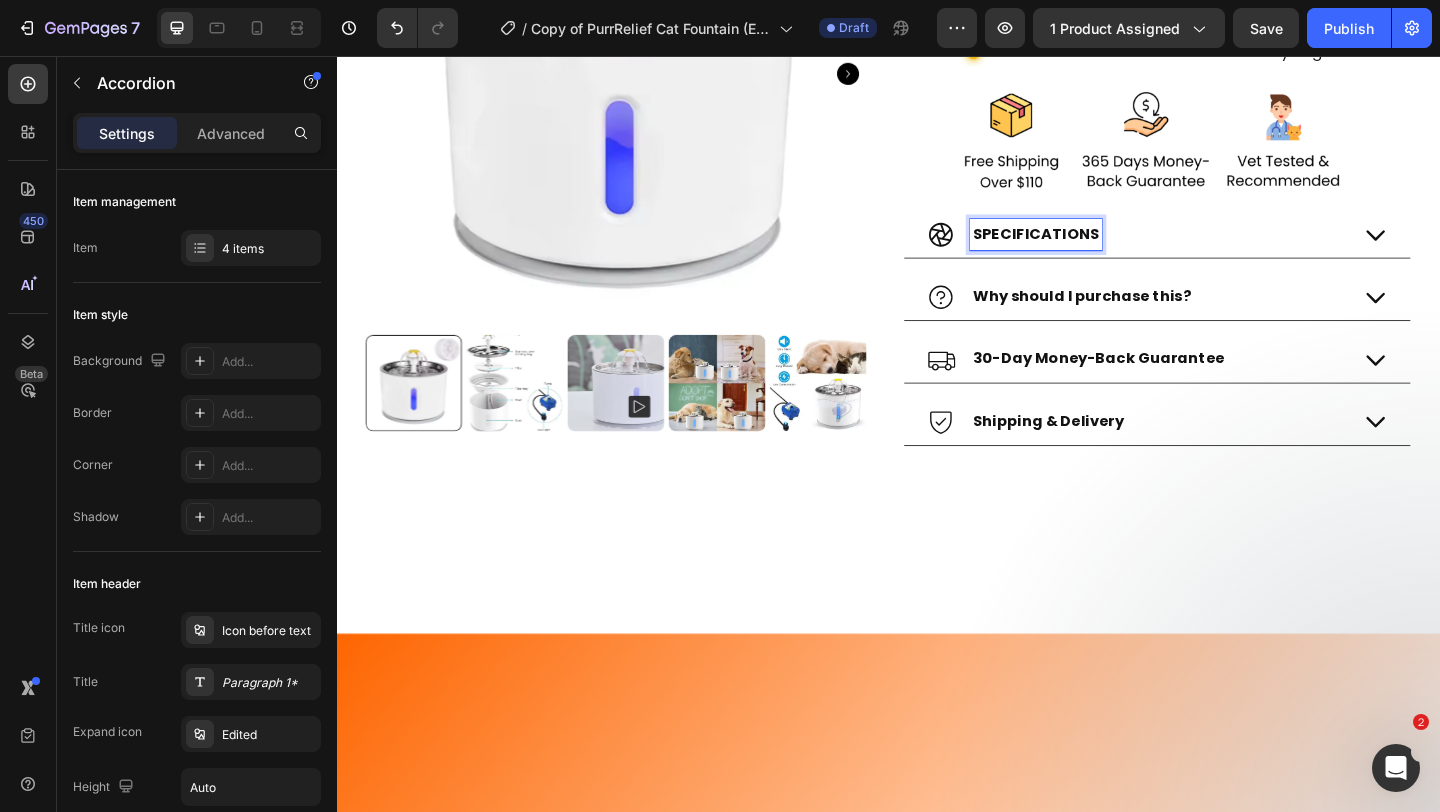 click 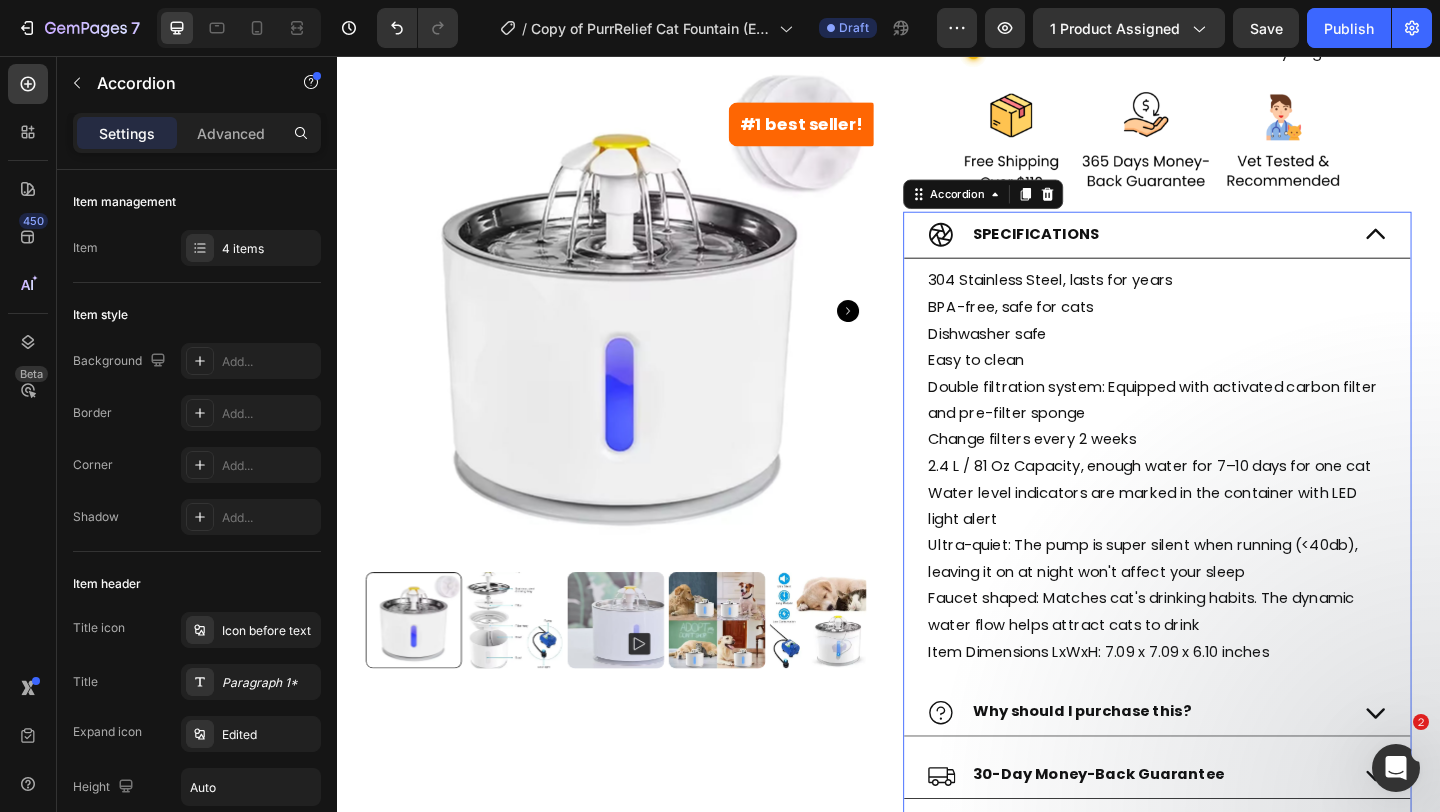 click 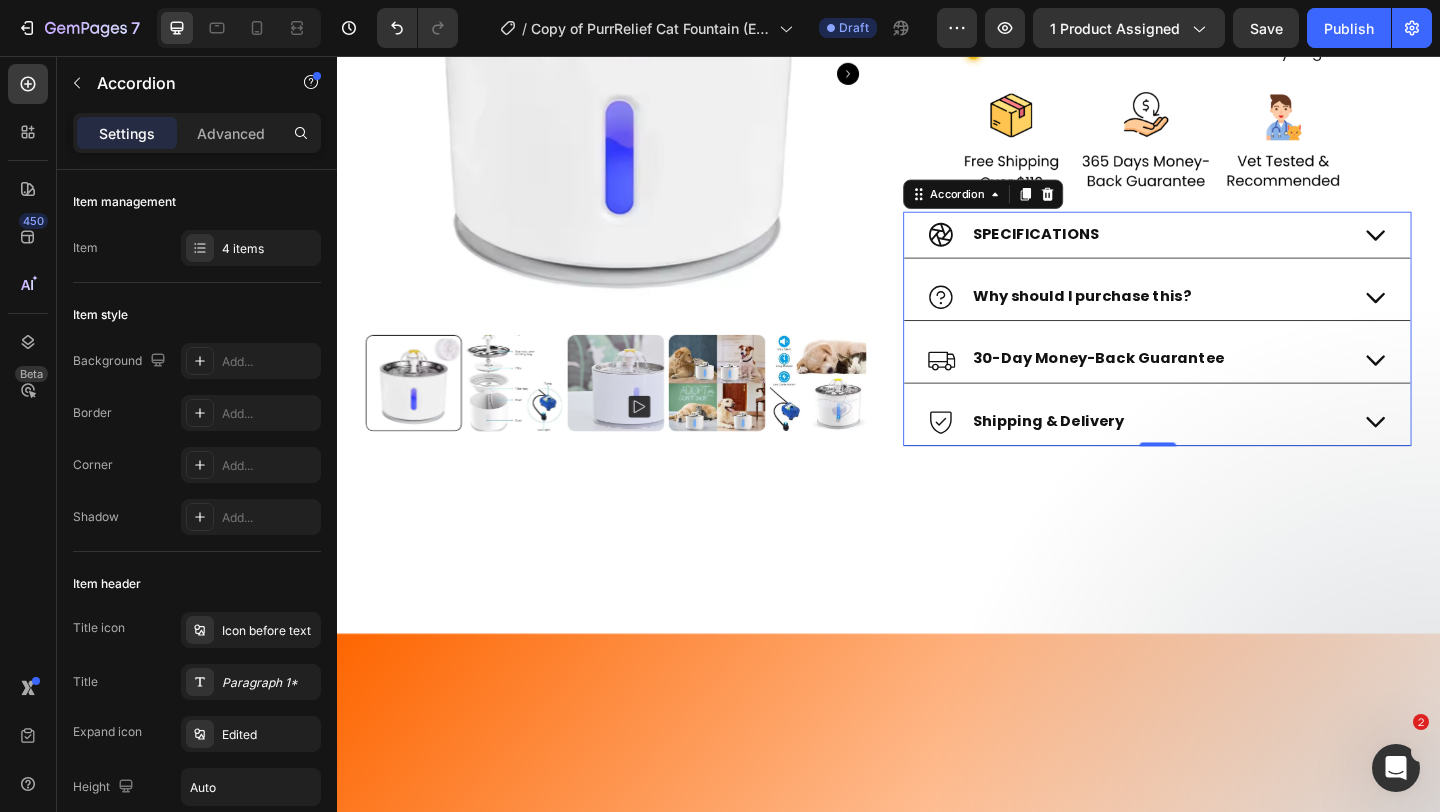 click on "SPECIFICATIONS" at bounding box center (1207, 250) 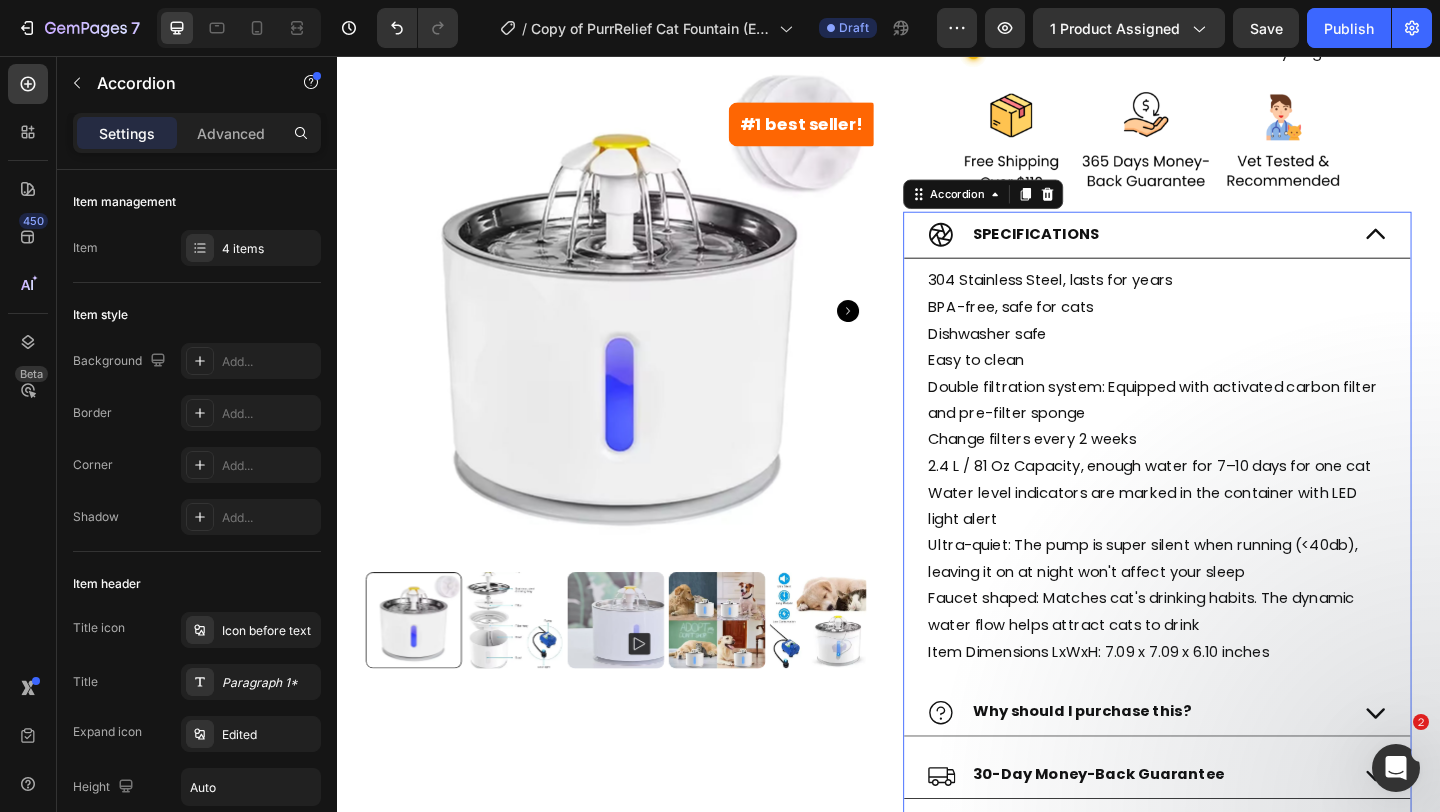 click on "SPECIFICATIONS" at bounding box center (1207, 250) 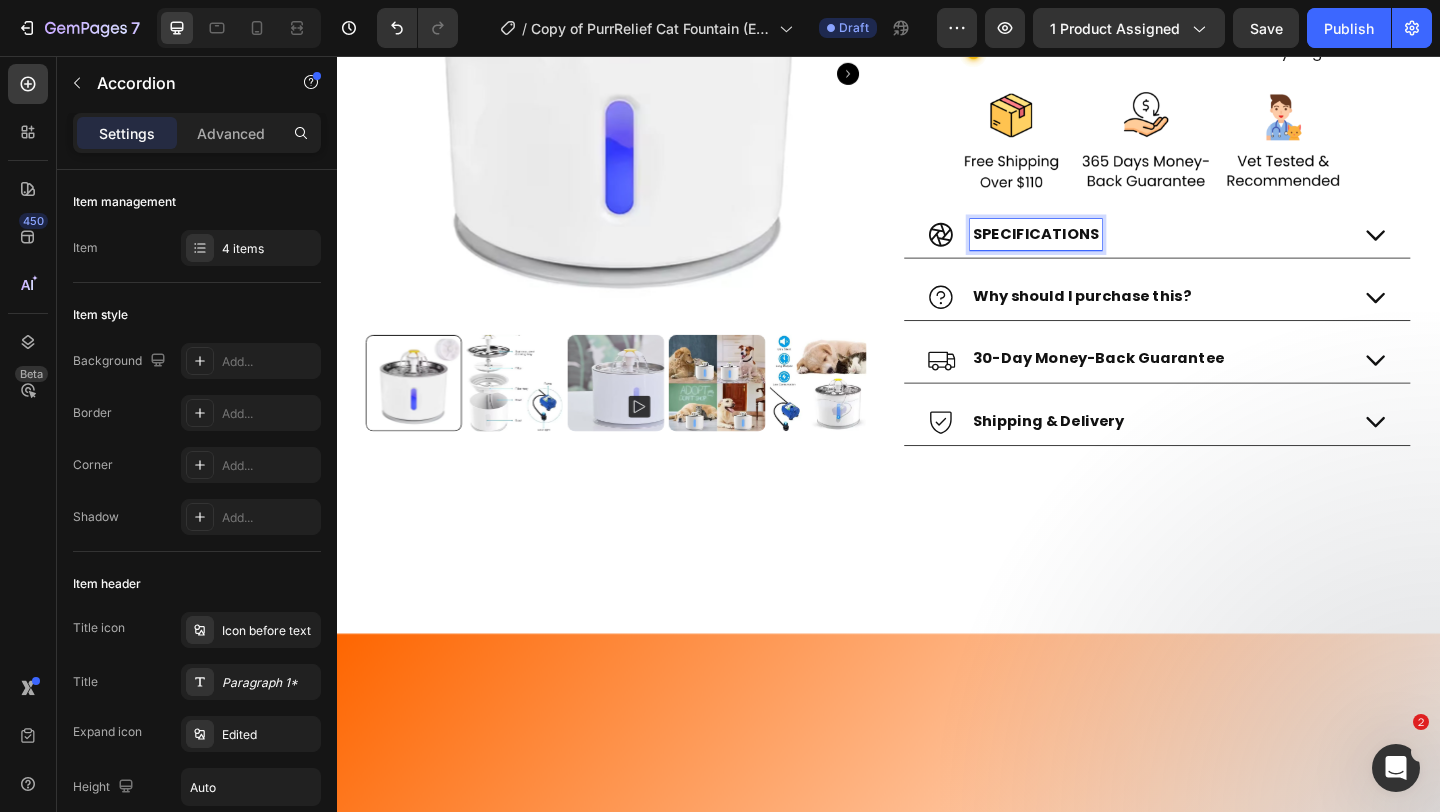 click on "SPECIFICATIONS" at bounding box center [1097, 250] 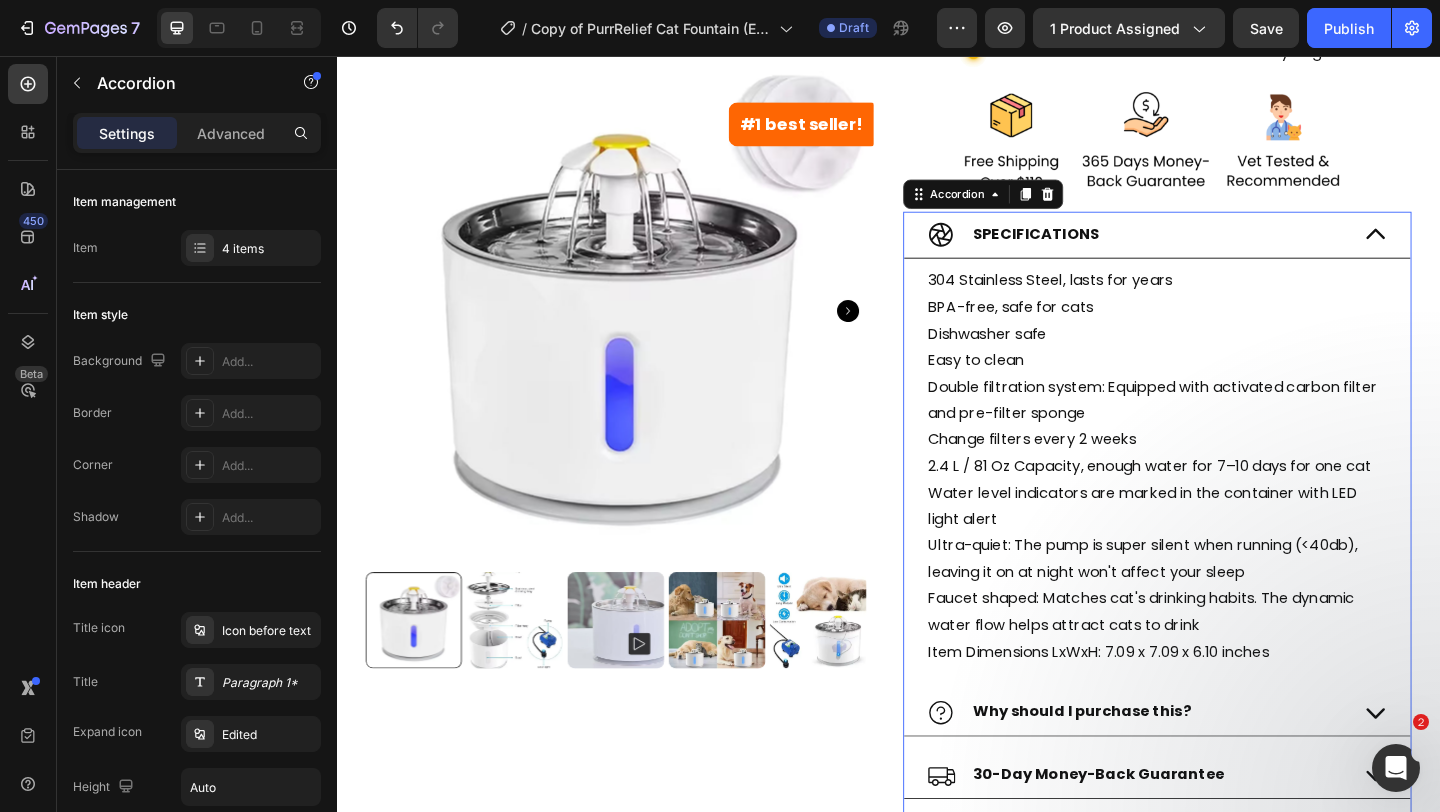 click 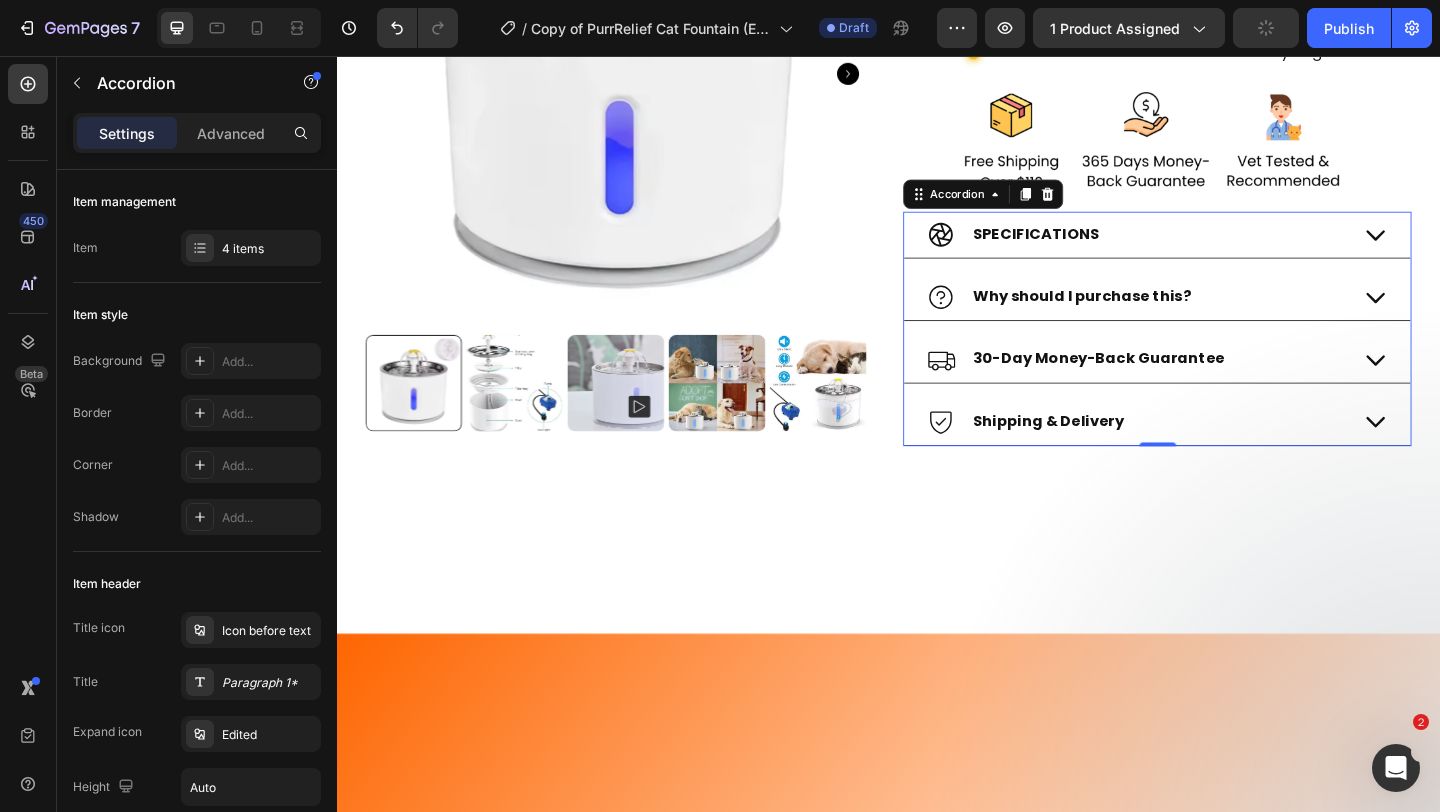 click on "SPECIFICATIONS" at bounding box center [1207, 250] 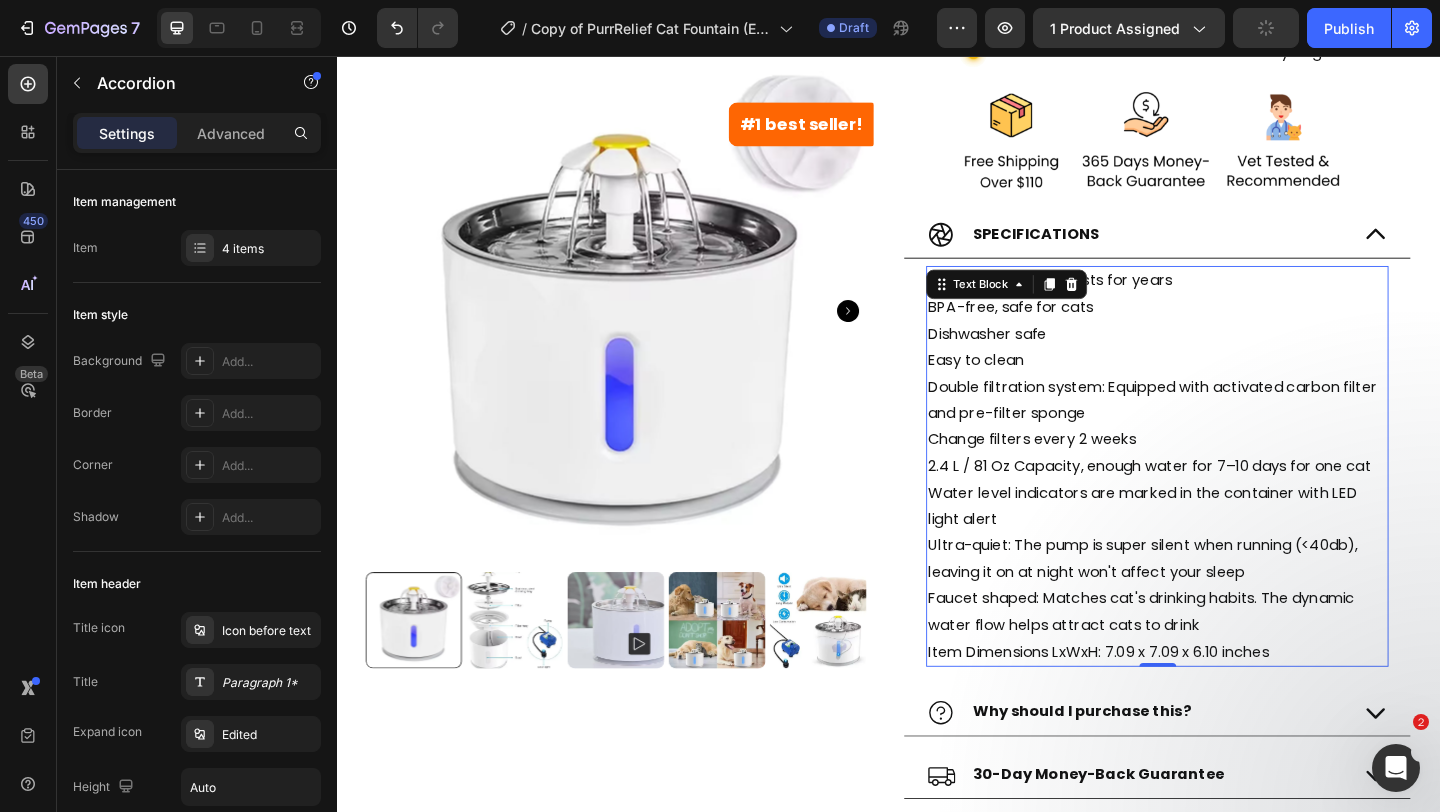 click on "BPA-free, safe for cats" at bounding box center (1229, 329) 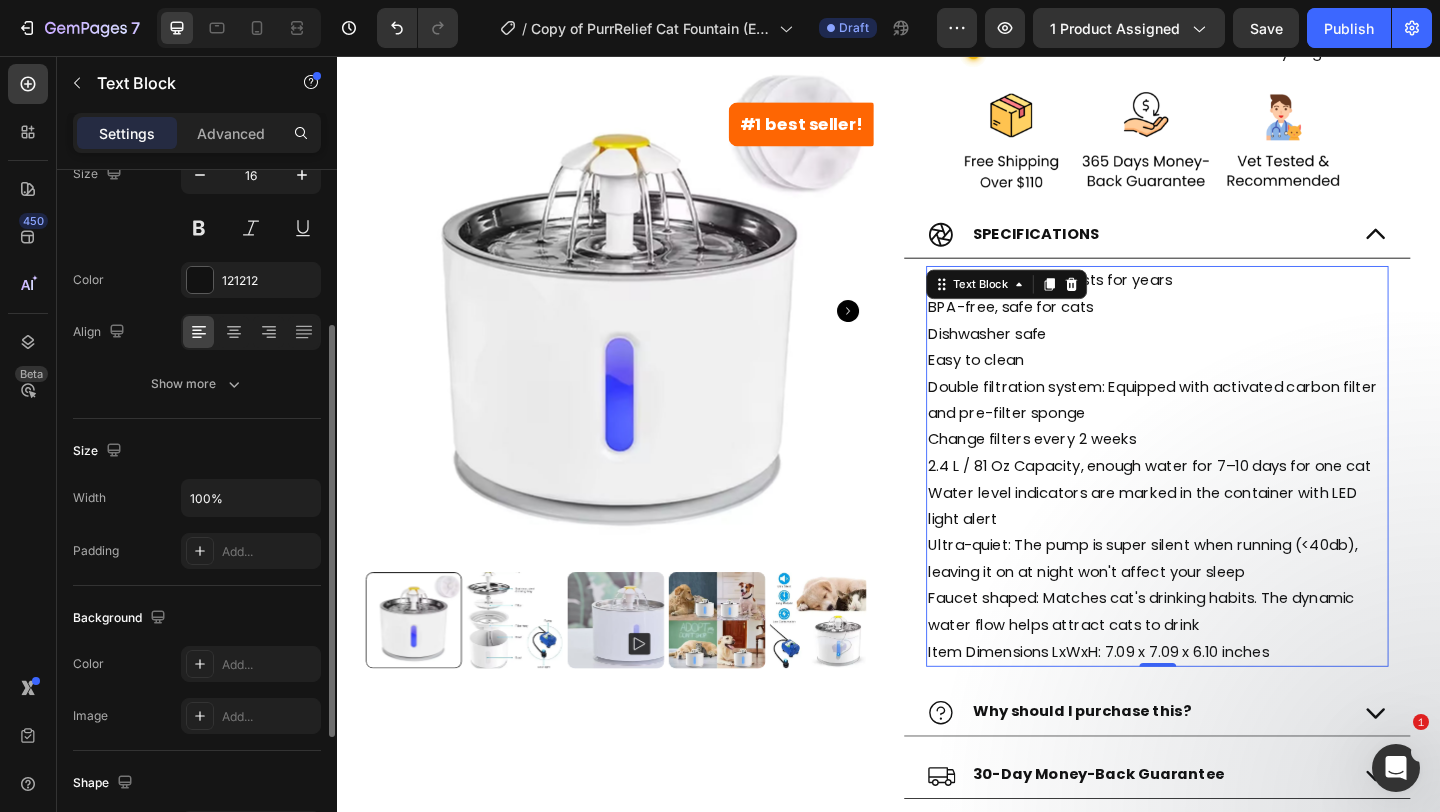 scroll, scrollTop: 255, scrollLeft: 0, axis: vertical 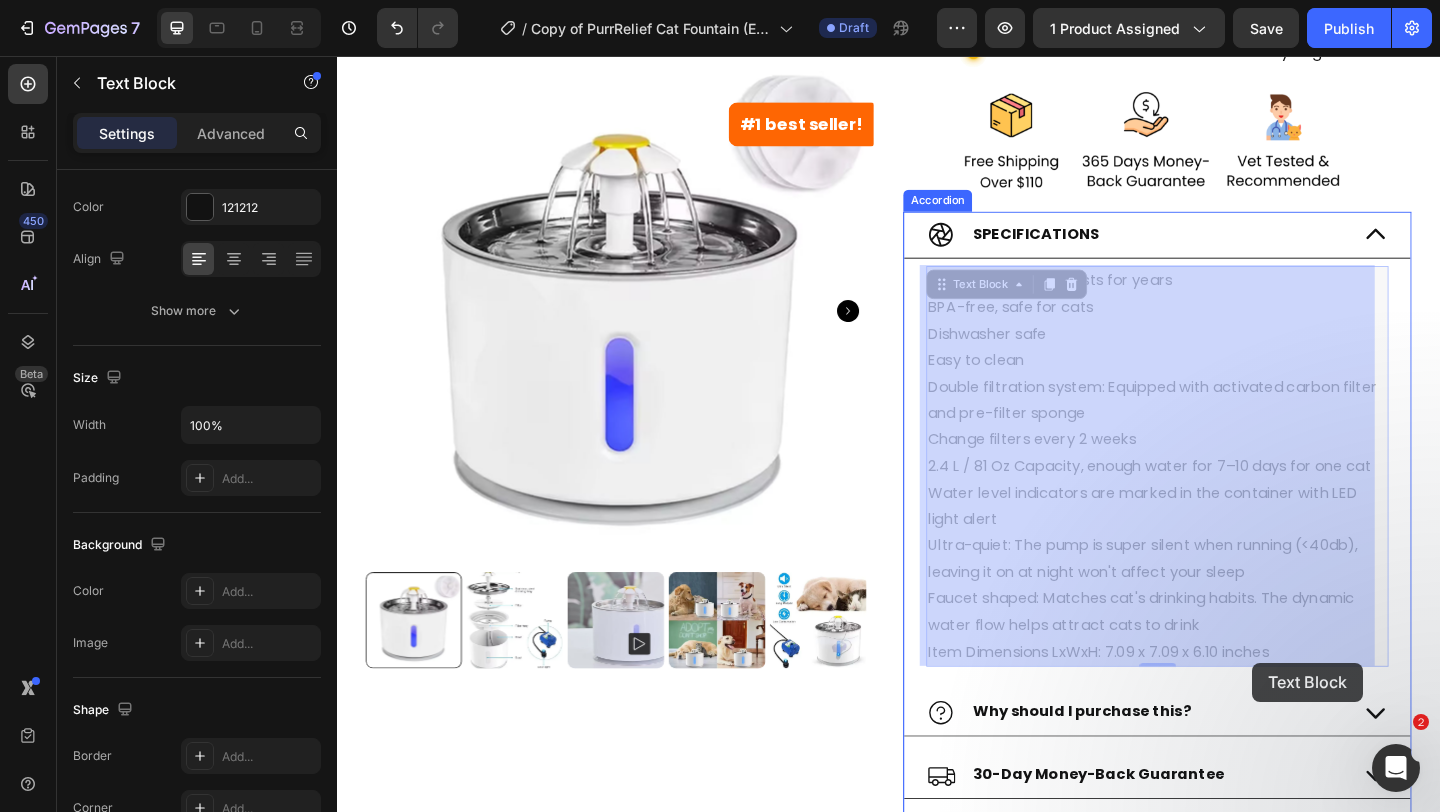 drag, startPoint x: 1362, startPoint y: 708, endPoint x: 1333, endPoint y: 716, distance: 30.083218 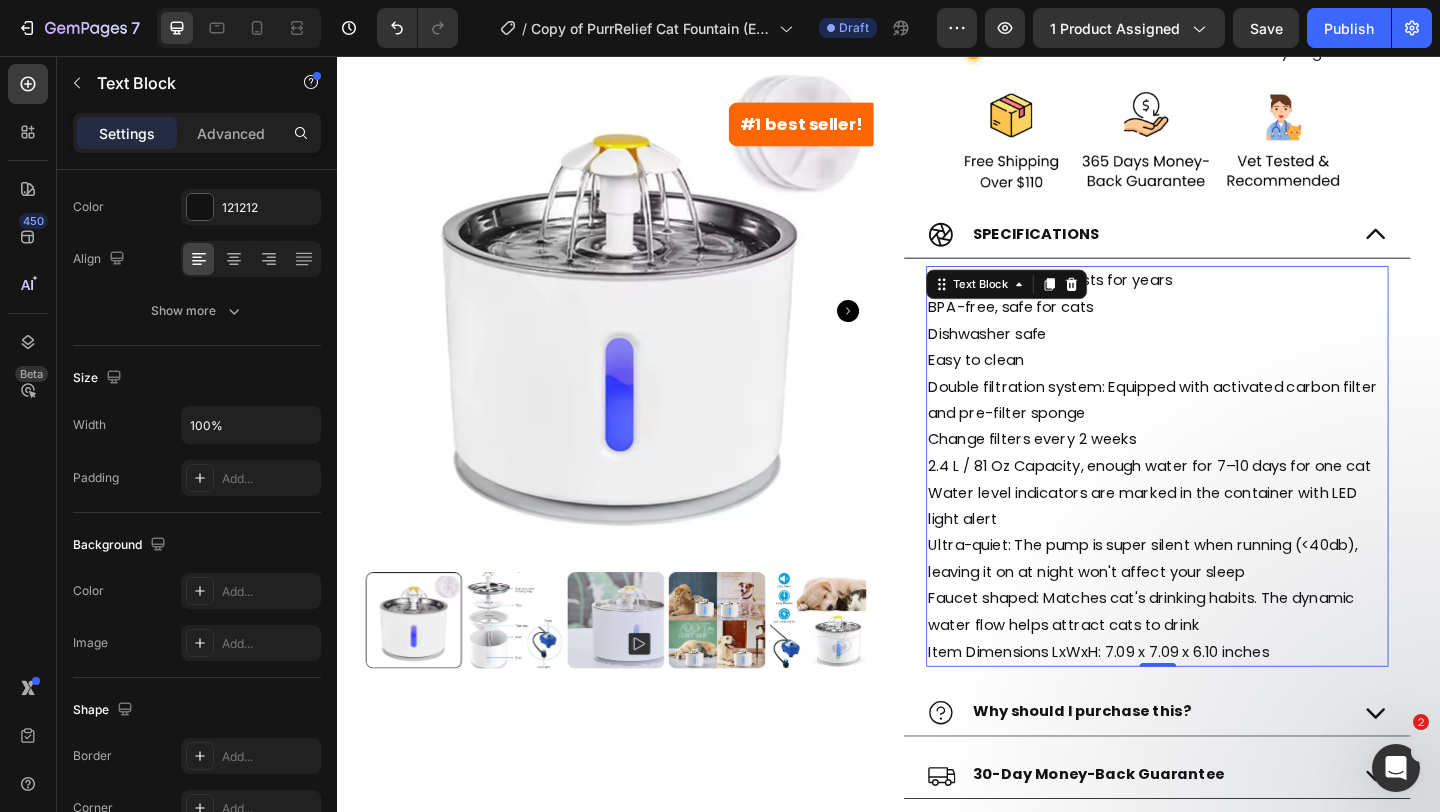 click on "Item Dimensions LxWxH: 7.09 x 7.09 x 6.10 inches" at bounding box center (1229, 704) 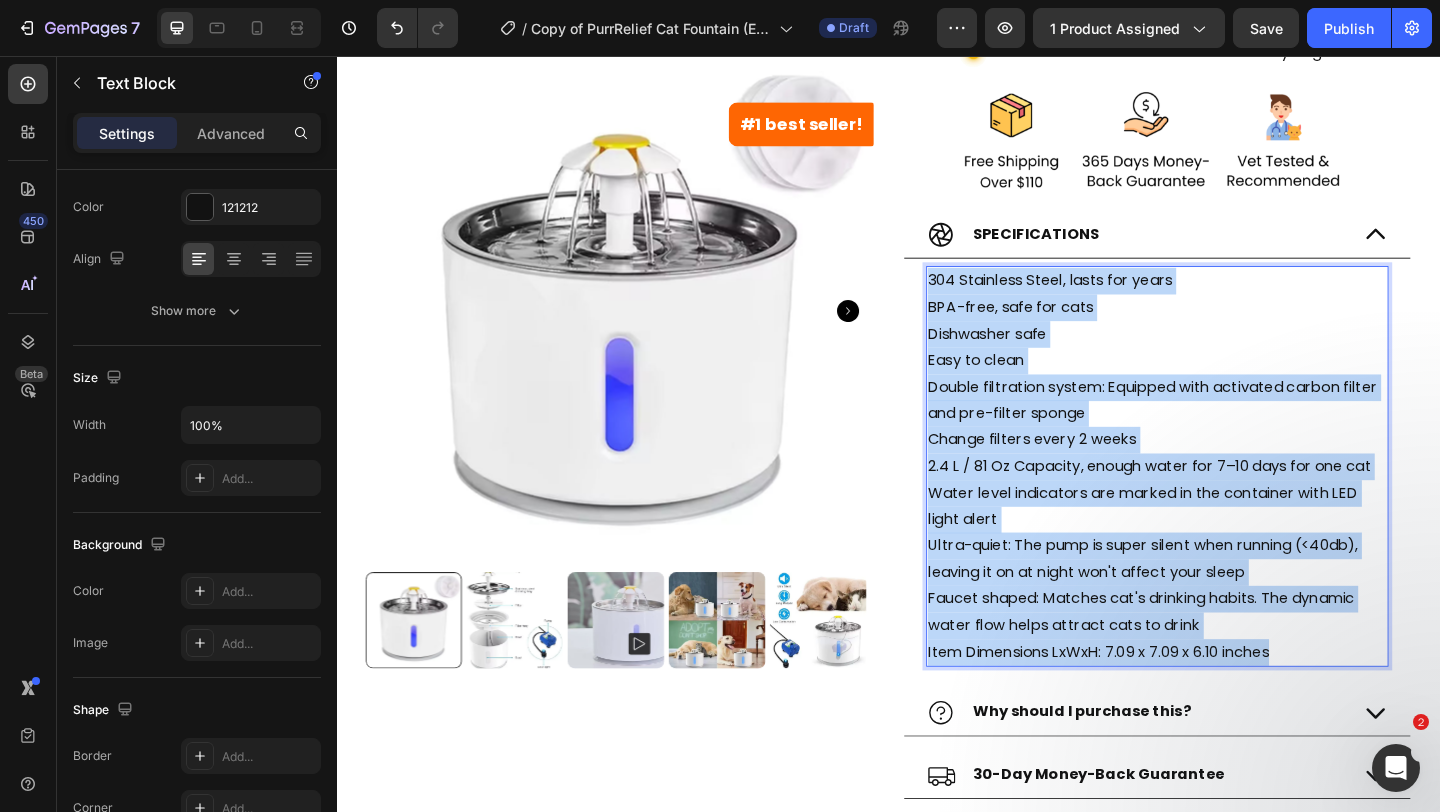 drag, startPoint x: 1350, startPoint y: 701, endPoint x: 972, endPoint y: 300, distance: 551.07623 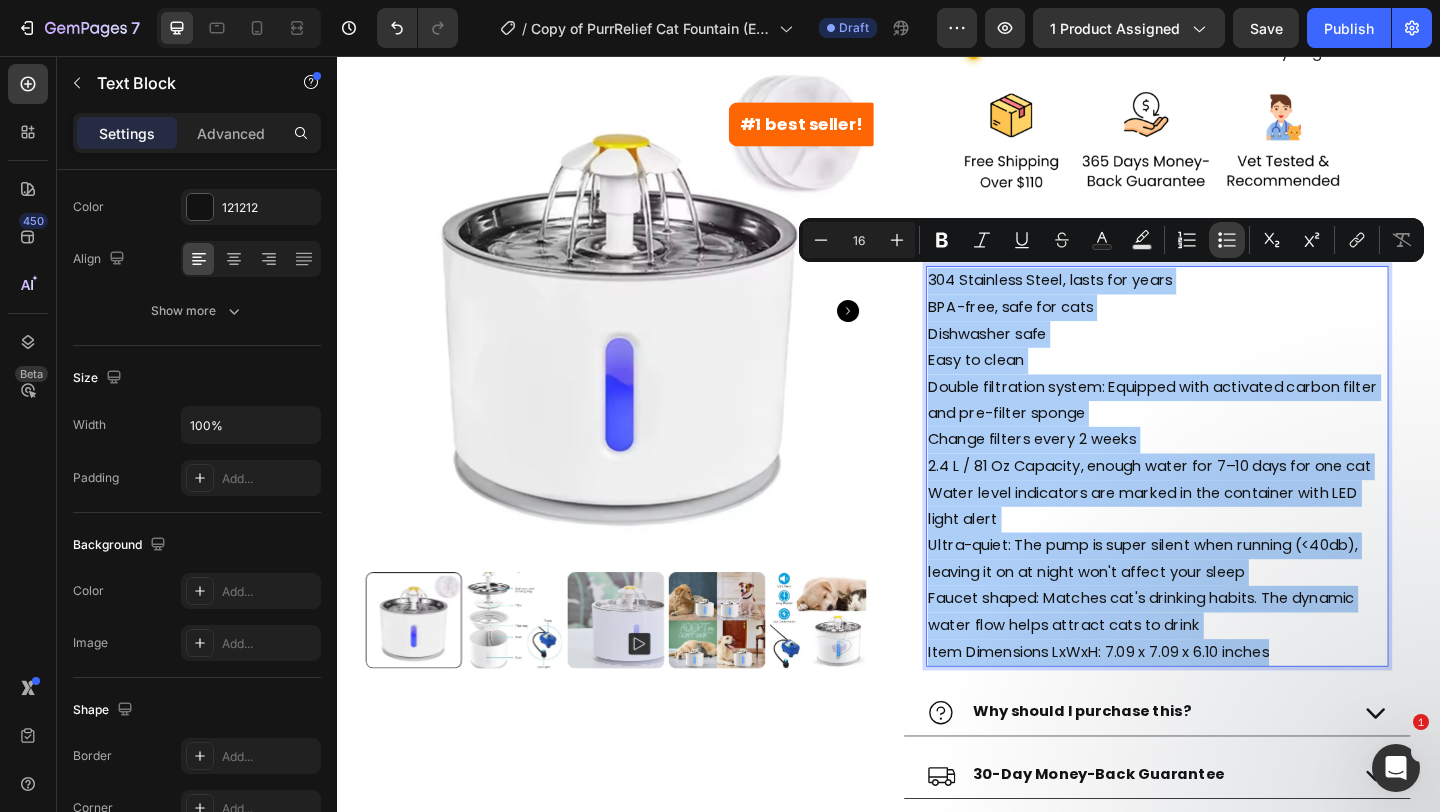 click 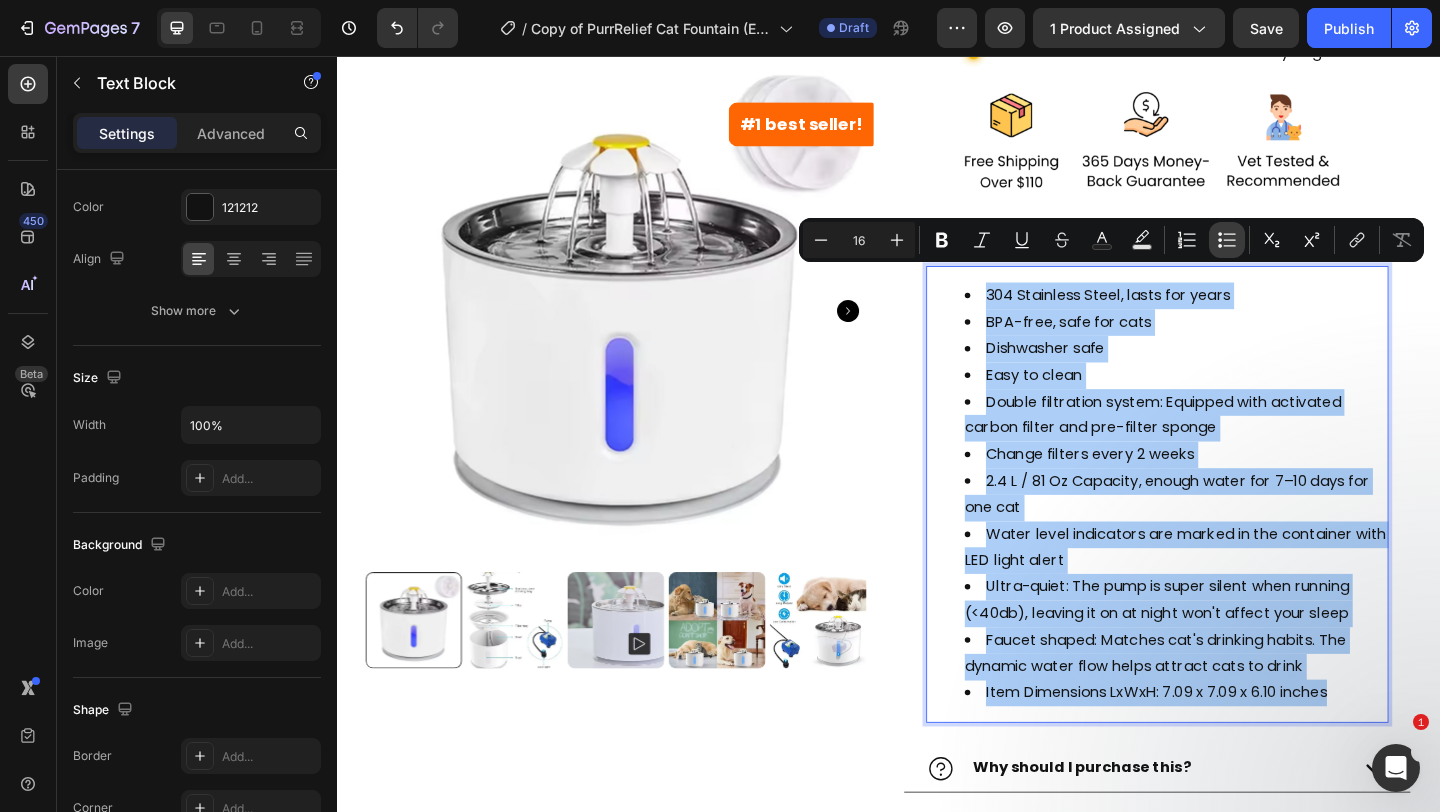 click 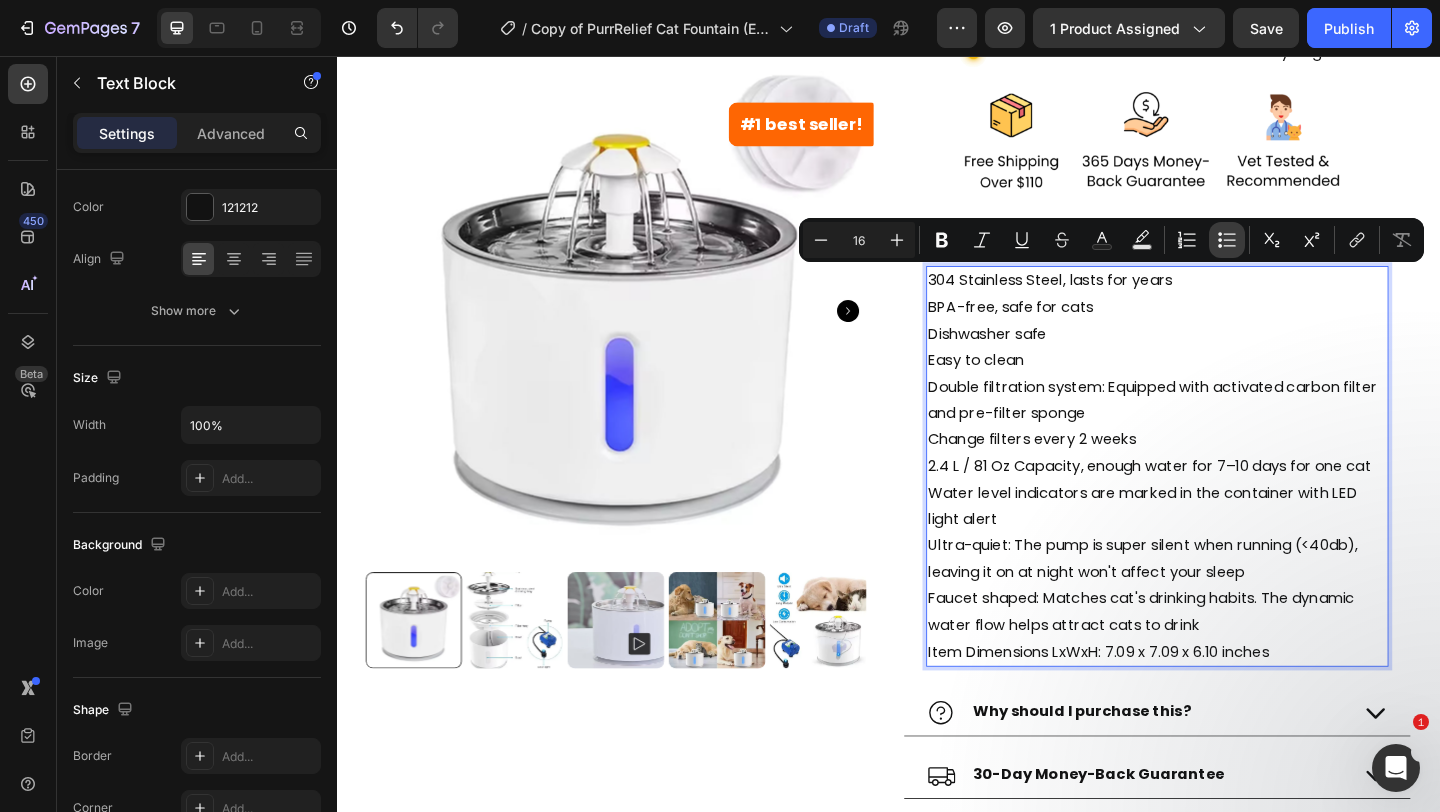 click 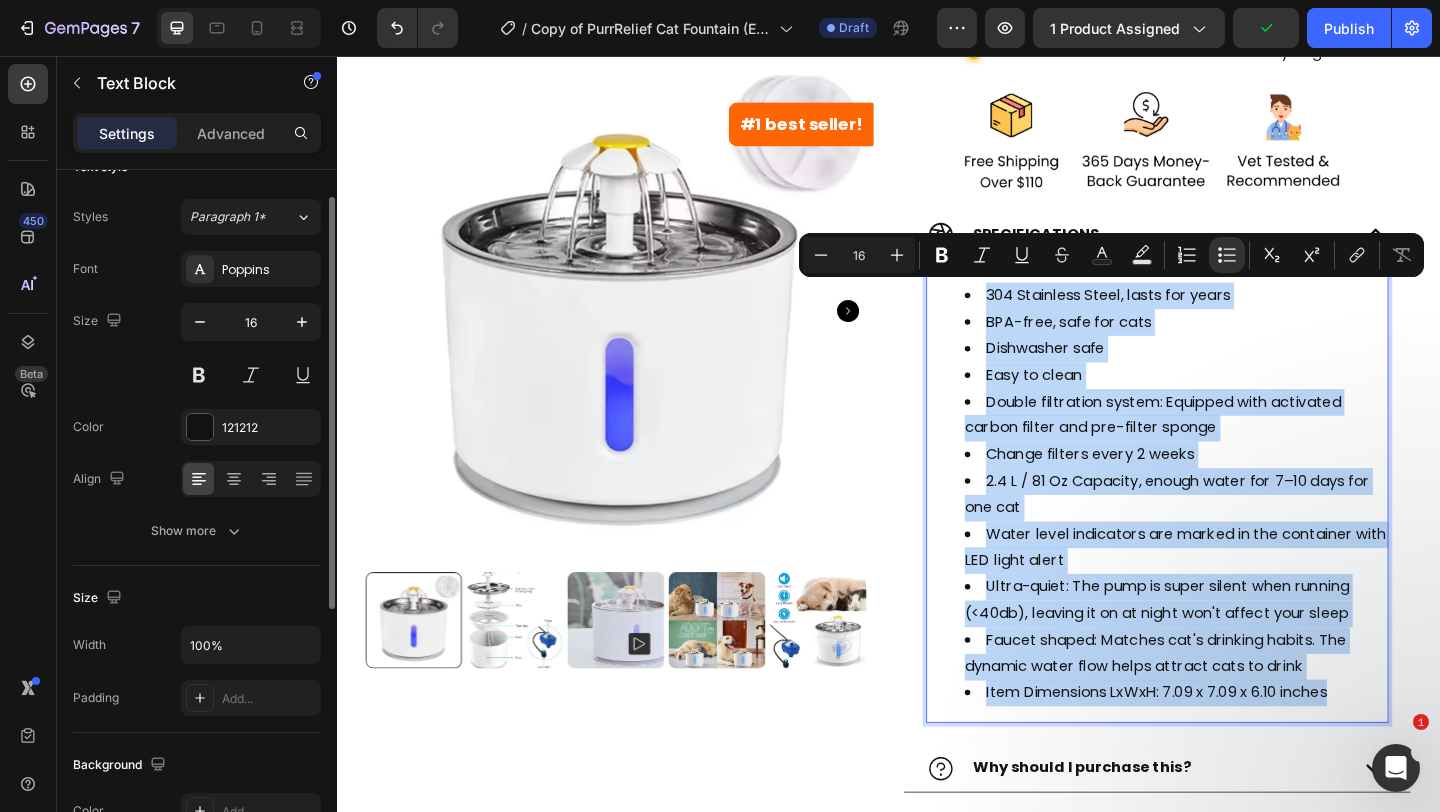 scroll, scrollTop: 48, scrollLeft: 0, axis: vertical 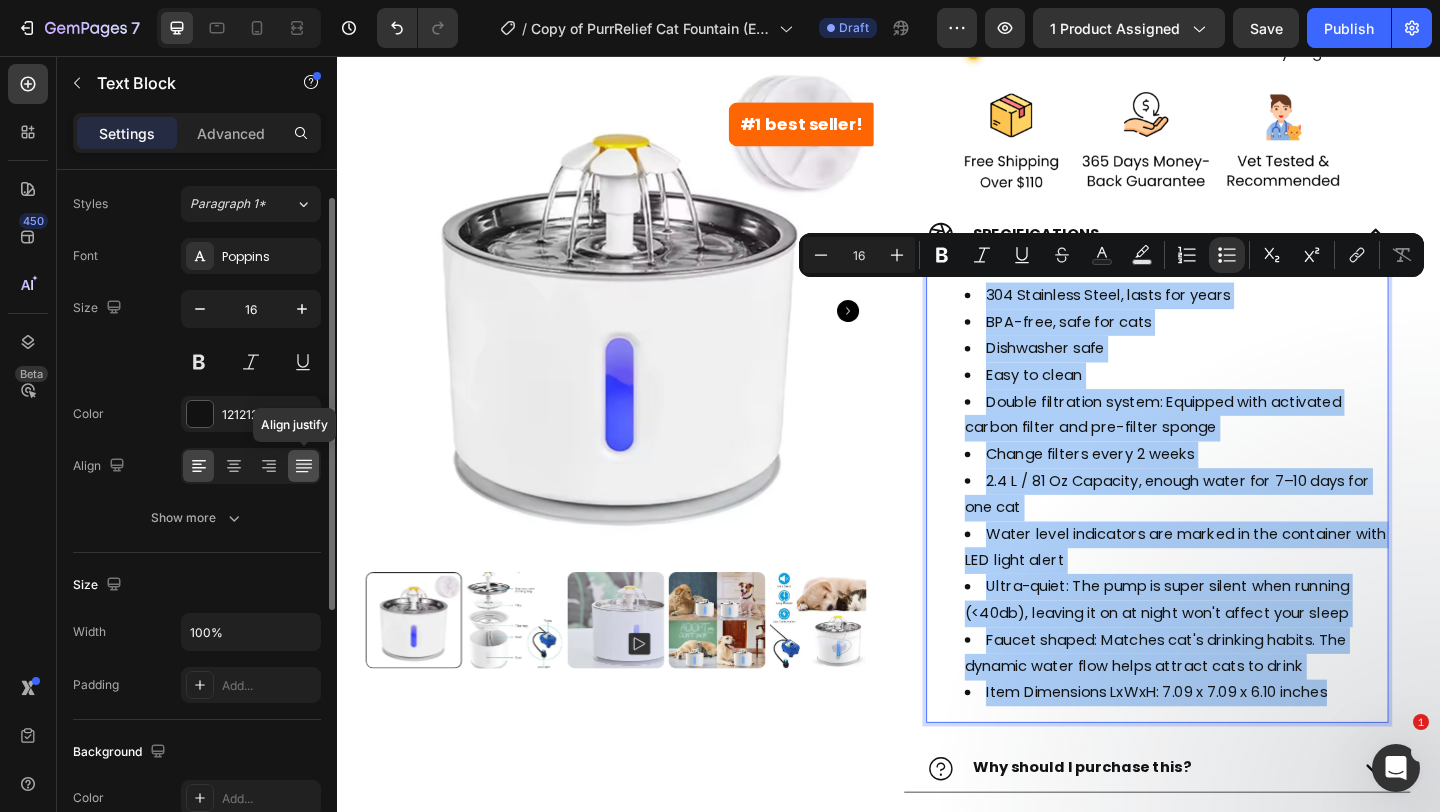 click 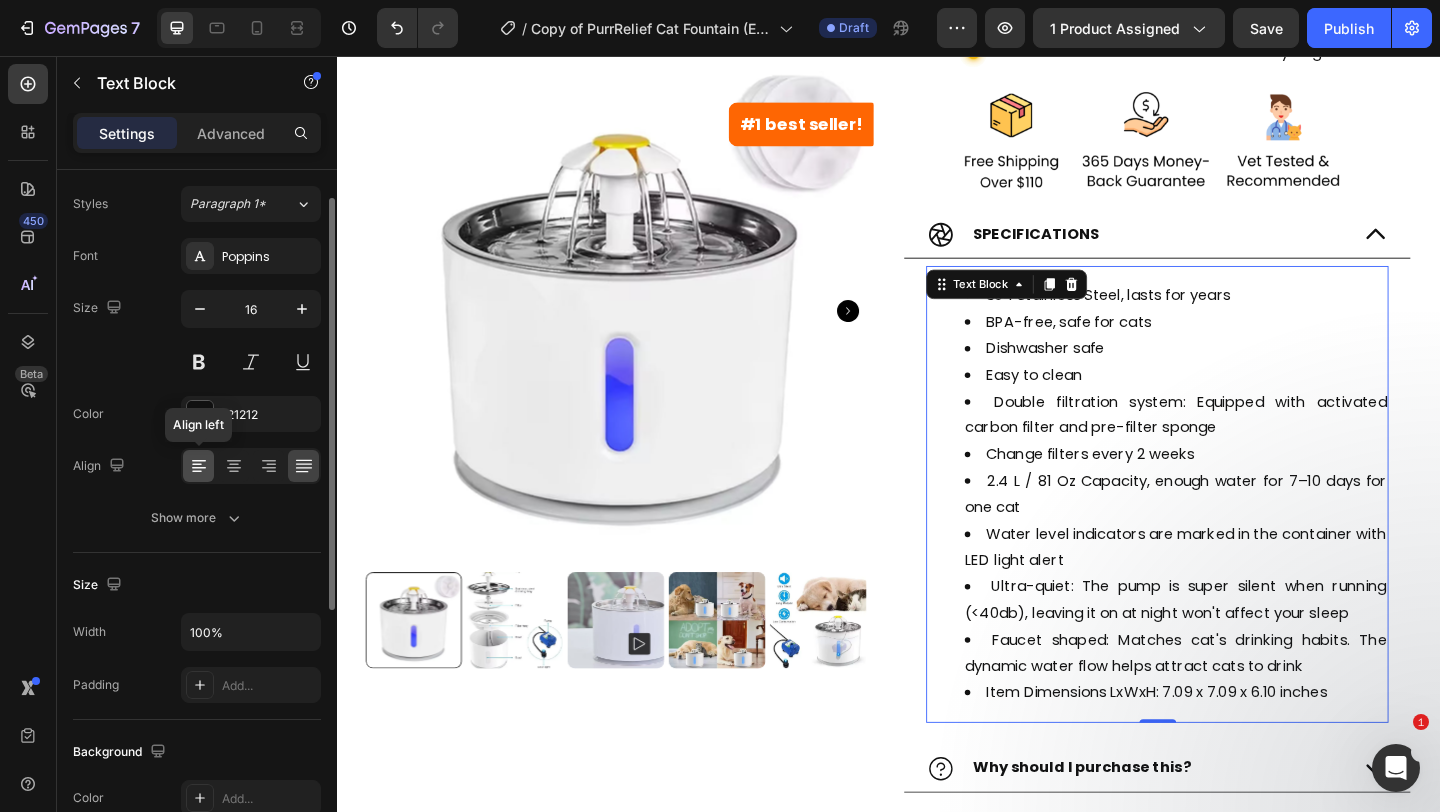 click 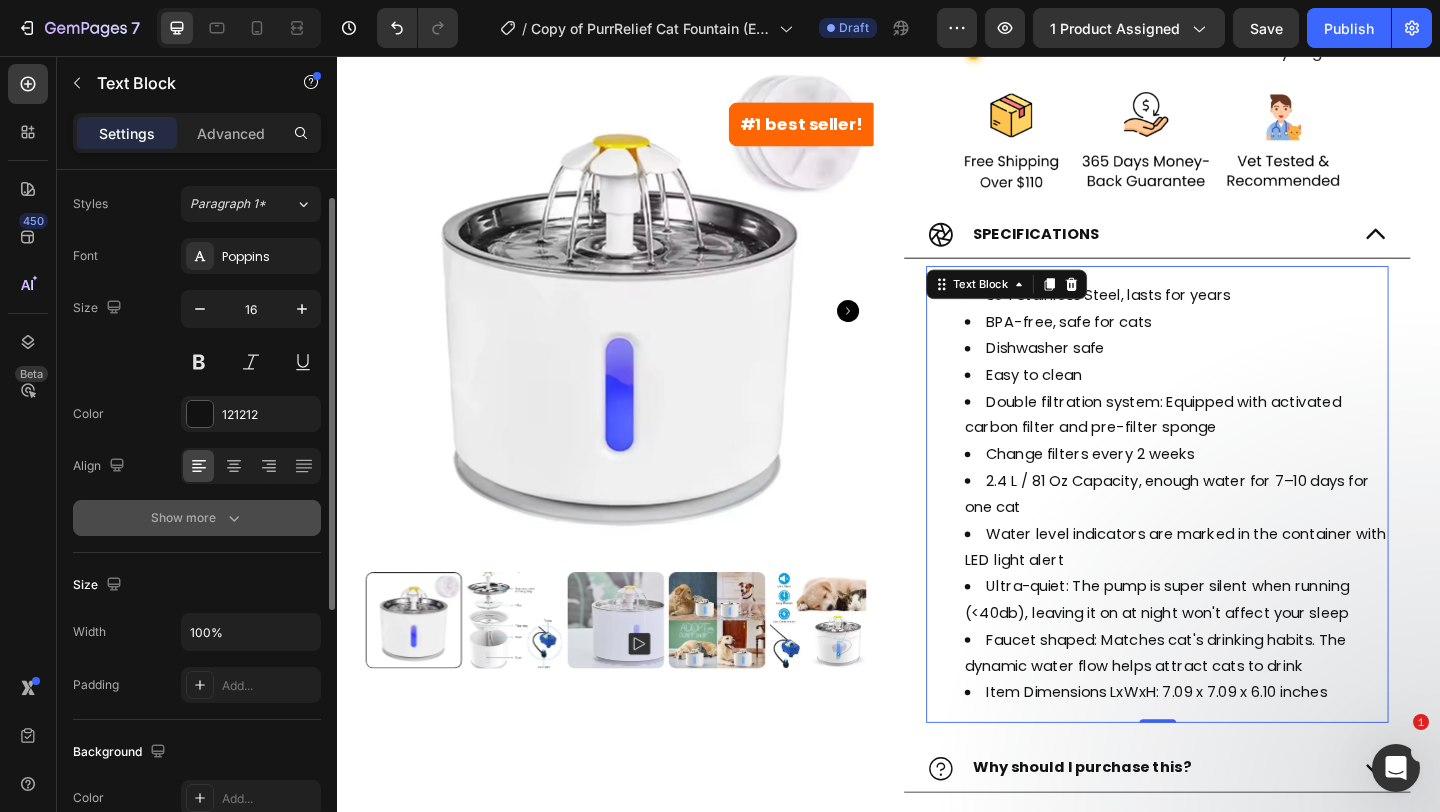 click 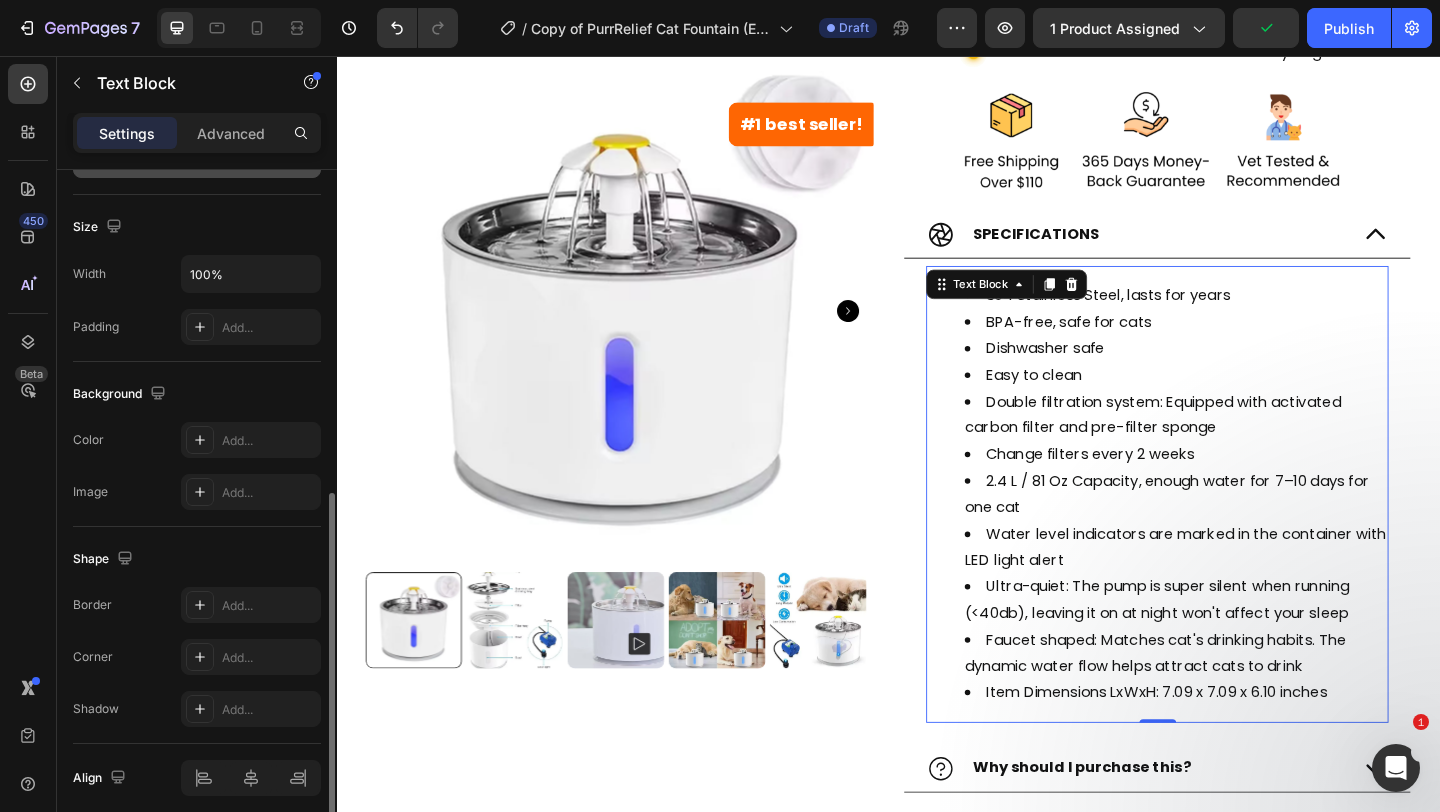 scroll, scrollTop: 750, scrollLeft: 0, axis: vertical 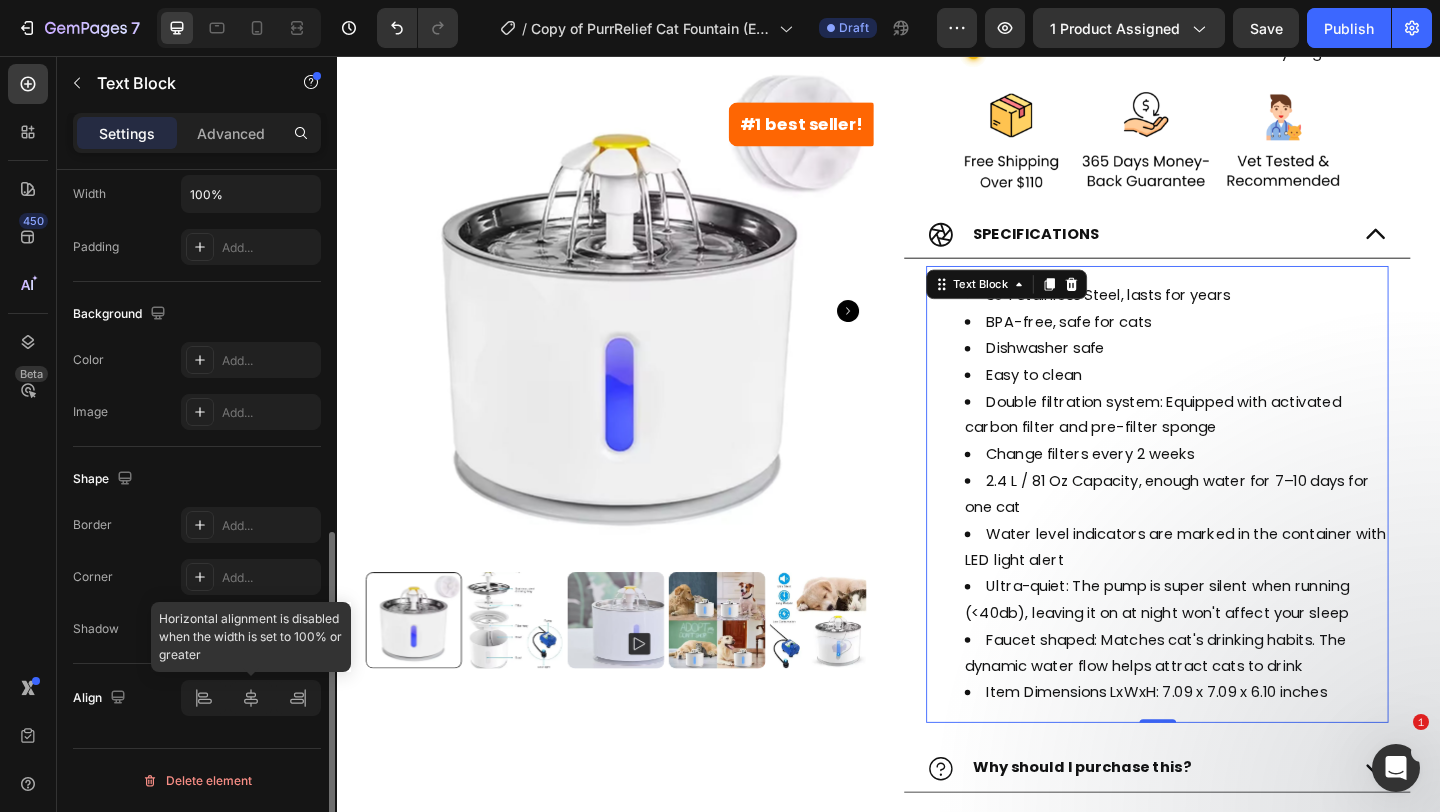 click 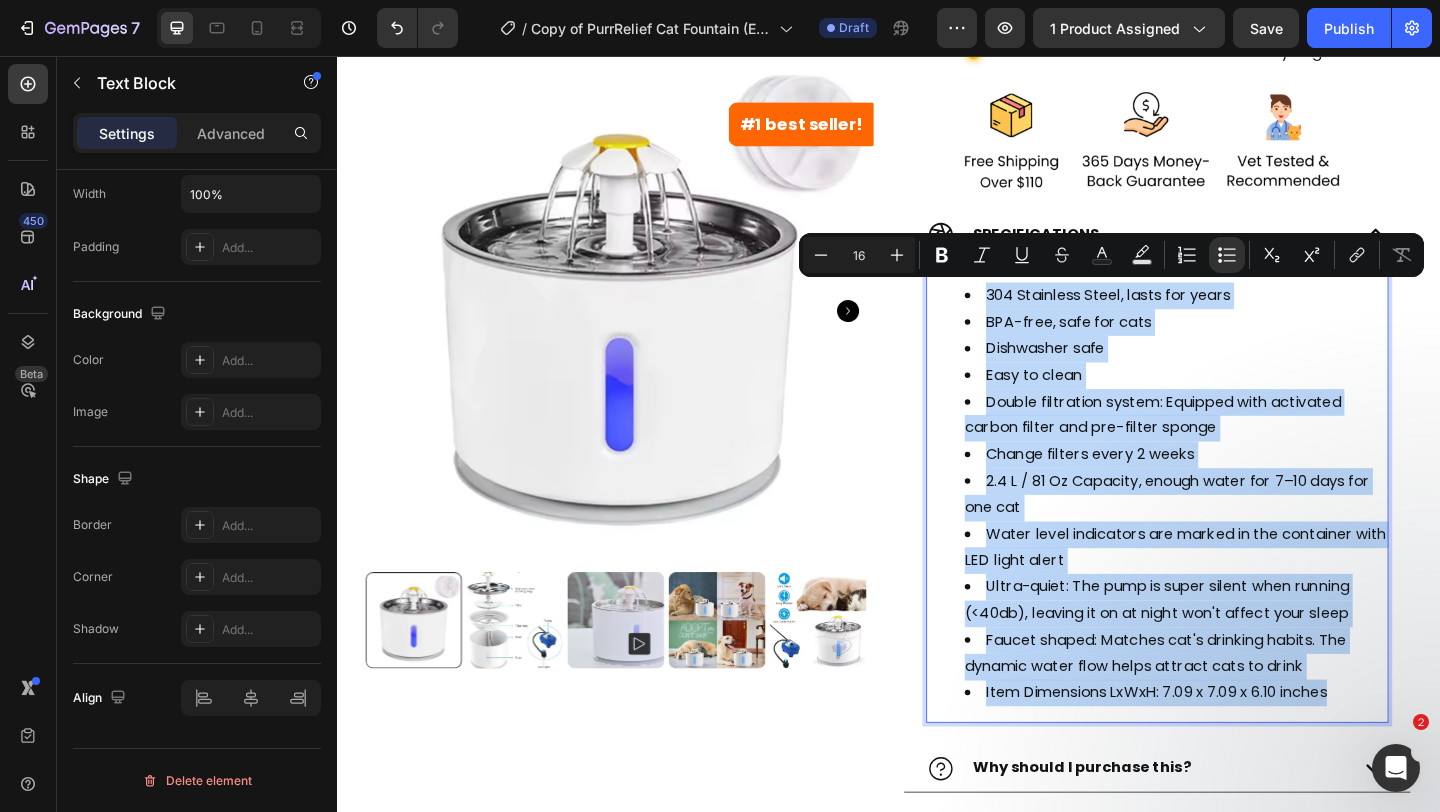 drag, startPoint x: 1032, startPoint y: 319, endPoint x: 1411, endPoint y: 750, distance: 573.93555 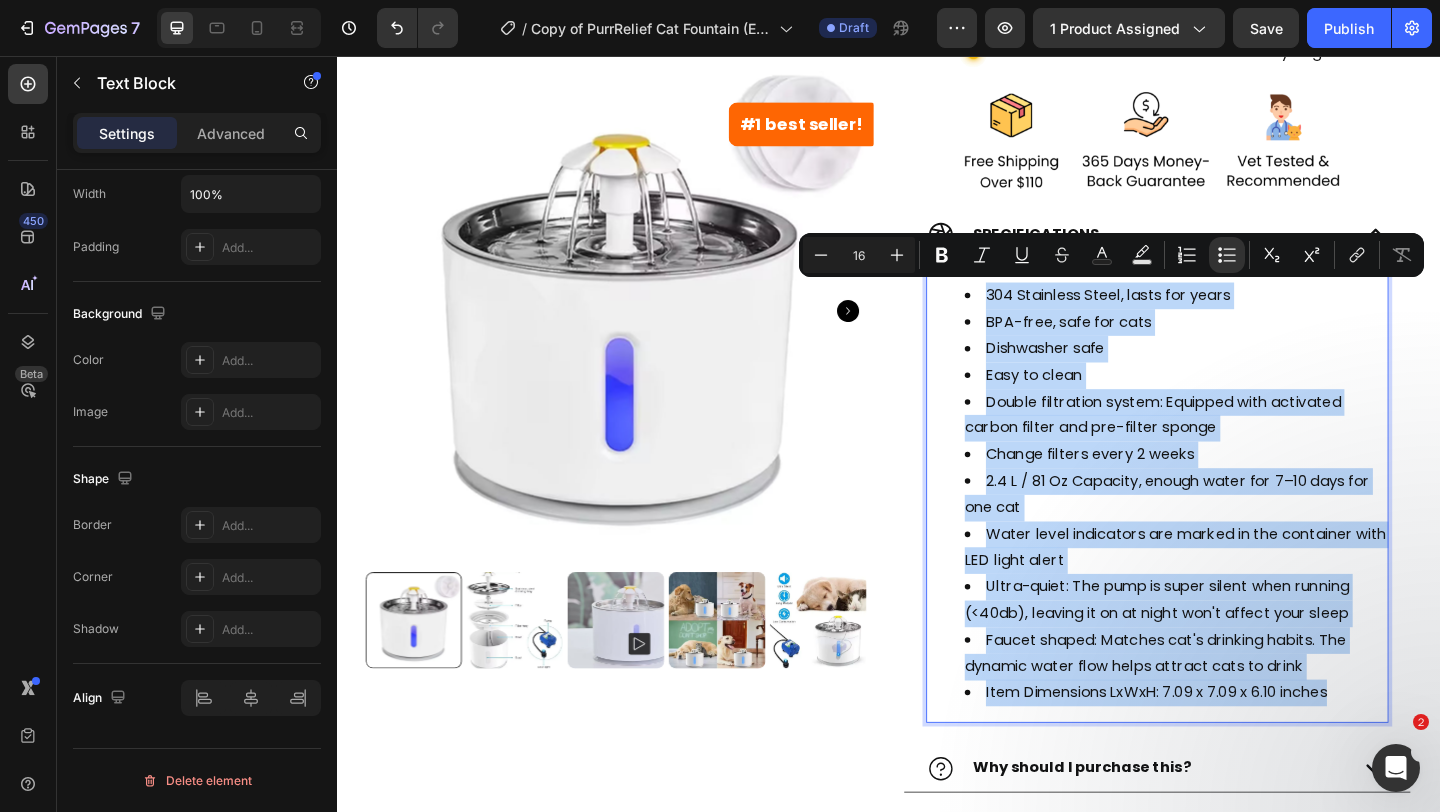 click on "304 Stainless Steel, lasts for years BPA-free, safe for cats Dishwasher safe Easy to clean Double filtration system: Equipped with activated carbon filter and pre-filter sponge Change filters every 2 weeks 2.4 L / 81 Oz Capacity, enough water for 7–10 days for one cat Water level indicators are marked in the container with LED light alert Ultra-quiet: The pump is super silent when running (<40db), leaving it on at night won't affect your sleep Faucet shaped: Matches cat's drinking habits. The dynamic water flow helps attract cats to drink Item Dimensions LxWxH: 7.09 x 7.09 x 6.10 inches" at bounding box center [1229, 532] 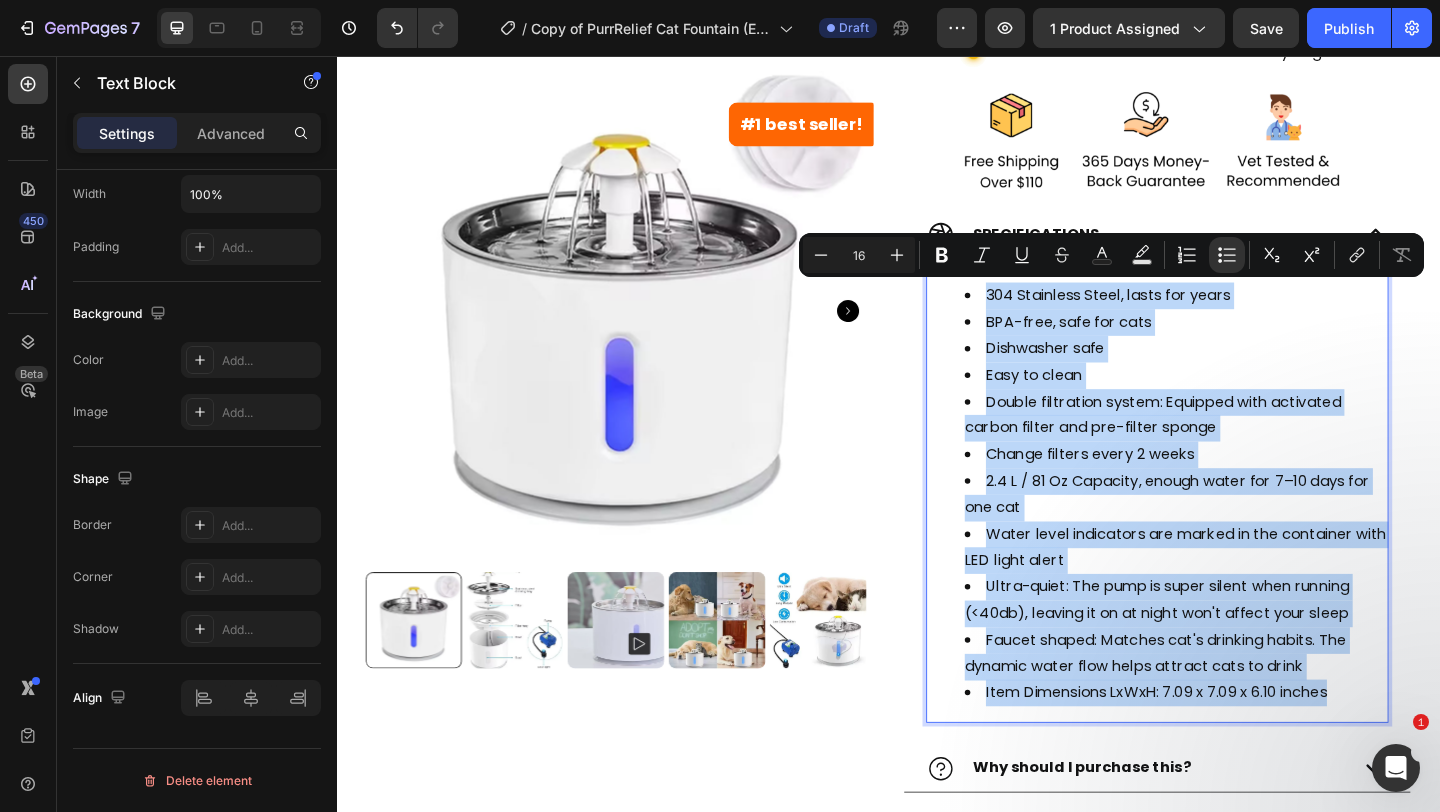 click on "#1 best seller! Product Badge
Product Images #1 Vet Recommended Cat Fountain Heading The PurrRelief™ Health & Happiness Cat Kit Product Title Icon Icon Icon Icon Icon Icon List (3439) Button Row Row ✅ Improves health & happiness Text Block ✅ Entices your cat to drink more water Text Block ✅ Super quiet & Easy to clean Text Block ✅ Made of stainless steel, lasts for years Text Block Text Block SUMMER SALE - 40% OFF + A FREE GIFT! 🎁 (LIMITED TIME ONLY) Text Block Row $89.95 Product Price Product Price $54.95 Product Price Product Price 🔥 SALE 39% OFF Discount Tag Row Model 2.4L/81oz 2.4L/81oz 2.4L/81oz 4L 4L 4L CHOOSE YOUR KIT 2 Month: KittySpout + 4 filter sets + AC adapter 2 Month: KittySpout + 4 filter sets + AC adapter 2 Month: KittySpout + 4 filter sets + AC adapter 4 Month: KittySpout + 8 filter sets + AC adapter + FREE gift 🎁 4 Month: KittySpout + 8 filter sets + AC adapter + FREE gift 🎁 4 Month: KittySpout + 8 filter sets + AC adapter + FREE gift 🎁 Row" at bounding box center [937, 112] 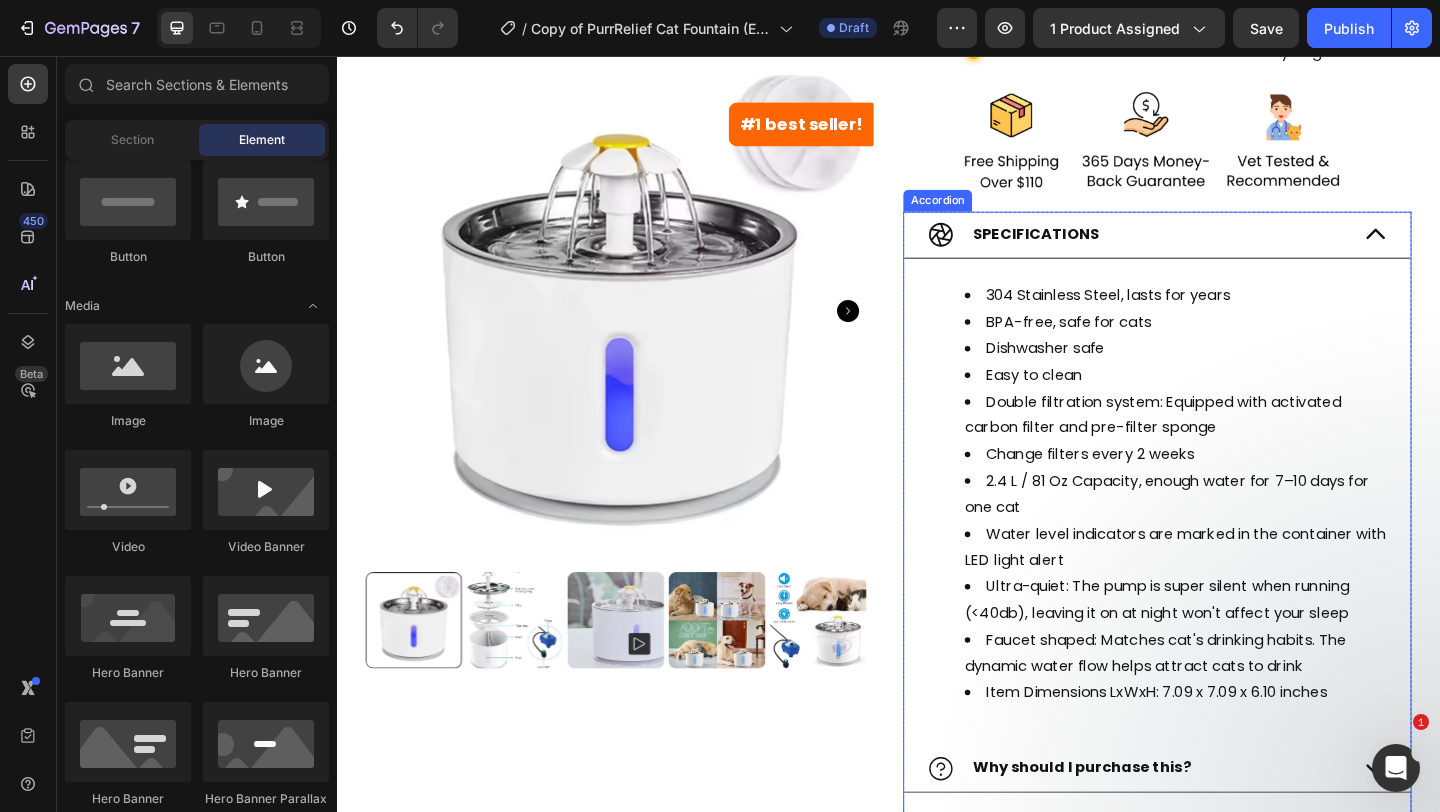 click 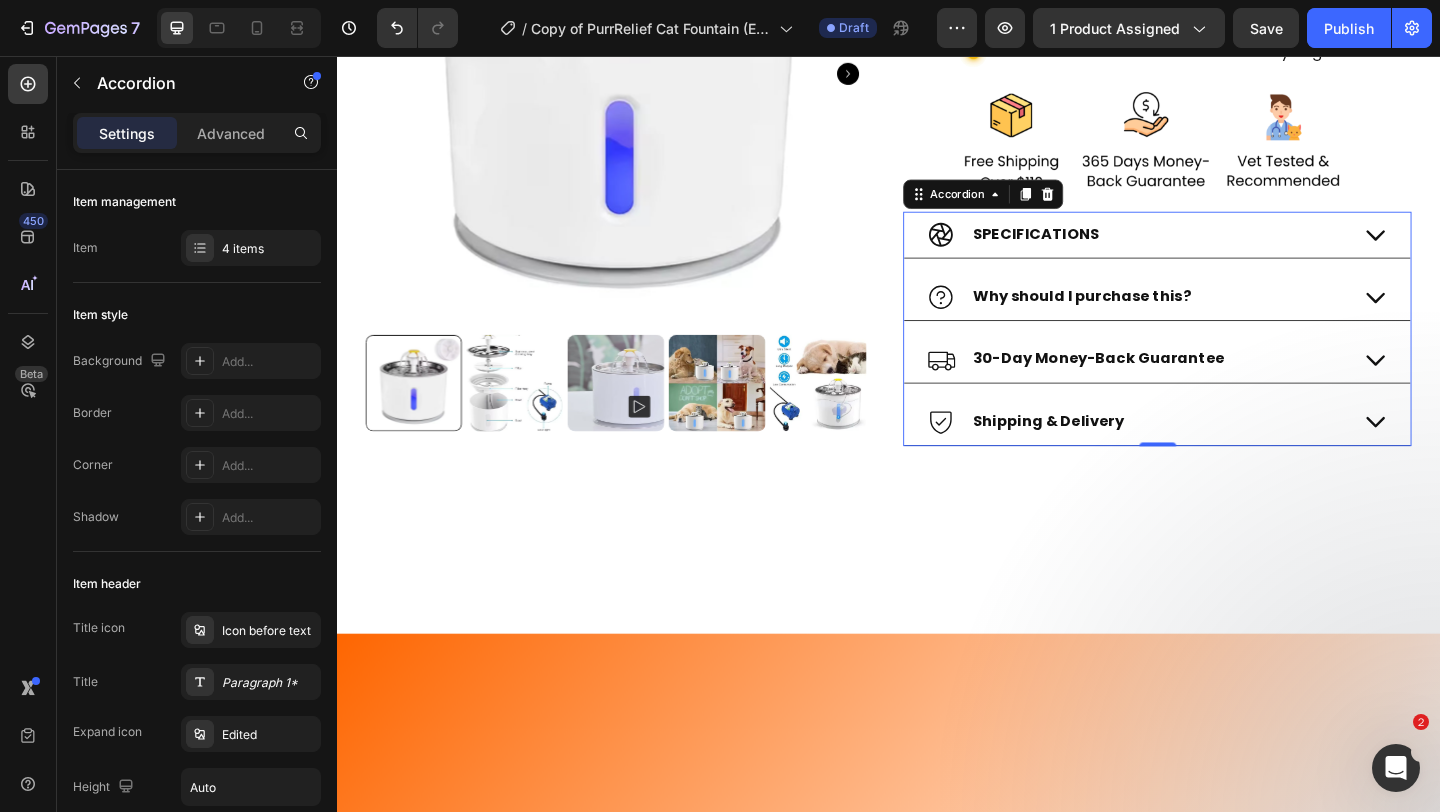 click on "Why should I purchase this?" at bounding box center (1229, 318) 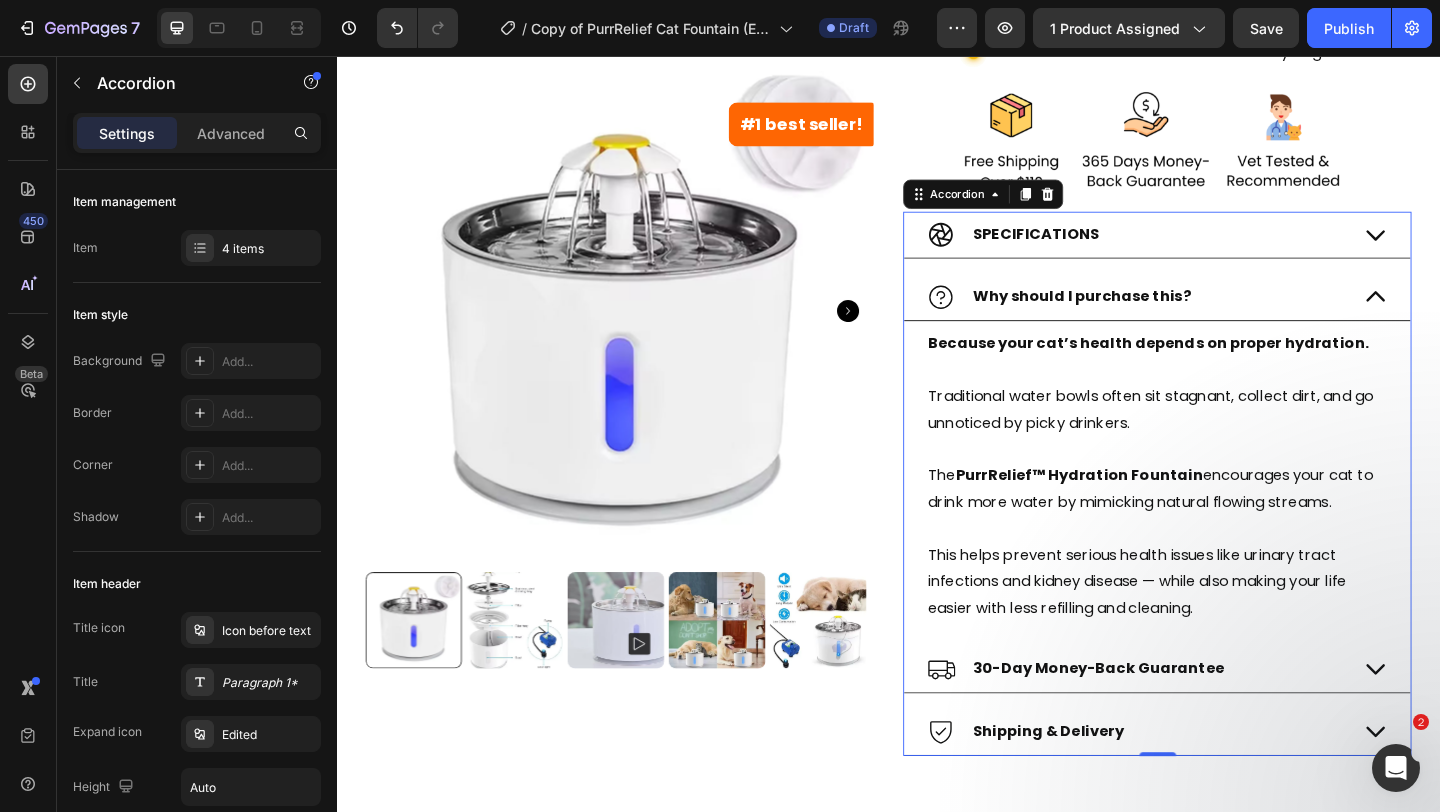 click on "Why should I purchase this?" at bounding box center [1229, 318] 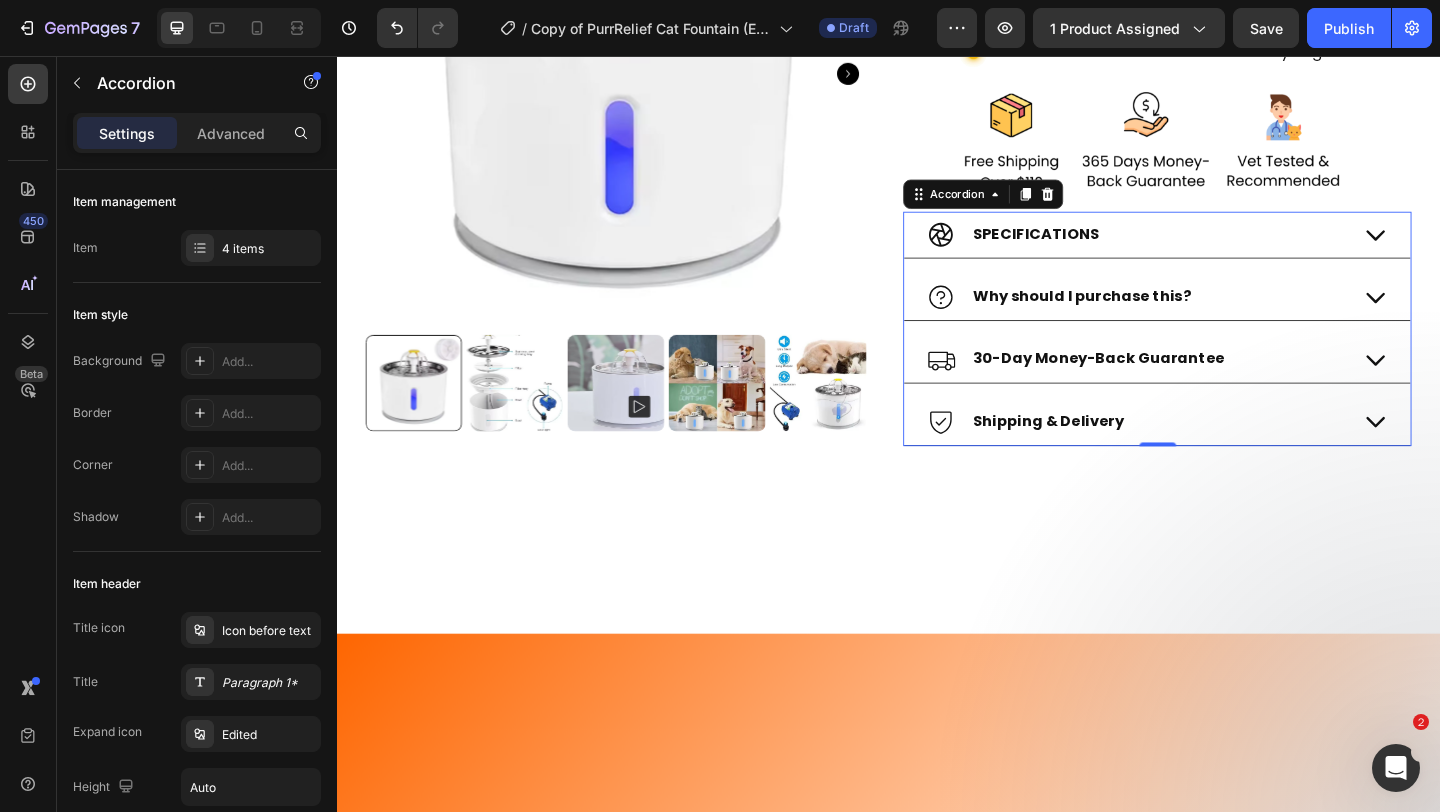 click 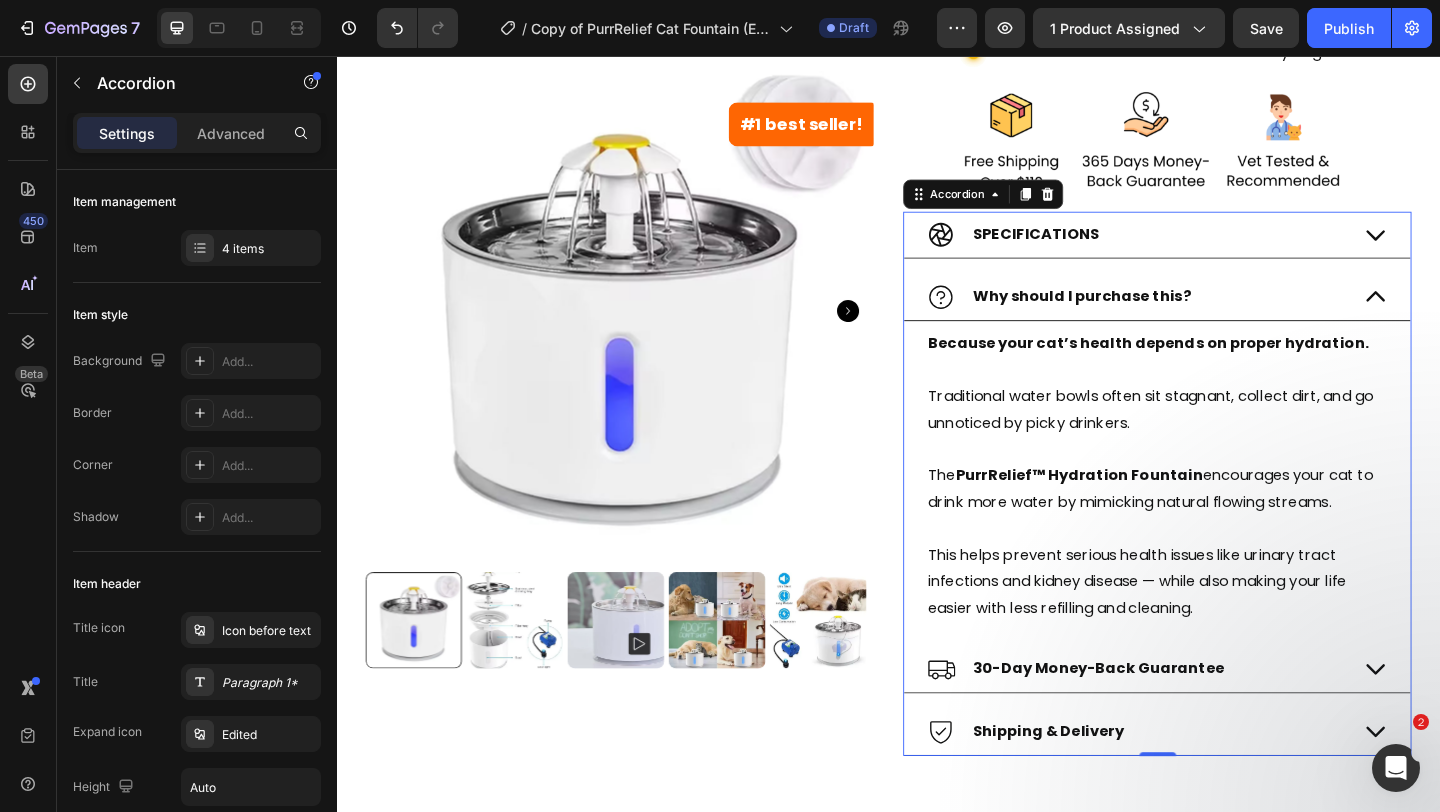 click 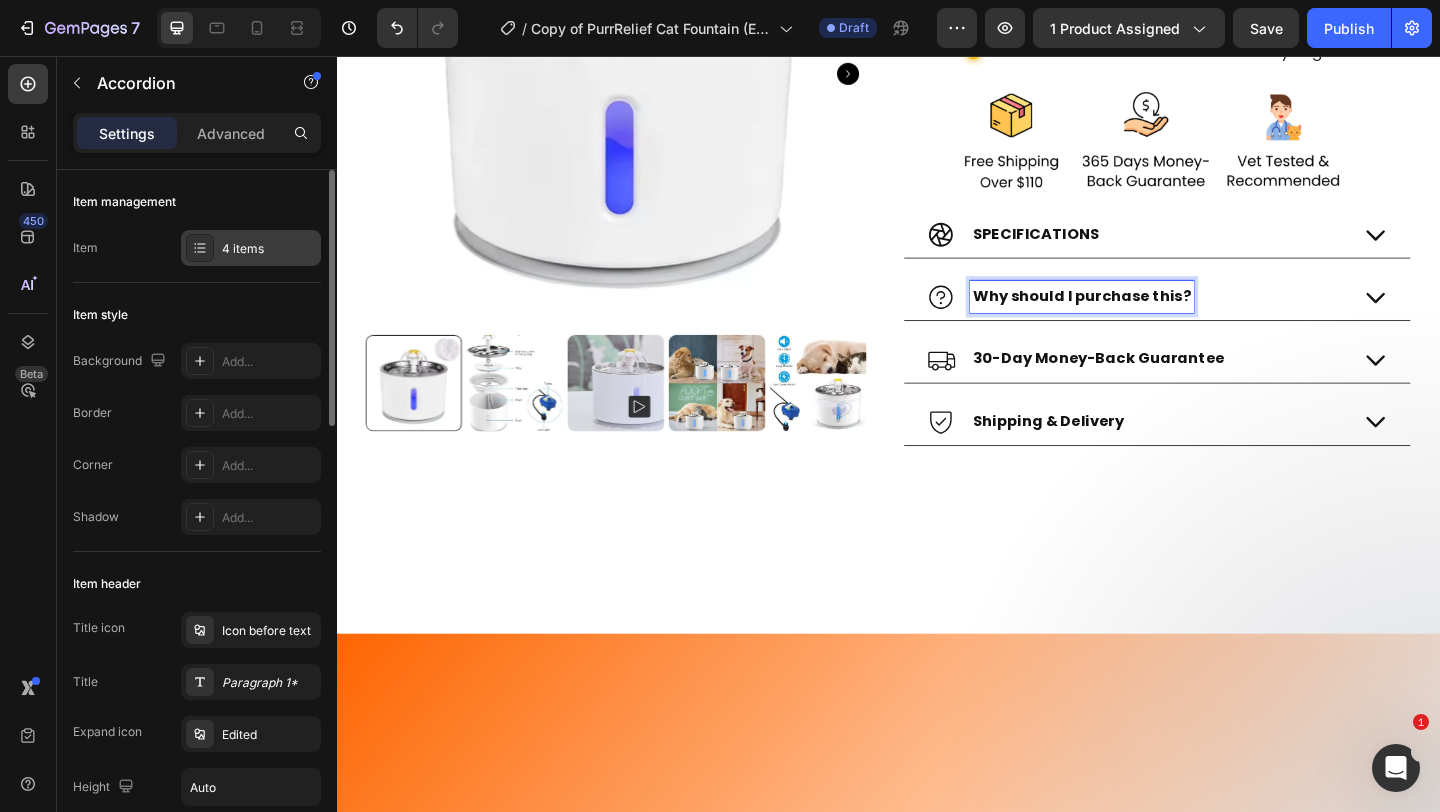click on "4 items" at bounding box center (269, 249) 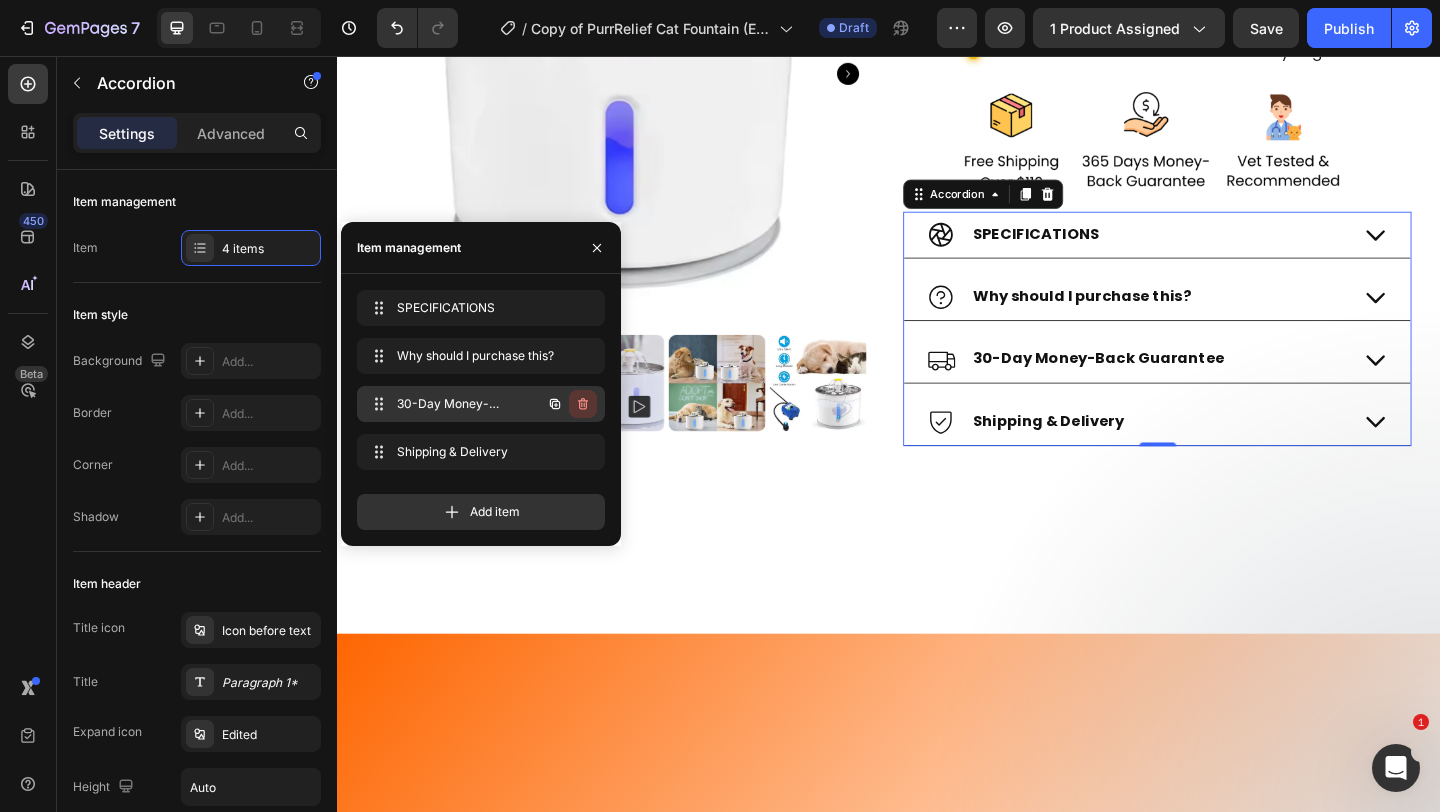 click 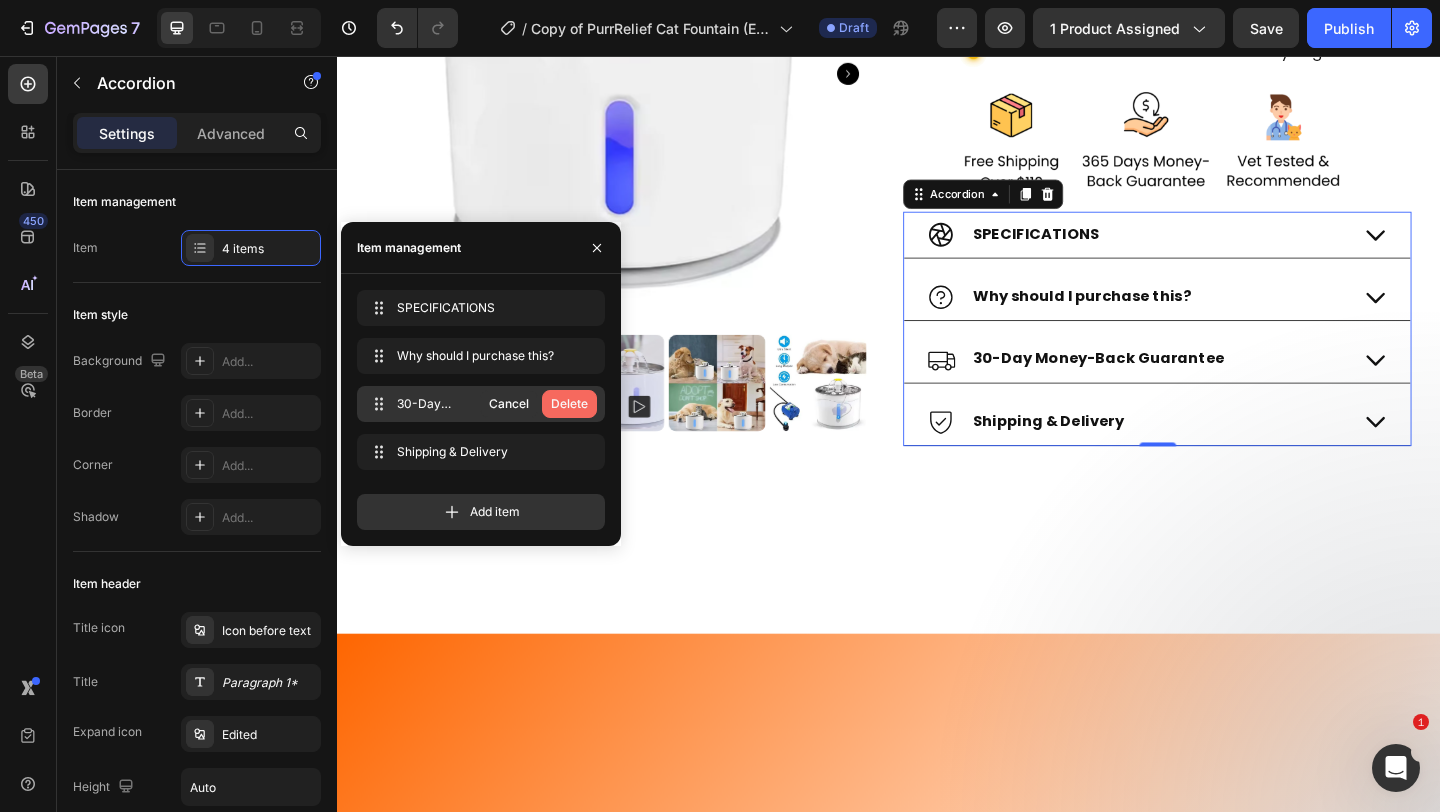 click on "Delete" at bounding box center [569, 404] 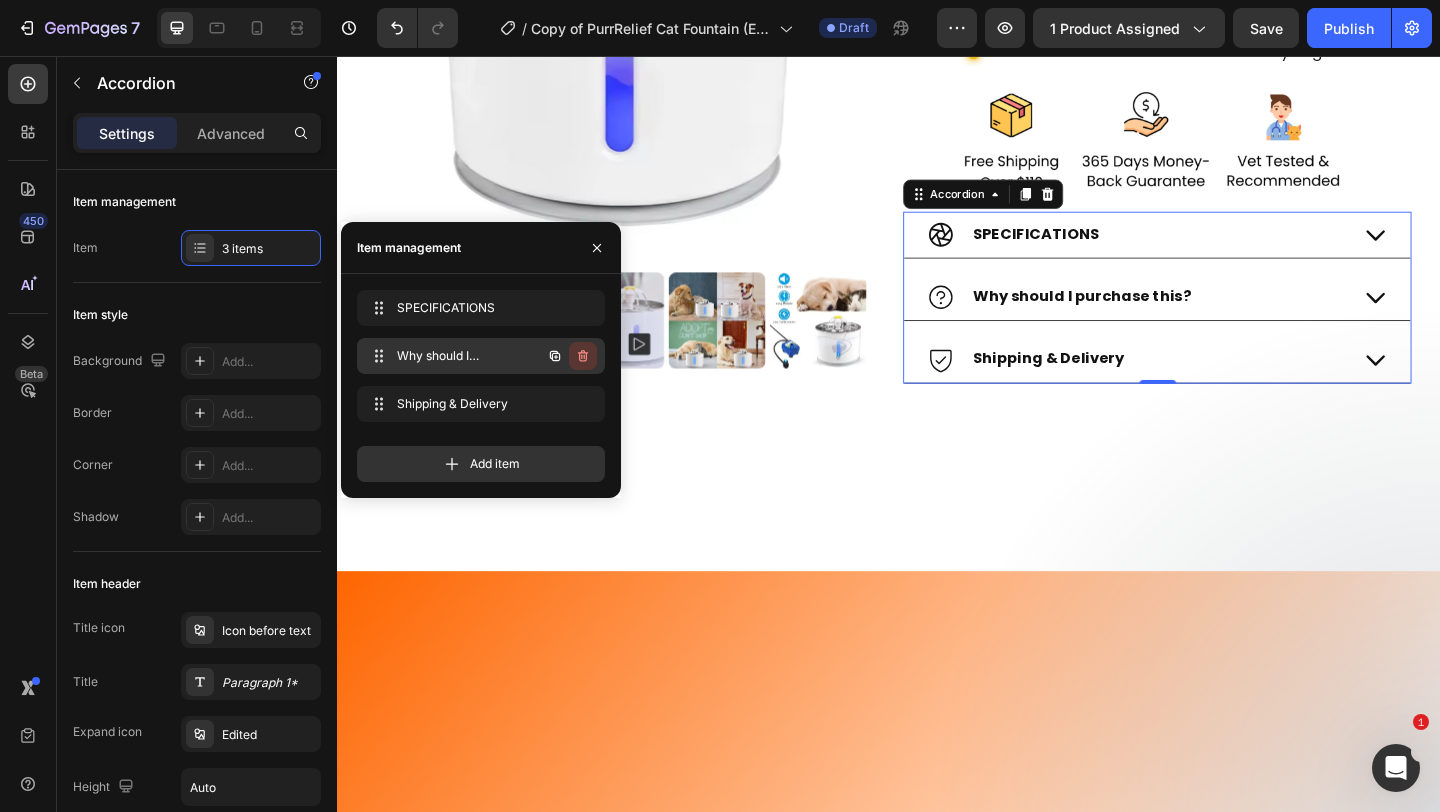 click 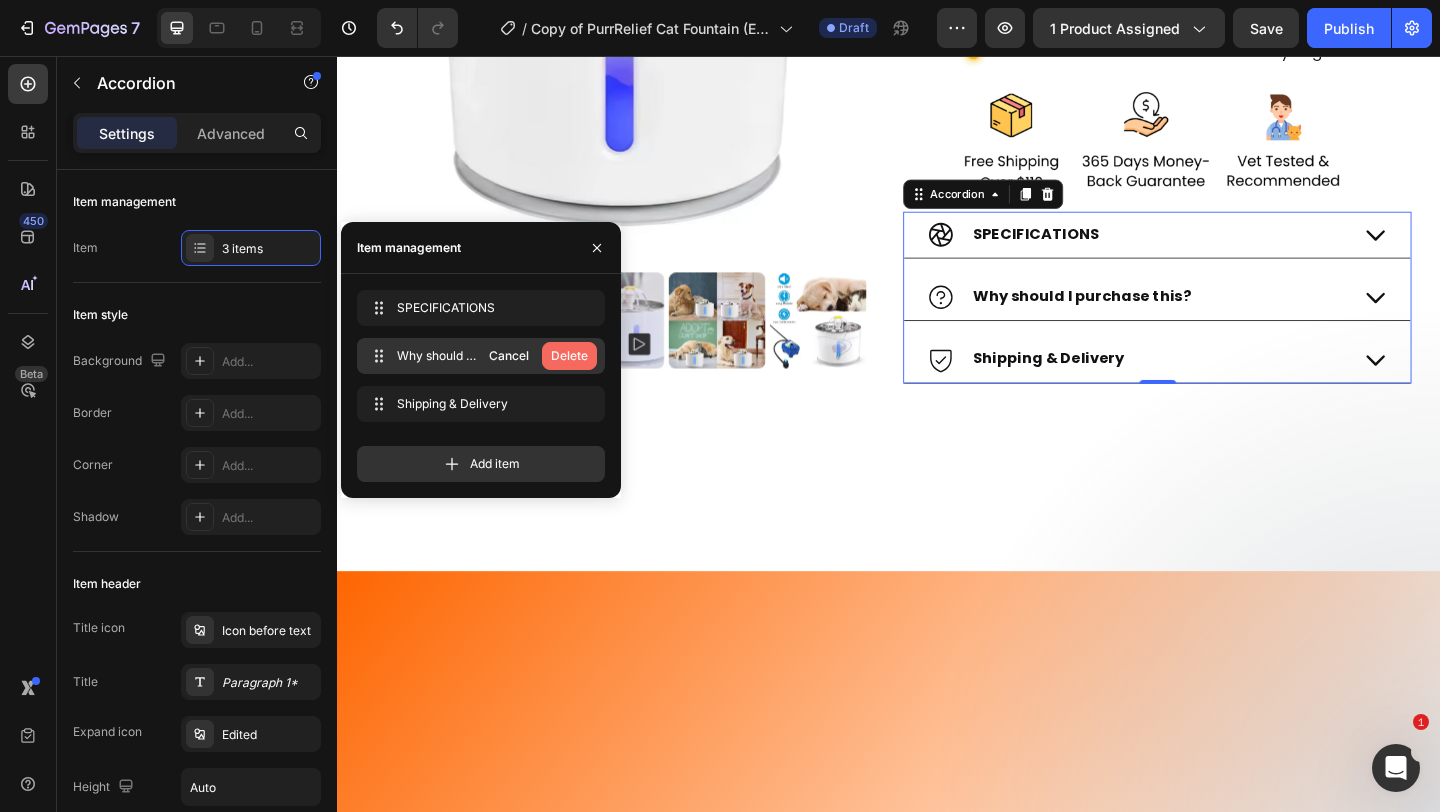 click on "Delete" at bounding box center [569, 356] 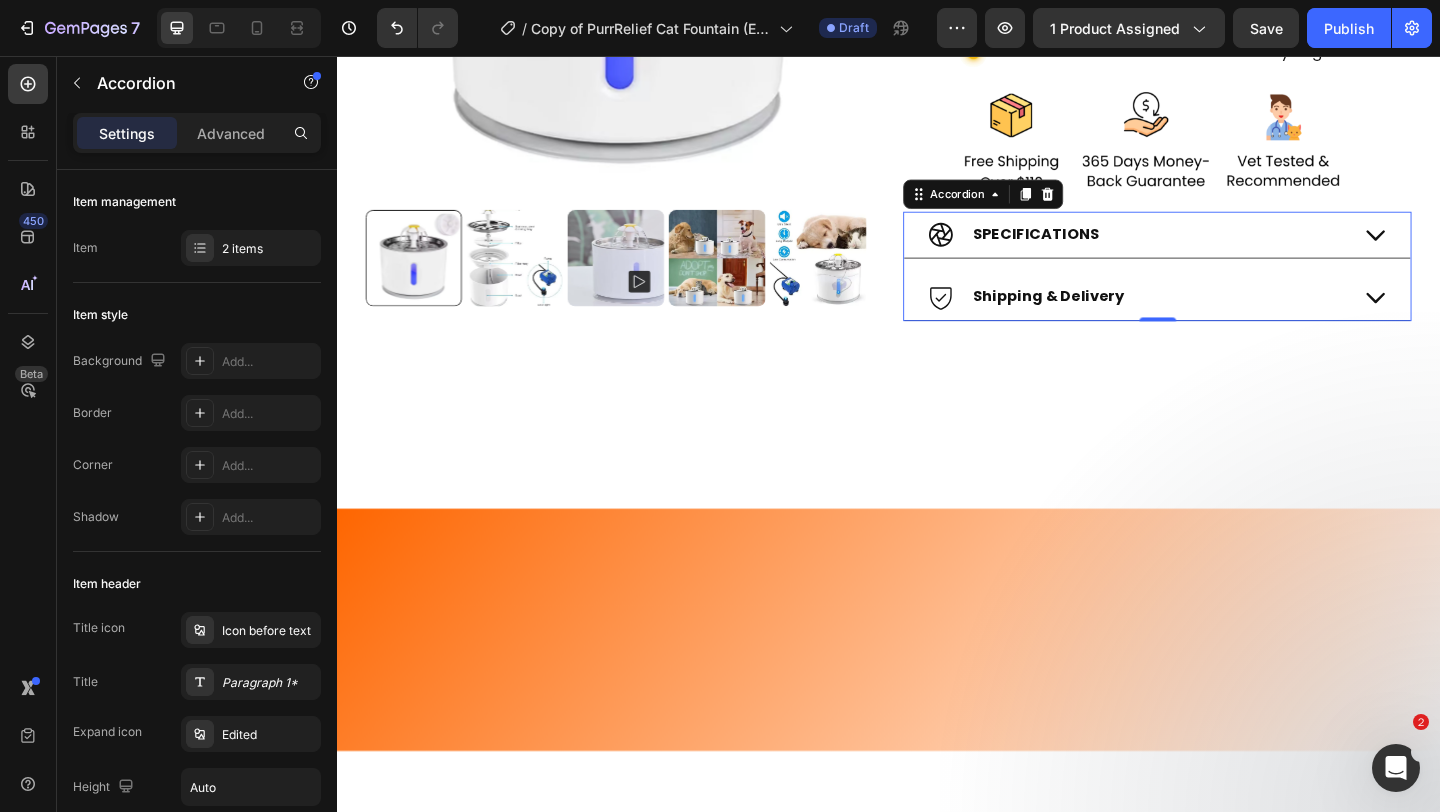 click on "Shipping & Delivery" at bounding box center (1207, 317) 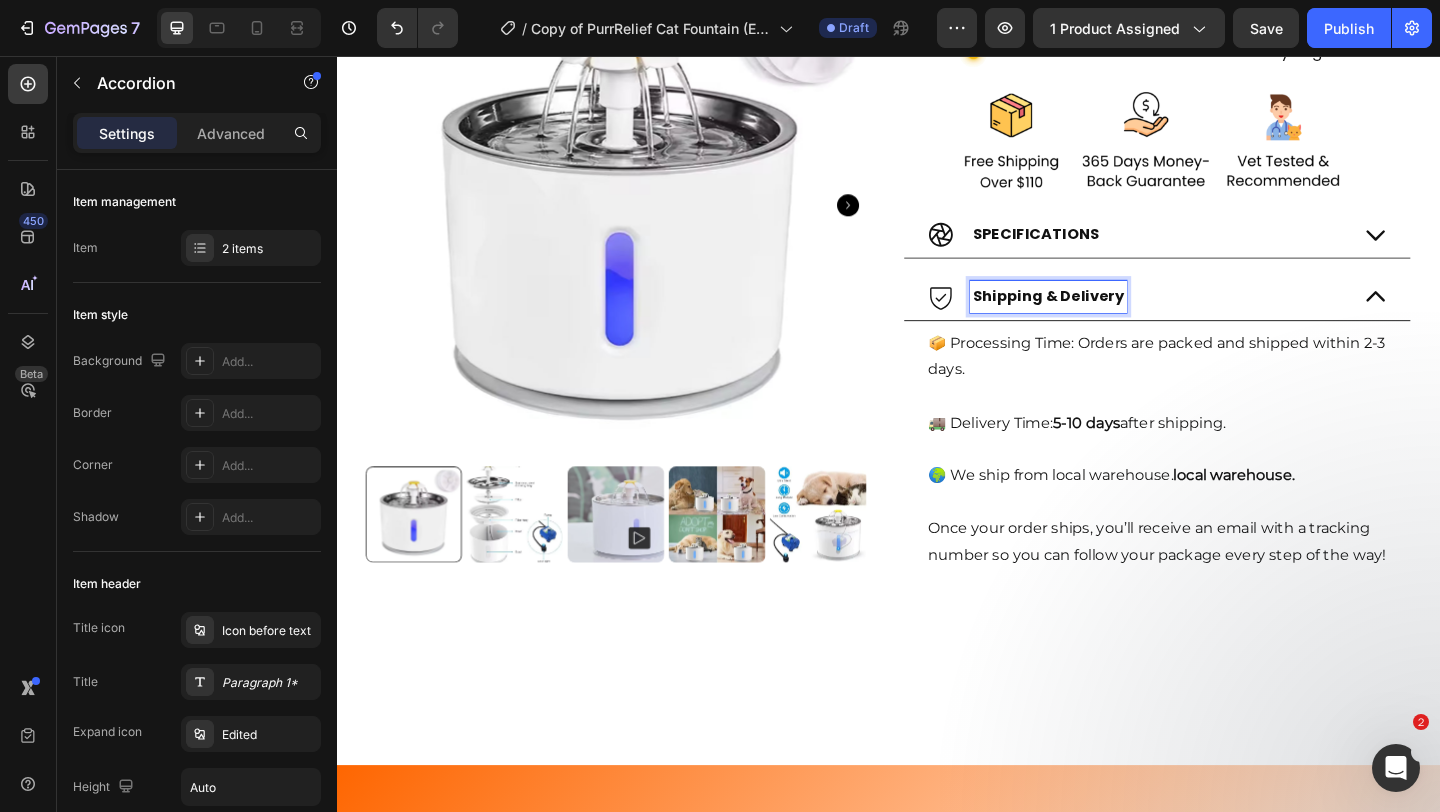click on "Shipping & Delivery" at bounding box center (1111, 317) 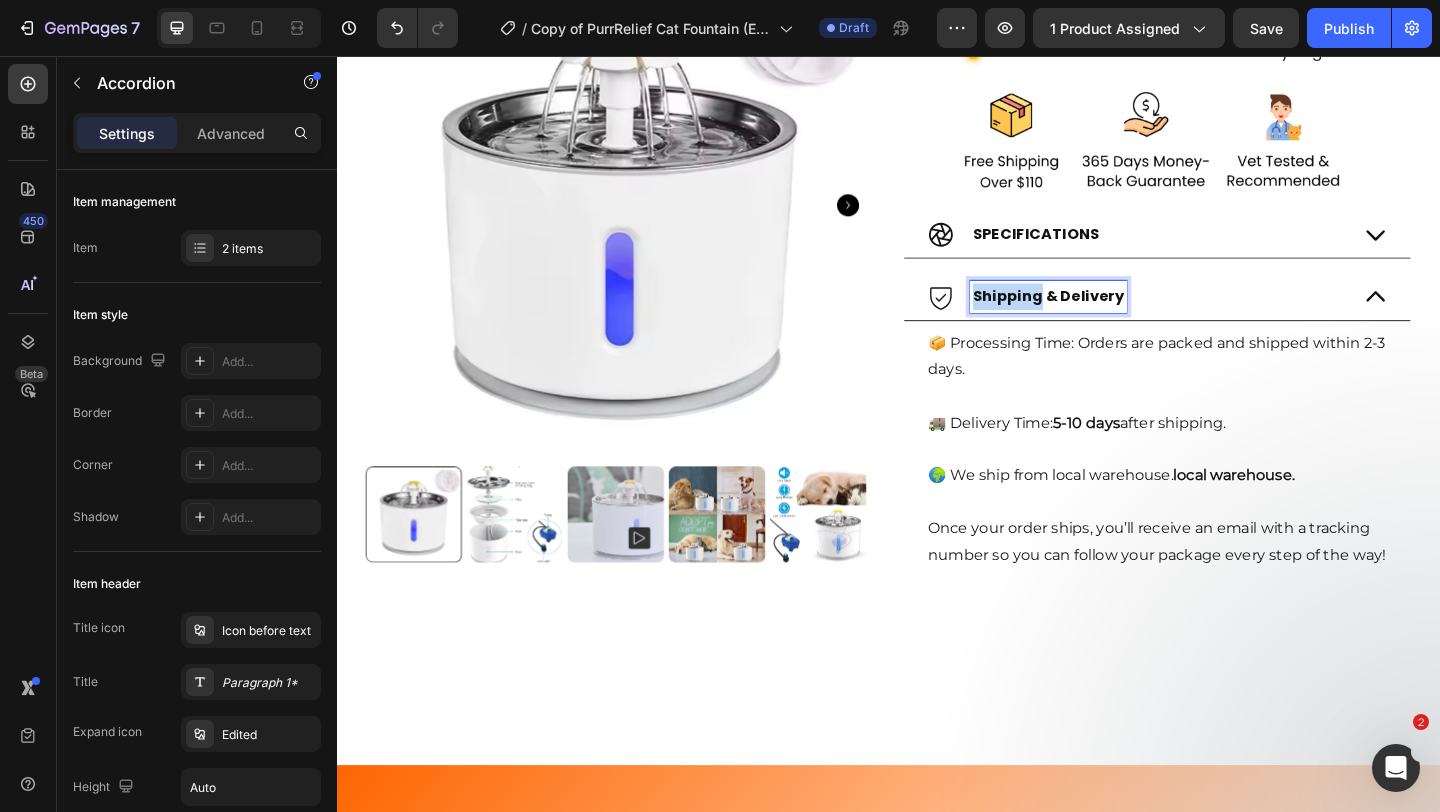 click on "Shipping & Delivery" at bounding box center (1111, 317) 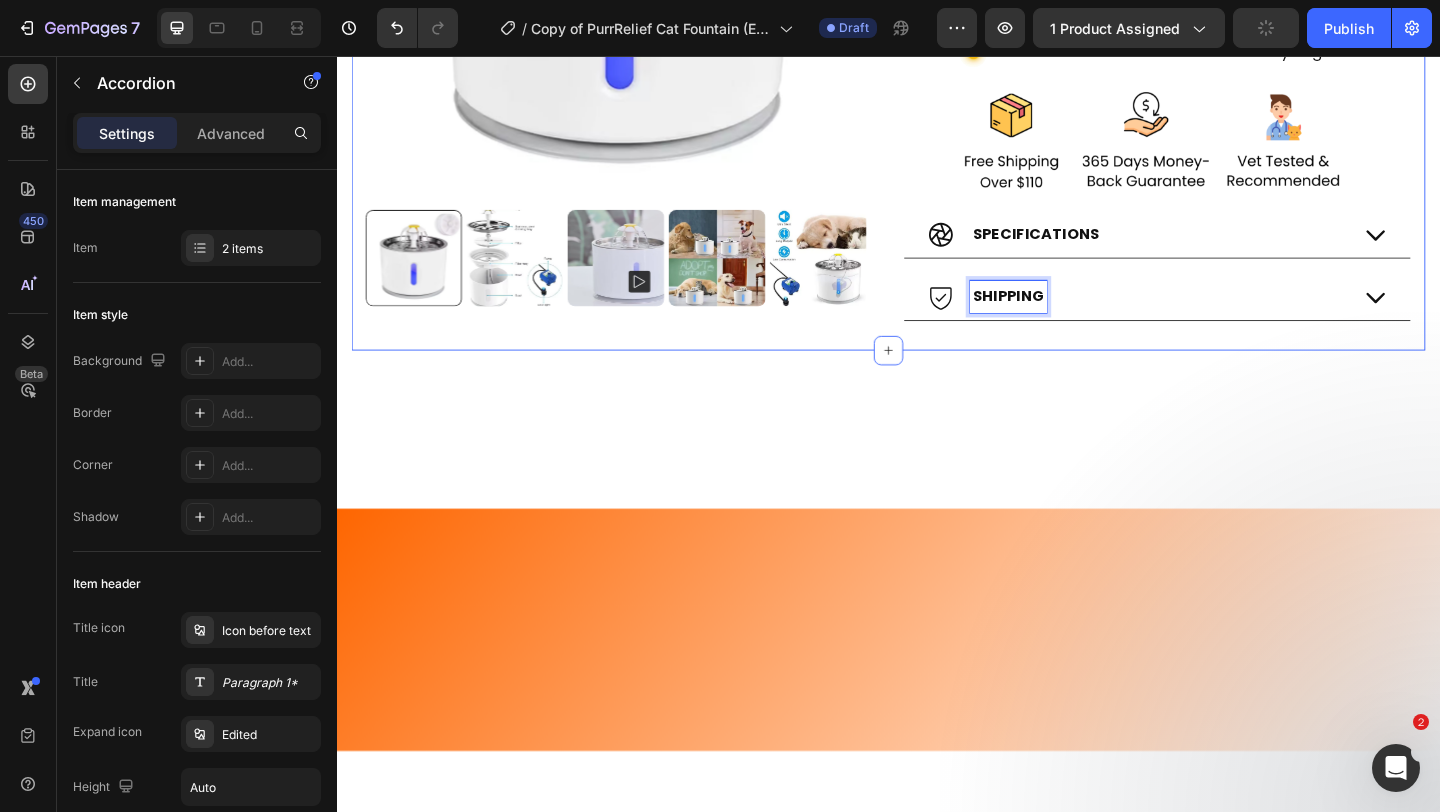 click on "#1 best seller! Product Badge
Product Images #1 Vet Recommended Cat Fountain Heading The PurrRelief™ Health & Happiness Cat Kit Product Title Icon Icon Icon Icon Icon Icon List (3439) Button Row Row ✅ Improves health & happiness Text Block ✅ Entices your cat to drink more water Text Block ✅ Super quiet & Easy to clean Text Block ✅ Made of stainless steel, lasts for years Text Block Text Block SUMMER SALE - 40% OFF + A FREE GIFT! 🎁 (LIMITED TIME ONLY) Text Block Row $89.95 Product Price Product Price $54.95 Product Price Product Price 🔥 SALE 39% OFF Discount Tag Row Model 2.4L/81oz 2.4L/81oz 2.4L/81oz 4L 4L 4L CHOOSE YOUR KIT 2 Month: KittySpout + 4 filter sets + AC adapter 2 Month: KittySpout + 4 filter sets + AC adapter 2 Month: KittySpout + 4 filter sets + AC adapter 4 Month: KittySpout + 8 filter sets + AC adapter + FREE gift 🎁 4 Month: KittySpout + 8 filter sets + AC adapter + FREE gift 🎁 4 Month: KittySpout + 8 filter sets + AC adapter + FREE gift 🎁 Row" at bounding box center (937, -213) 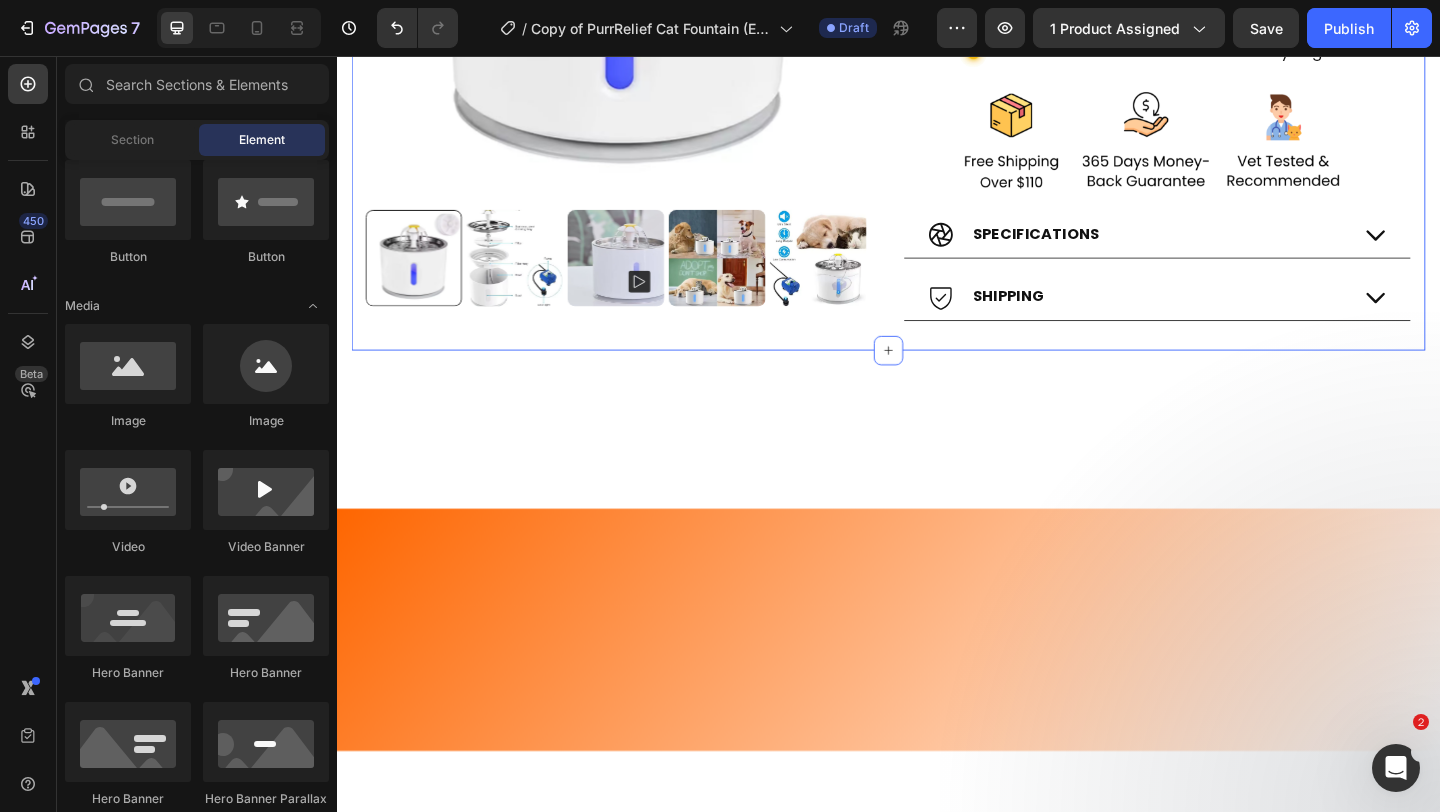click on "#1 best seller! Product Badge
Product Images #1 Vet Recommended Cat Fountain Heading The PurrRelief™ Health & Happiness Cat Kit Product Title Icon Icon Icon Icon Icon Icon List (3439) Button Row Row ✅ Improves health & happiness Text Block ✅ Entices your cat to drink more water Text Block ✅ Super quiet & Easy to clean Text Block ✅ Made of stainless steel, lasts for years Text Block Text Block SUMMER SALE - 40% OFF + A FREE GIFT! 🎁 (LIMITED TIME ONLY) Text Block Row $89.95 Product Price Product Price $54.95 Product Price Product Price 🔥 SALE 39% OFF Discount Tag Row Model 2.4L/81oz 2.4L/81oz 2.4L/81oz 4L 4L 4L CHOOSE YOUR KIT 2 Month: KittySpout + 4 filter sets + AC adapter 2 Month: KittySpout + 4 filter sets + AC adapter 2 Month: KittySpout + 4 filter sets + AC adapter 4 Month: KittySpout + 8 filter sets + AC adapter + FREE gift 🎁 4 Month: KittySpout + 8 filter sets + AC adapter + FREE gift 🎁 4 Month: KittySpout + 8 filter sets + AC adapter + FREE gift 🎁 Row" at bounding box center [937, -213] 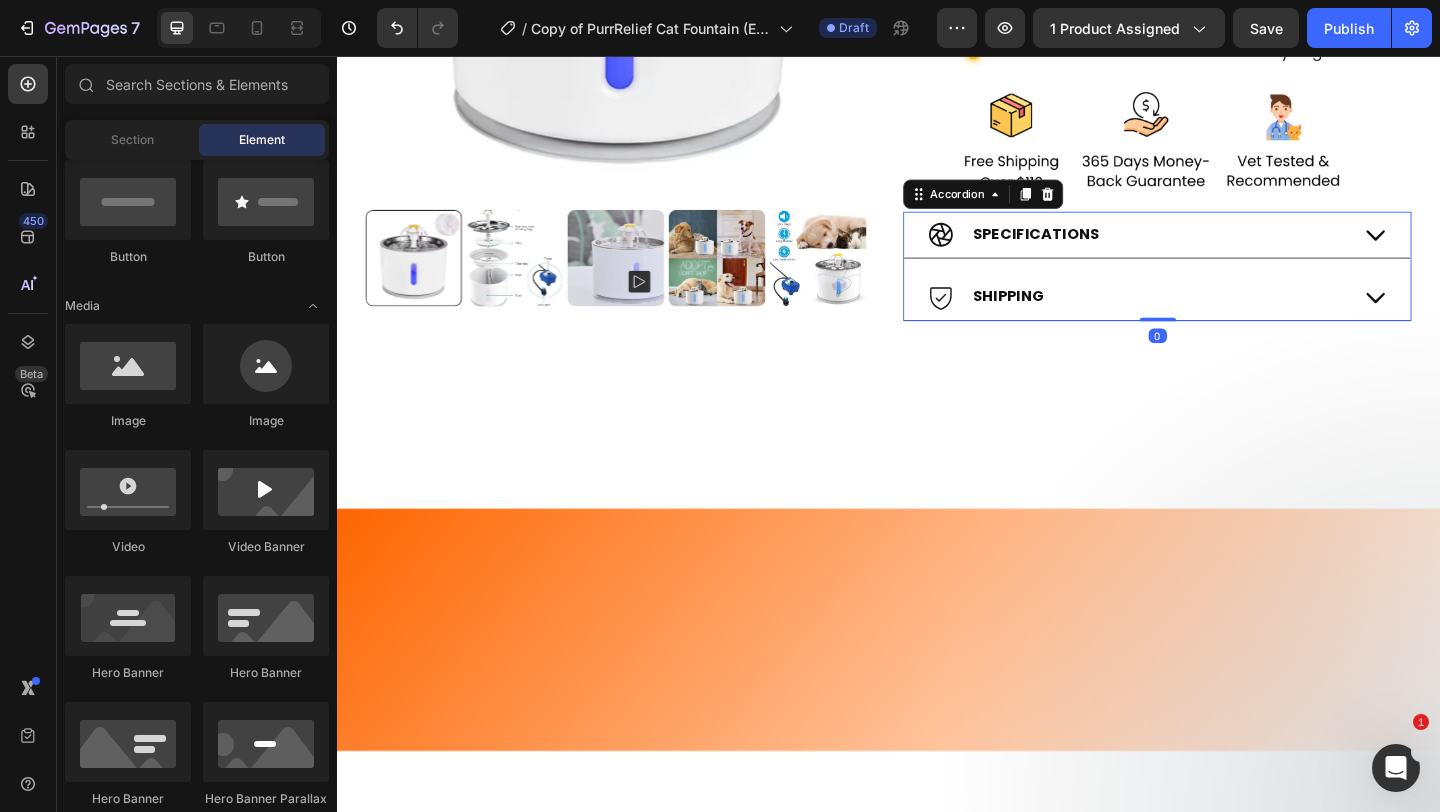 click 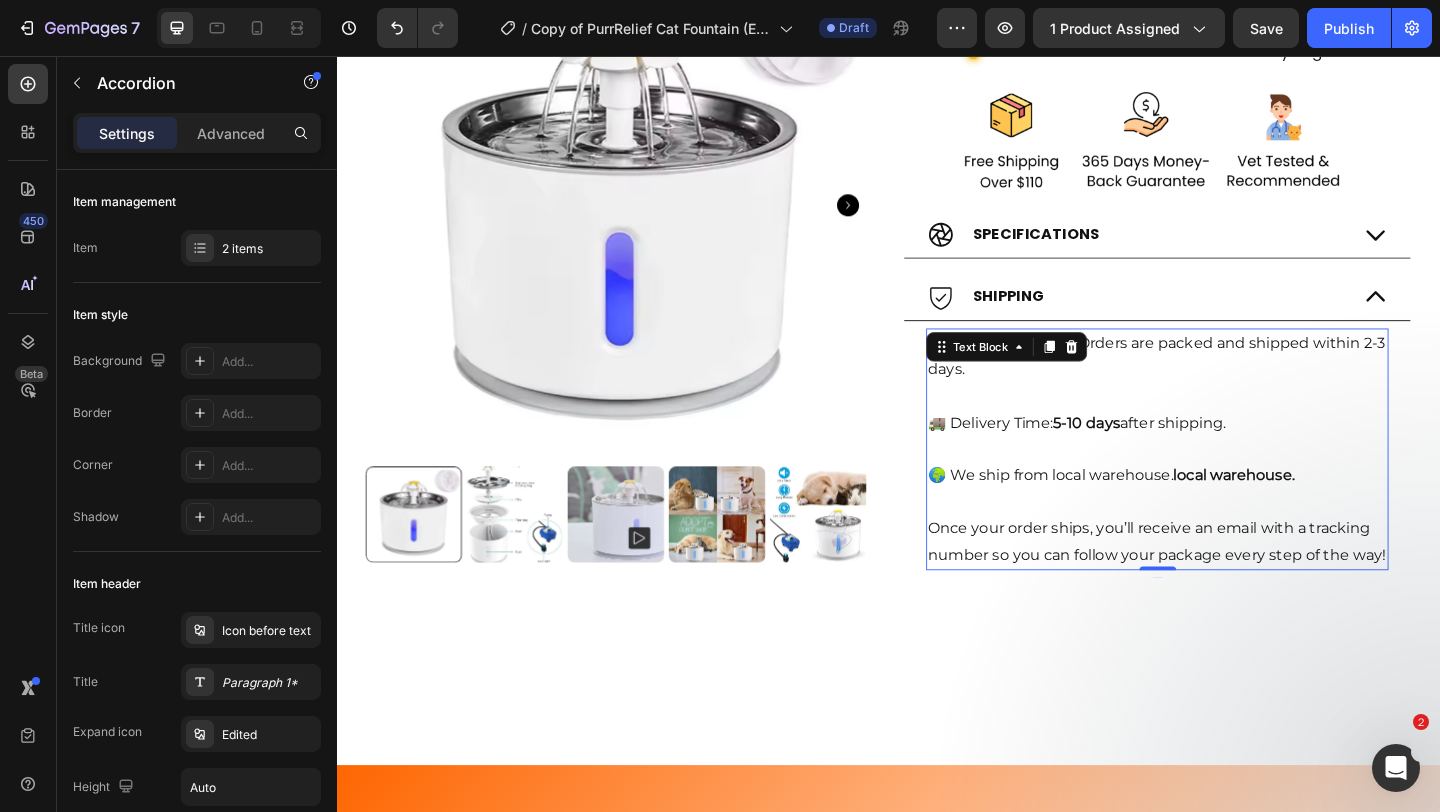 click on "5-10 days" at bounding box center [1152, 454] 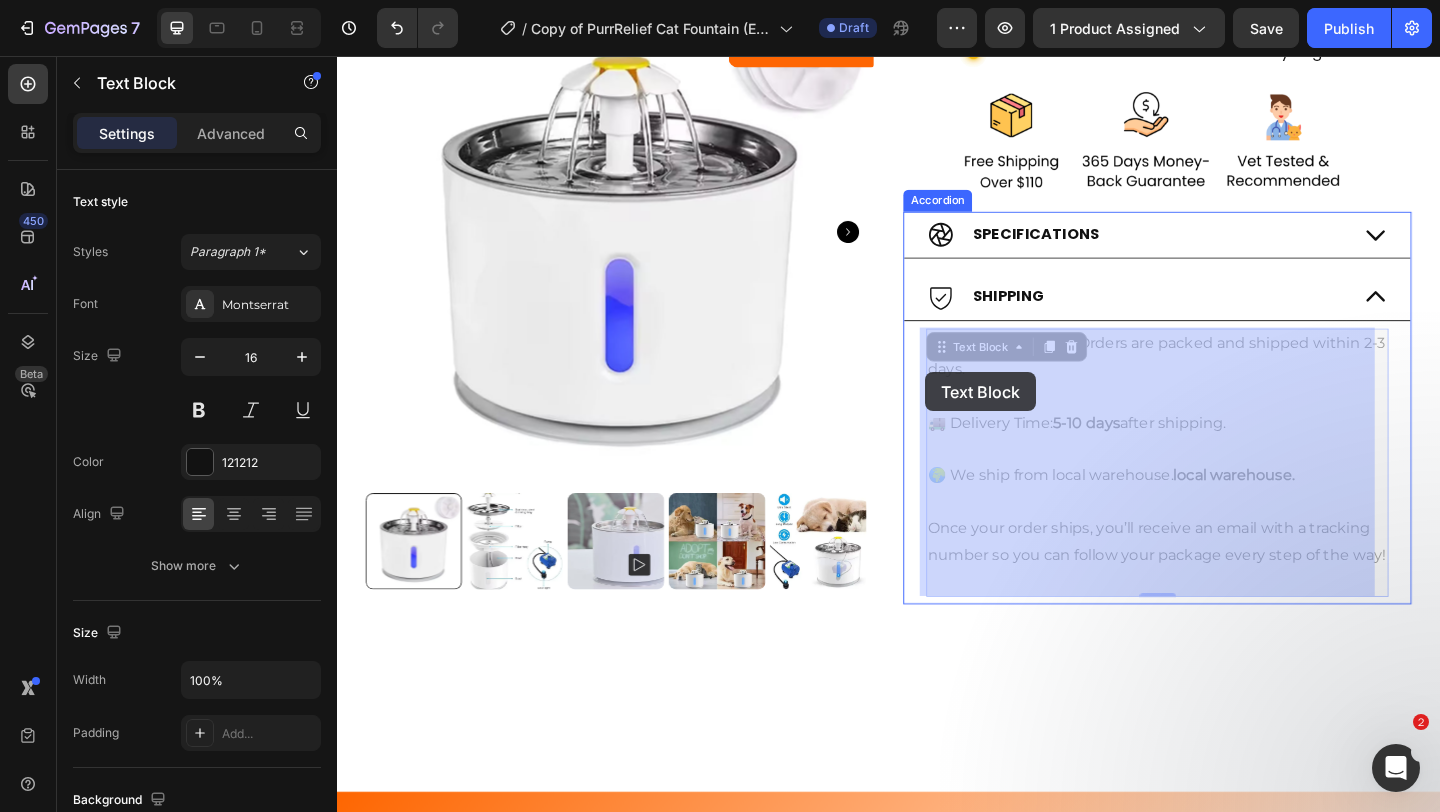 drag, startPoint x: 1066, startPoint y: 623, endPoint x: 978, endPoint y: 399, distance: 240.66574 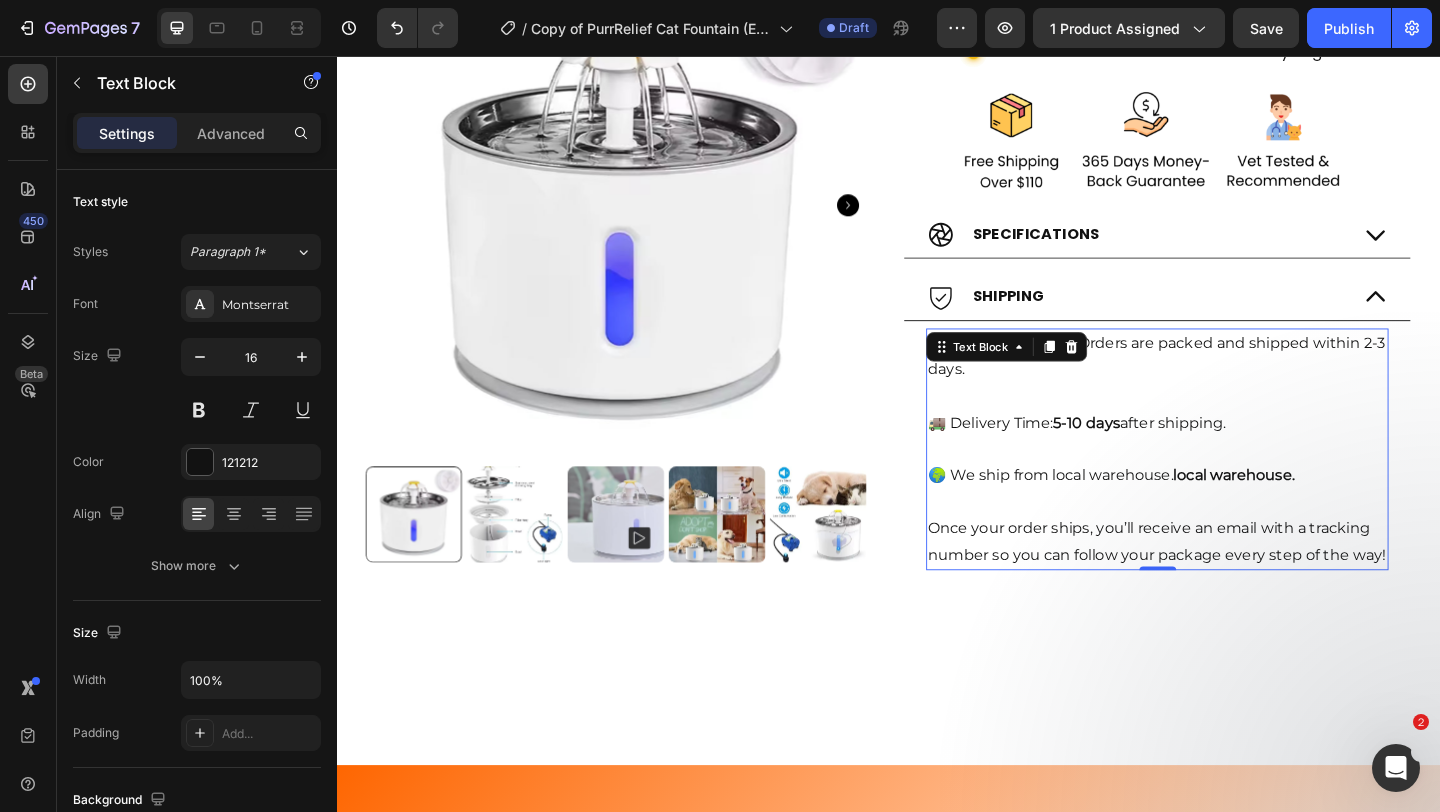click on "Once your order ships, you’ll receive an email with a tracking number so you can follow your package every step of the way!" at bounding box center (1229, 585) 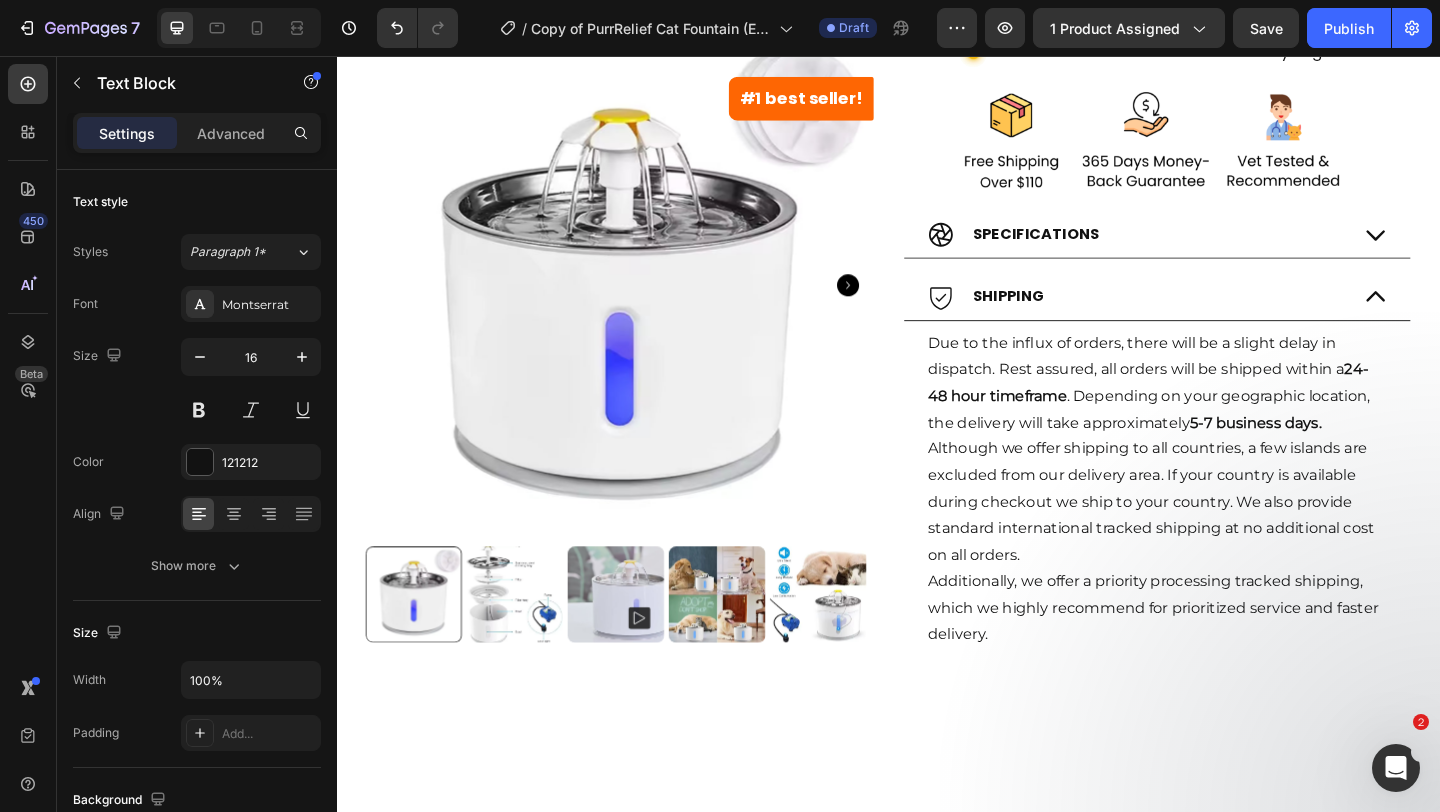 click on "#1 best seller! Product Badge
Product Images #1 Vet Recommended Cat Fountain Heading The PurrRelief™ Health & Happiness Cat Kit Product Title Icon Icon Icon Icon Icon Icon List (3439) Button Row Row ✅ Improves health & happiness Text Block ✅ Entices your cat to drink more water Text Block ✅ Super quiet & Easy to clean Text Block ✅ Made of stainless steel, lasts for years Text Block Text Block SUMMER SALE - 40% OFF + A FREE GIFT! 🎁 (LIMITED TIME ONLY) Text Block Row $89.95 Product Price Product Price $54.95 Product Price Product Price 🔥 SALE 39% OFF Discount Tag Row Model 2.4L/81oz 2.4L/81oz 2.4L/81oz 4L 4L 4L CHOOSE YOUR KIT 2 Month: KittySpout + 4 filter sets + AC adapter 2 Month: KittySpout + 4 filter sets + AC adapter 2 Month: KittySpout + 4 filter sets + AC adapter 4 Month: KittySpout + 8 filter sets + AC adapter + FREE gift 🎁 4 Month: KittySpout + 8 filter sets + AC adapter + FREE gift 🎁 4 Month: KittySpout + 8 filter sets + AC adapter + FREE gift 🎁 Row" at bounding box center (937, -30) 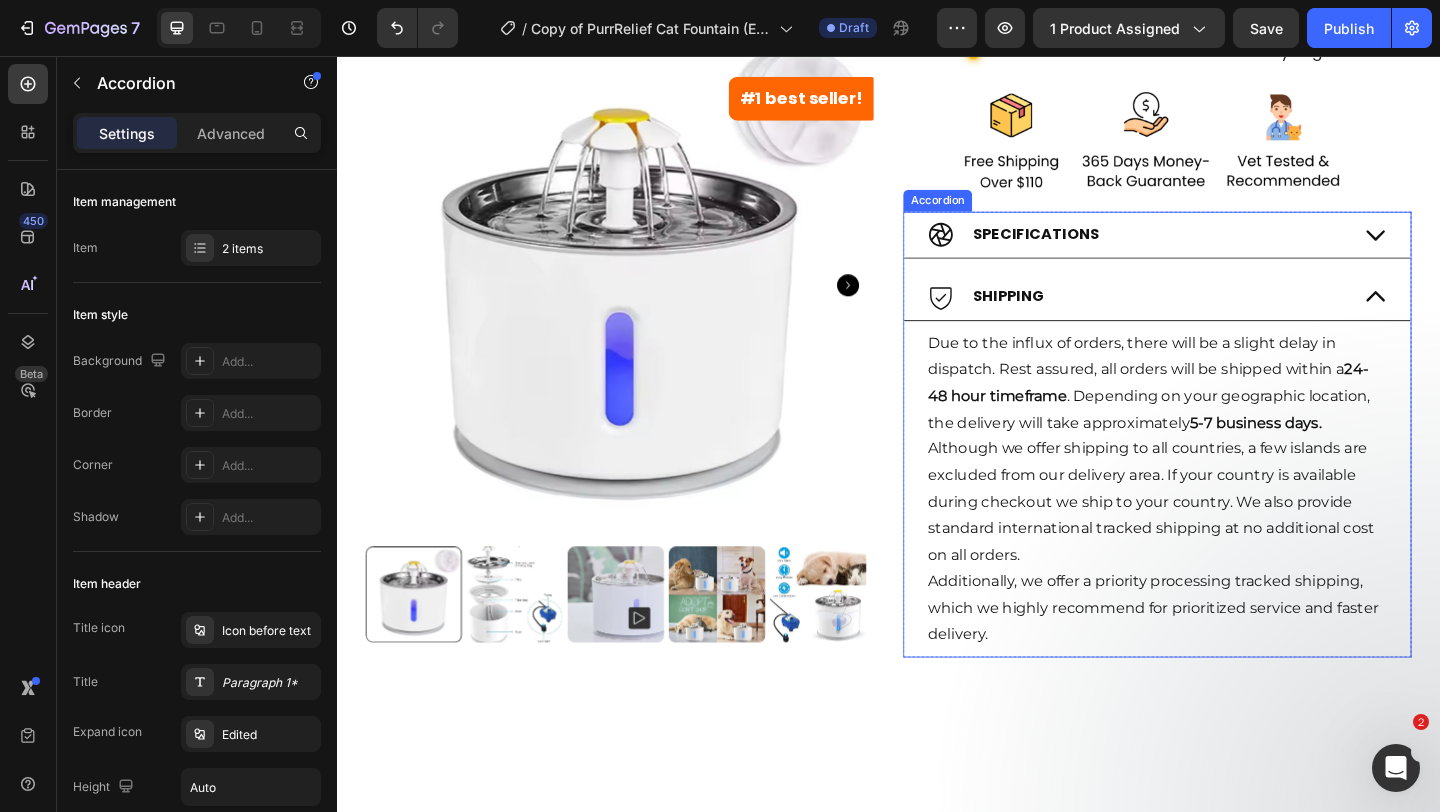 click on "SHIPPING" at bounding box center [1229, 318] 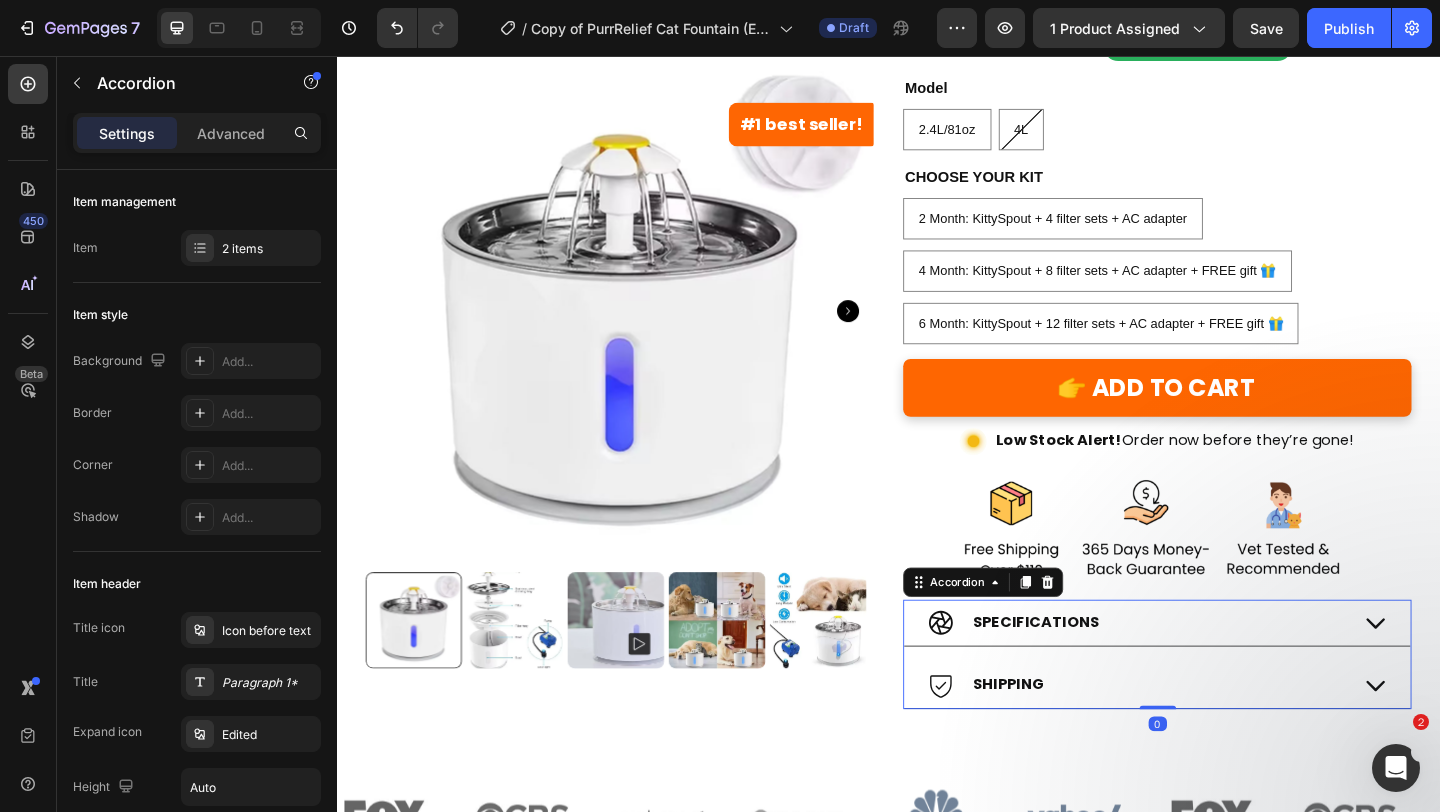 scroll, scrollTop: 449, scrollLeft: 0, axis: vertical 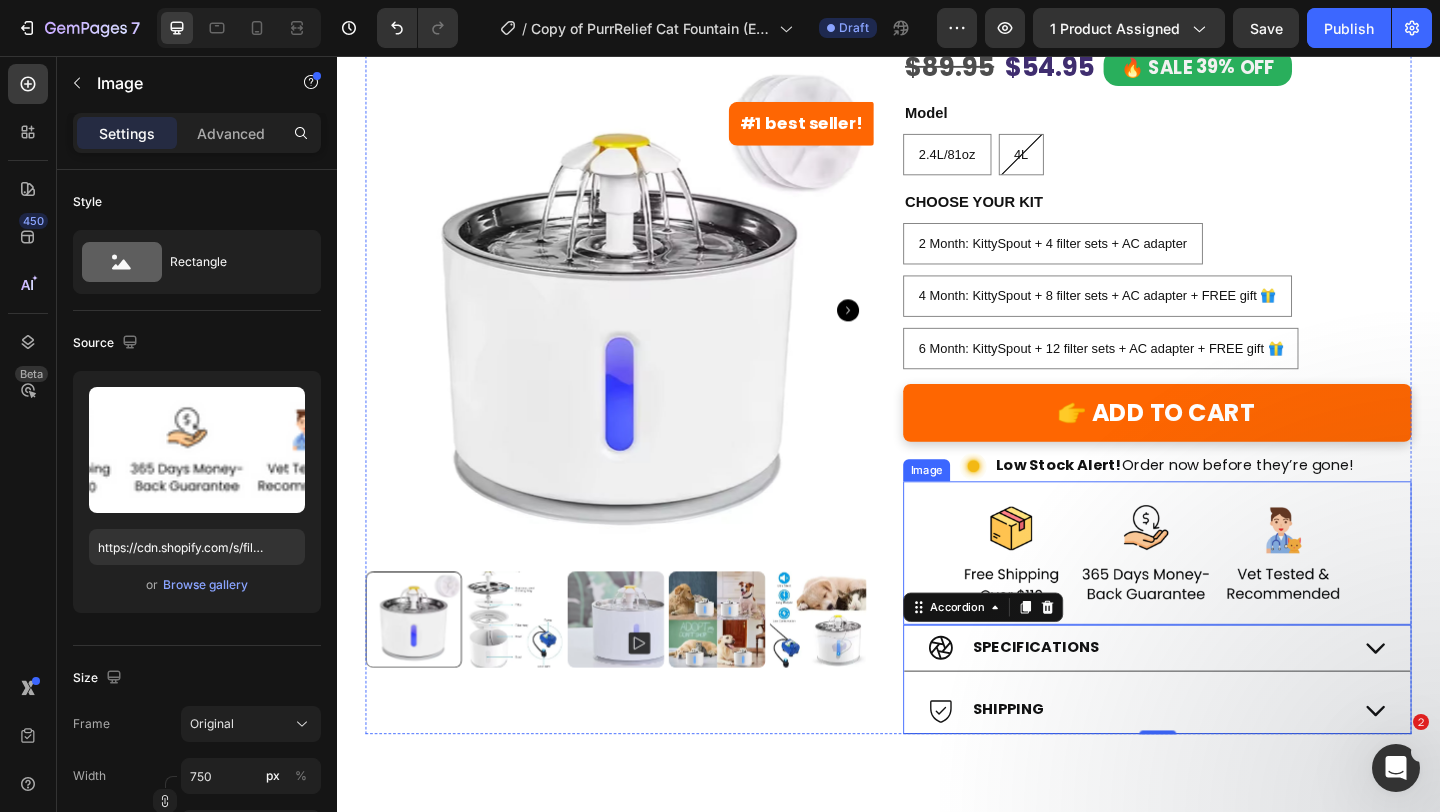 click at bounding box center (1229, 596) 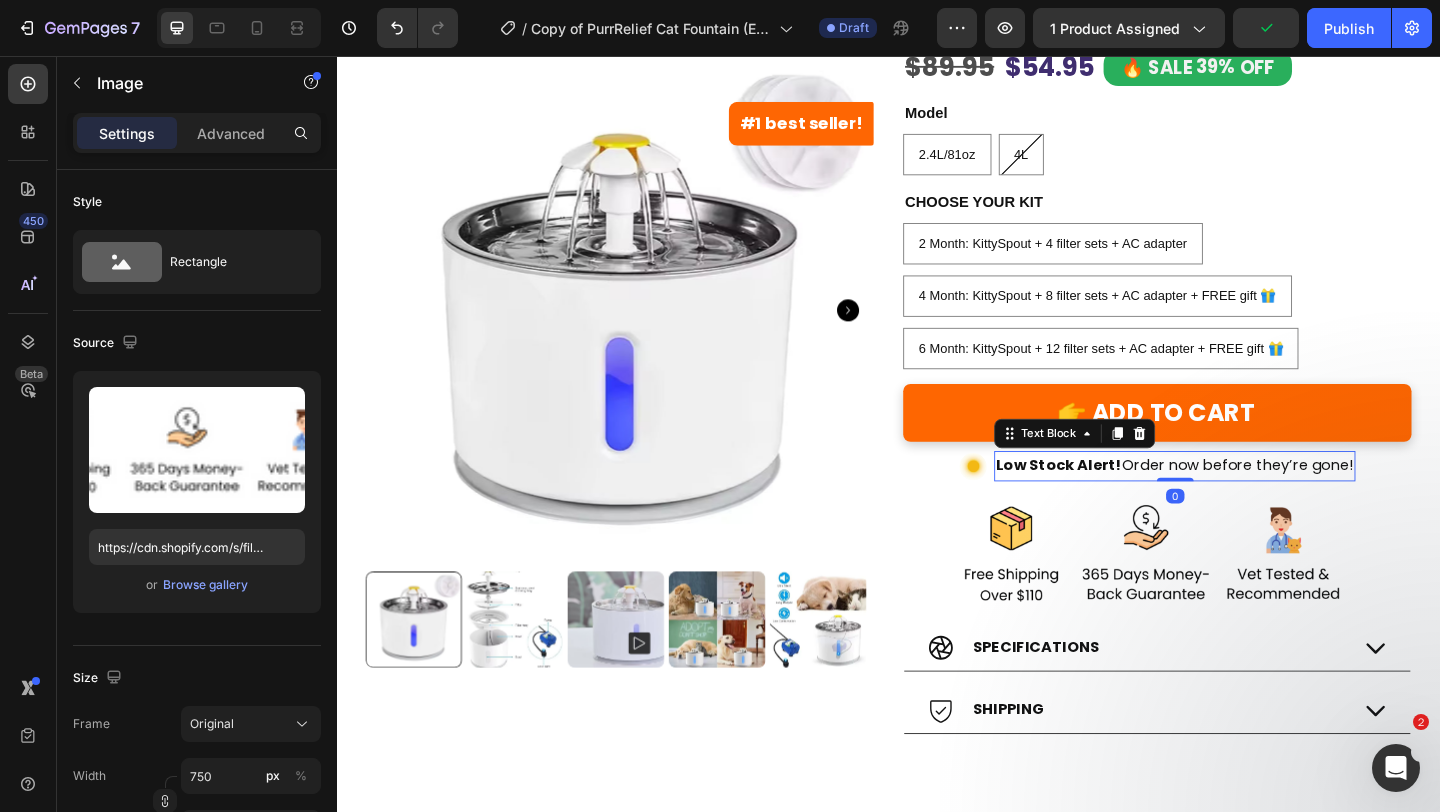 click on "Low Stock Alert!  Order now before they’re gone!" at bounding box center [1248, 501] 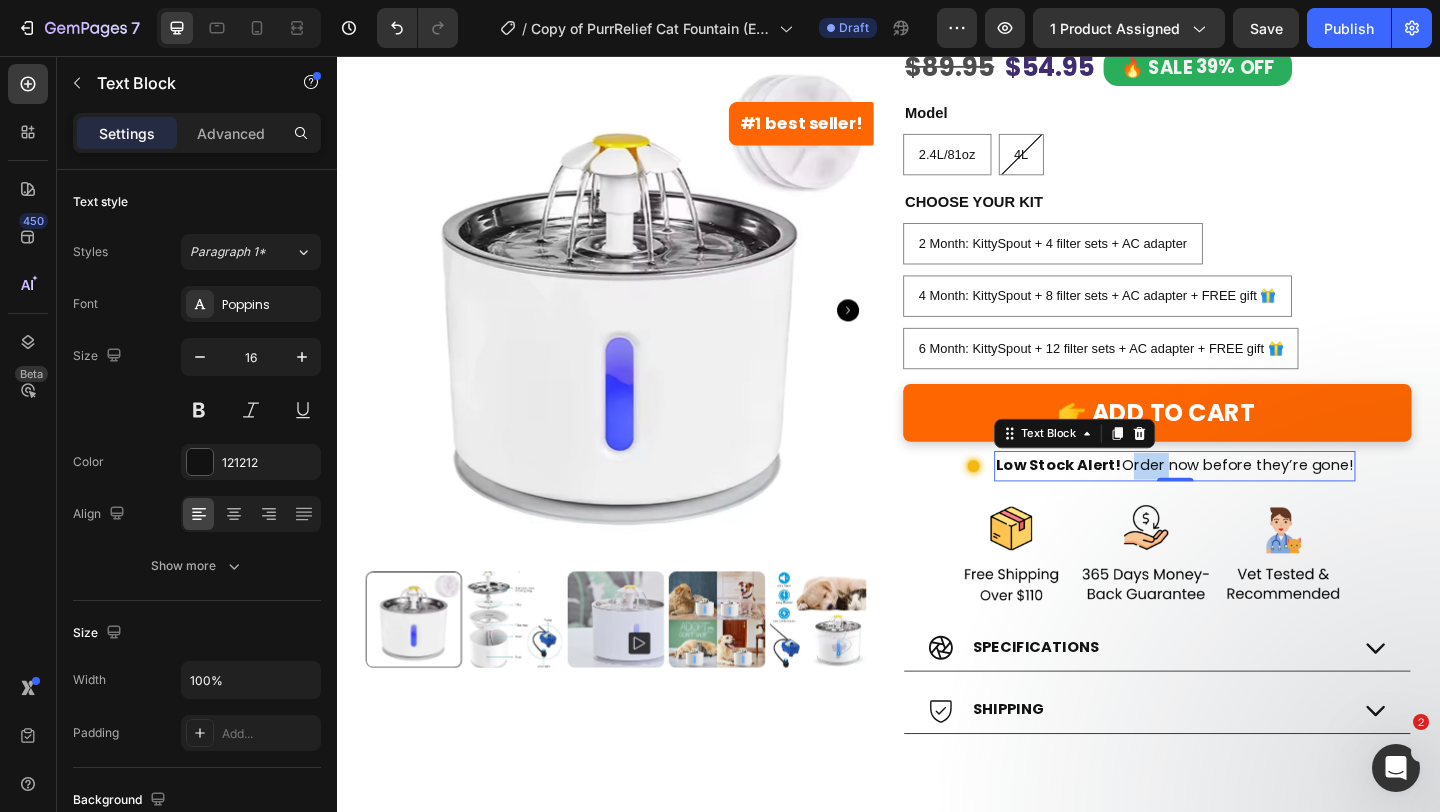 click on "Low Stock Alert!  Order now before they’re gone!" at bounding box center [1248, 501] 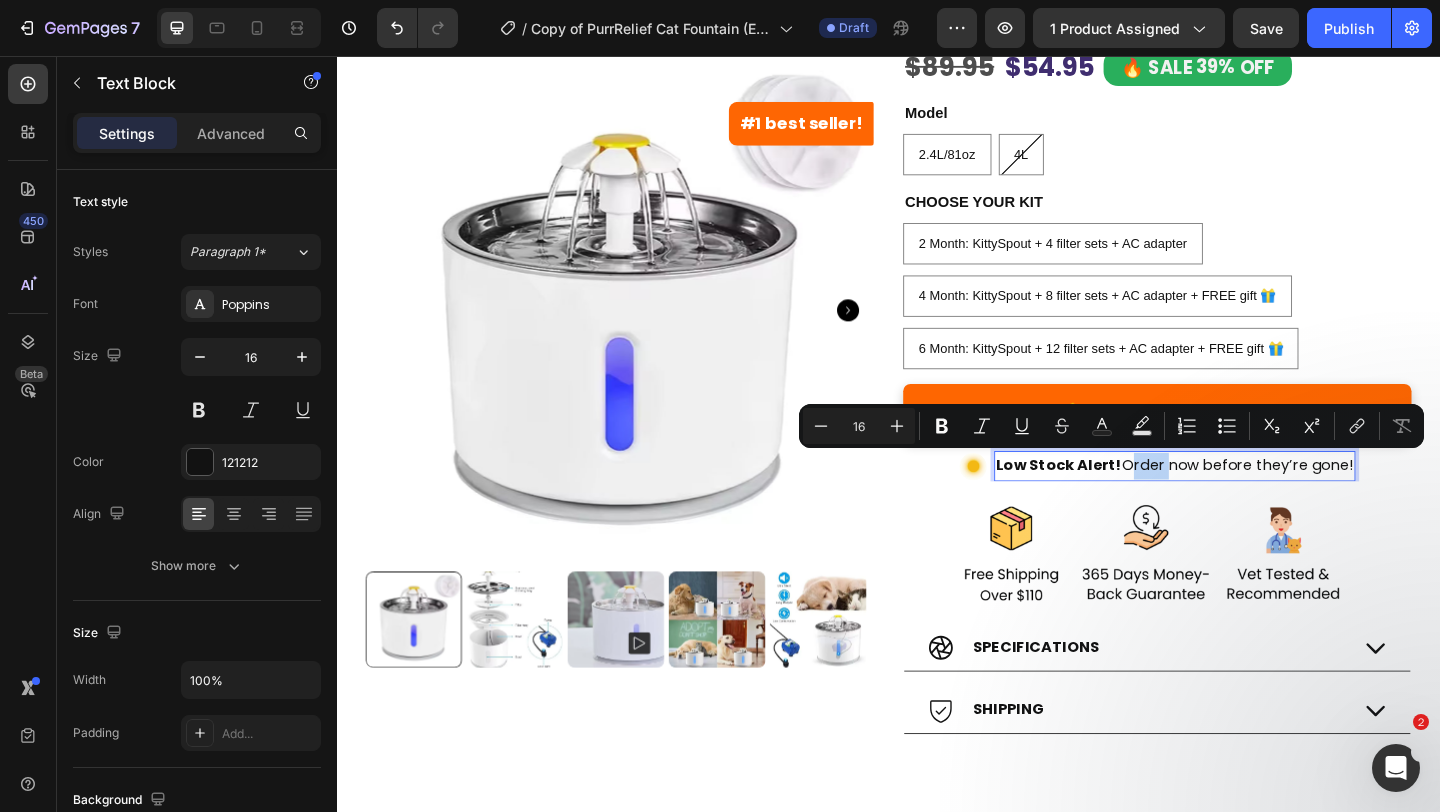 click on "Low Stock Alert!  Order now before they’re gone!" at bounding box center [1248, 501] 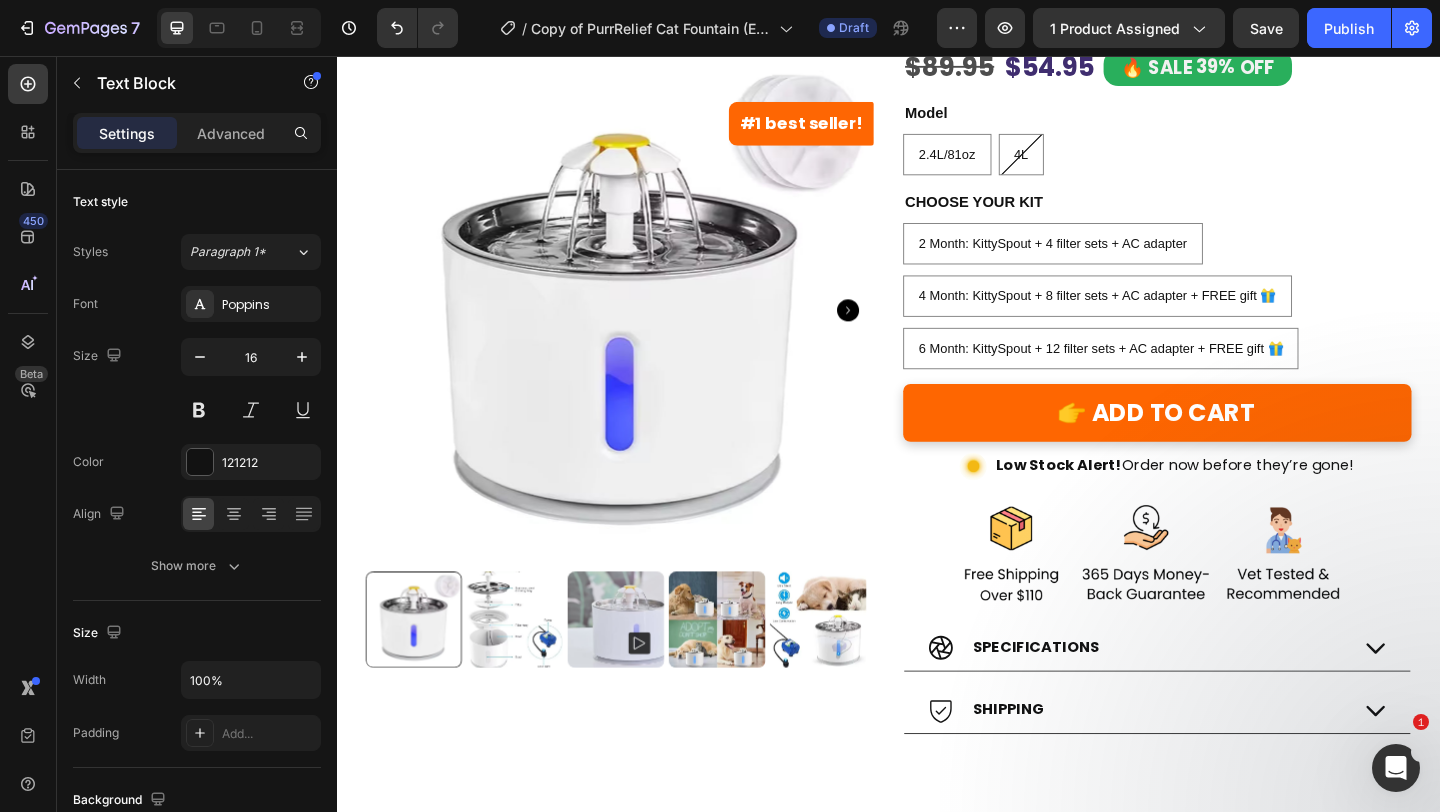click on "#1 best seller! Product Badge
Product Images #1 Vet Recommended Cat Fountain Heading The PurrRelief™ Health & Happiness Cat Kit Product Title Icon Icon Icon Icon Icon Icon List (3439) Button Row Row ✅ Improves health & happiness Text Block ✅ Entices your cat to drink more water Text Block ✅ Super quiet & Easy to clean Text Block ✅ Made of stainless steel, lasts for years Text Block Text Block SUMMER SALE - 40% OFF + A FREE GIFT! 🎁 (LIMITED TIME ONLY) Text Block Row $89.95 Product Price Product Price $54.95 Product Price Product Price 🔥 SALE 39% OFF Discount Tag Row Model 2.4L/81oz 2.4L/81oz 2.4L/81oz 4L 4L 4L CHOOSE YOUR KIT 2 Month: KittySpout + 4 filter sets + AC adapter 2 Month: KittySpout + 4 filter sets + AC adapter 2 Month: KittySpout + 4 filter sets + AC adapter 4 Month: KittySpout + 8 filter sets + AC adapter + FREE gift 🎁 4 Month: KittySpout + 8 filter sets + AC adapter + FREE gift 🎁 4 Month: KittySpout + 8 filter sets + AC adapter + FREE gift 🎁 Row" at bounding box center (937, 236) 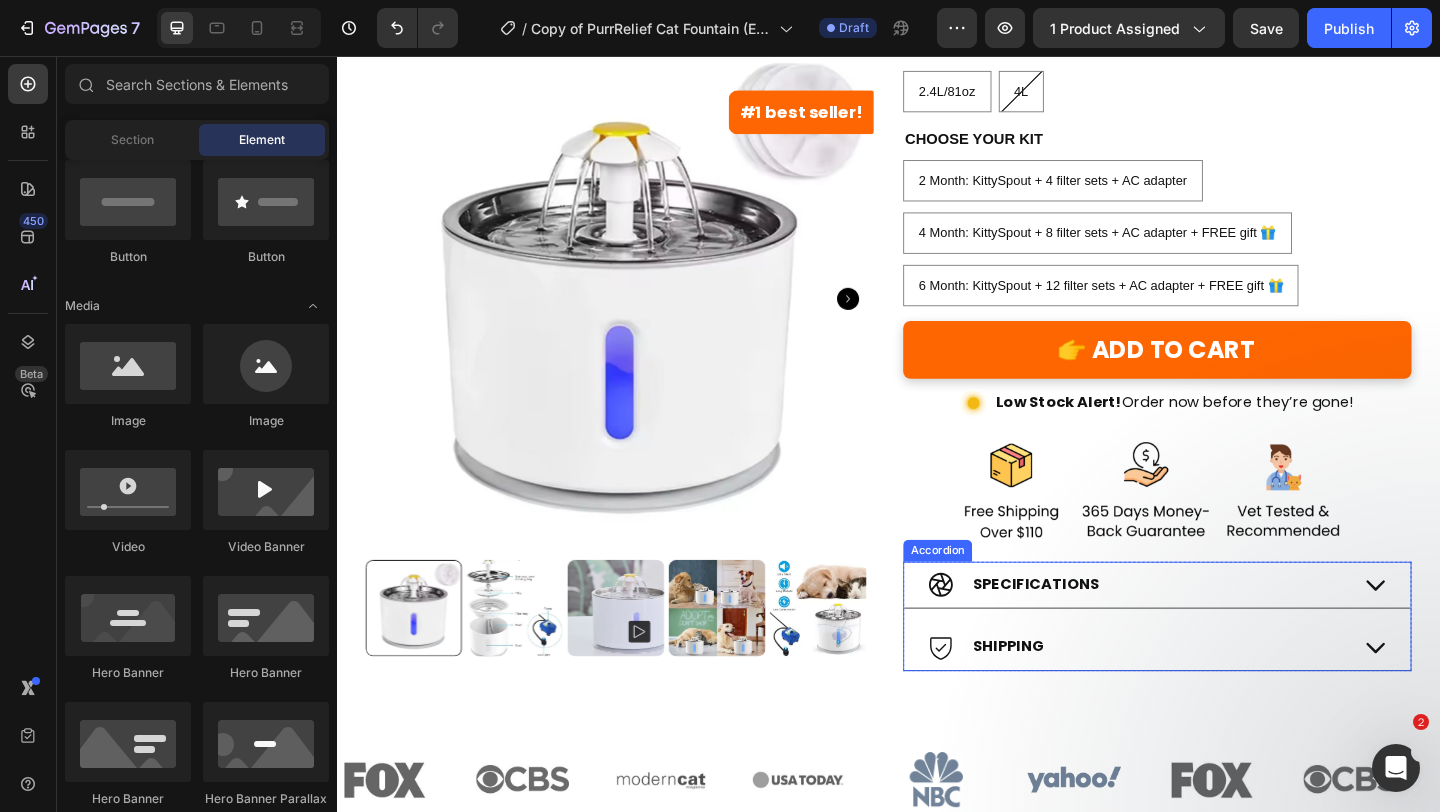 scroll, scrollTop: 956, scrollLeft: 0, axis: vertical 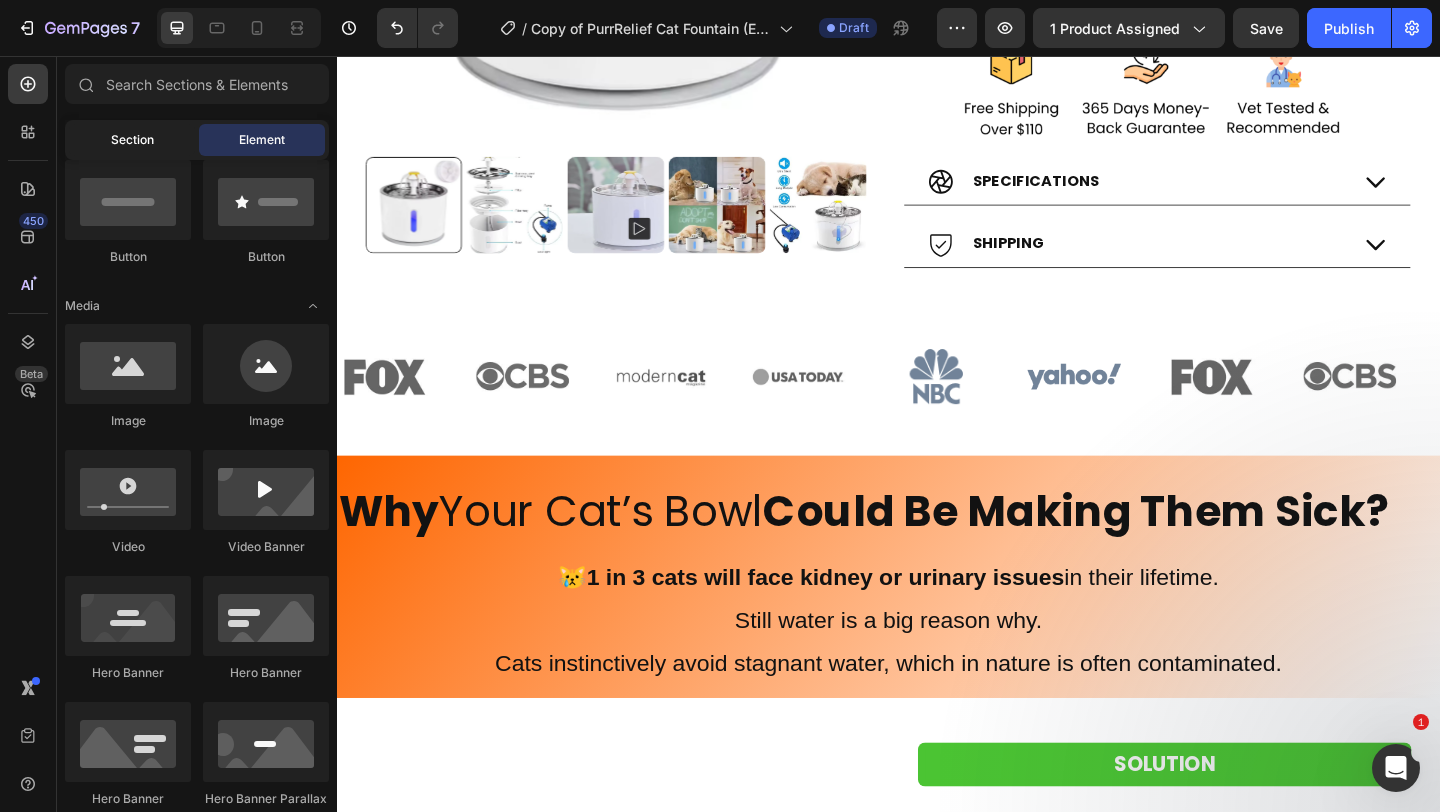 click on "Section" at bounding box center [132, 140] 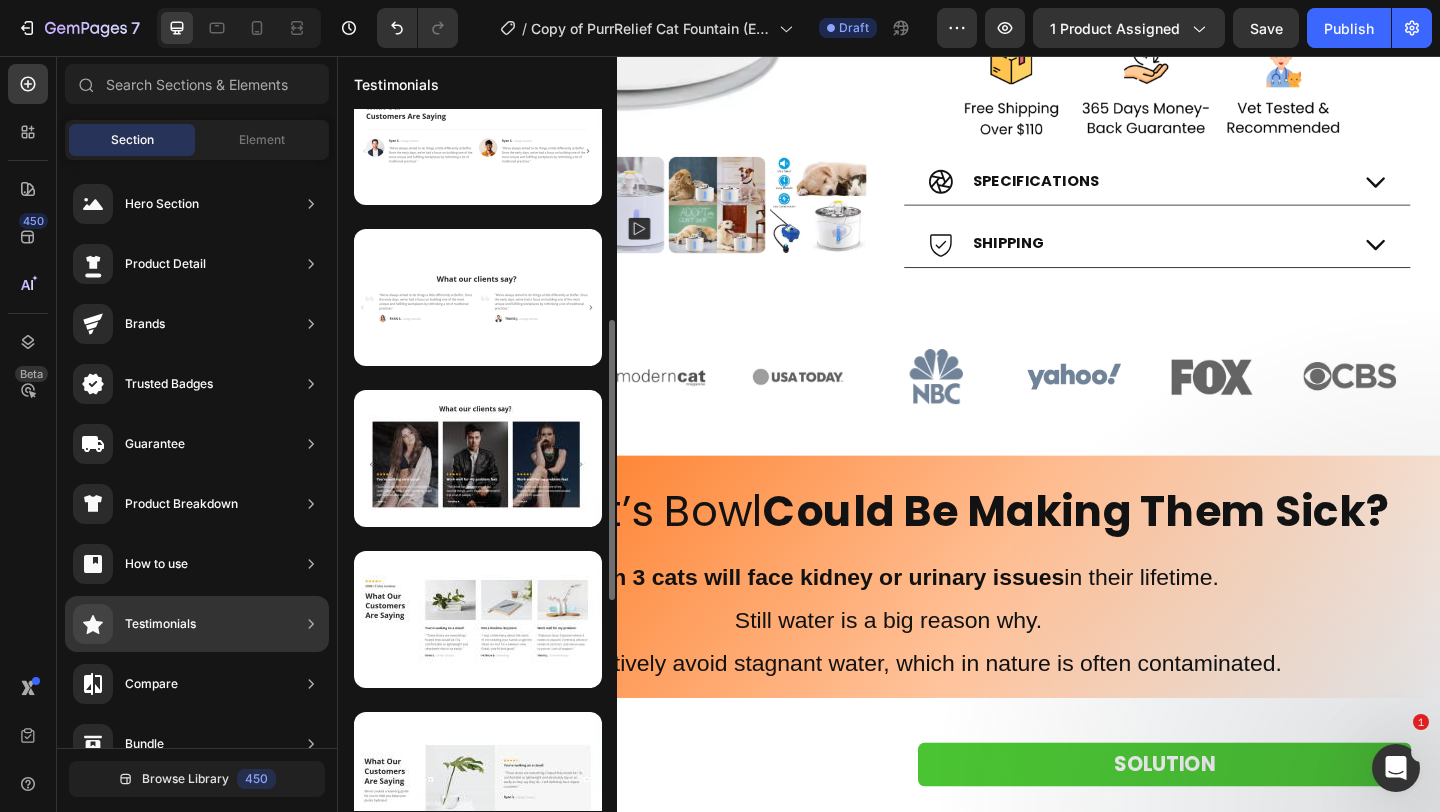 scroll, scrollTop: 0, scrollLeft: 0, axis: both 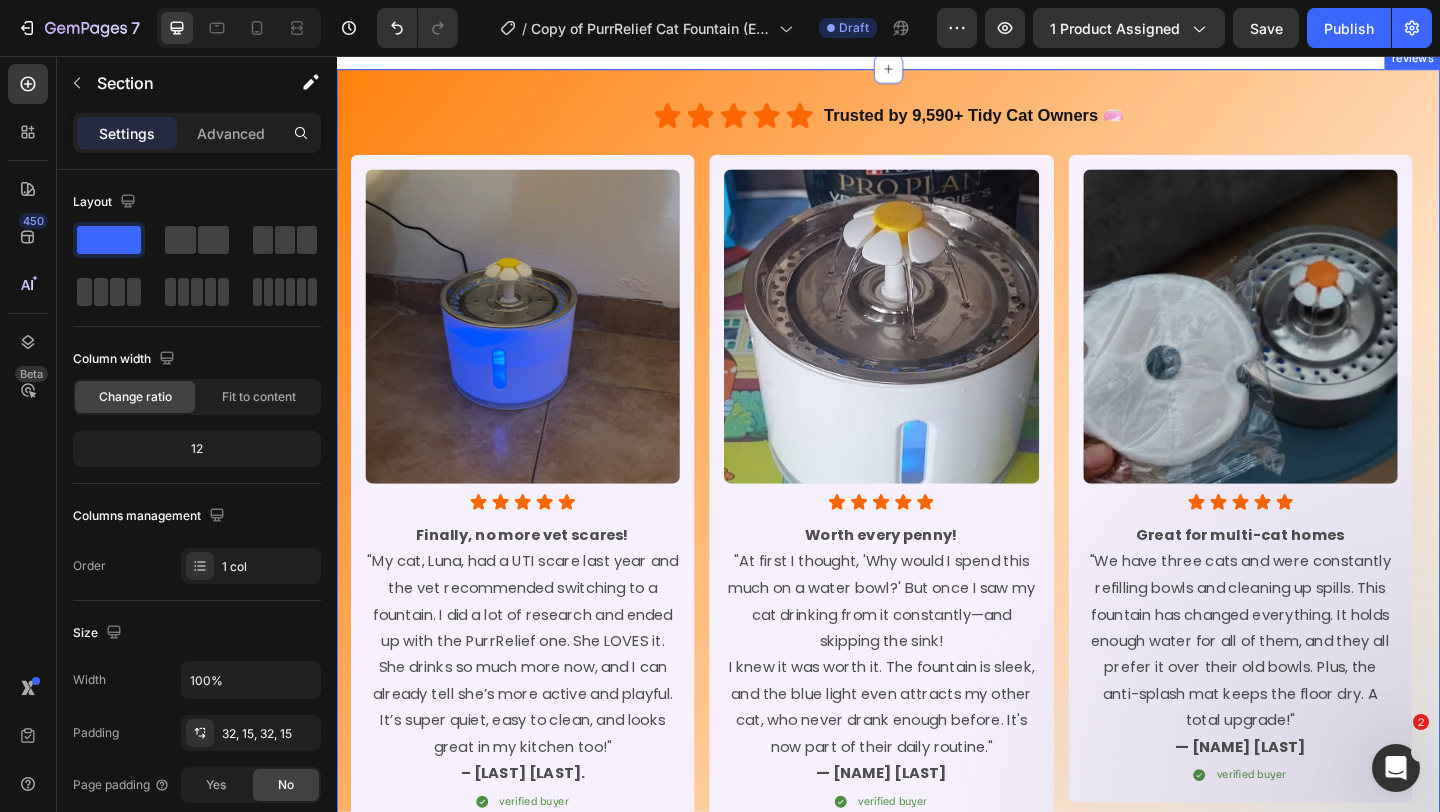 click on "Icon Icon Icon Icon Icon Icon List Trusted by 9,590+ Tidy Cat Owners 🧼 Text Block Row Row
Image Icon Icon Icon Icon Icon Icon List Finally, no more vet scares! "My cat, Luna, had a UTI scare last year and the vet recommended switching to a fountain. I did a lot of research and ended up with the PurrRelief one. She LOVES it. She drinks so much more now, and I can already tell she’s more active and playful. It’s super quiet, easy to clean, and looks great in my kitchen too!" – [LAST] [LAST] Text Block verified buyer Item List Row Row Row Row Row Image Icon Icon Icon Icon Icon Icon List Worth every penny! "At first I thought, 'Why would I spend this much on a water bowl?' But once I saw my cat drinking from it constantly—and skipping the sink! I knew it was worth it. The fountain is sleek, and the blue light even attracts my other cat, who never drank enough before. It's now part of their daily routine." — [FIRST] [LAST] Text Block verified buyer Item List Row" at bounding box center (937, 523) 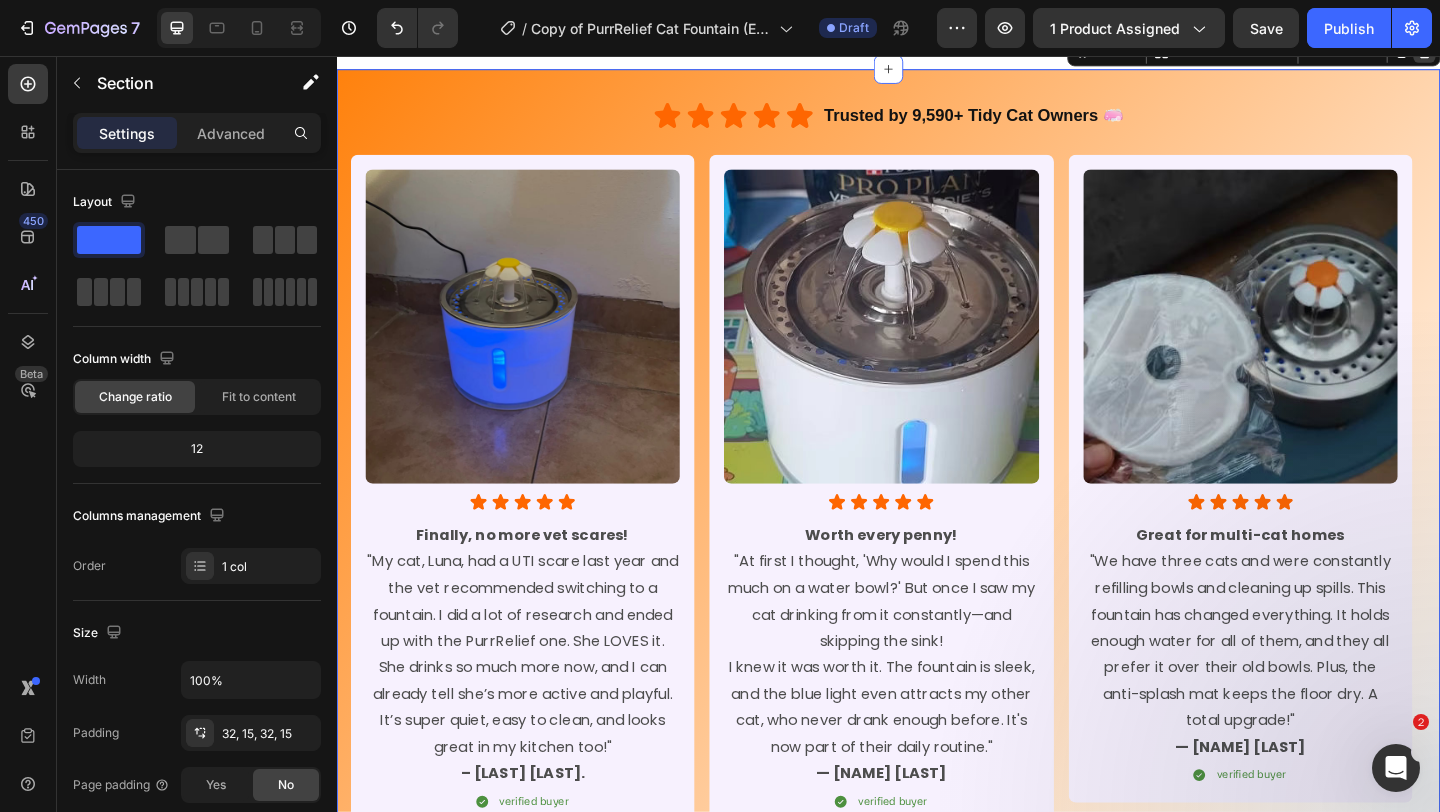 click 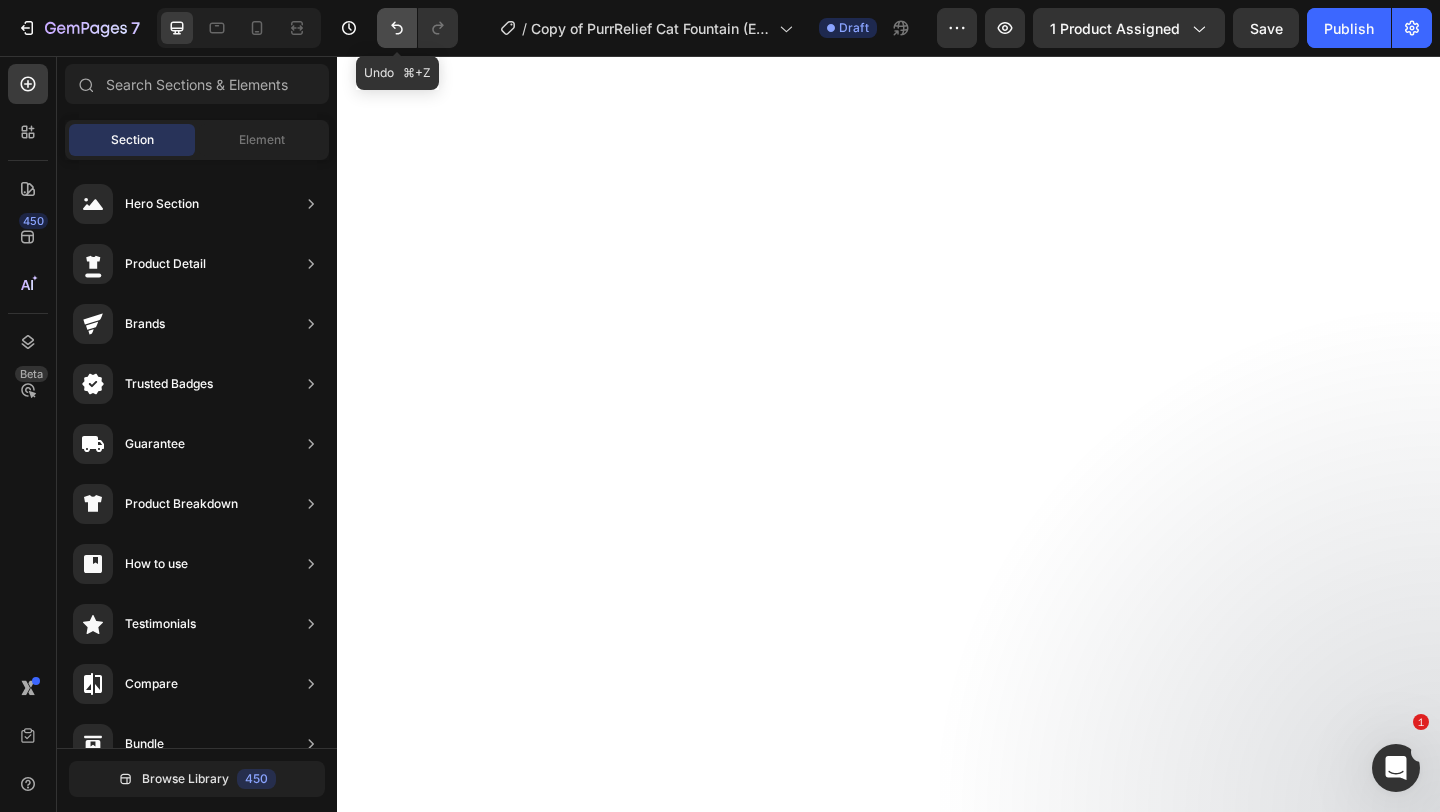 click 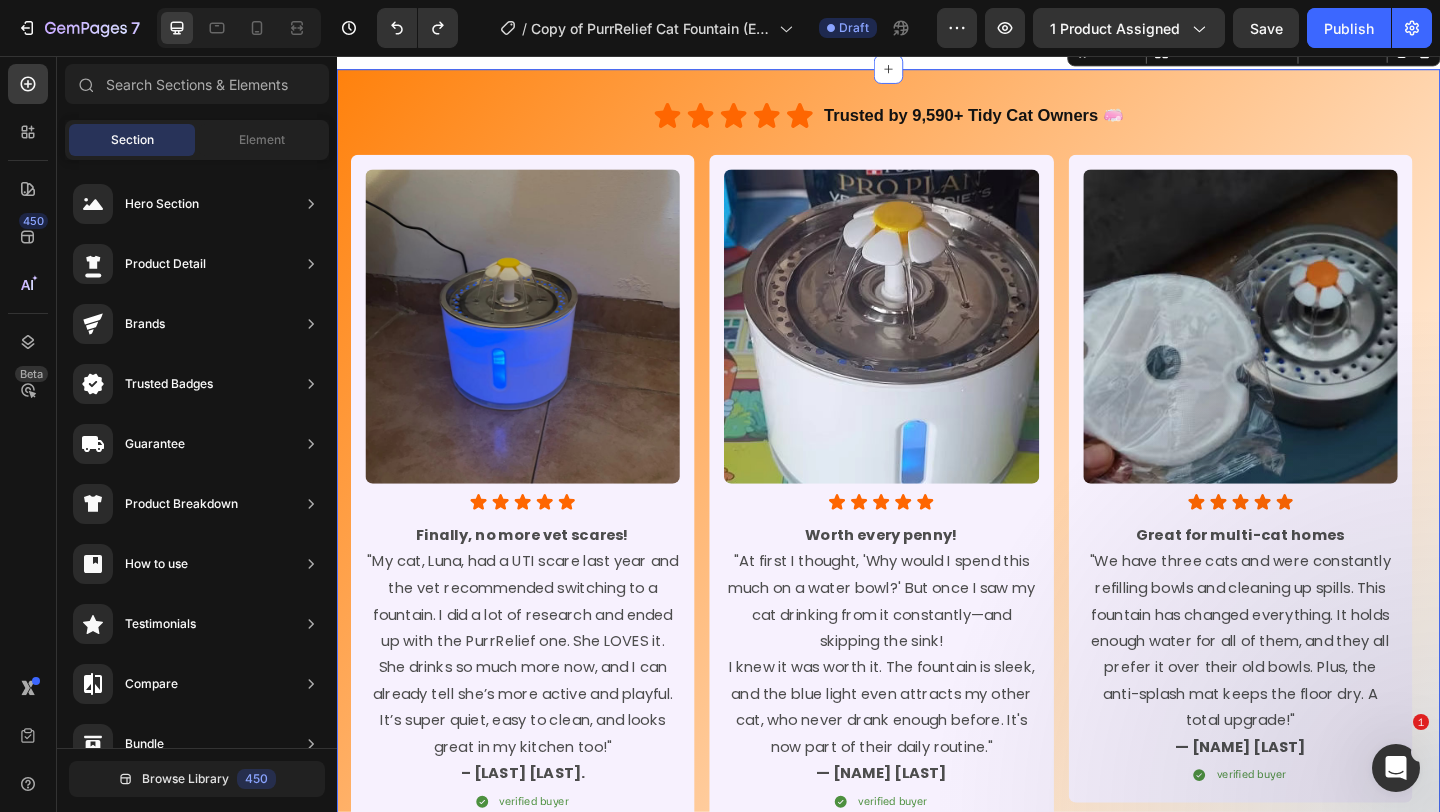 click on "Icon Icon Icon Icon Icon Icon List Trusted by 9,590+ Tidy Cat Owners 🧼 Text Block Row Row
Image Icon Icon Icon Icon Icon Icon List Finally, no more vet scares! "My cat, Luna, had a UTI scare last year and the vet recommended switching to a fountain. I did a lot of research and ended up with the PurrRelief one. She LOVES it. She drinks so much more now, and I can already tell she’s more active and playful. It’s super quiet, easy to clean, and looks great in my kitchen too!" – [LAST] [LAST] Text Block verified buyer Item List Row Row Row Row Row Image Icon Icon Icon Icon Icon Icon List Worth every penny! "At first I thought, 'Why would I spend this much on a water bowl?' But once I saw my cat drinking from it constantly—and skipping the sink! I knew it was worth it. The fountain is sleek, and the blue light even attracts my other cat, who never drank enough before. It's now part of their daily routine." — [FIRST] [LAST] Text Block verified buyer Item List Row" at bounding box center [937, 523] 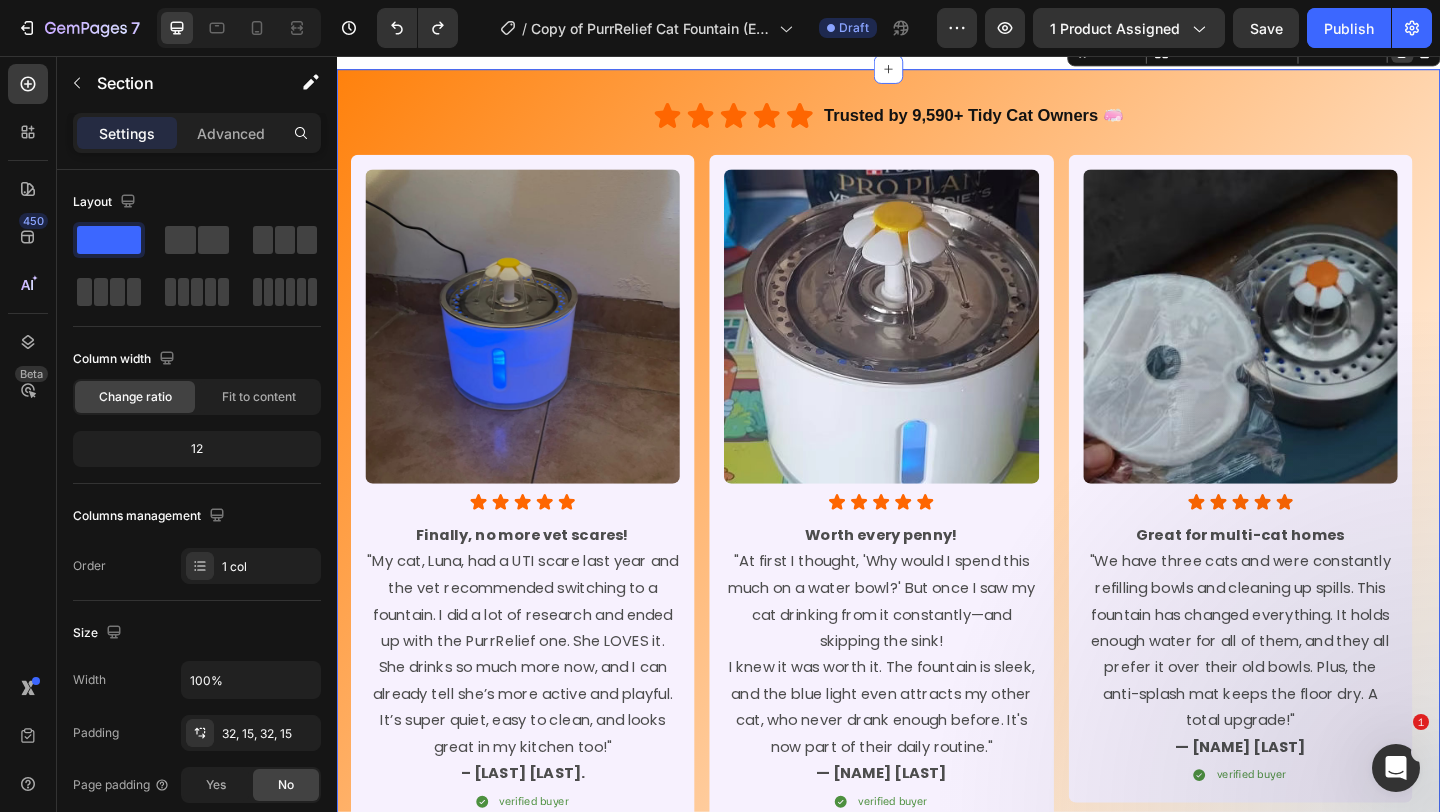 click 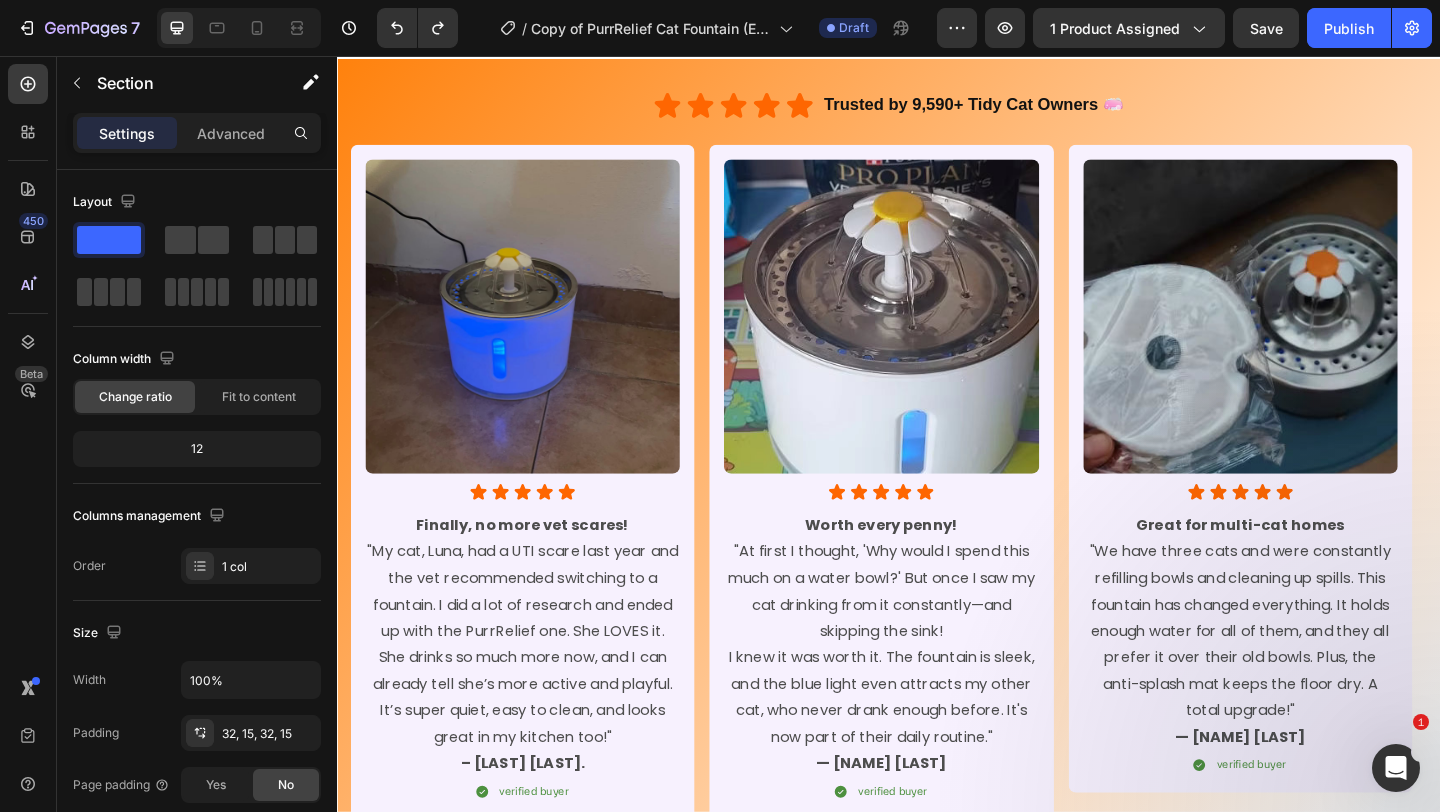 scroll, scrollTop: 521, scrollLeft: 0, axis: vertical 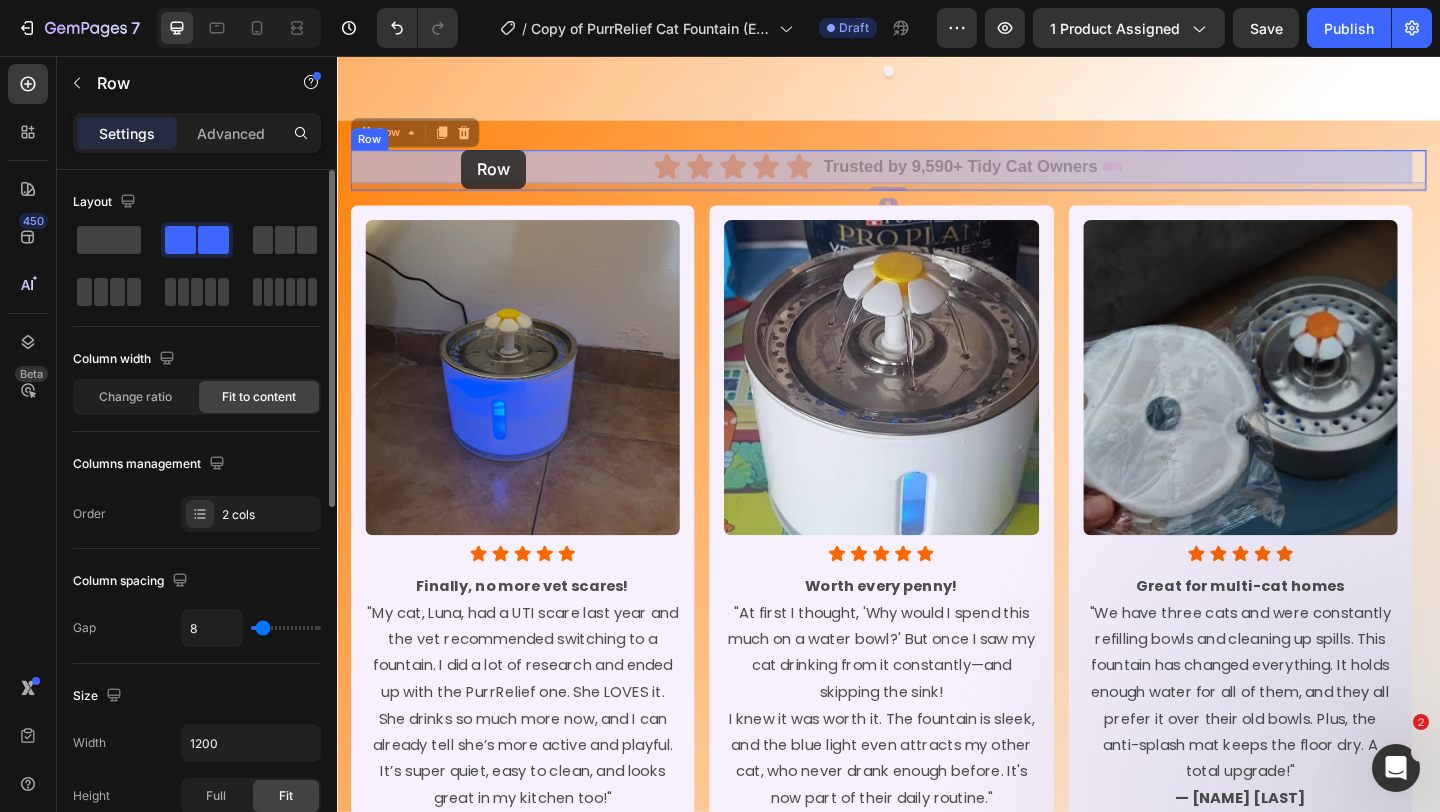 drag, startPoint x: 456, startPoint y: 160, endPoint x: 472, endPoint y: 158, distance: 16.124516 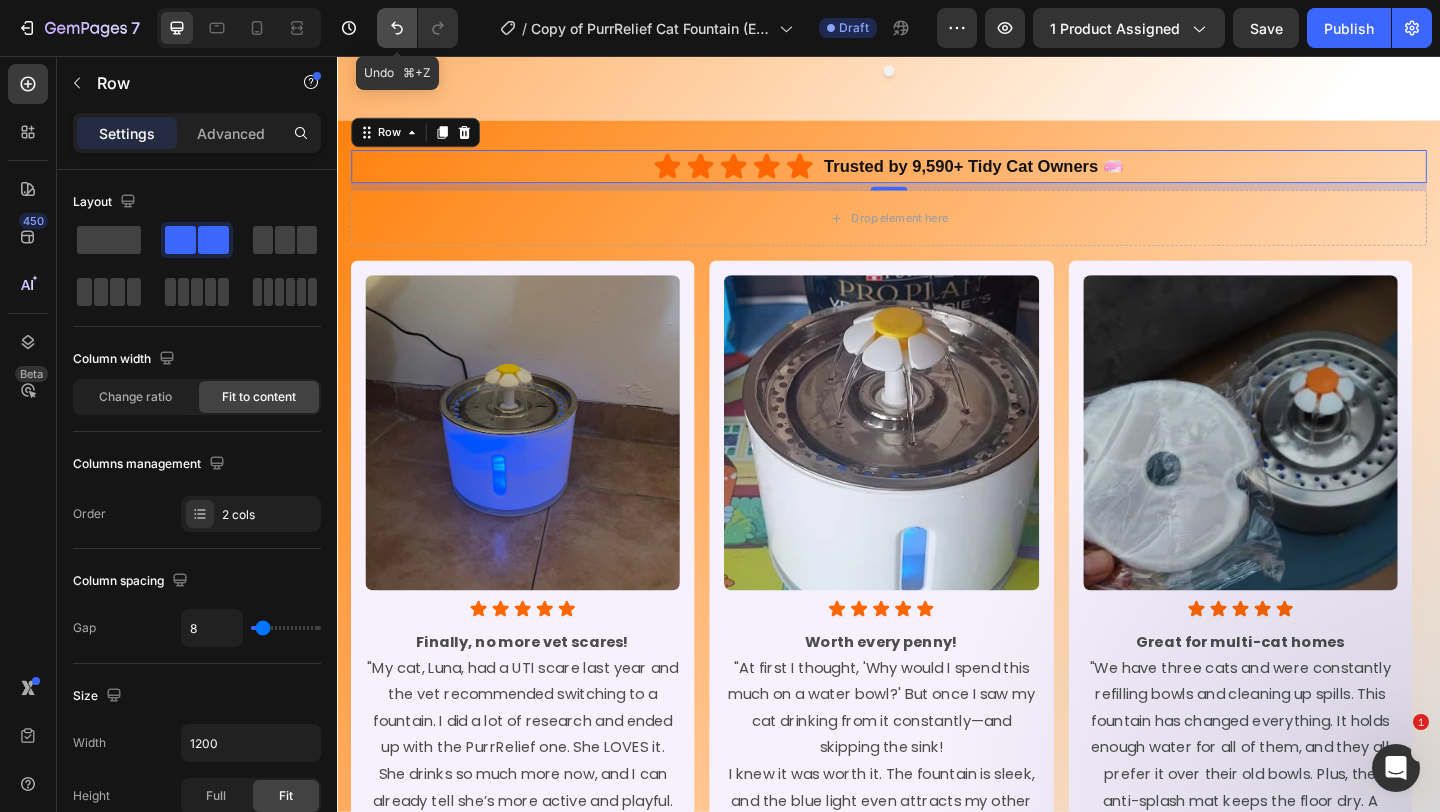 click 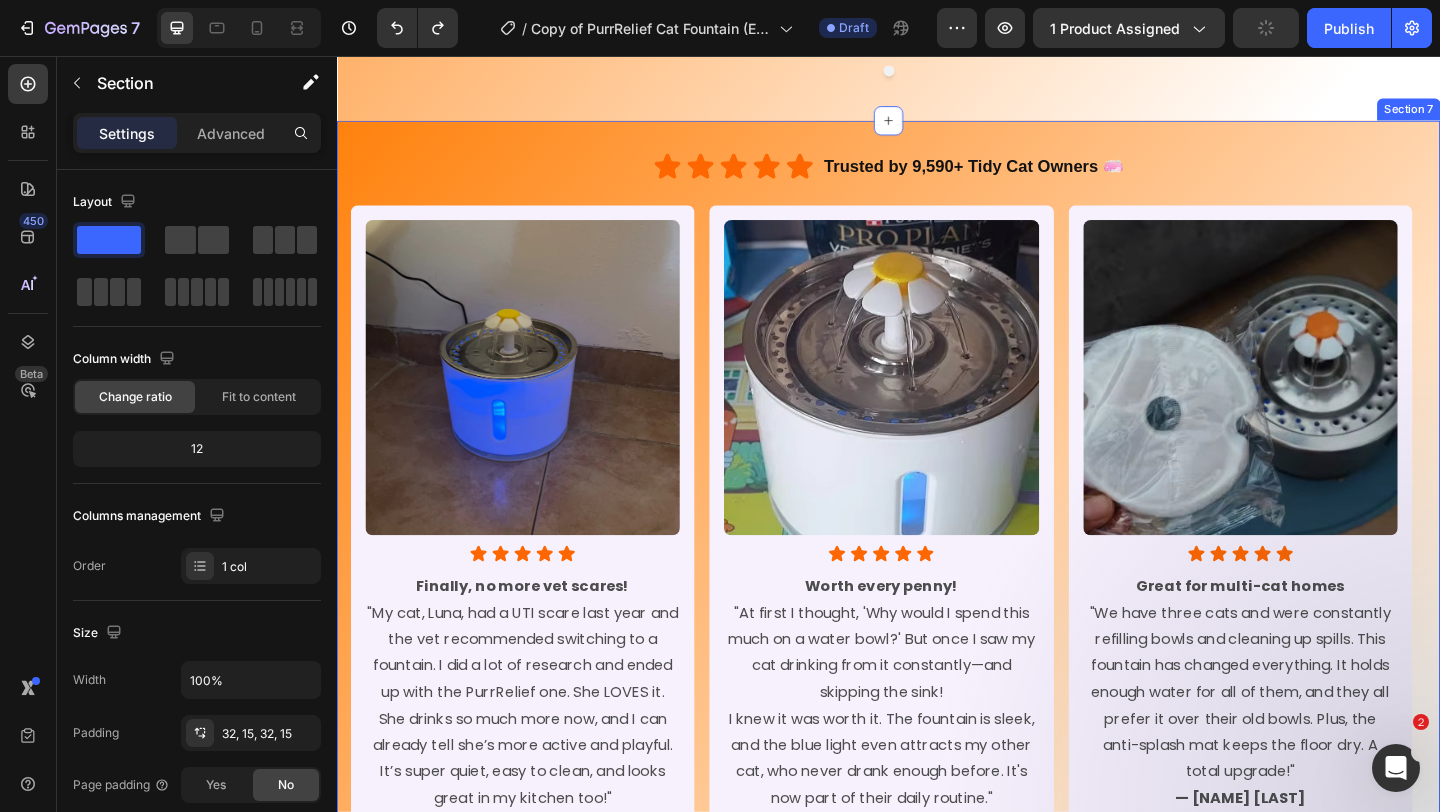click on "Icon Icon Icon Icon Icon Icon List Trusted by 9,590+ Tidy Cat Owners 🧼 Text Block Row Row
Image Icon Icon Icon Icon Icon Icon List Finally, no more vet scares! "My cat, Luna, had a UTI scare last year and the vet recommended switching to a fountain. I did a lot of research and ended up with the PurrRelief one. She LOVES it. She drinks so much more now, and I can already tell she’s more active and playful. It’s super quiet, easy to clean, and looks great in my kitchen too!" – [LAST] [LAST] Text Block verified buyer Item List Row Row Row Row Row Image Icon Icon Icon Icon Icon Icon List Worth every penny! "At first I thought, 'Why would I spend this much on a water bowl?' But once I saw my cat drinking from it constantly—and skipping the sink! I knew it was worth it. The fountain is sleek, and the blue light even attracts my other cat, who never drank enough before. It's now part of their daily routine." — [FIRST] [LAST] Text Block verified buyer Item List Row" at bounding box center [937, 579] 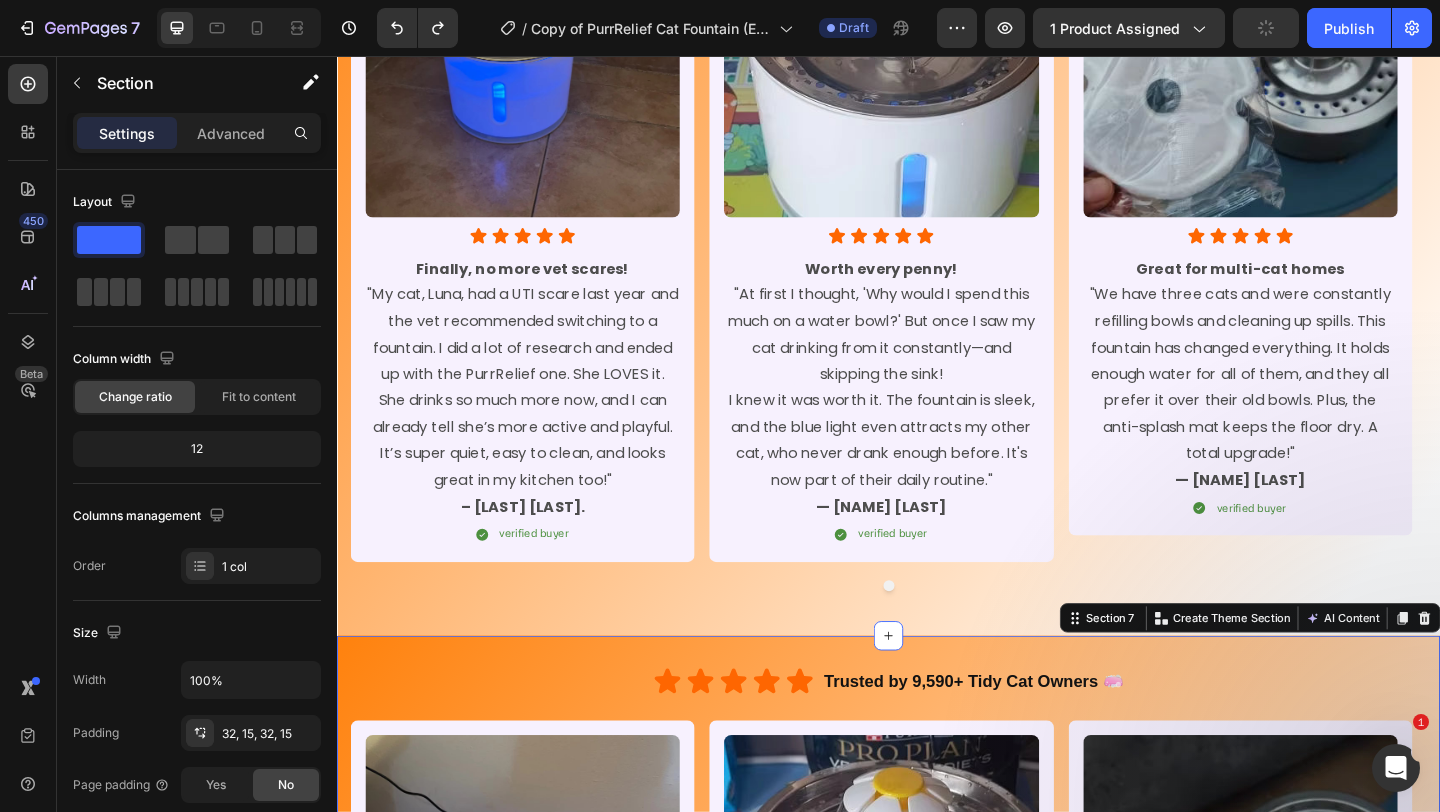 scroll, scrollTop: 4012, scrollLeft: 0, axis: vertical 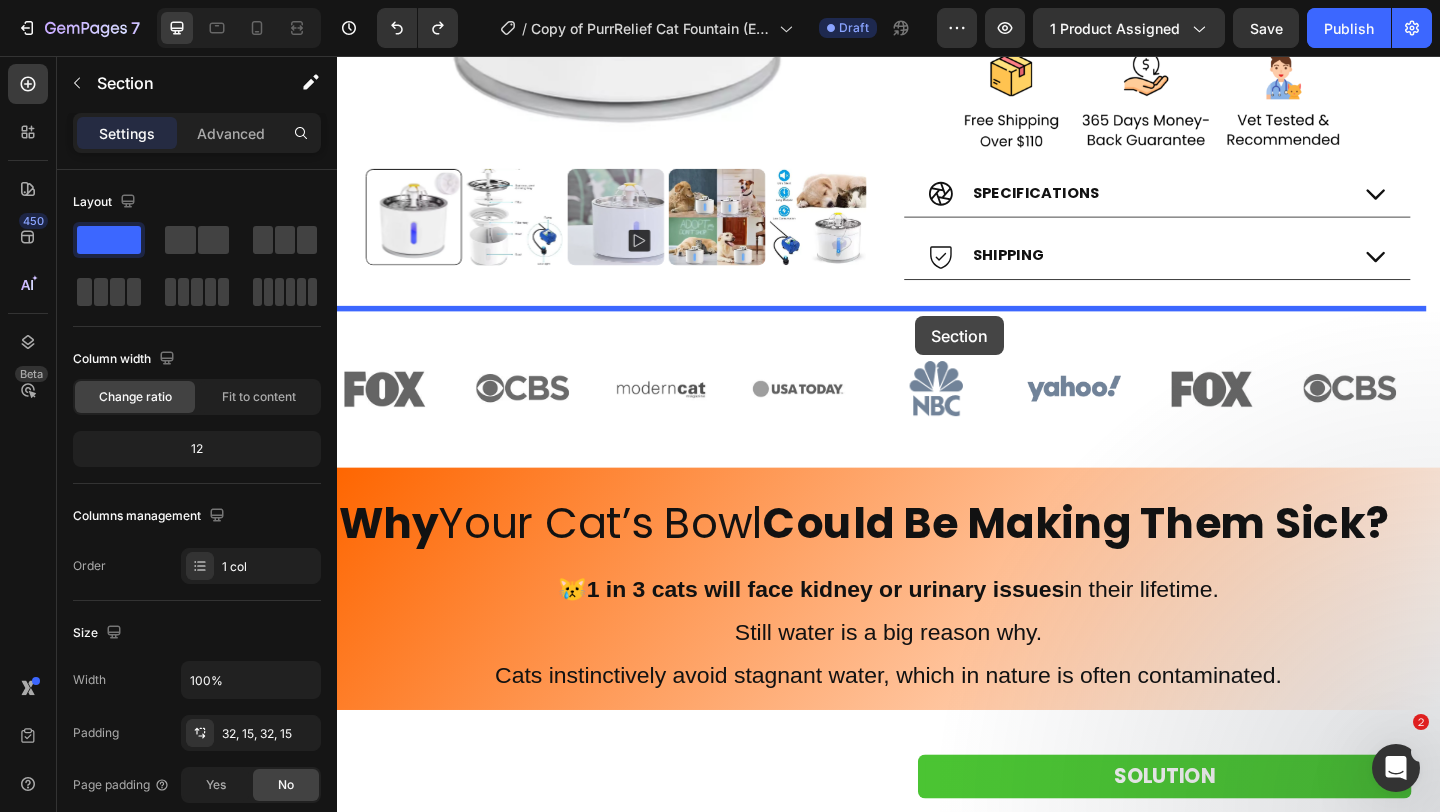 drag, startPoint x: 1121, startPoint y: 702, endPoint x: 966, endPoint y: 339, distance: 394.7075 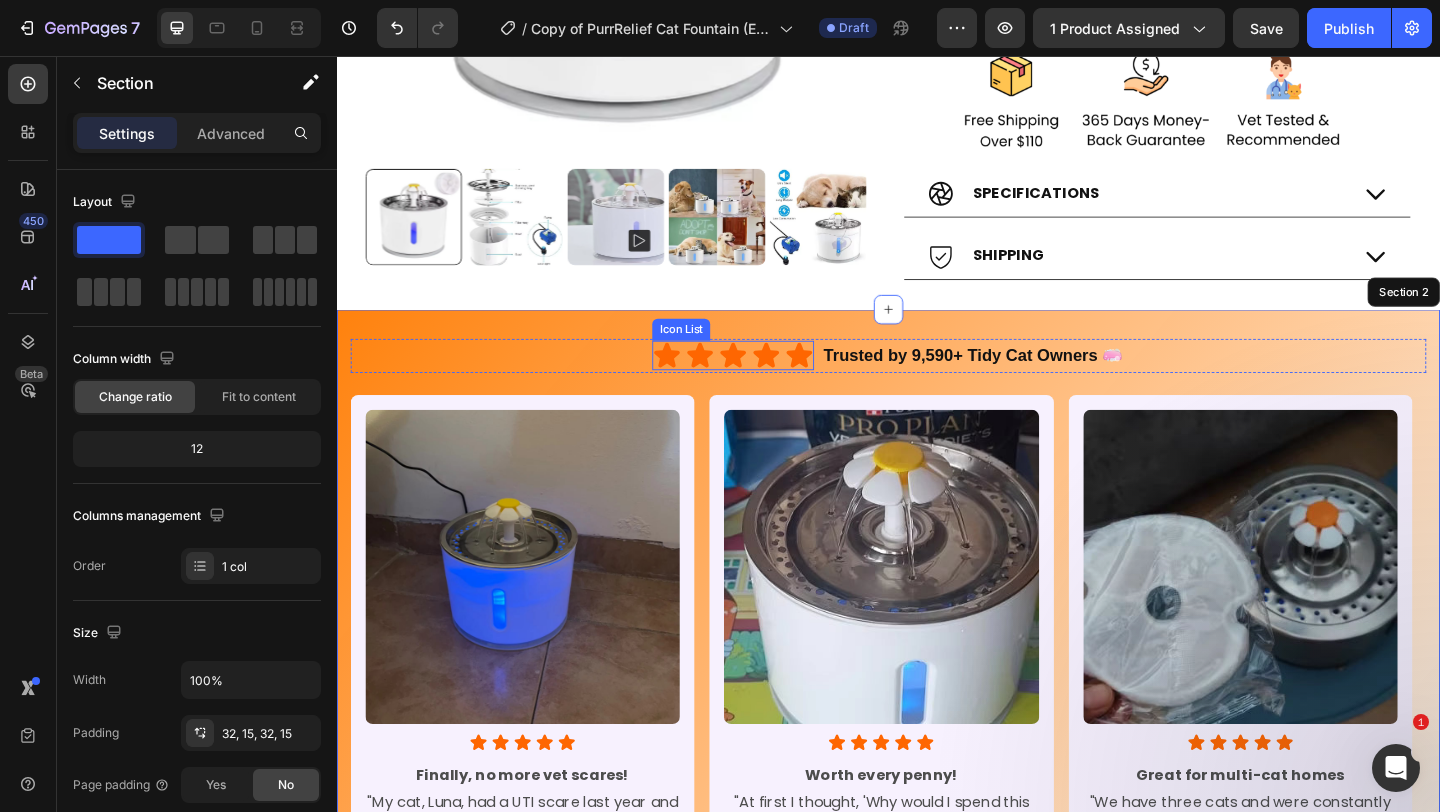 click on "Icon Icon Icon Icon Icon" at bounding box center (768, 382) 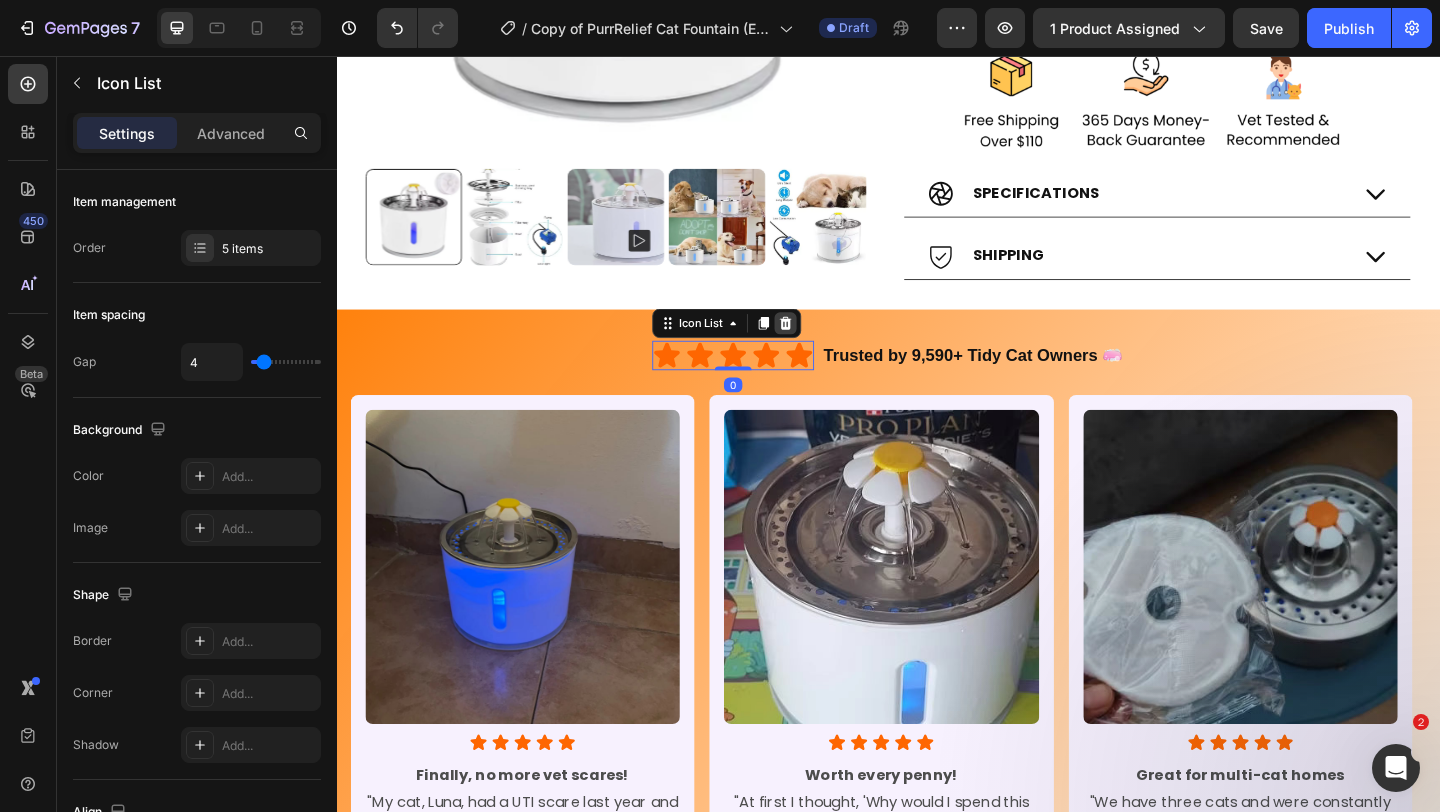 click 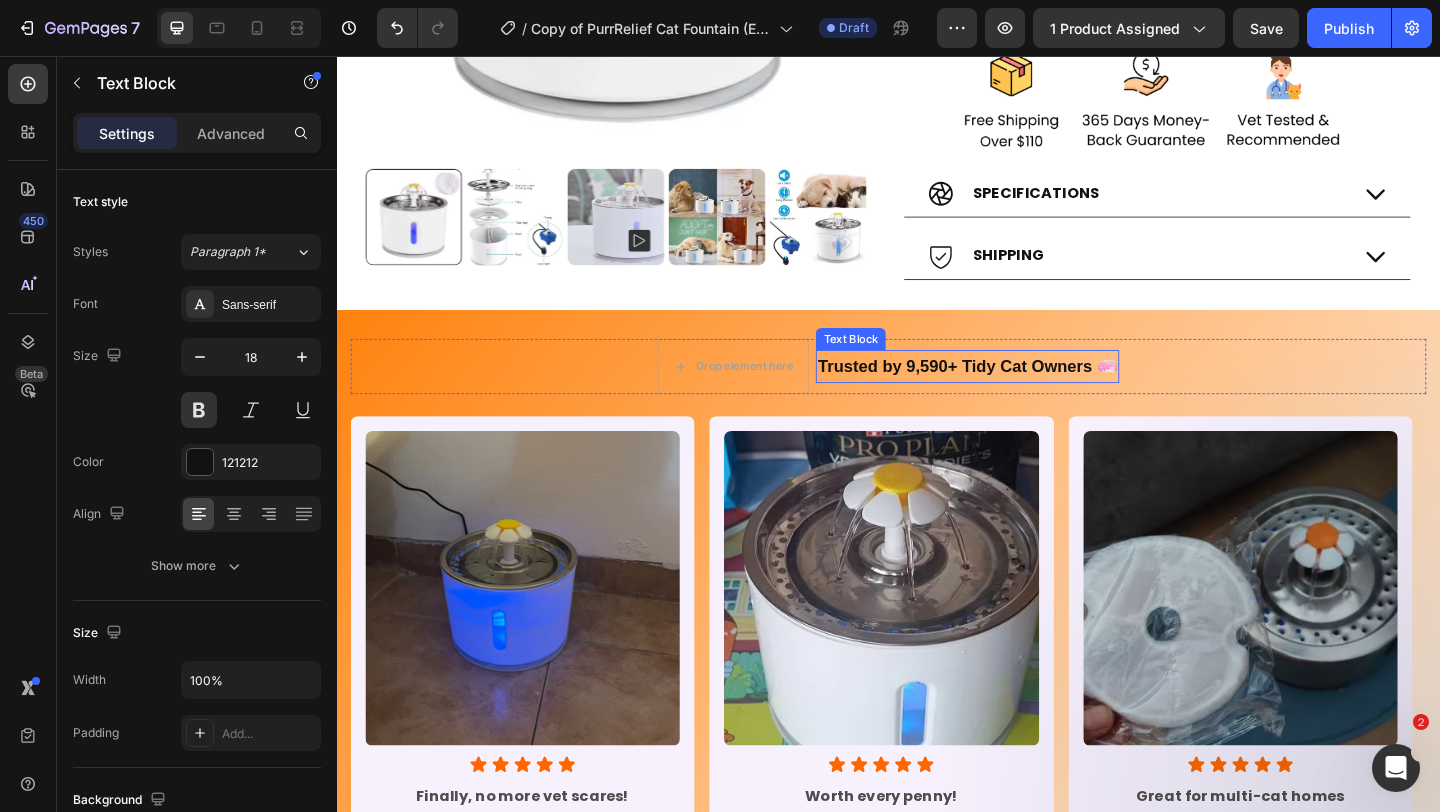 click on "Trusted by 9,590+ Tidy Cat Owners 🧼" at bounding box center (1022, 394) 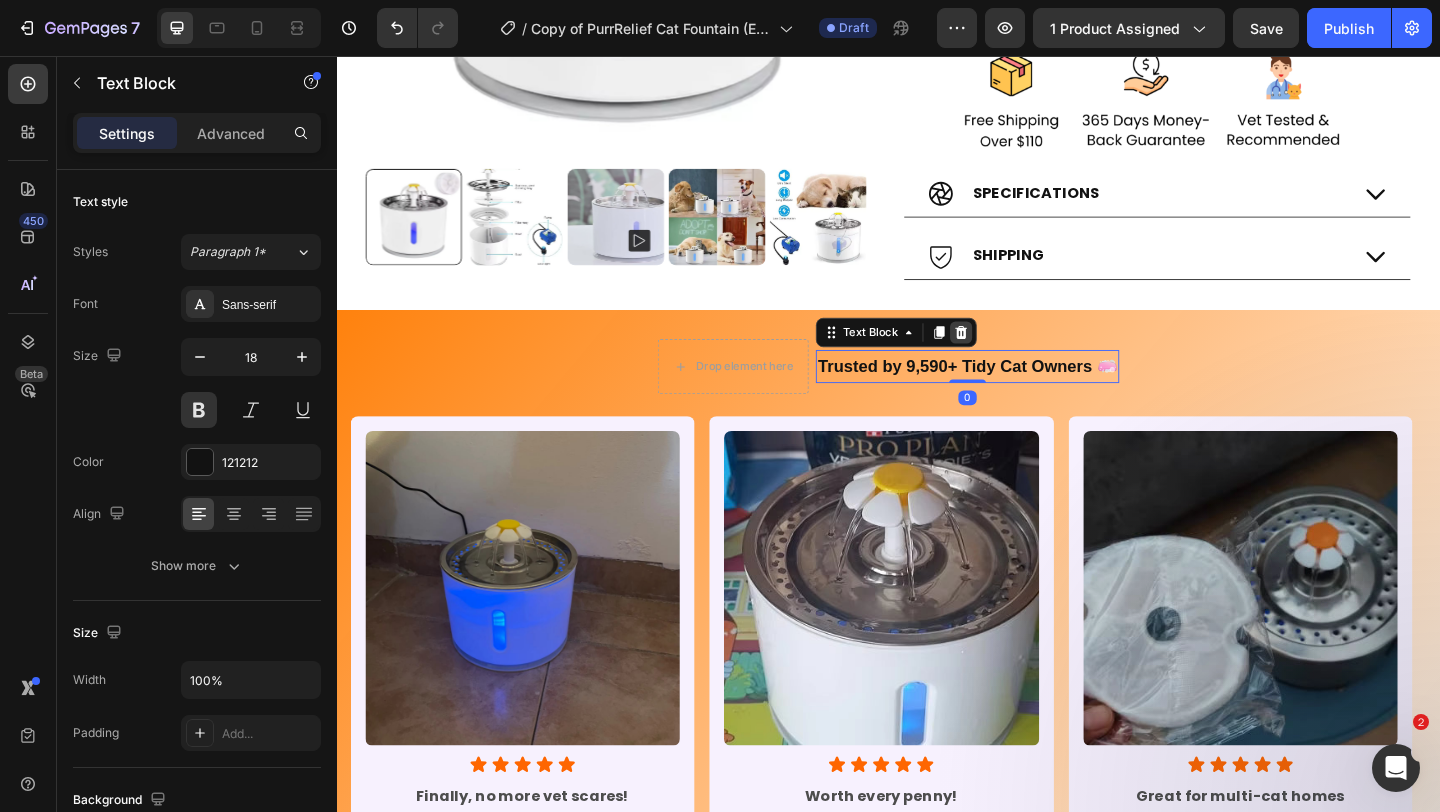 click at bounding box center (1016, 357) 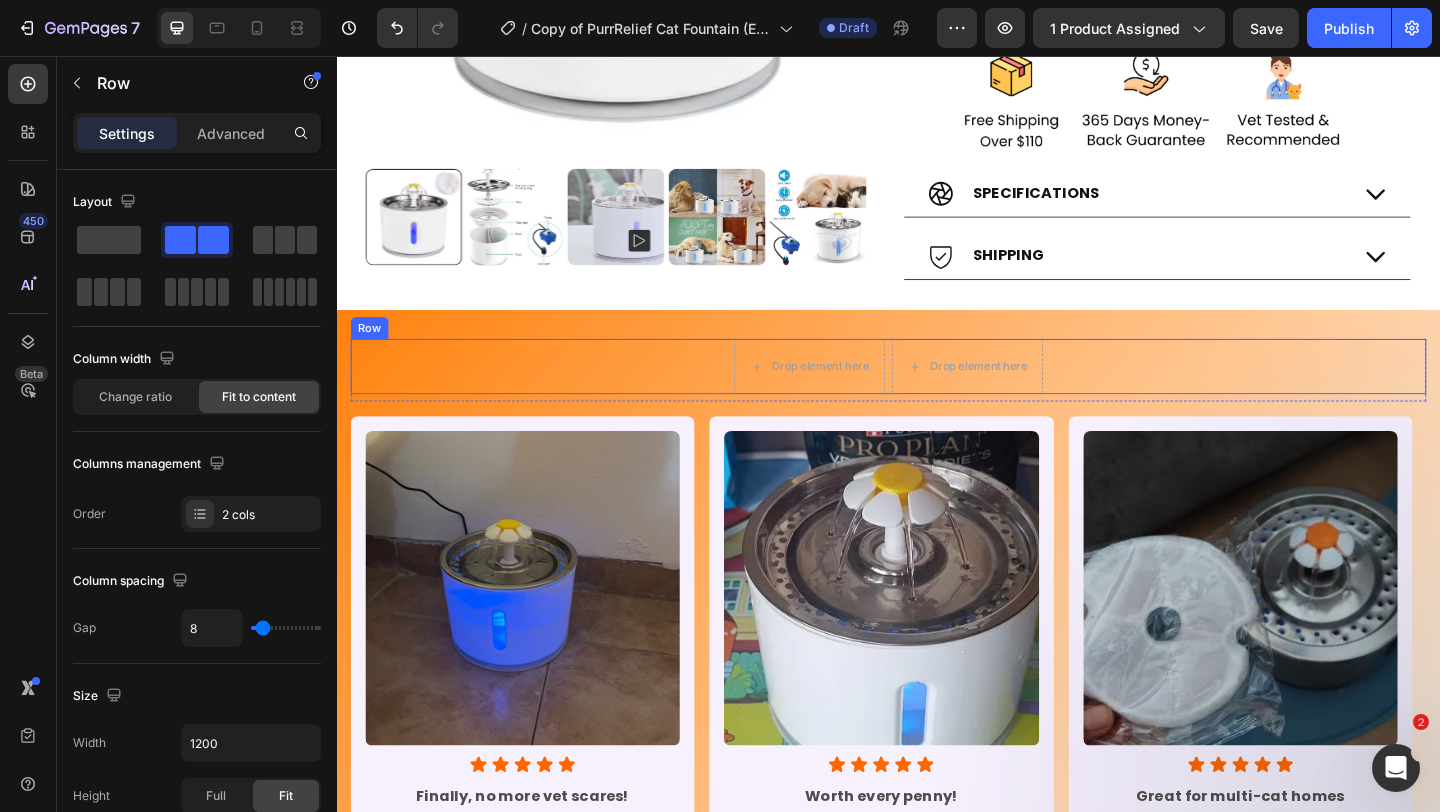click on "Drop element here
Drop element here Row" at bounding box center (937, 394) 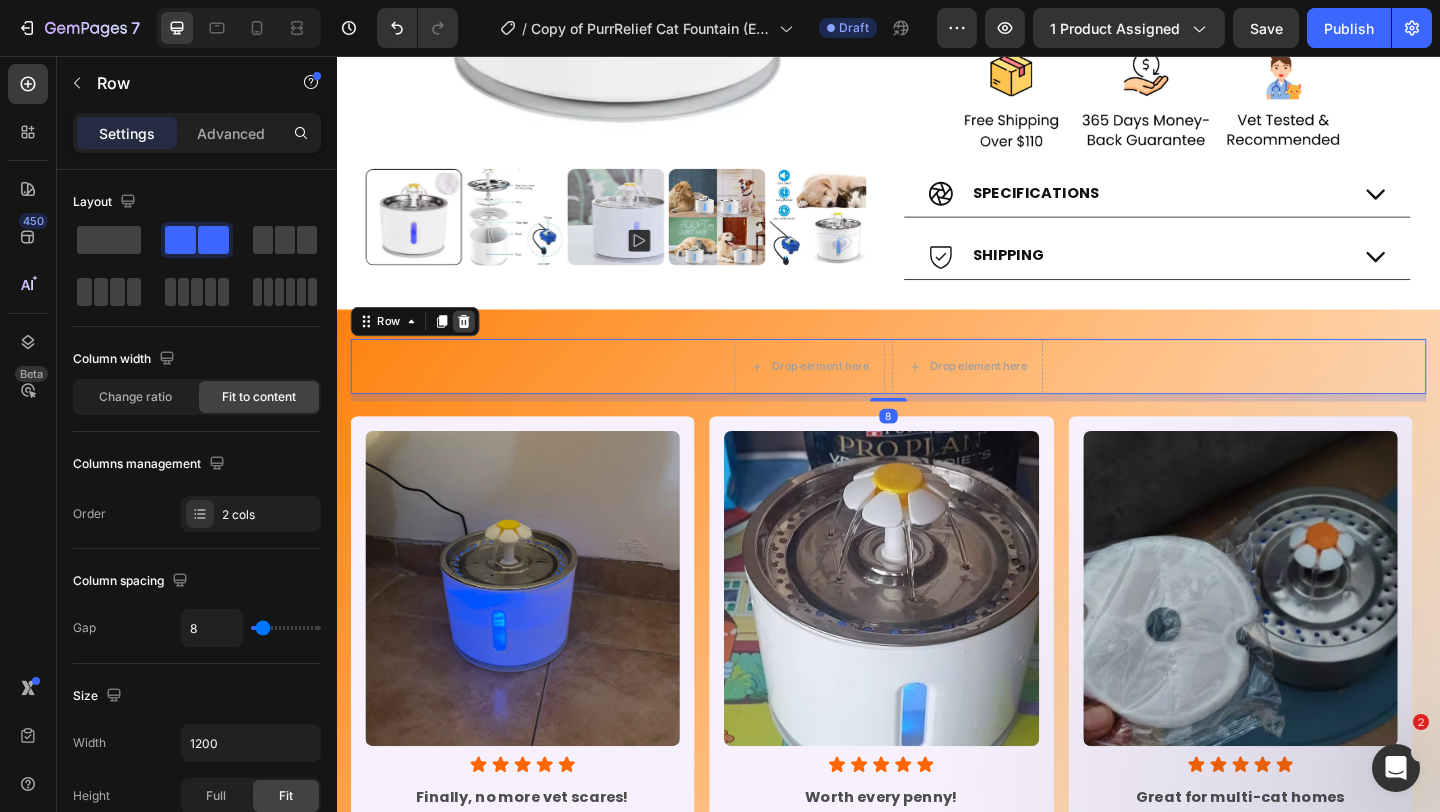 click 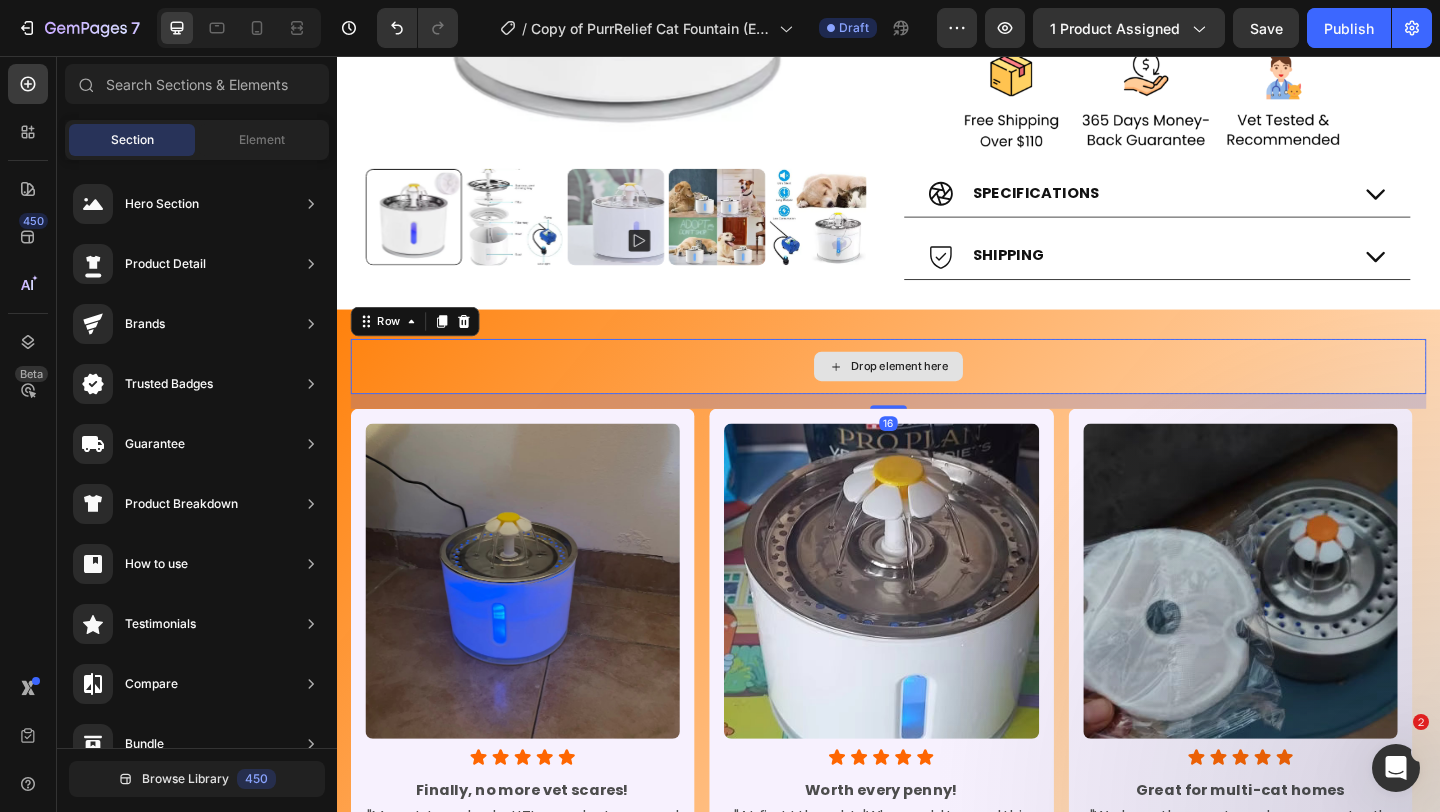 click on "Drop element here" at bounding box center [937, 394] 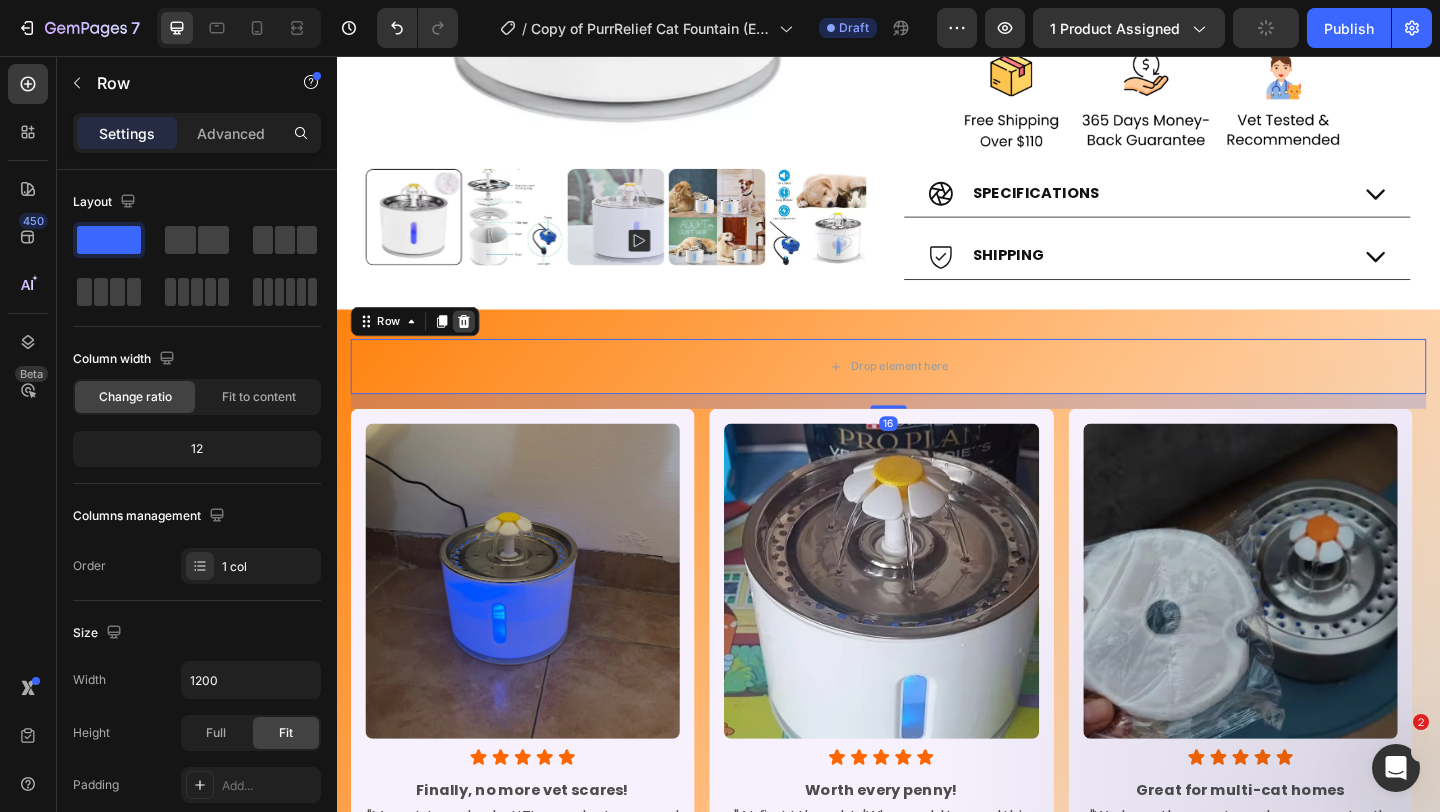 click at bounding box center [475, 345] 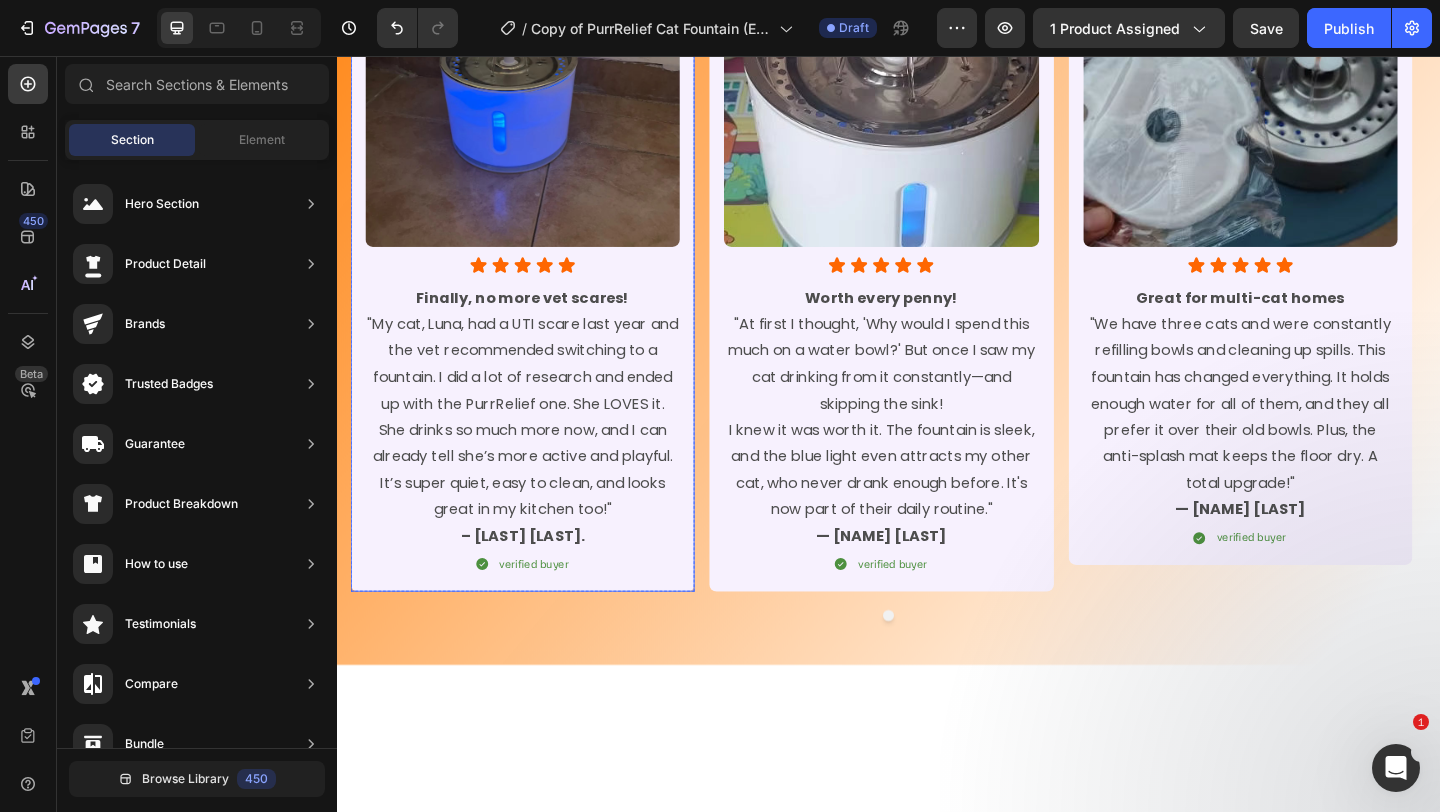 scroll, scrollTop: 1707, scrollLeft: 0, axis: vertical 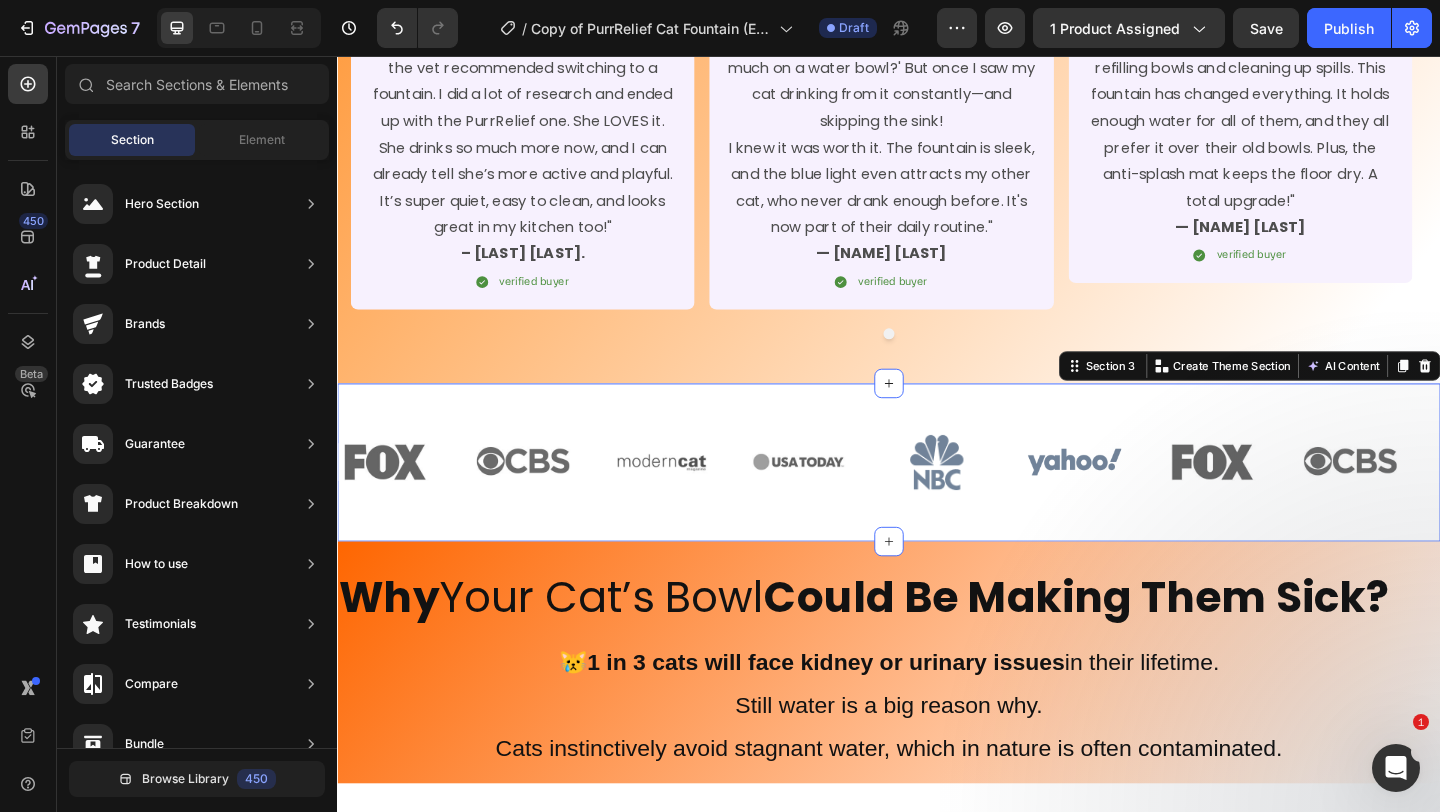click on "Image Image Image Image Image Image Image Image Image Image Image Image Image Image Image Image Image Image Image Image Image Image Image Image Image Image Image Image Image Image Image Image Image Image Image Image Marquee Section 3   Create Theme Section AI Content Write with GemAI What would you like to describe here? Tone and Voice Persuasive Product The PurrRelief™ Health & Happiness Cat Kit Show more Generate" at bounding box center [937, 498] 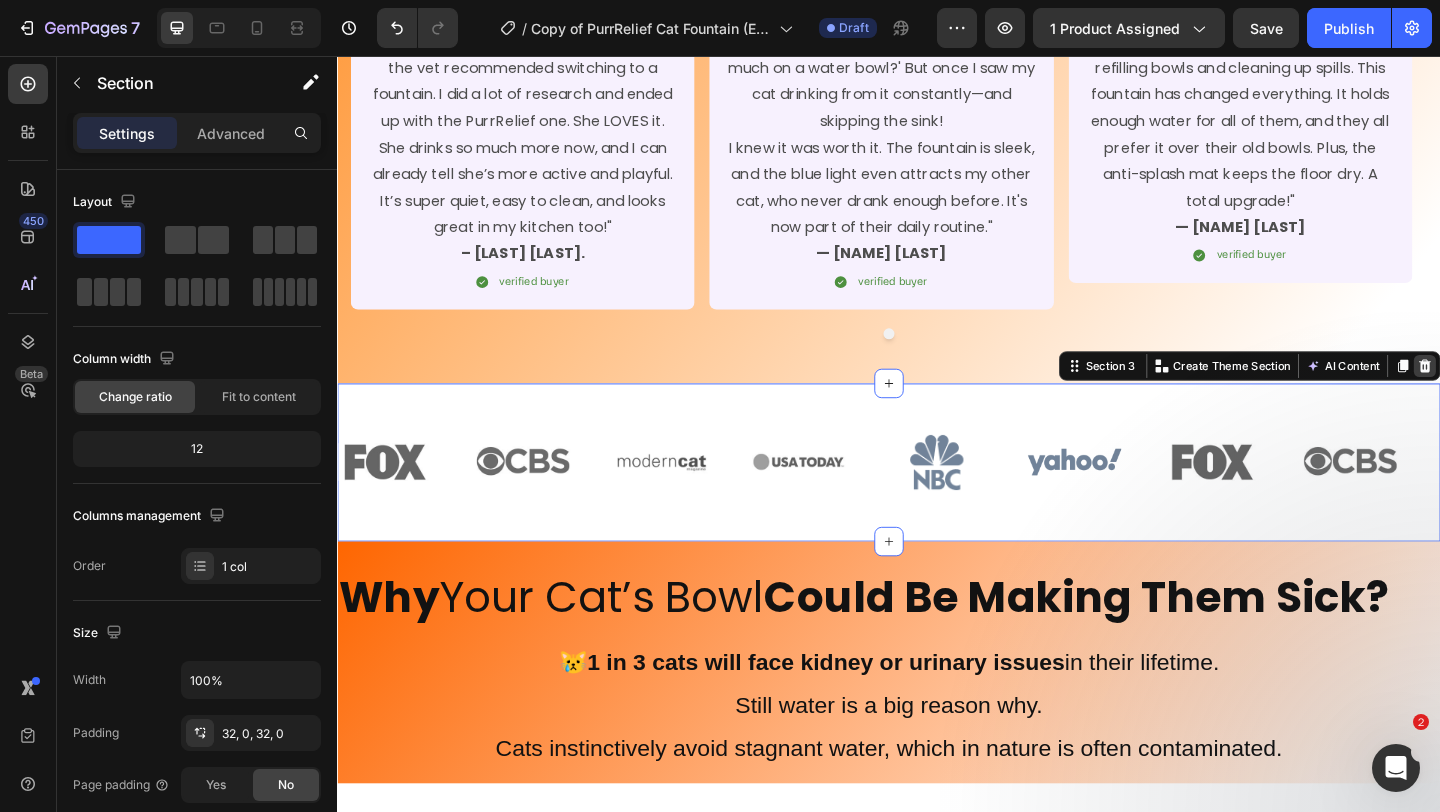 click 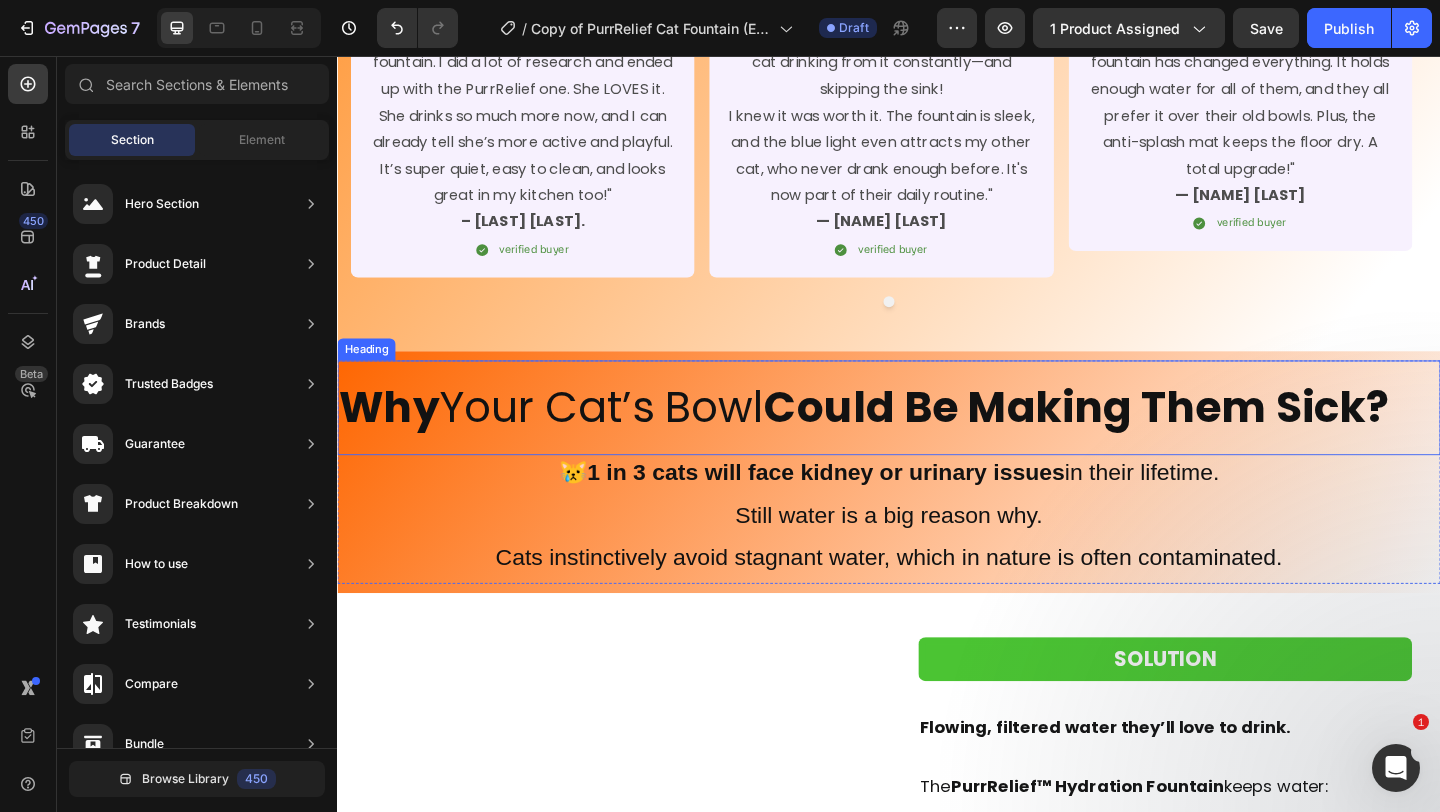 scroll, scrollTop: 1743, scrollLeft: 0, axis: vertical 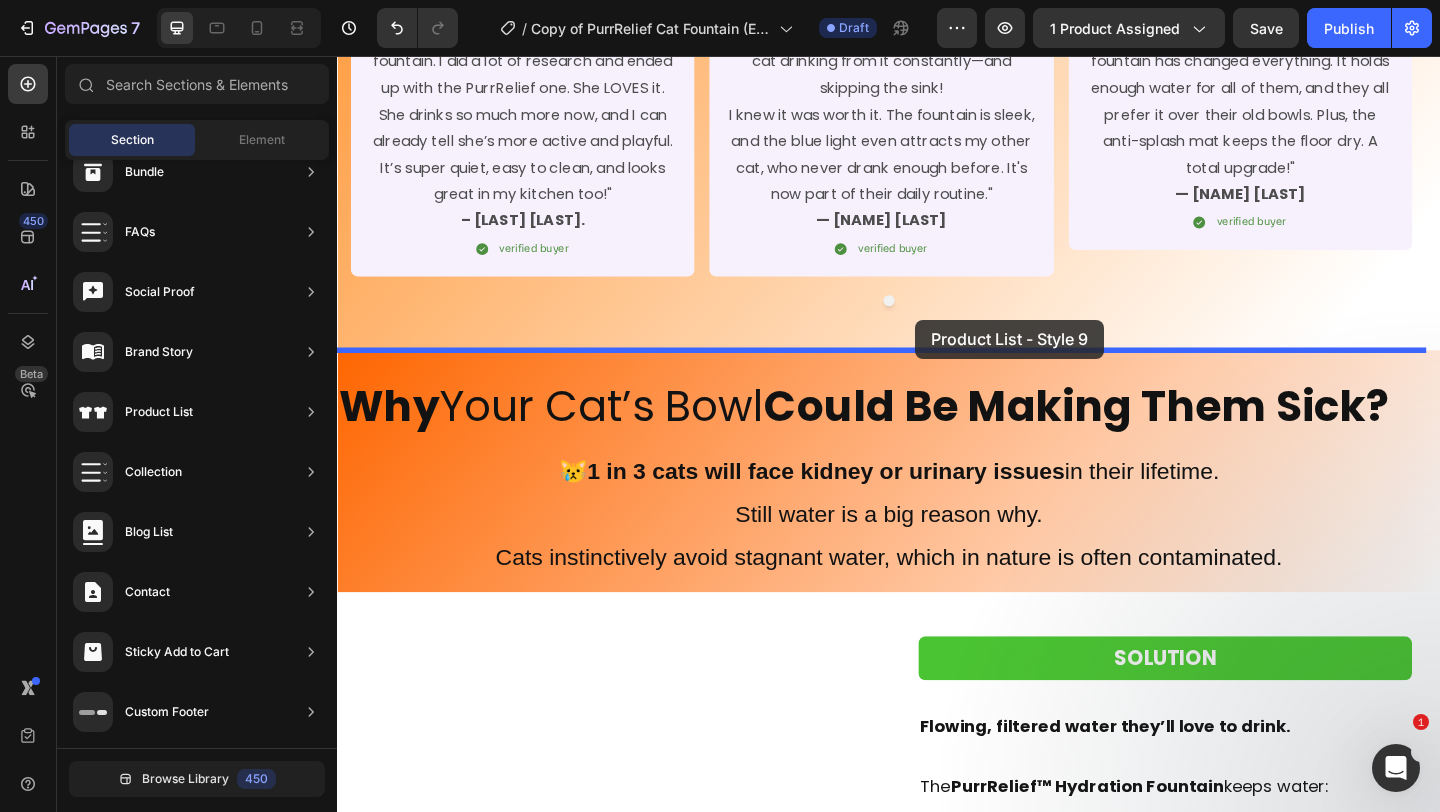 drag, startPoint x: 798, startPoint y: 303, endPoint x: 956, endPoint y: 338, distance: 161.83015 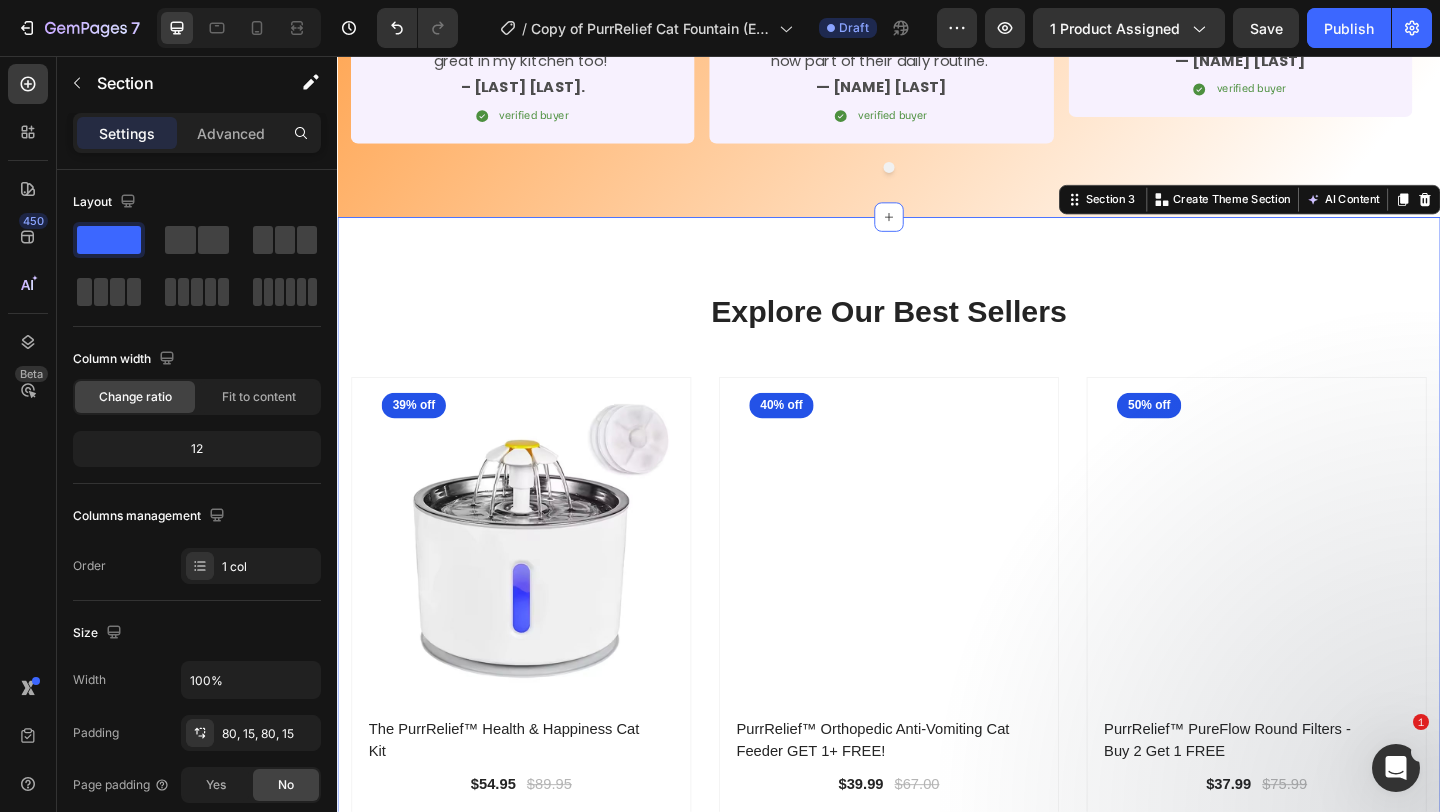 scroll, scrollTop: 1891, scrollLeft: 0, axis: vertical 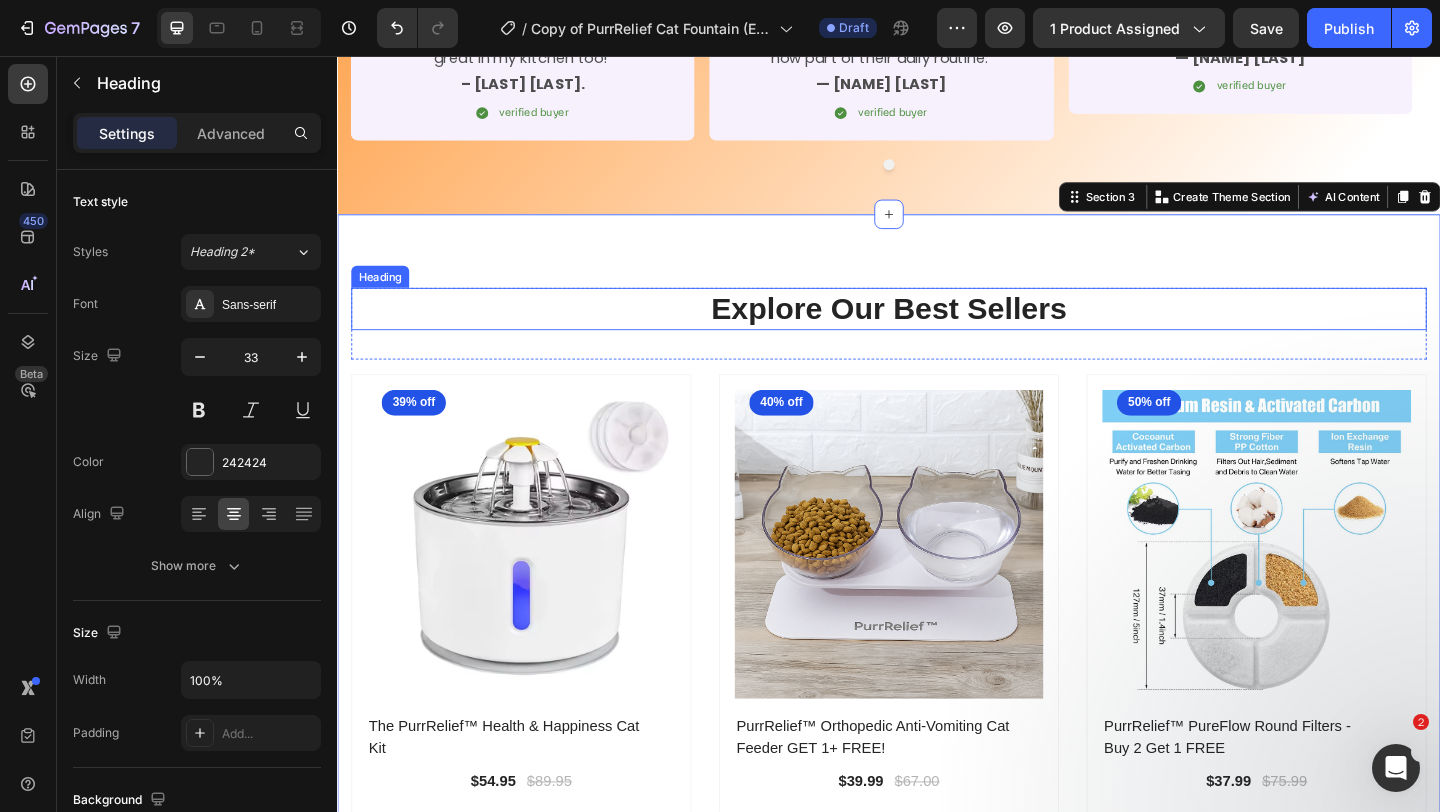 click on "Explore Our Best Sellers" at bounding box center (937, 331) 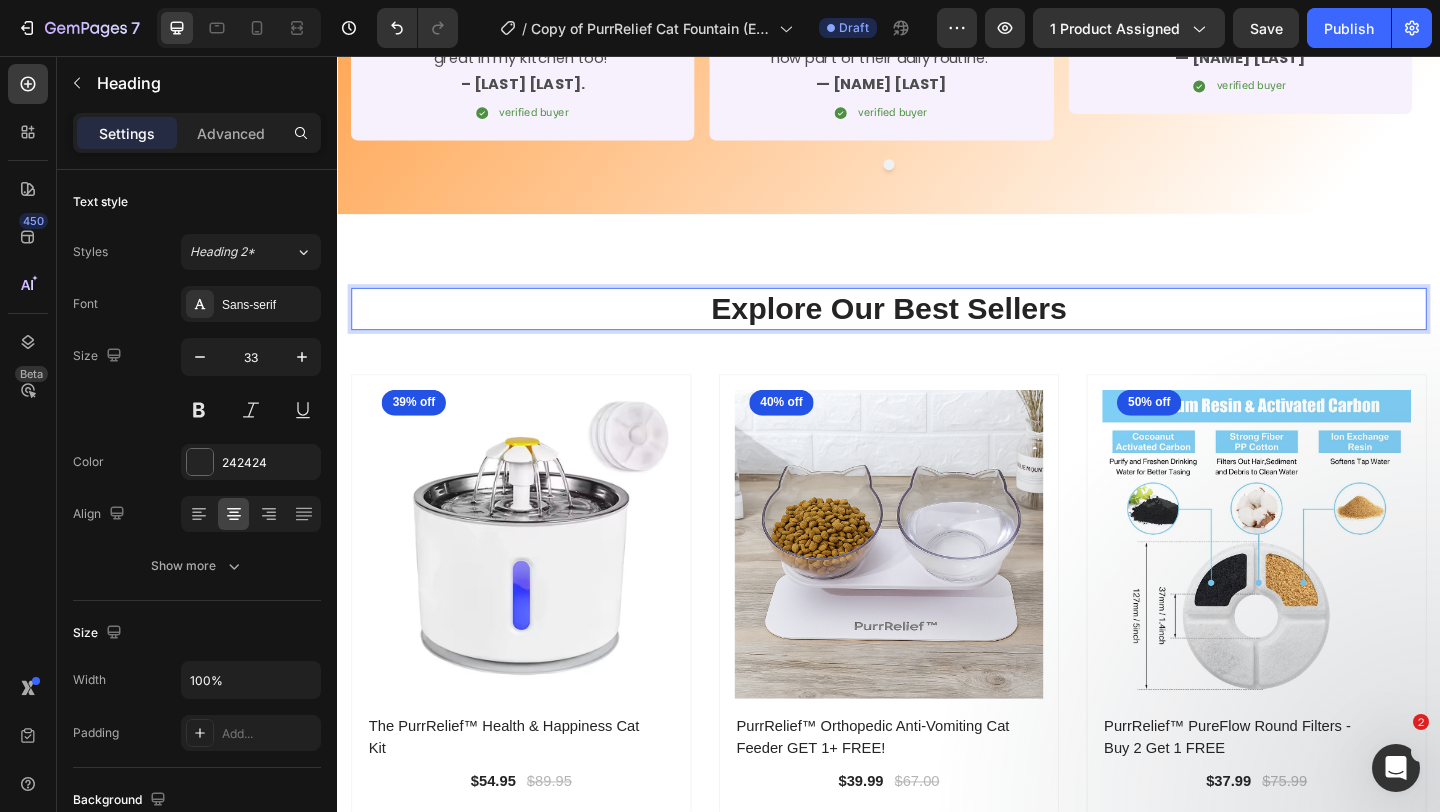 click on "Explore Our Best Sellers" at bounding box center (937, 331) 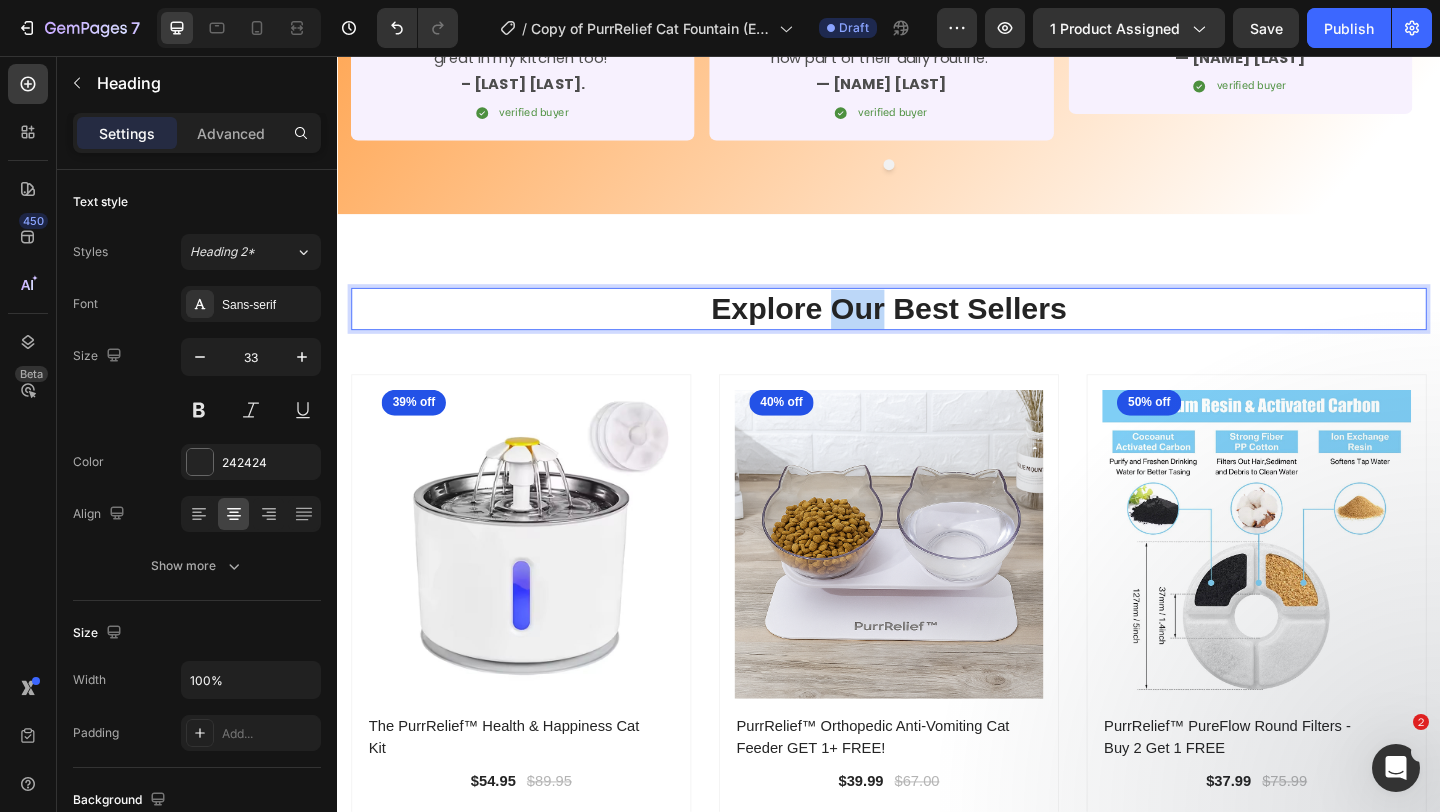 click on "Explore Our Best Sellers" at bounding box center (937, 331) 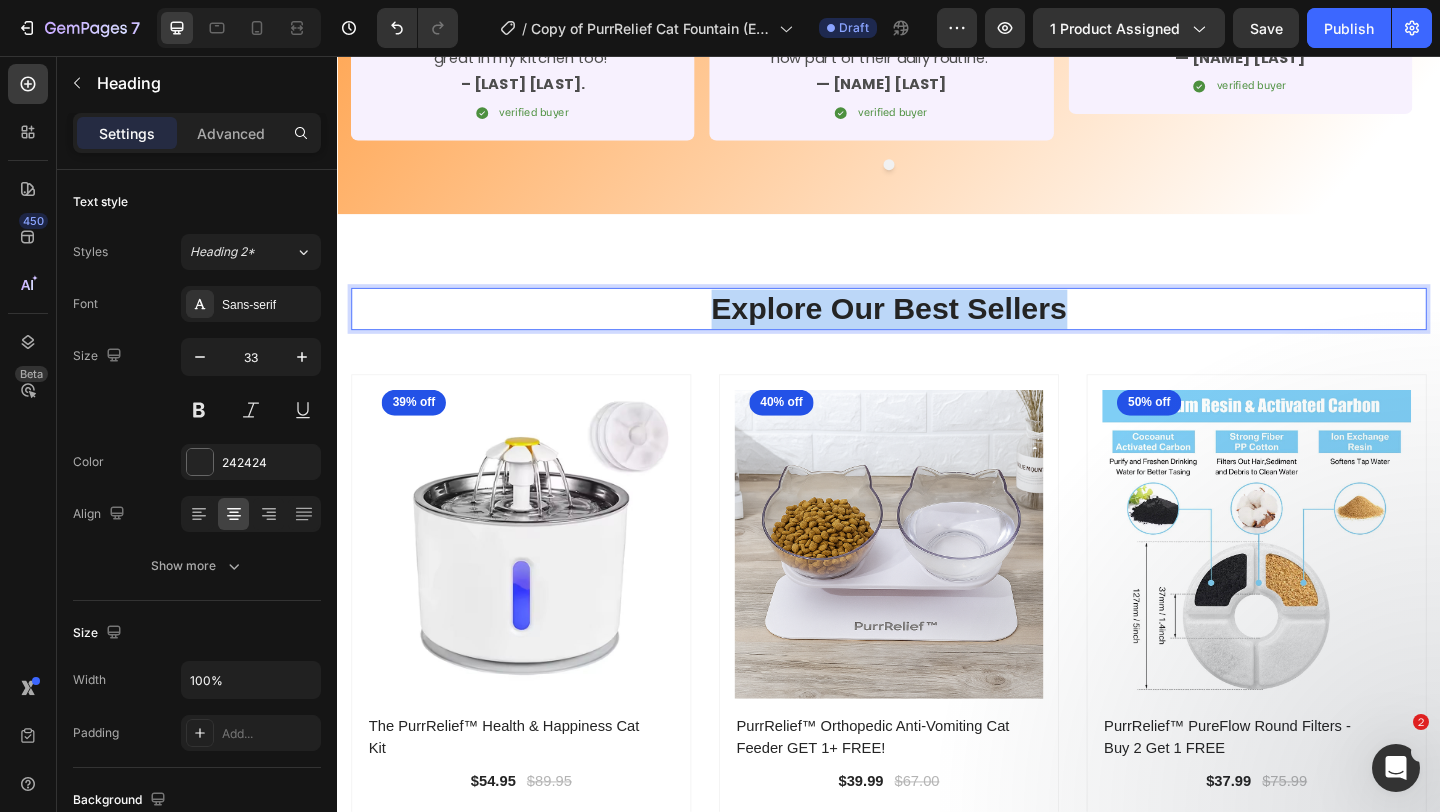 drag, startPoint x: 1152, startPoint y: 328, endPoint x: 697, endPoint y: 320, distance: 455.0703 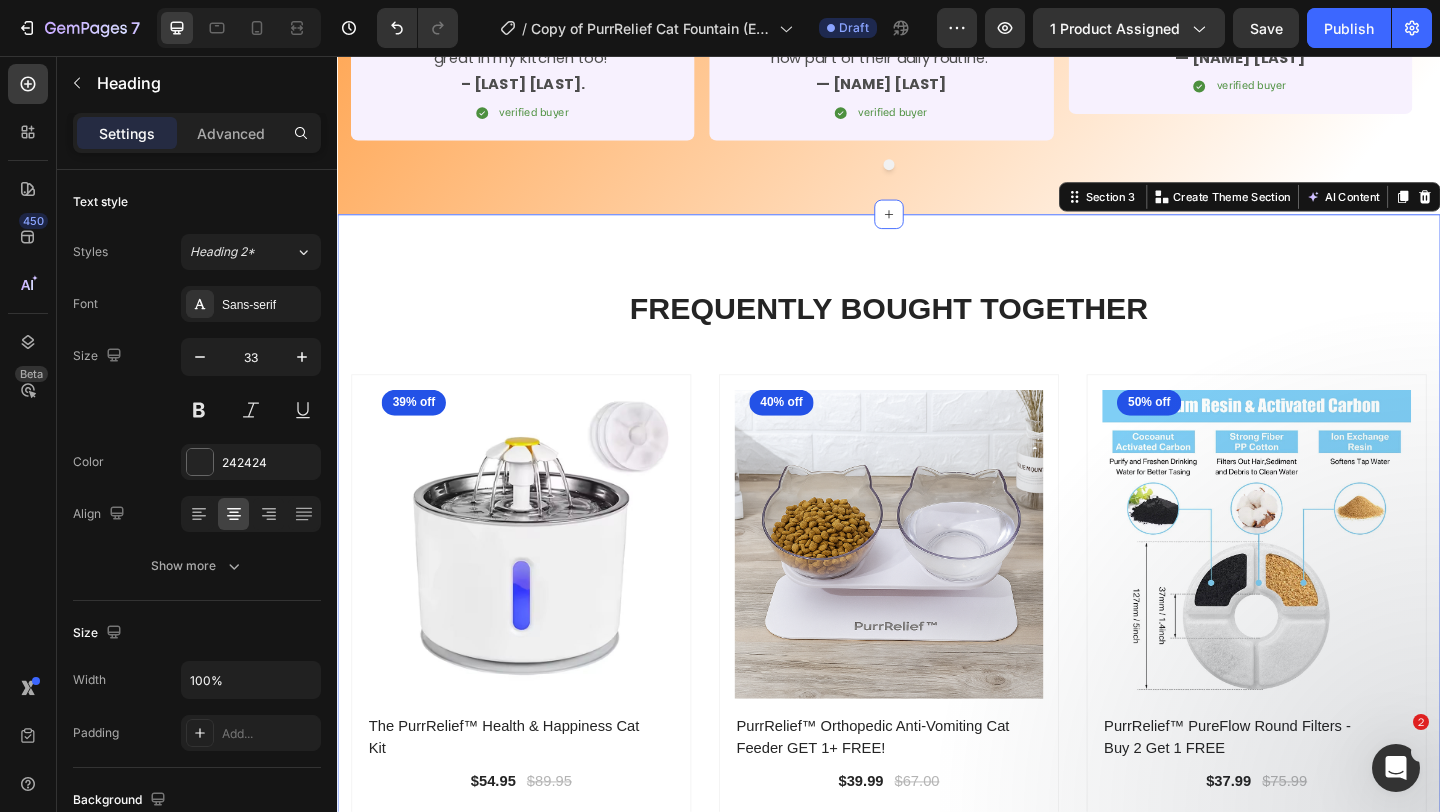 click on "FREQUENTLY BOUGHT TOGETHER Heading Row (P) Images 39% off Product Badge Row The PurrRelief™ Health & Happiness Cat Kit (P) Title $54.95 (P) Price (P) Price $89.95 (P) Price (P) Price Row 2.4L/81oz 4L 2 Month: KittySpout + 4 filter sets + AC adapter 4 Month: KittySpout + 8 filter sets + AC adapter + FREE gift 🎁 6 Month: KittySpout + 12 filter sets + AC adapter + FREE gift 🎁 (P) Variants & Swatches Row Product List (P) Images 40% off Product Badge Row PurrRelief™ Orthopedic Anti-Vomiting Cat Feeder GET 1+ FREE! (P) Title $39.99 (P) Price (P) Price $67.00 (P) Price (P) Price Row Double bowl Single bowl Double bowl (stainless steel) (P) Variants & Swatches Row Product List (P) Images 50% off Product Badge Row PurrRelief™ PureFlow Round Filters - Buy 2 Get 1 FREE (P) Title $37.99 (P) Price (P) Price $75.99 (P) Price (P) Price Row Round Filter - x6 [A] Round Filter - x10 [A] Round Filter - x4 [B] Round Filter - x8 [B] (P) Variants & Swatches Row Product List (P) Images 49% off Product Badge Row" at bounding box center [937, 908] 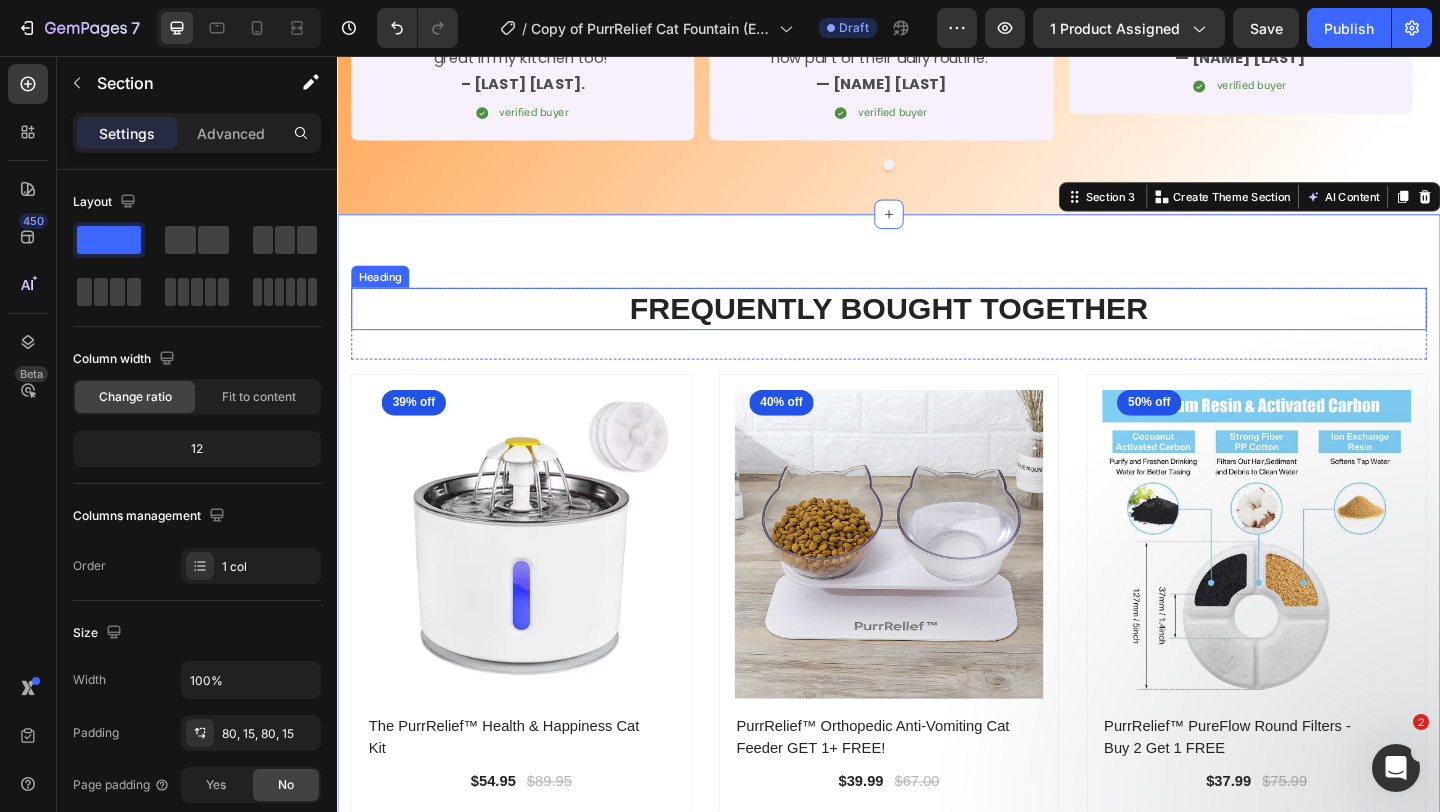 click on "FREQUENTLY BOUGHT TOGETHER" at bounding box center [937, 331] 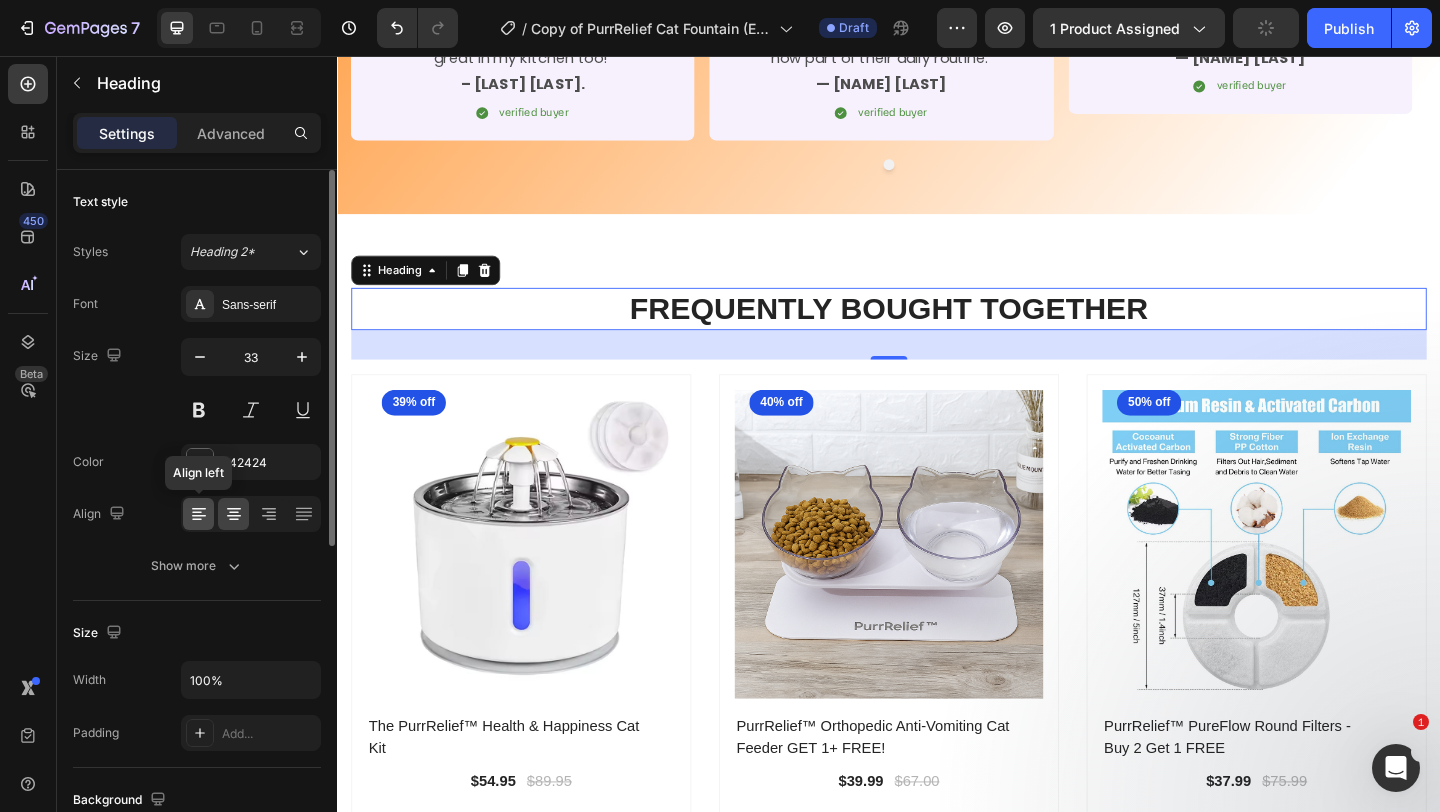 click 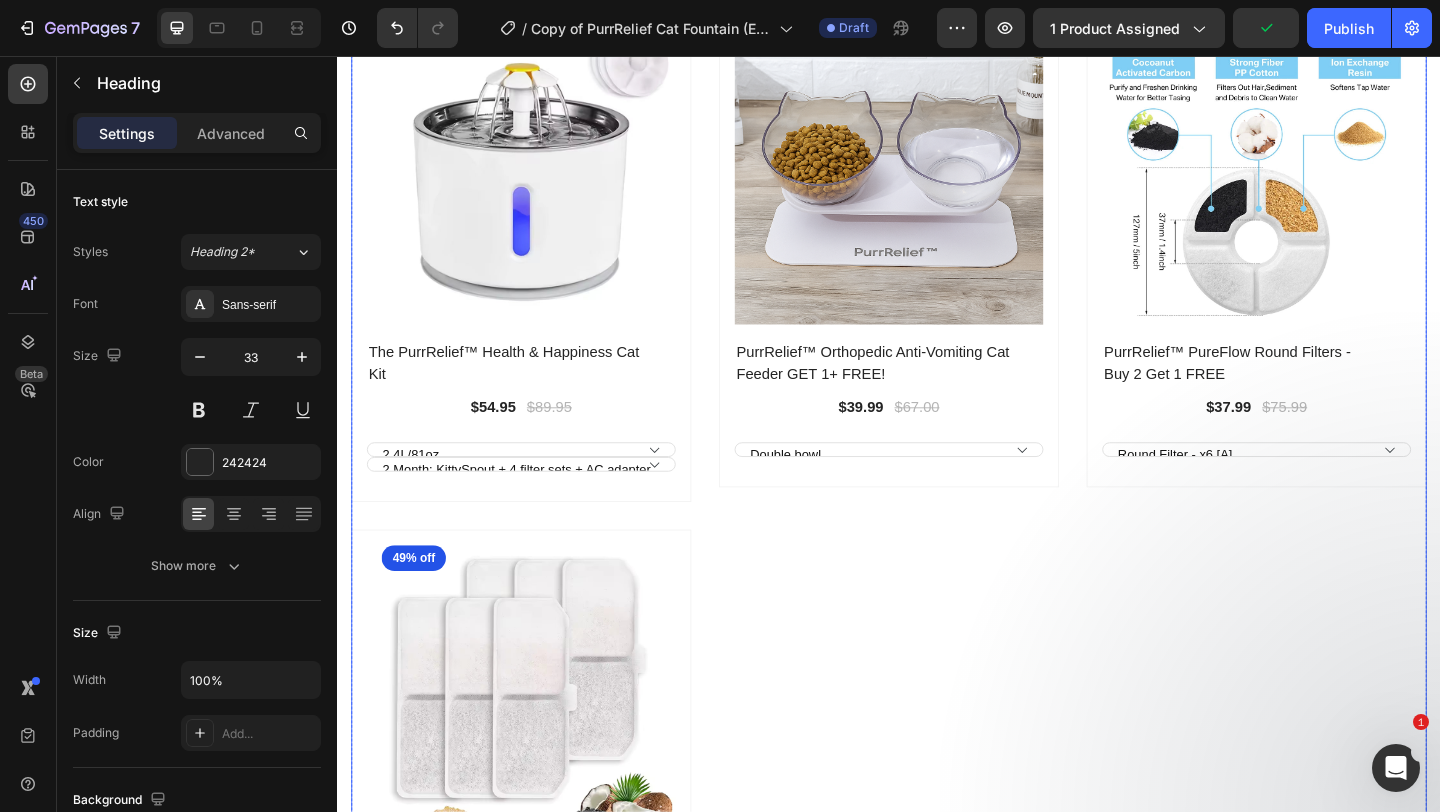 scroll, scrollTop: 2314, scrollLeft: 0, axis: vertical 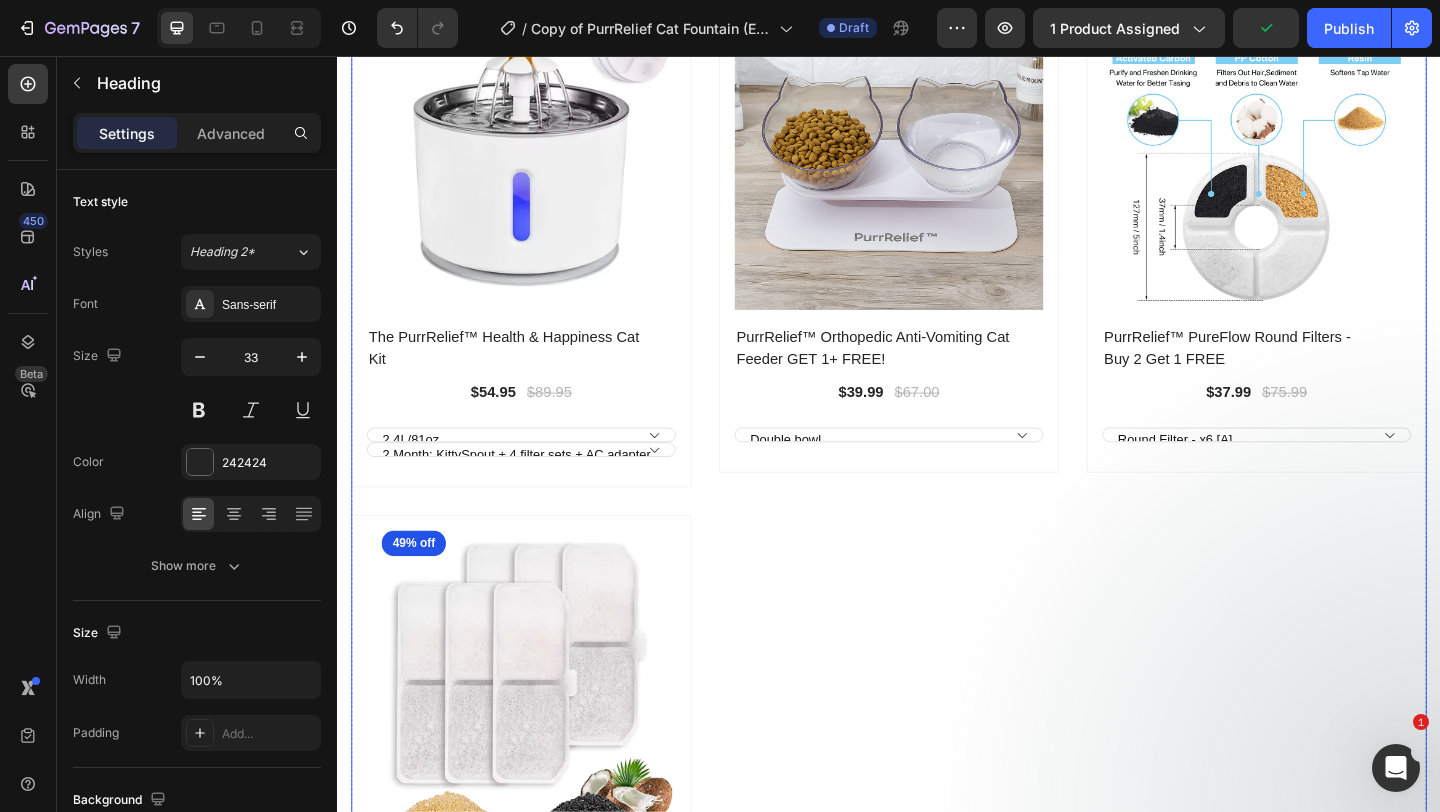 click on "(P) Images 39% off Product Badge Row The PurrRelief™ Health & Happiness Cat Kit (P) Title $54.95 (P) Price (P) Price $89.95 (P) Price (P) Price Row 2.4L/81oz 4L 2 Month: KittySpout + 4 filter sets + AC adapter 4 Month: KittySpout + 8 filter sets + AC adapter + FREE gift 🎁 6 Month: KittySpout + 12 filter sets + AC adapter + FREE gift 🎁 (P) Variants & Swatches Row Product List (P) Images 40% off Product Badge Row PurrRelief™ Orthopedic Anti-Vomiting Cat Feeder GET 1+ FREE! (P) Title $39.99 (P) Price (P) Price $67.00 (P) Price (P) Price Row Double bowl Single bowl Double bowl (stainless steel) (P) Variants & Swatches Row Product List (P) Images 50% off Product Badge Row PurrRelief™ PureFlow Round Filters - Buy 2 Get 1 FREE (P) Title $37.99 (P) Price (P) Price $75.99 (P) Price (P) Price Row Round Filter - x6 [A] Round Filter - x10 [A] Round Filter - x4 [B] Round Filter - x8 [B] (P) Variants & Swatches Row Product List (P) Images 49% off Product Badge Row (P) Title $32.99 (P) Price (P) Price" at bounding box center [937, 532] 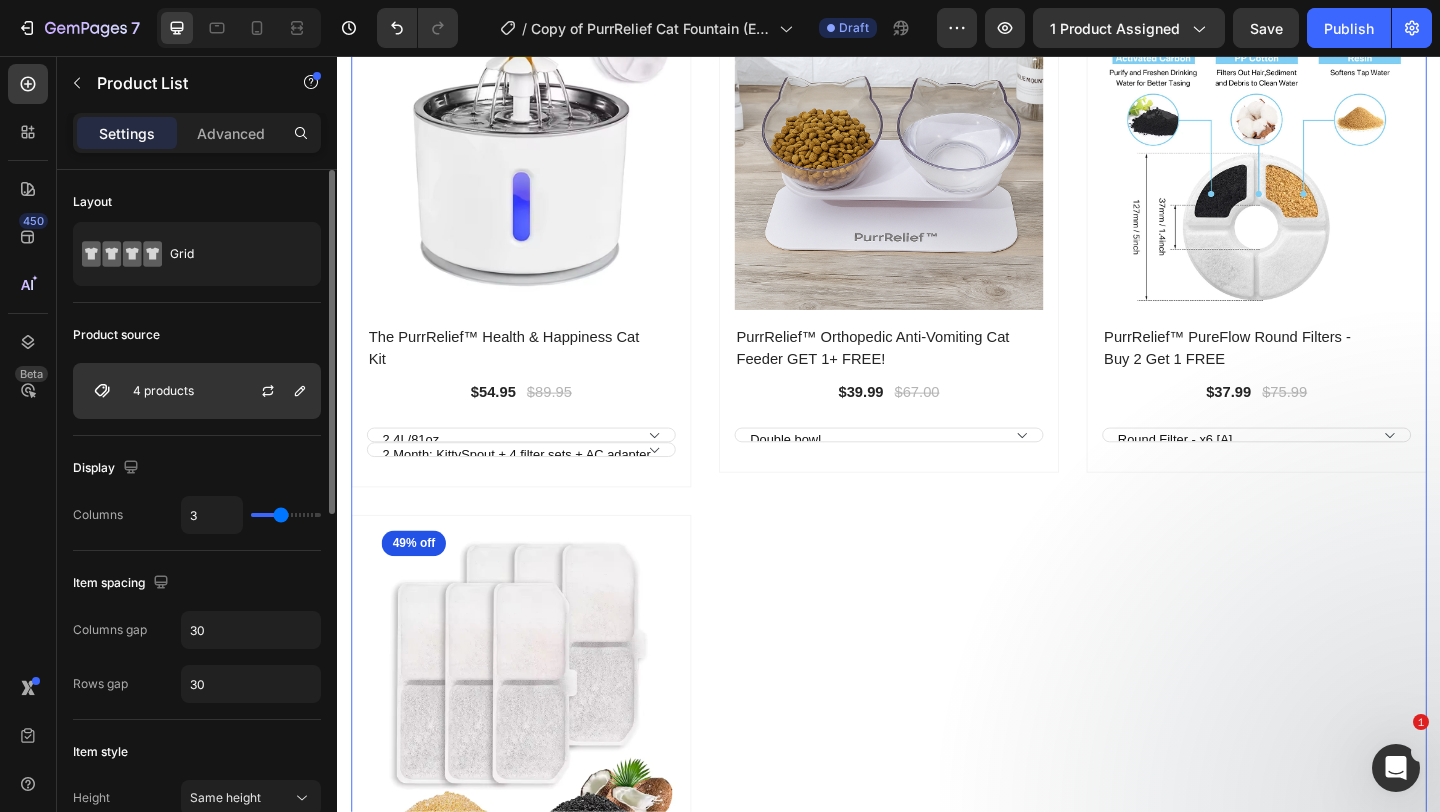 click on "4 products" at bounding box center [197, 391] 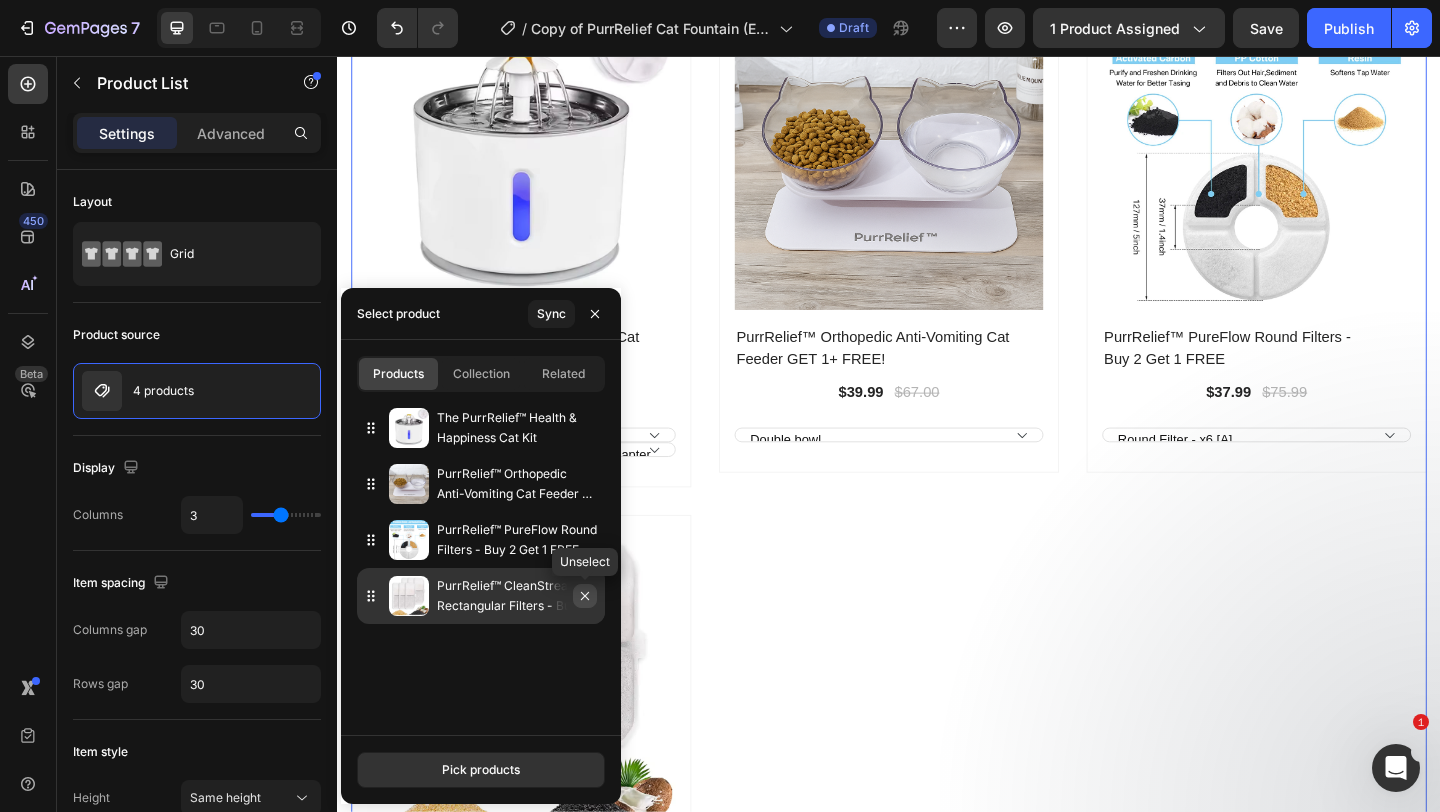 click 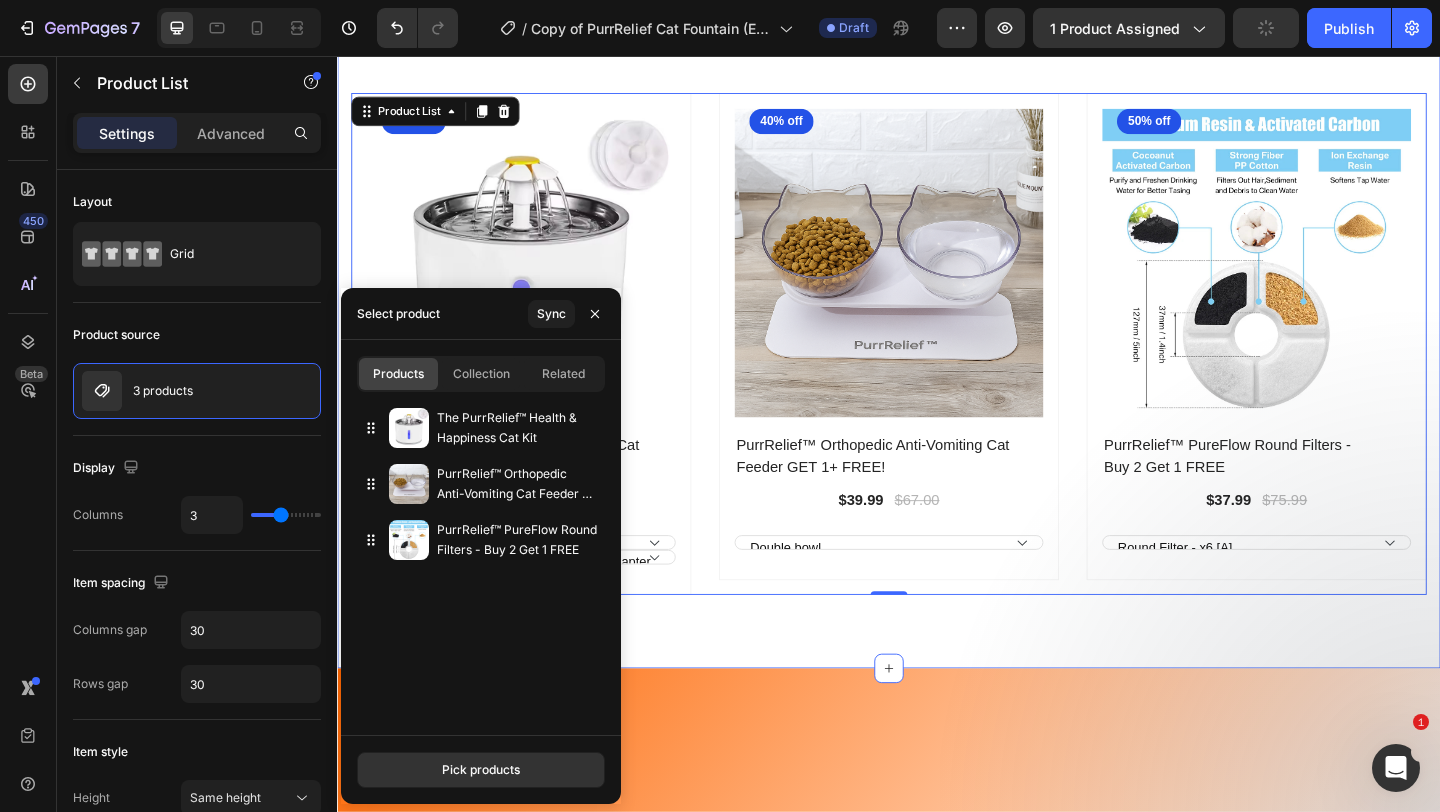 scroll, scrollTop: 2169, scrollLeft: 0, axis: vertical 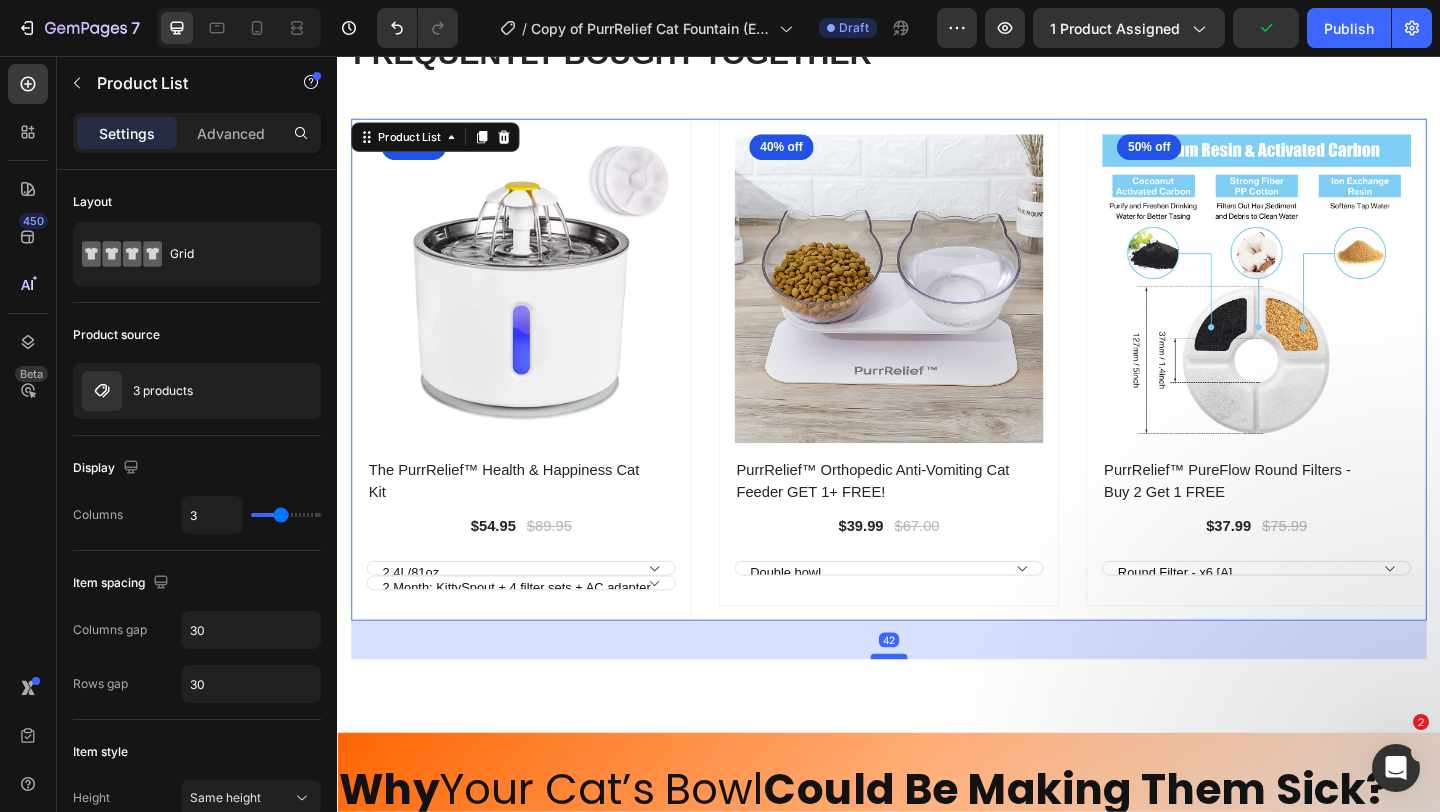 drag, startPoint x: 925, startPoint y: 663, endPoint x: 927, endPoint y: 705, distance: 42.047592 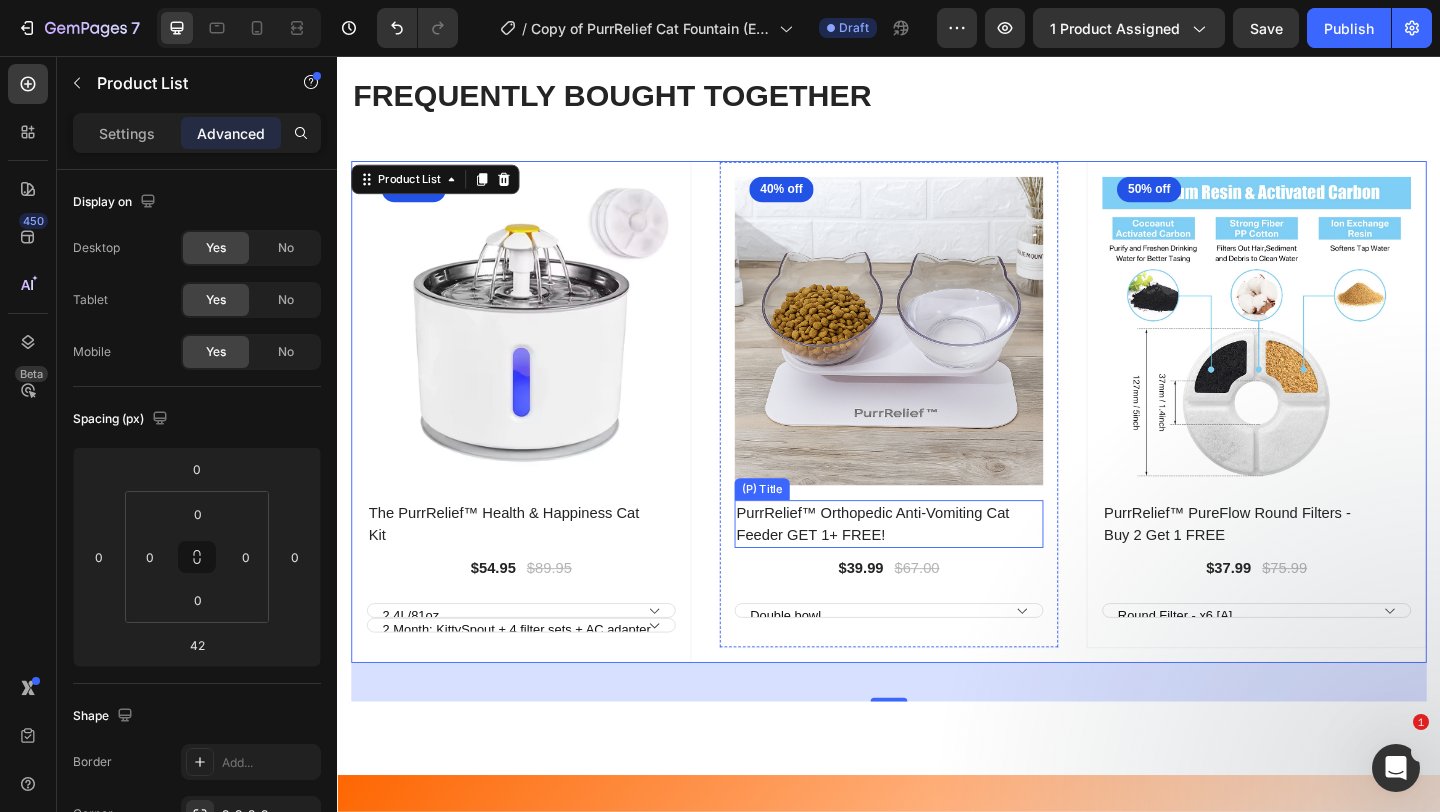 scroll, scrollTop: 2120, scrollLeft: 0, axis: vertical 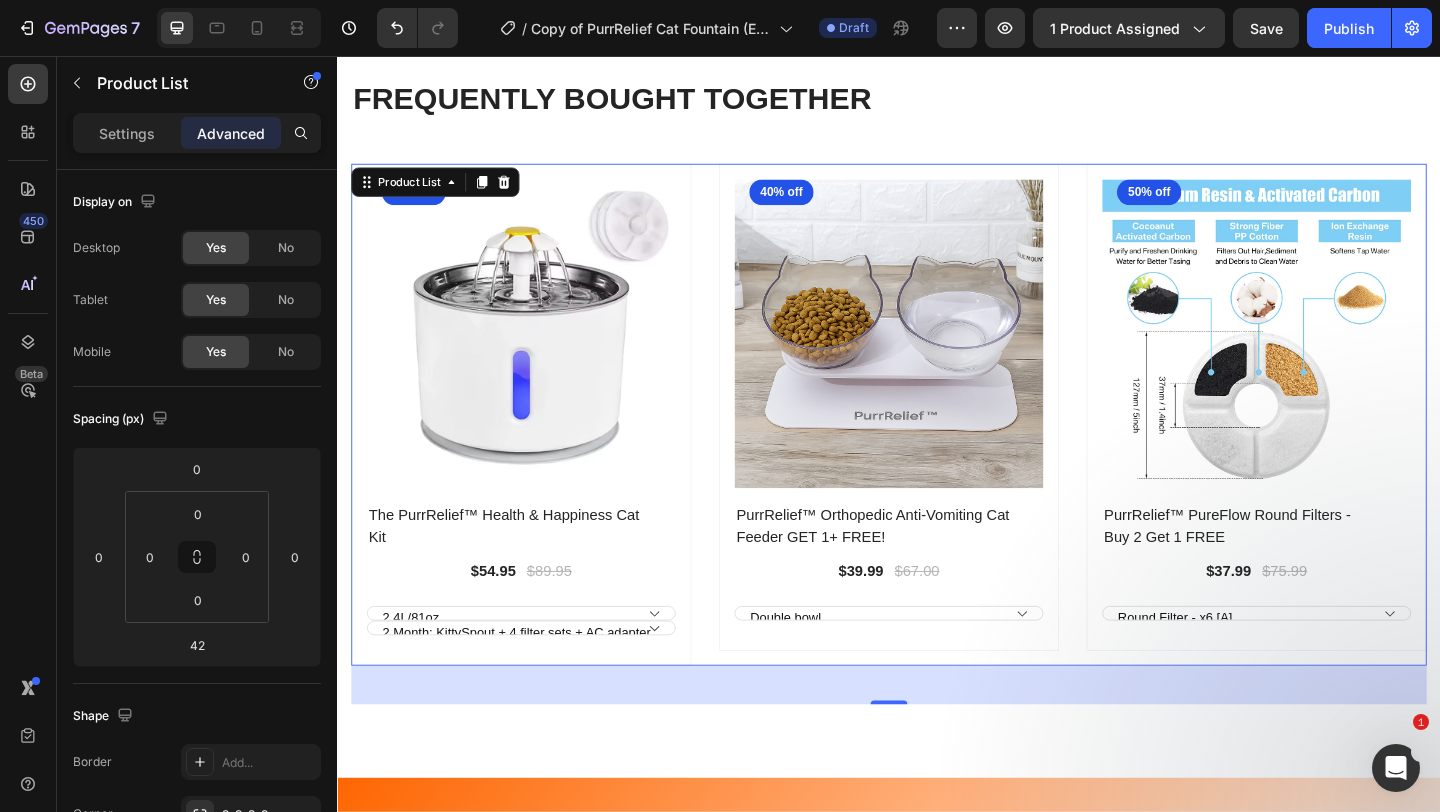 click on "42" at bounding box center [937, 740] 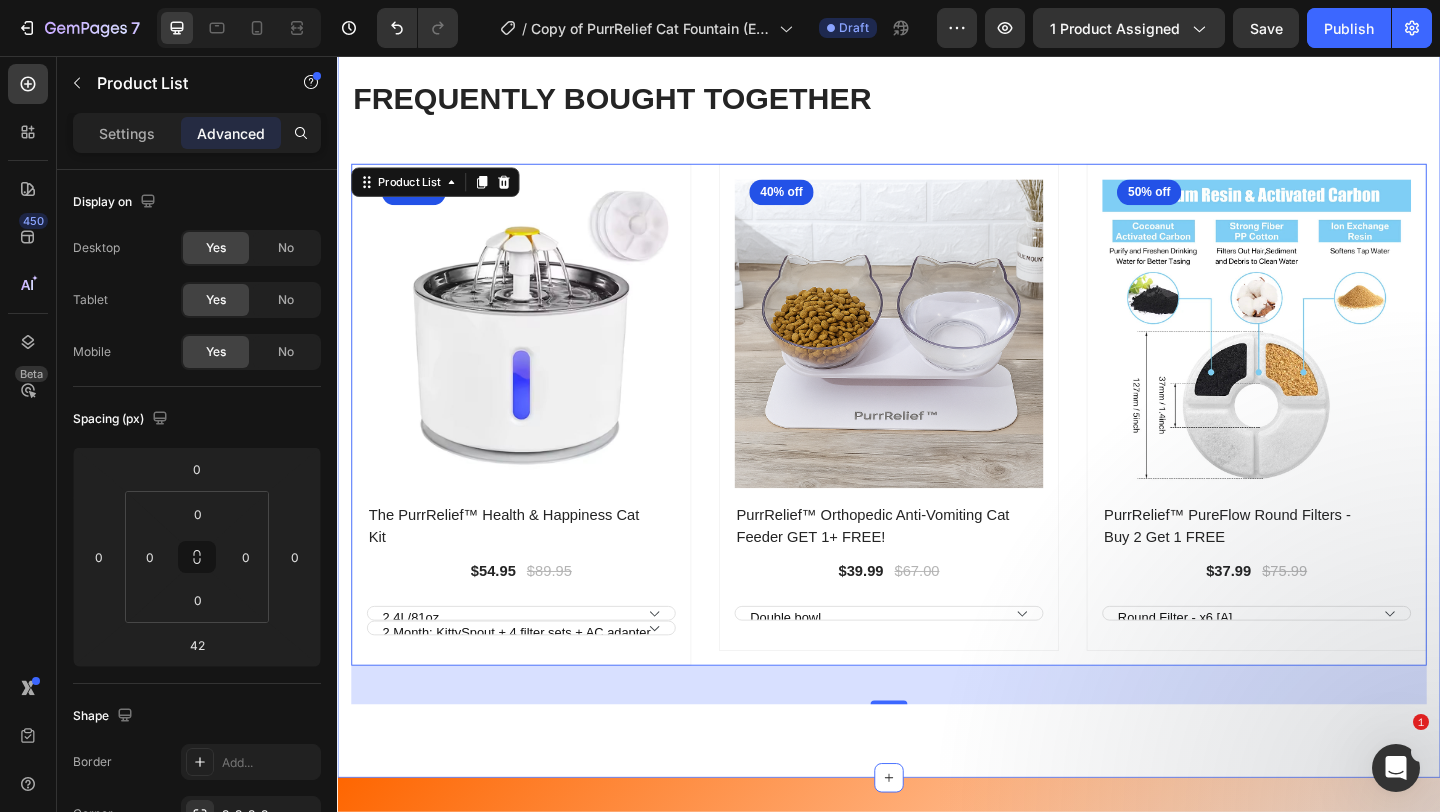click on "FREQUENTLY BOUGHT TOGETHER Heading Row (P) Images 39% off Product Badge Row The PurrRelief™ Health & Happiness Cat Kit (P) Title $54.95 (P) Price (P) Price $89.95 (P) Price (P) Price Row 2.4L/81oz 4L 2 Month: KittySpout + 4 filter sets + AC adapter 4 Month: KittySpout + 8 filter sets + AC adapter + FREE gift 🎁 6 Month: KittySpout + 12 filter sets + AC adapter + FREE gift 🎁 (P) Variants & Swatches Row Product List (P) Images 40% off Product Badge Row PurrRelief™ Orthopedic Anti-Vomiting Cat Feeder GET 1+ FREE! (P) Title $39.99 (P) Price (P) Price $67.00 (P) Price (P) Price Row Double bowl Single bowl Double bowl (stainless steel) (P) Variants & Swatches Row Product List (P) Images 50% off Product Badge Row PurrRelief™ PureFlow Round Filters - Buy 2 Get 1 FREE (P) Title $37.99 (P) Price (P) Price $75.99 (P) Price (P) Price Row Round Filter - x6 [A] Round Filter - x10 [A] Round Filter - x4 [B] Round Filter - x8 [B] (P) Variants & Swatches Row Product List Product List 42 Row Section 3" at bounding box center (937, 420) 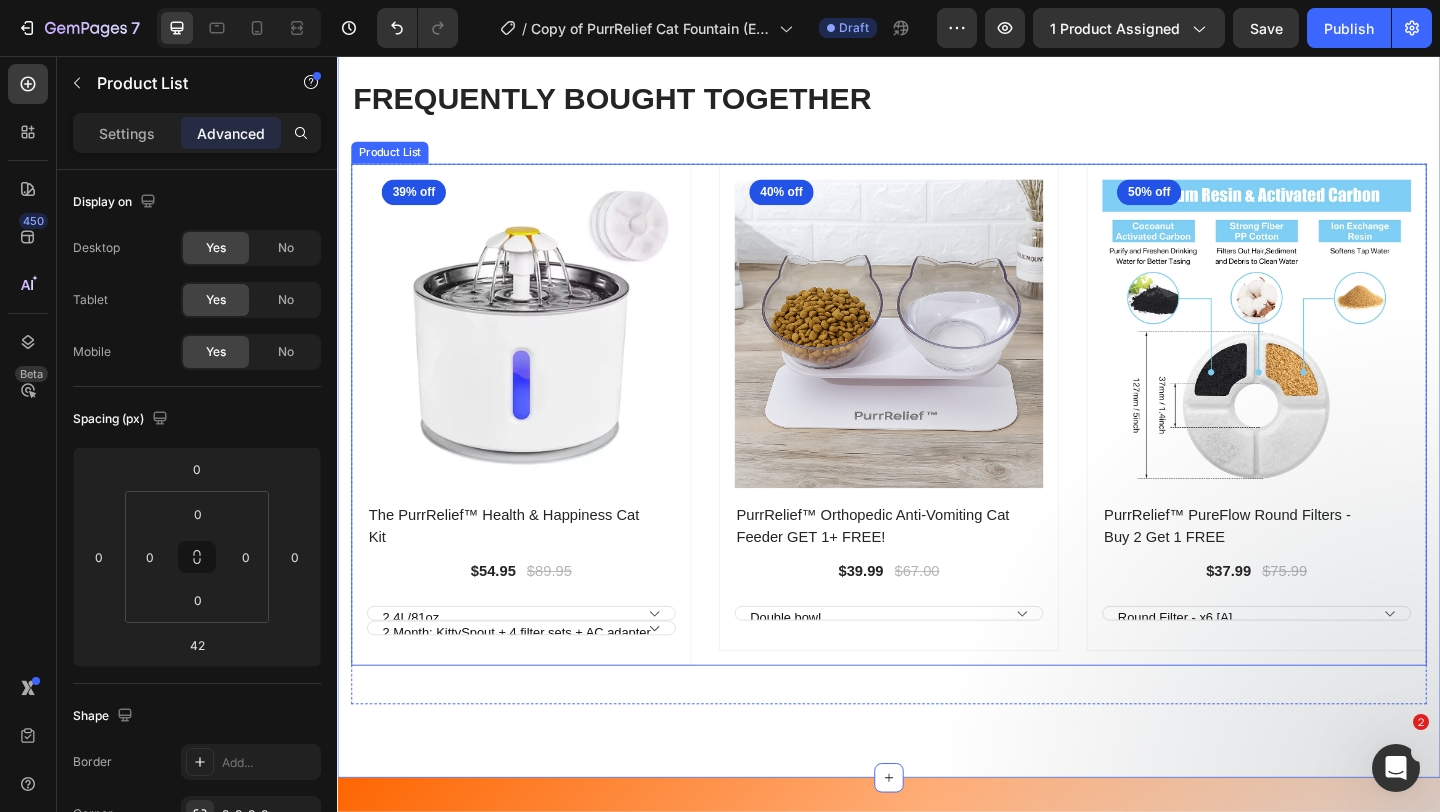 click on "(P) Images 39% off Product Badge Row The PurrRelief™ Health & Happiness Cat Kit (P) Title $54.95 (P) Price (P) Price $89.95 (P) Price (P) Price Row 2.4L/81oz 4L 2 Month: KittySpout + 4 filter sets + AC adapter 4 Month: KittySpout + 8 filter sets + AC adapter + FREE gift 🎁 6 Month: KittySpout + 12 filter sets + AC adapter + FREE gift 🎁 (P) Variants & Swatches Row Product List (P) Images 40% off Product Badge Row PurrRelief™ Orthopedic Anti-Vomiting Cat Feeder GET 1+ FREE! (P) Title $39.99 (P) Price (P) Price $67.00 (P) Price (P) Price Row Double bowl Single bowl Double bowl (stainless steel) (P) Variants & Swatches Row Product List (P) Images 50% off Product Badge Row PurrRelief™ PureFlow Round Filters - Buy 2 Get 1 FREE (P) Title $37.99 (P) Price (P) Price $75.99 (P) Price (P) Price Row Round Filter - x6 [A] Round Filter - x10 [A] Round Filter - x4 [B] Round Filter - x8 [B] (P) Variants & Swatches Row Product List" at bounding box center [937, 446] 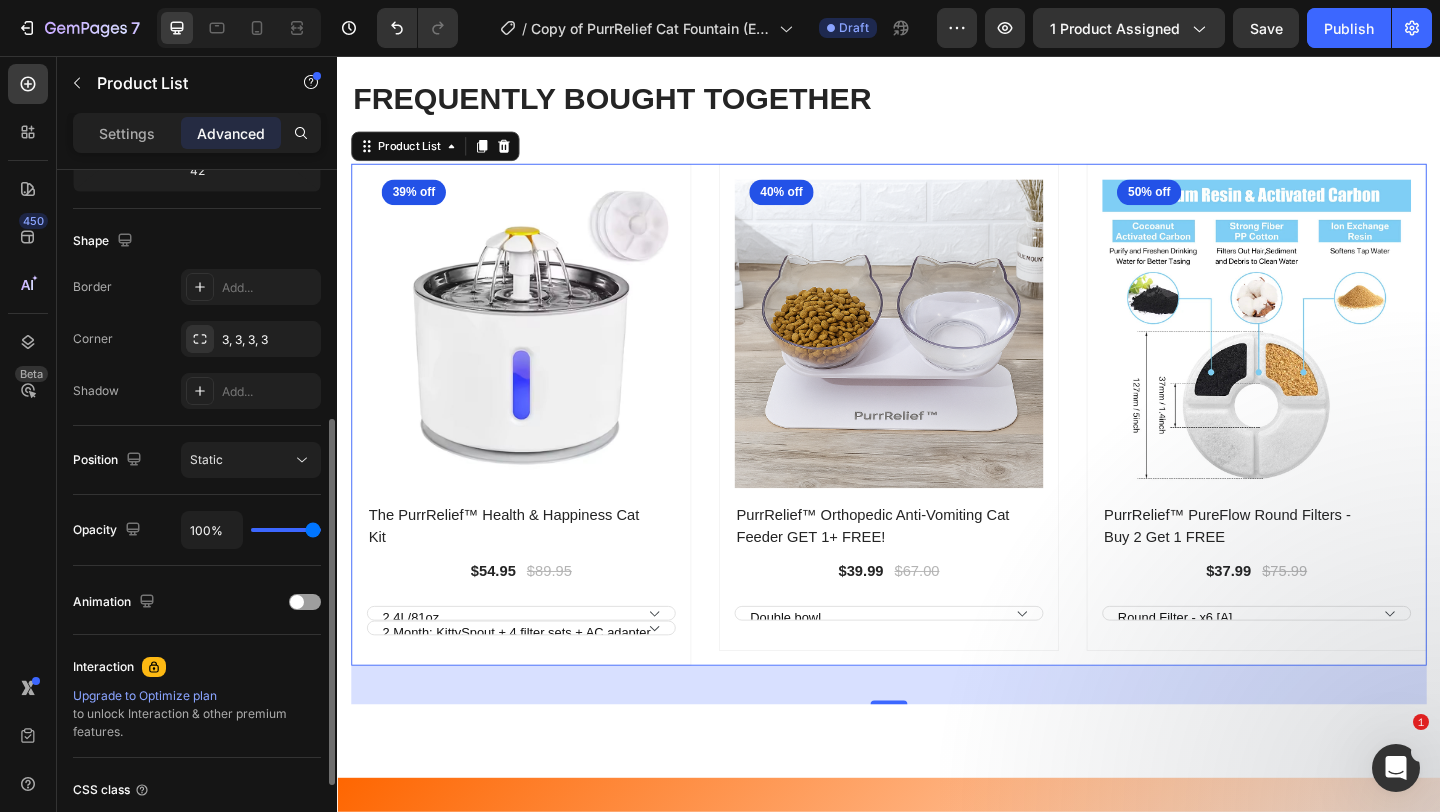 scroll, scrollTop: 478, scrollLeft: 0, axis: vertical 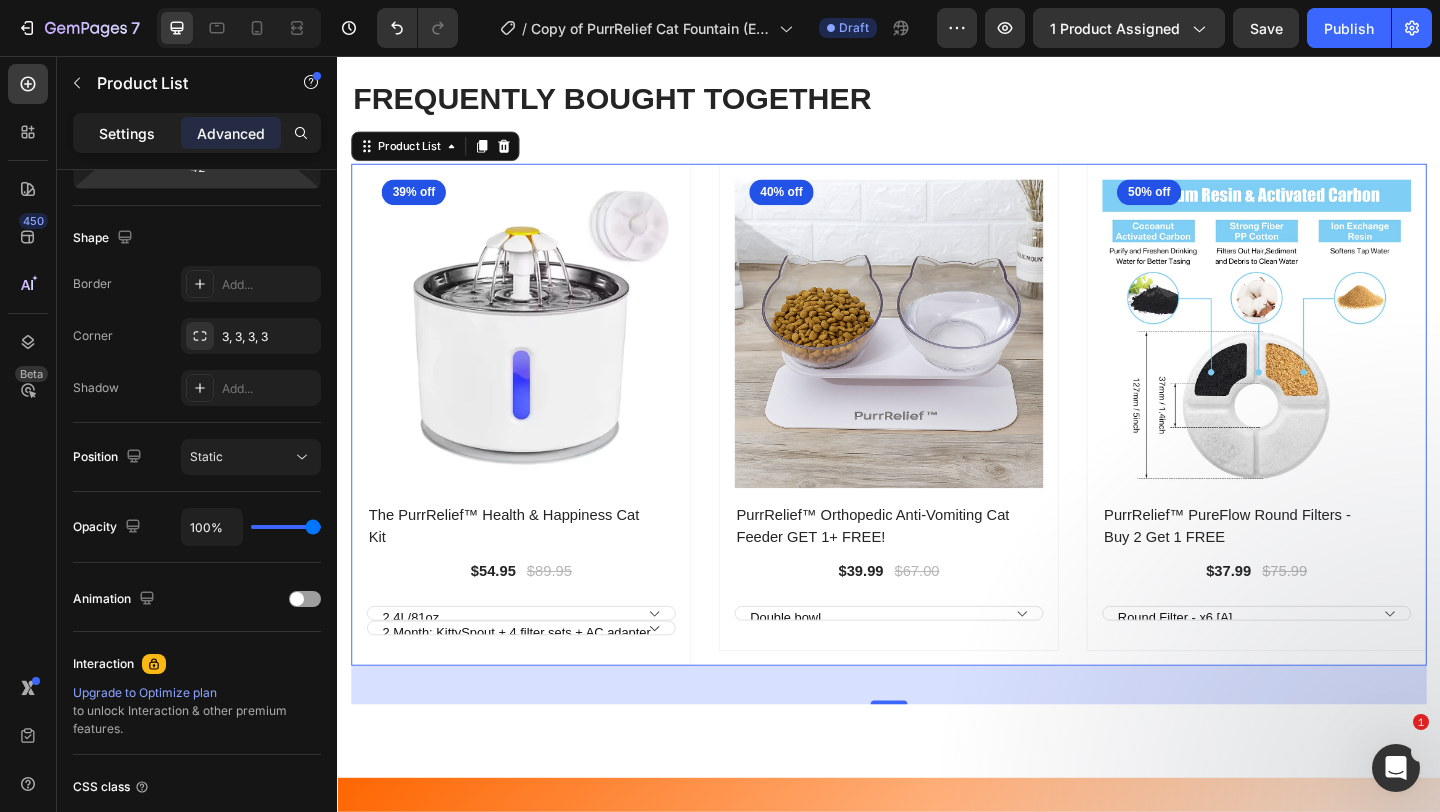 click on "Settings" at bounding box center (127, 133) 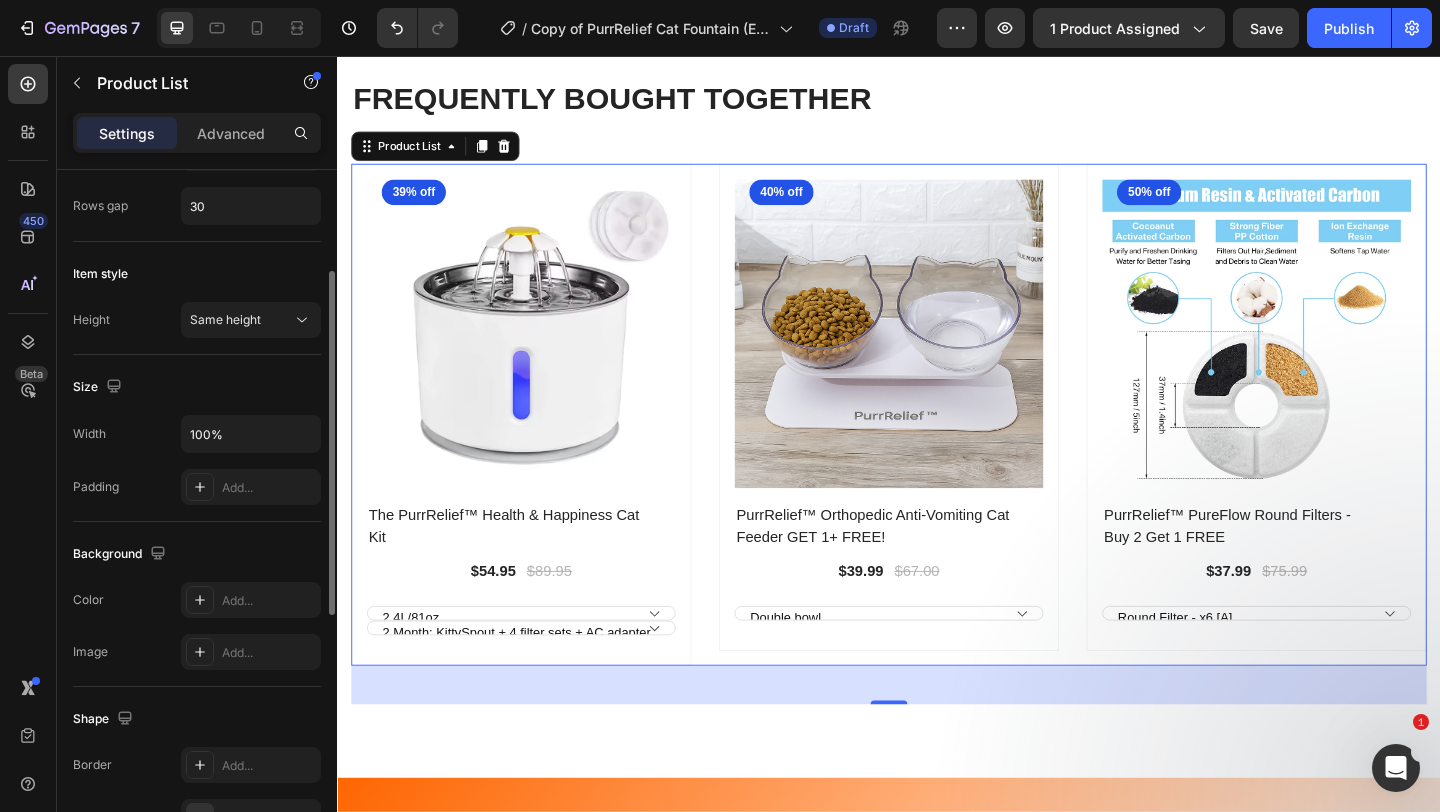 scroll, scrollTop: 0, scrollLeft: 0, axis: both 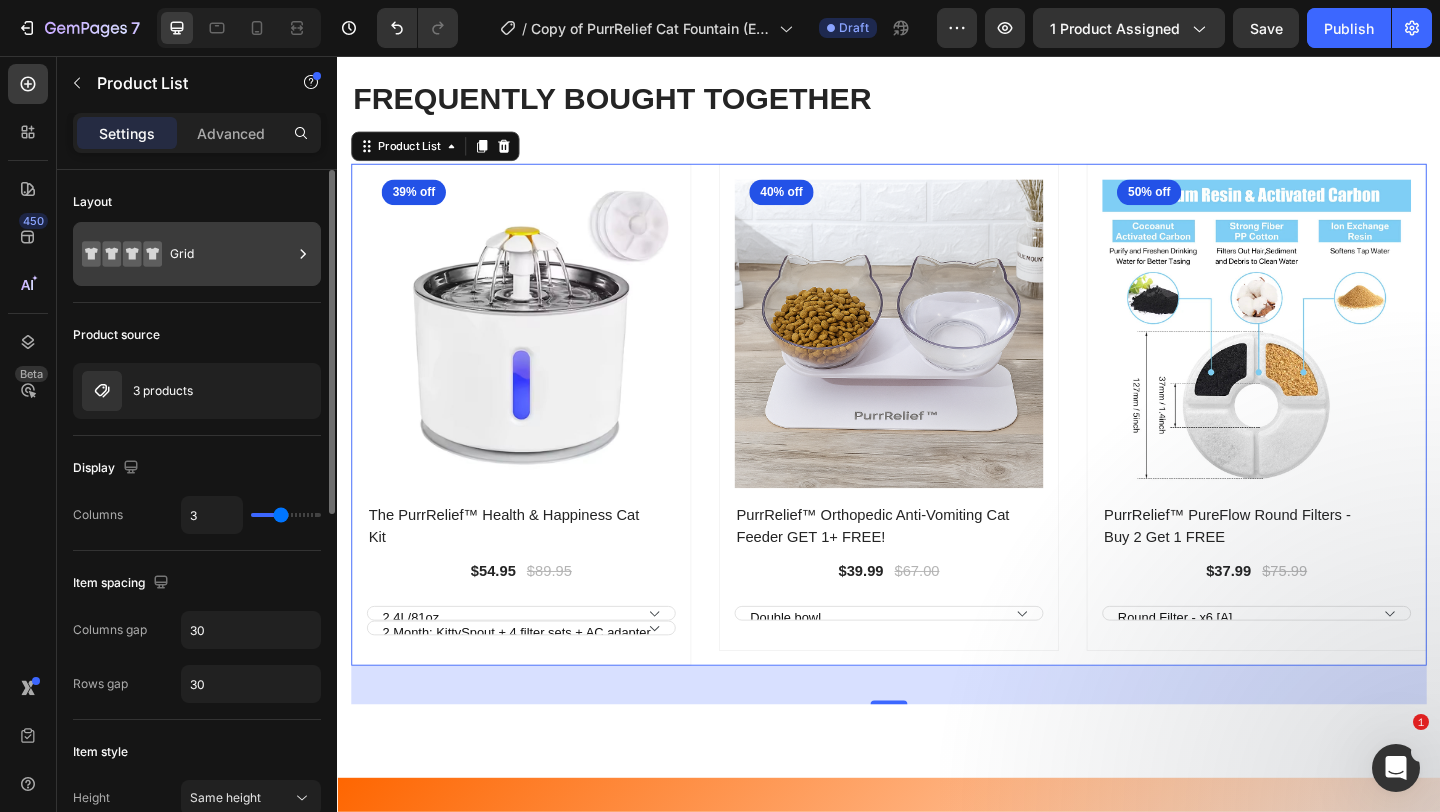 click on "Grid" at bounding box center (231, 254) 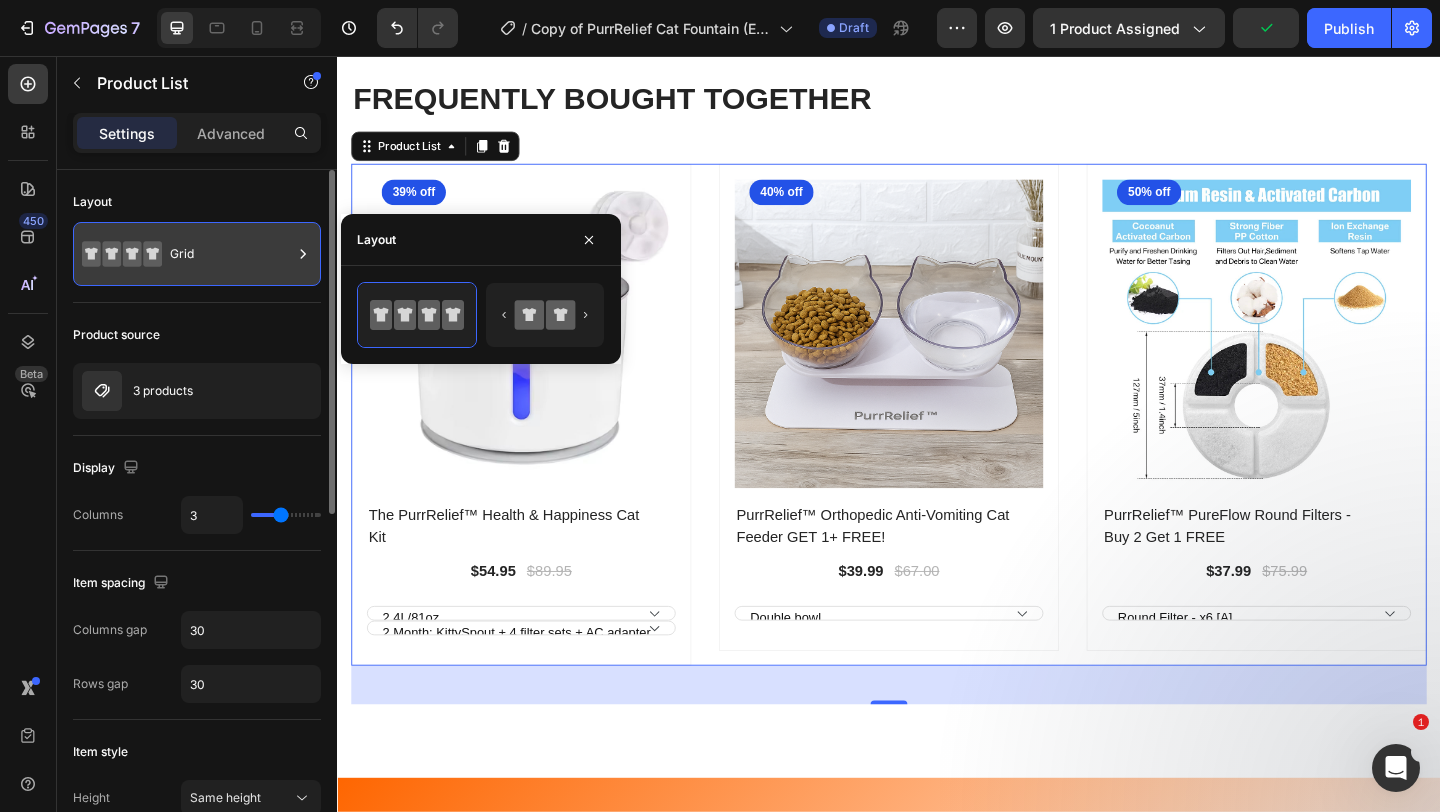click on "Grid" at bounding box center [231, 254] 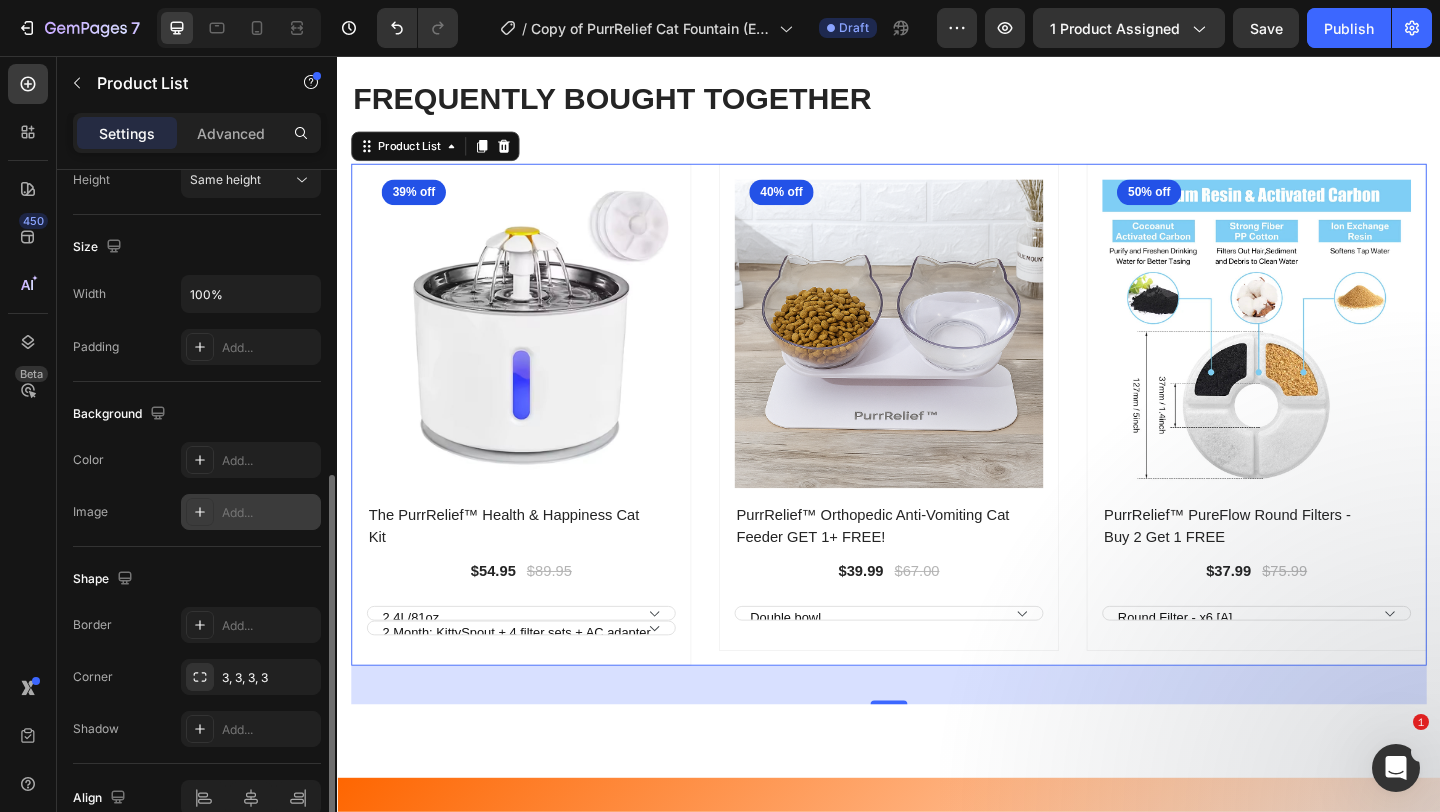 scroll, scrollTop: 718, scrollLeft: 0, axis: vertical 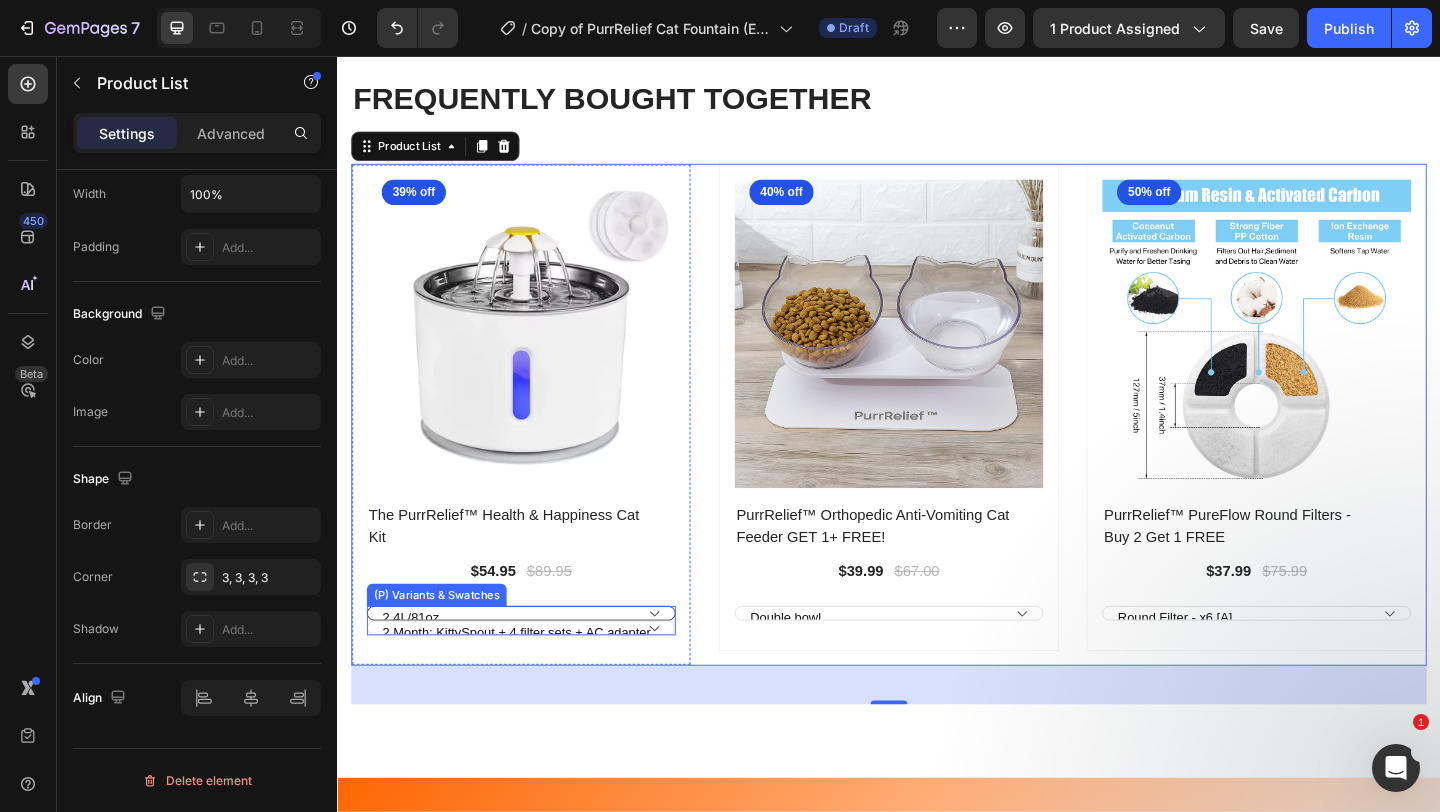 click on "2.4L/81oz 4L" at bounding box center [537, 662] 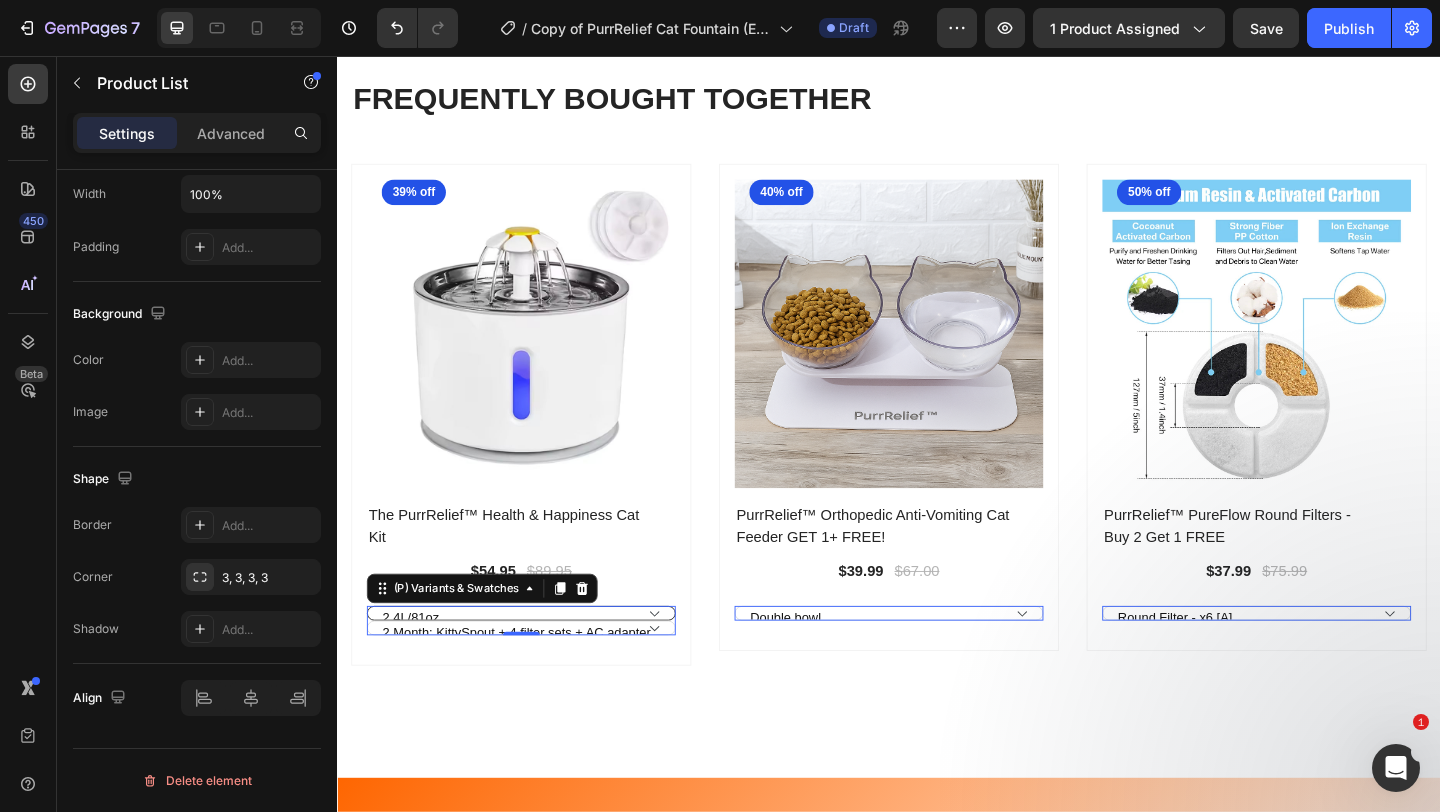 scroll, scrollTop: 0, scrollLeft: 0, axis: both 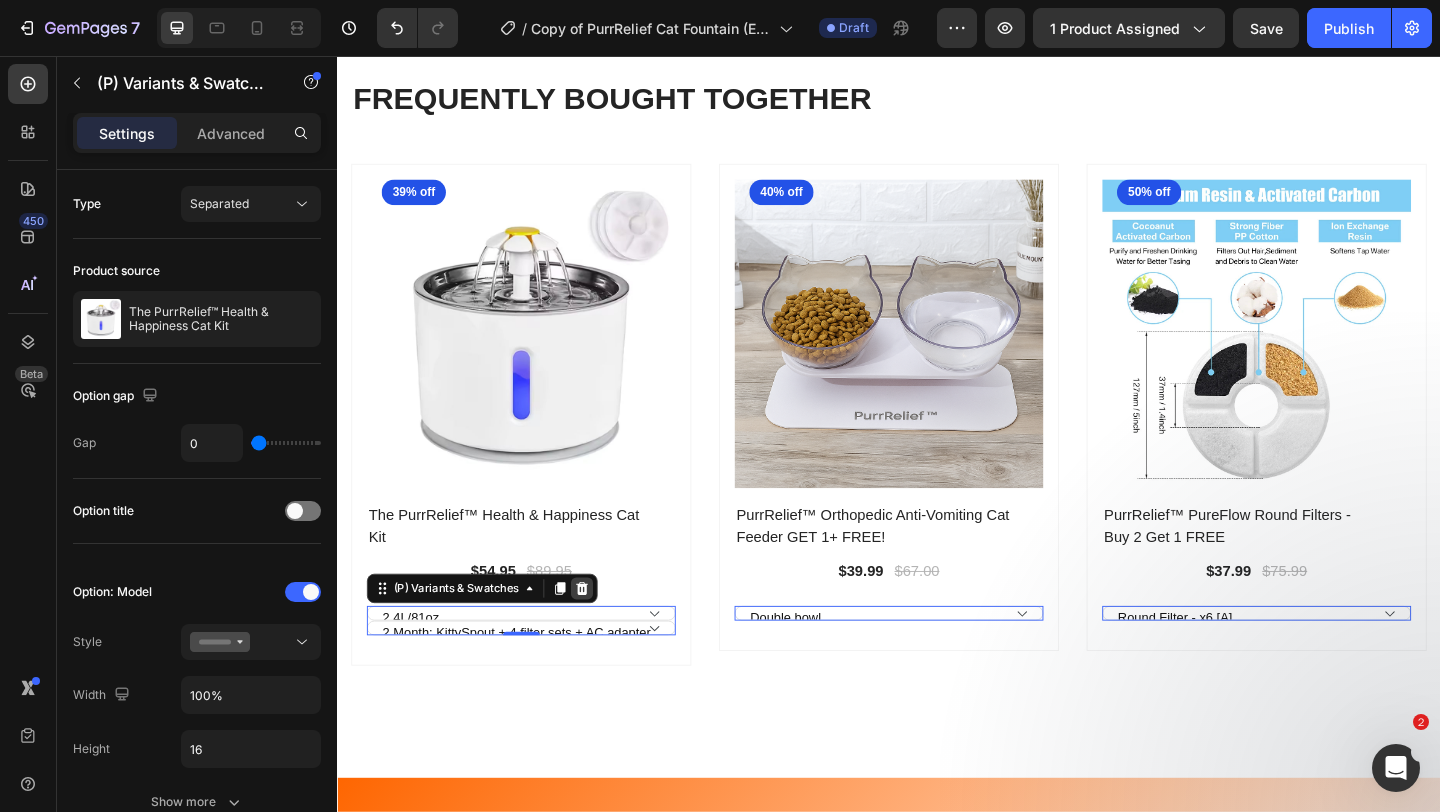click 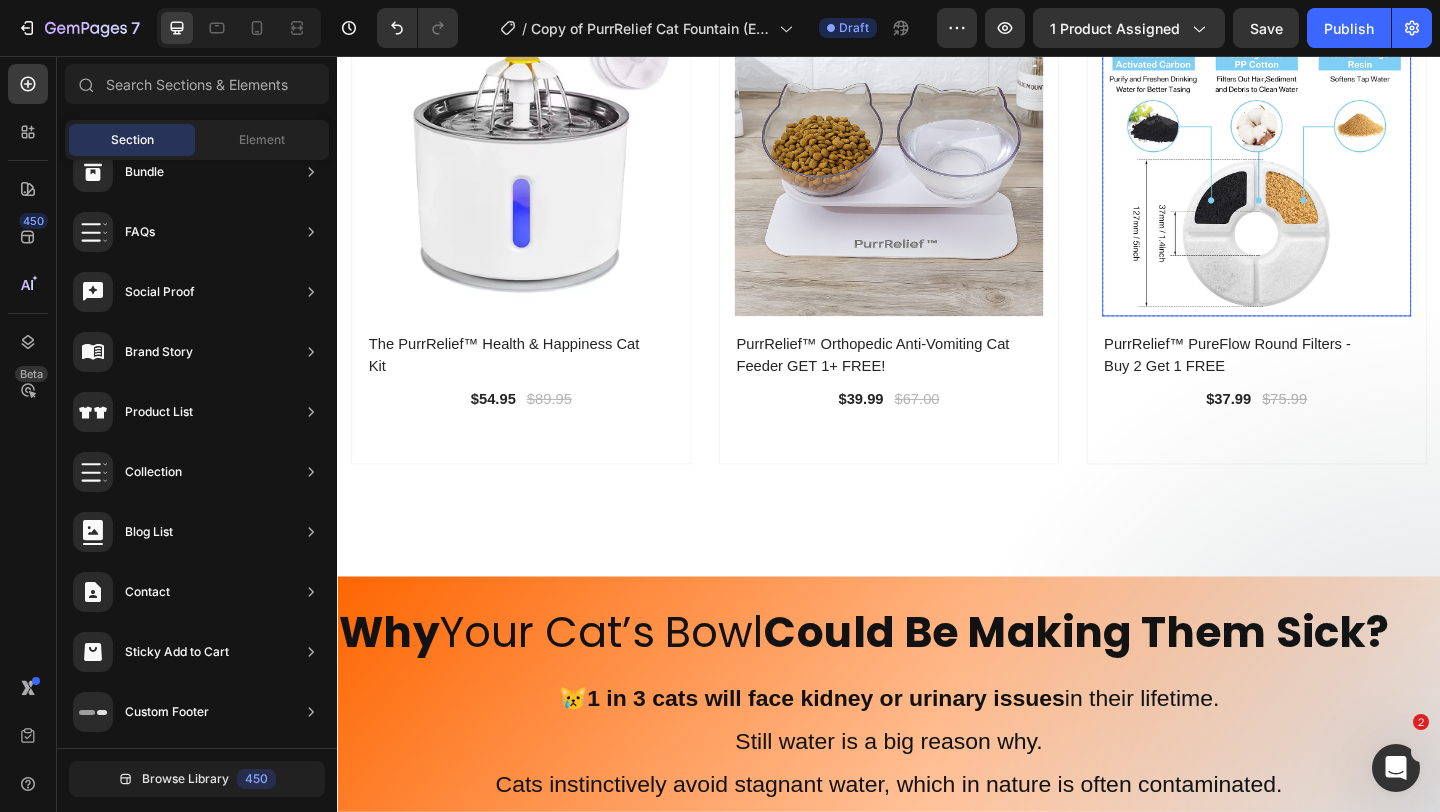 scroll, scrollTop: 2343, scrollLeft: 0, axis: vertical 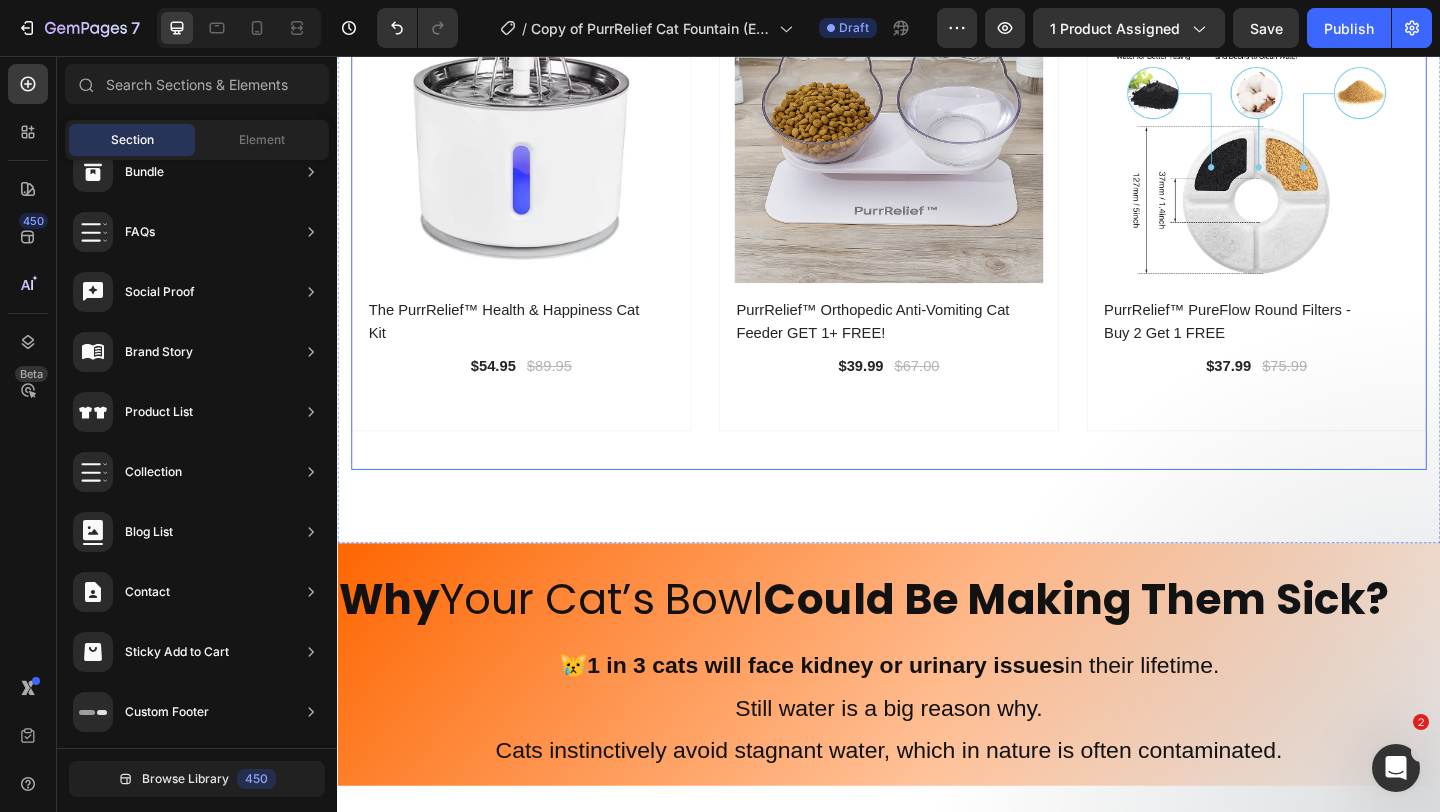 click on "(P) Images 39% off Product Badge Row The PurrRelief™ Health & Happiness Cat Kit (P) Title $54.95 (P) Price (P) Price $89.95 (P) Price (P) Price Row Product List (P) Images 40% off Product Badge Row PurrRelief™ Orthopedic Anti-Vomiting Cat Feeder GET 1+ FREE! (P) Title $39.99 (P) Price (P) Price $67.00 (P) Price (P) Price Row Row Product List (P) Images 50% off Product Badge Row PurrRelief™ PureFlow Round Filters - Buy 2 Get 1 FREE (P) Title $37.99 (P) Price (P) Price $75.99 (P) Price (P) Price Row Row Product List Product List" at bounding box center [937, 228] 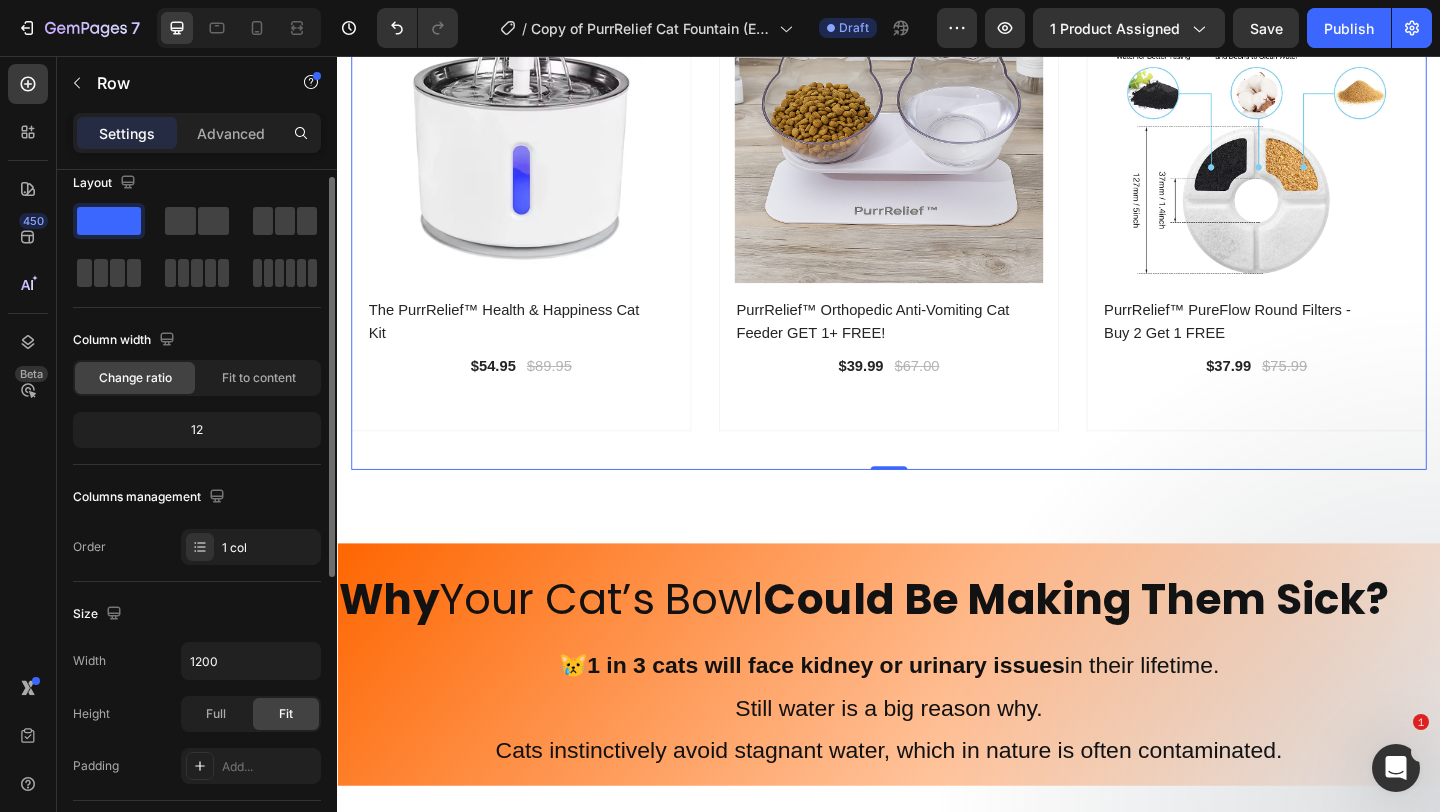 scroll, scrollTop: 0, scrollLeft: 0, axis: both 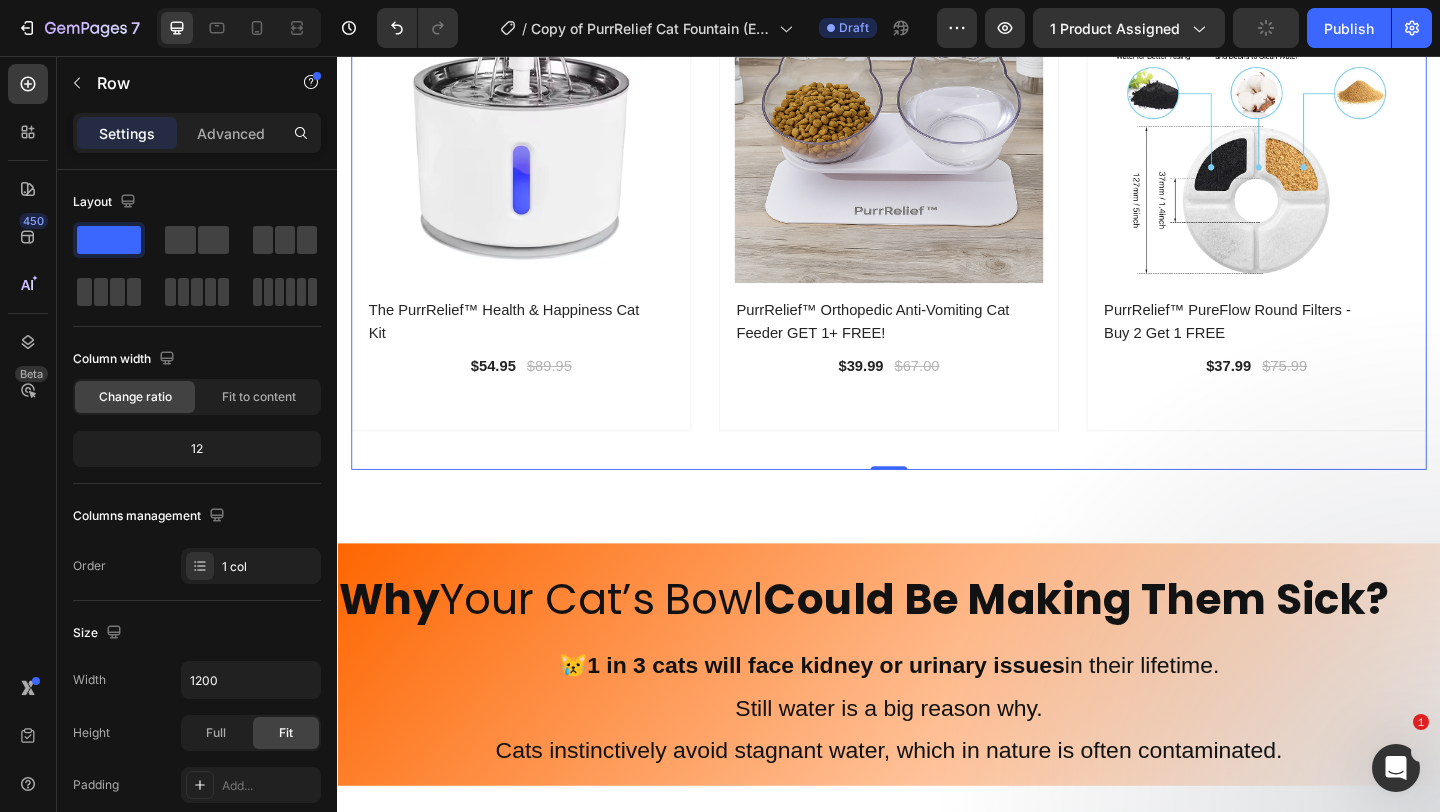 click on "(P) Images 39% off Product Badge Row The PurrRelief™ Health & Happiness Cat Kit (P) Title $54.95 (P) Price (P) Price $89.95 (P) Price (P) Price Row Product List (P) Images 40% off Product Badge Row PurrRelief™ Orthopedic Anti-Vomiting Cat Feeder GET 1+ FREE! (P) Title $39.99 (P) Price (P) Price $67.00 (P) Price (P) Price Row Row Product List (P) Images 50% off Product Badge Row PurrRelief™ PureFlow Round Filters - Buy 2 Get 1 FREE (P) Title $37.99 (P) Price (P) Price $75.99 (P) Price (P) Price Row Row Product List Product List" at bounding box center (937, 228) 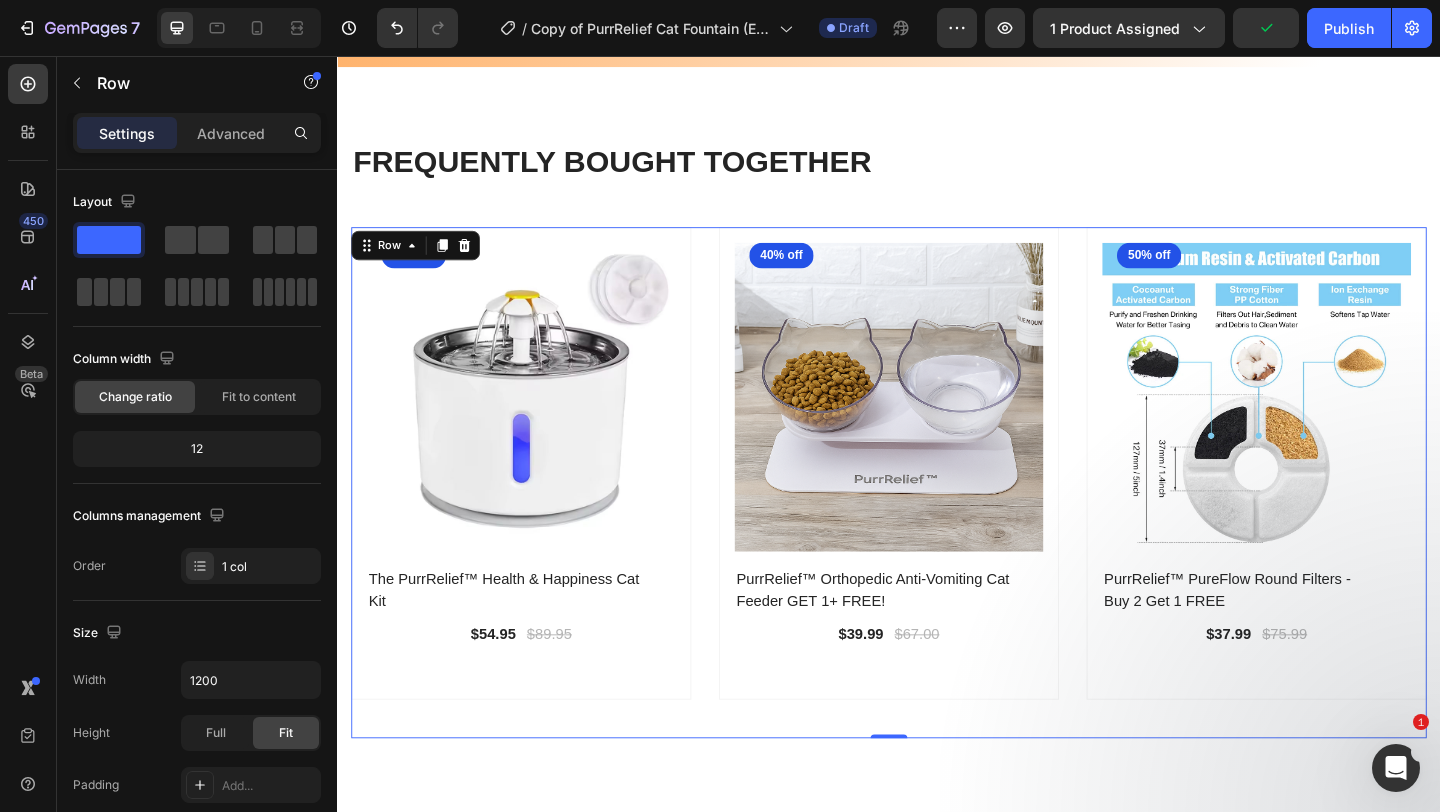 scroll, scrollTop: 1964, scrollLeft: 0, axis: vertical 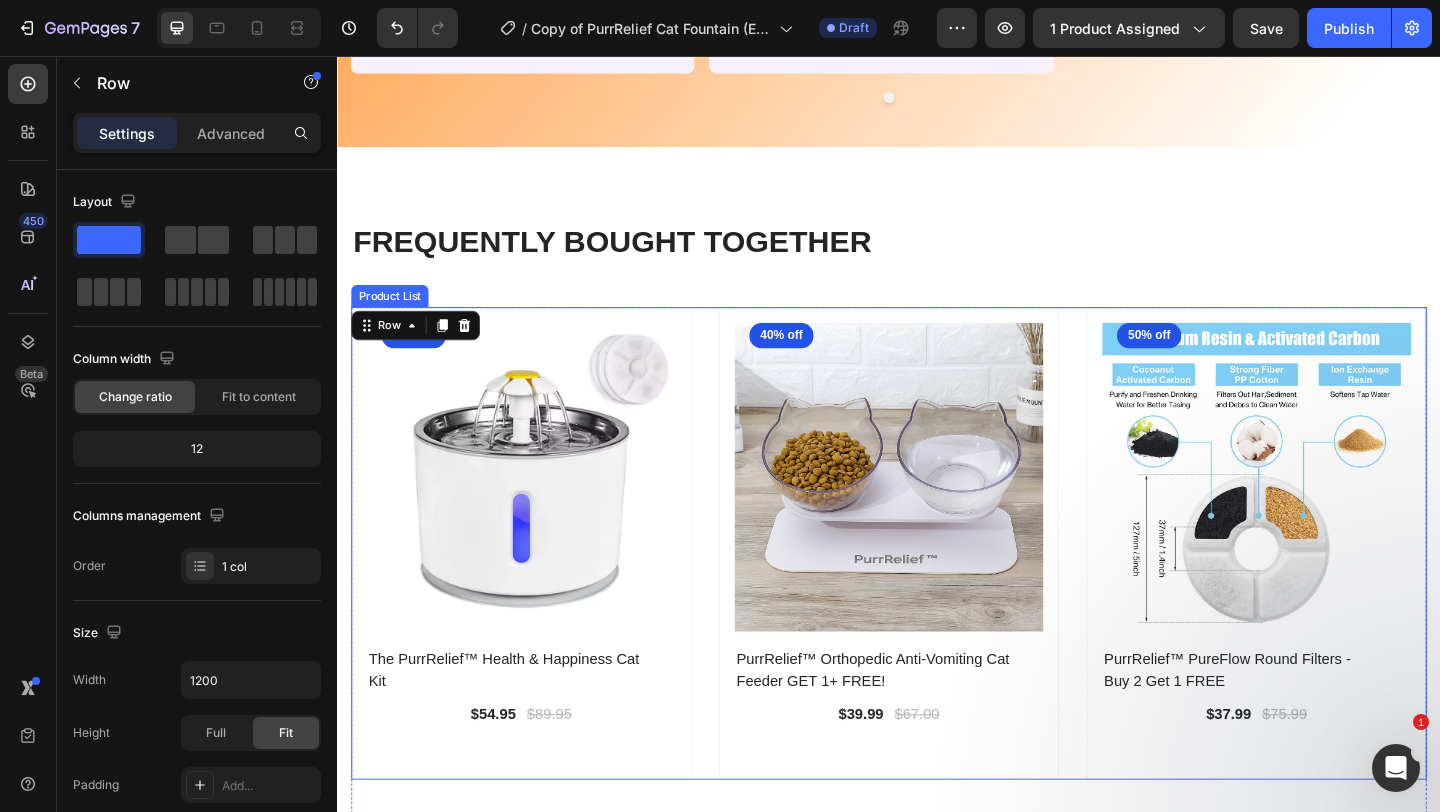 click on "(P) Images 39% off Product Badge Row The PurrRelief™ Health & Happiness Cat Kit (P) Title $54.95 (P) Price (P) Price $89.95 (P) Price (P) Price Row Row Product List (P) Images 40% off Product Badge Row PurrRelief™ Orthopedic Anti-Vomiting Cat Feeder GET 1+ FREE! (P) Title $39.99 (P) Price (P) Price $67.00 (P) Price (P) Price Row Row Product List (P) Images 50% off Product Badge Row PurrRelief™ PureFlow Round Filters - Buy 2 Get 1 FREE (P) Title $37.99 (P) Price (P) Price $75.99 (P) Price (P) Price Row Row Product List" at bounding box center (937, 586) 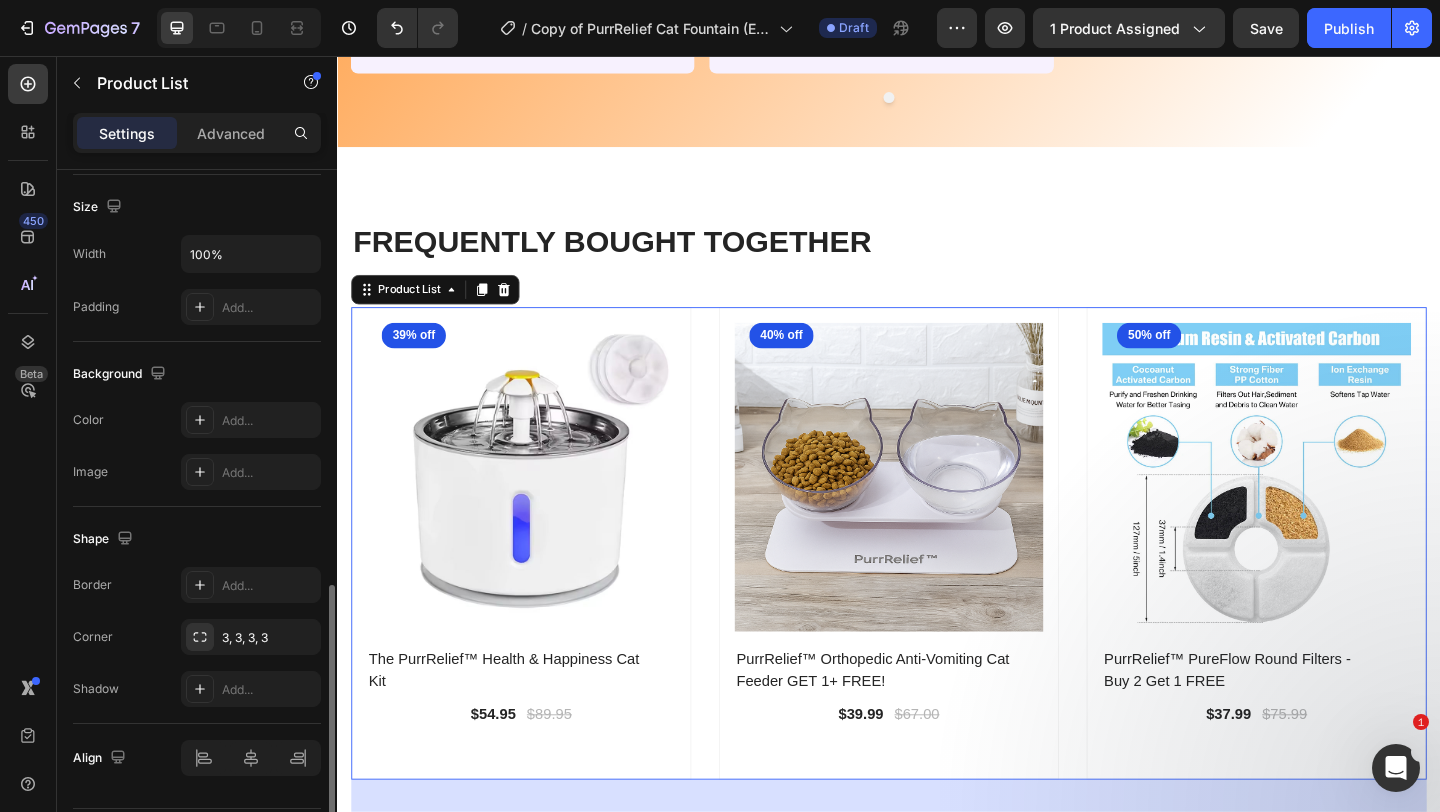 scroll, scrollTop: 718, scrollLeft: 0, axis: vertical 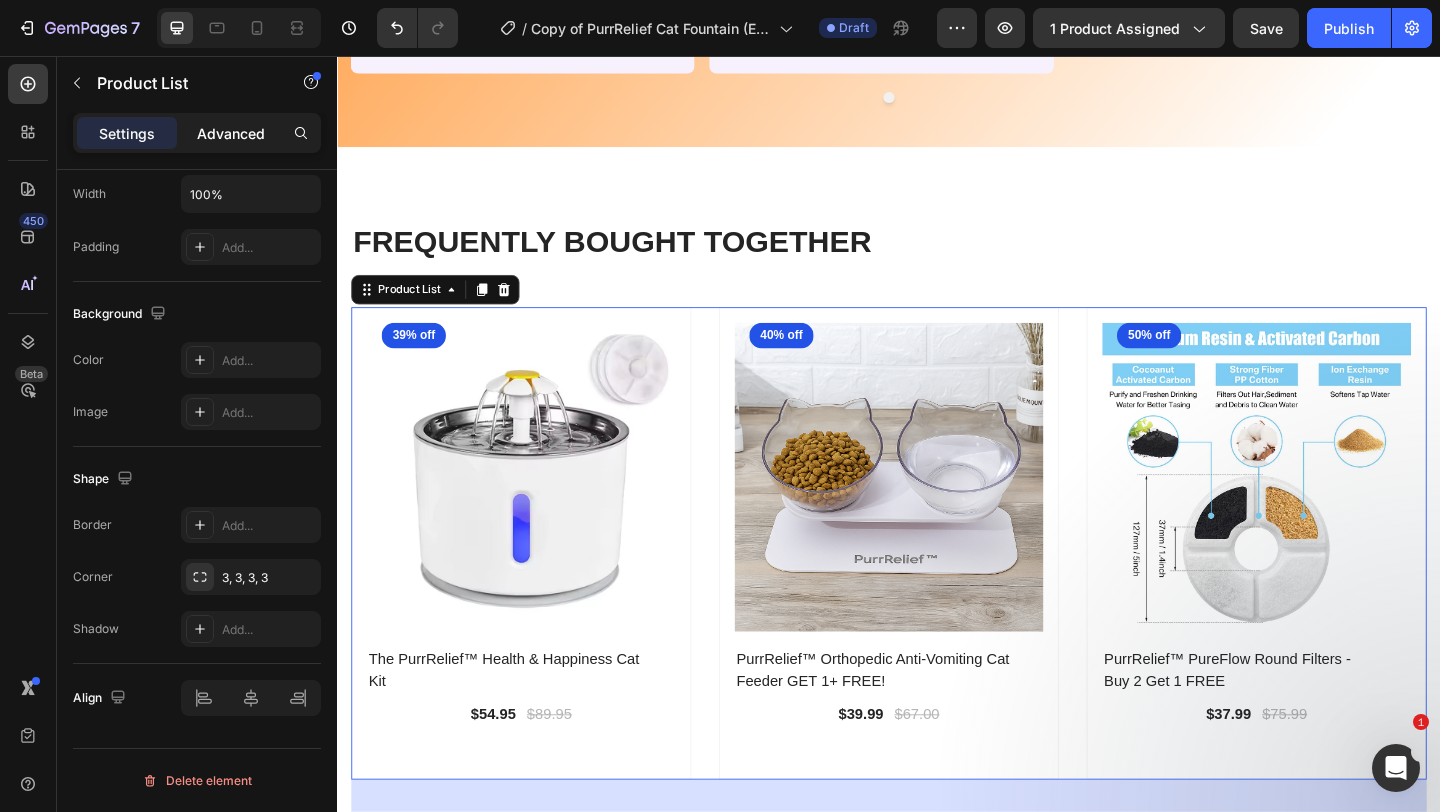 click on "Advanced" at bounding box center (231, 133) 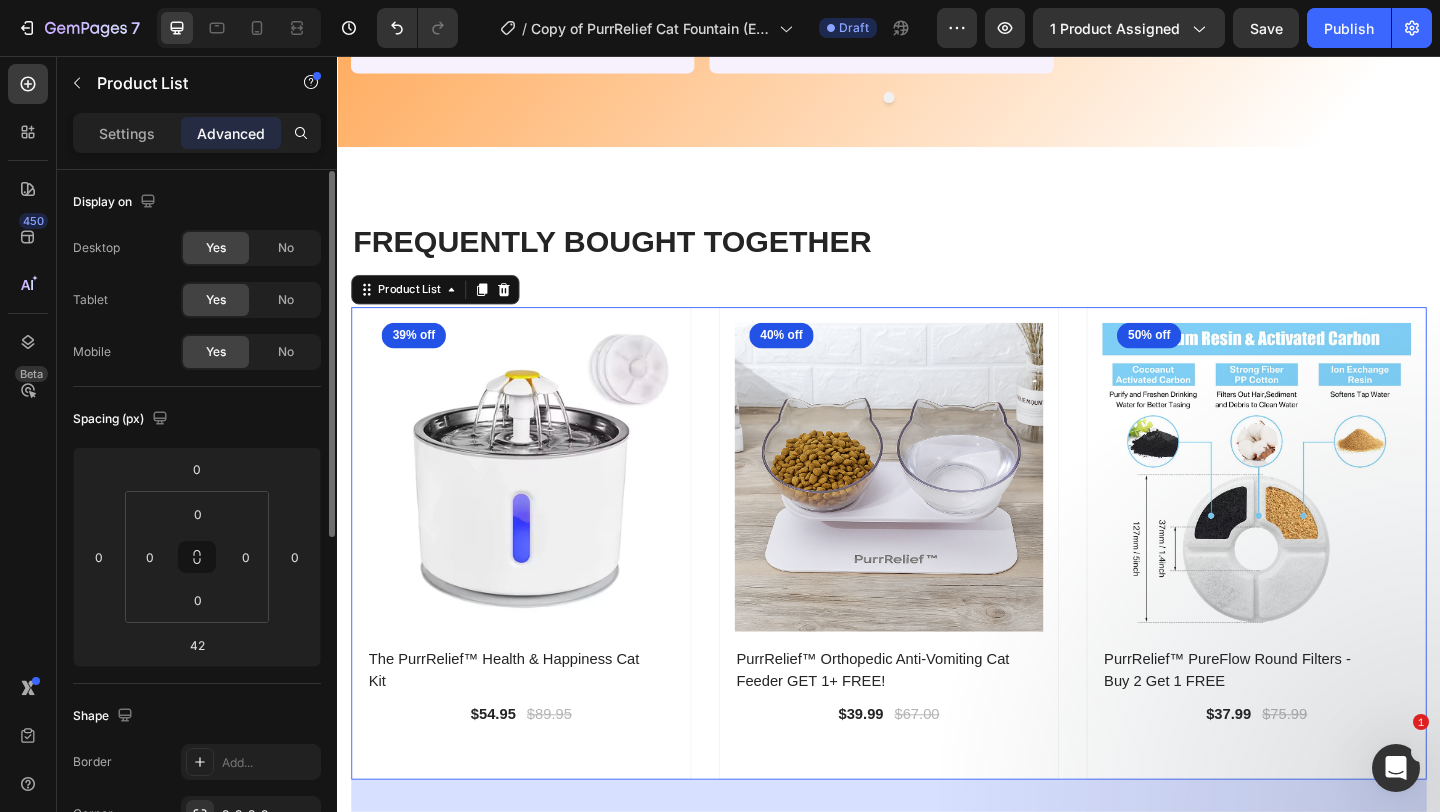 scroll, scrollTop: 16, scrollLeft: 0, axis: vertical 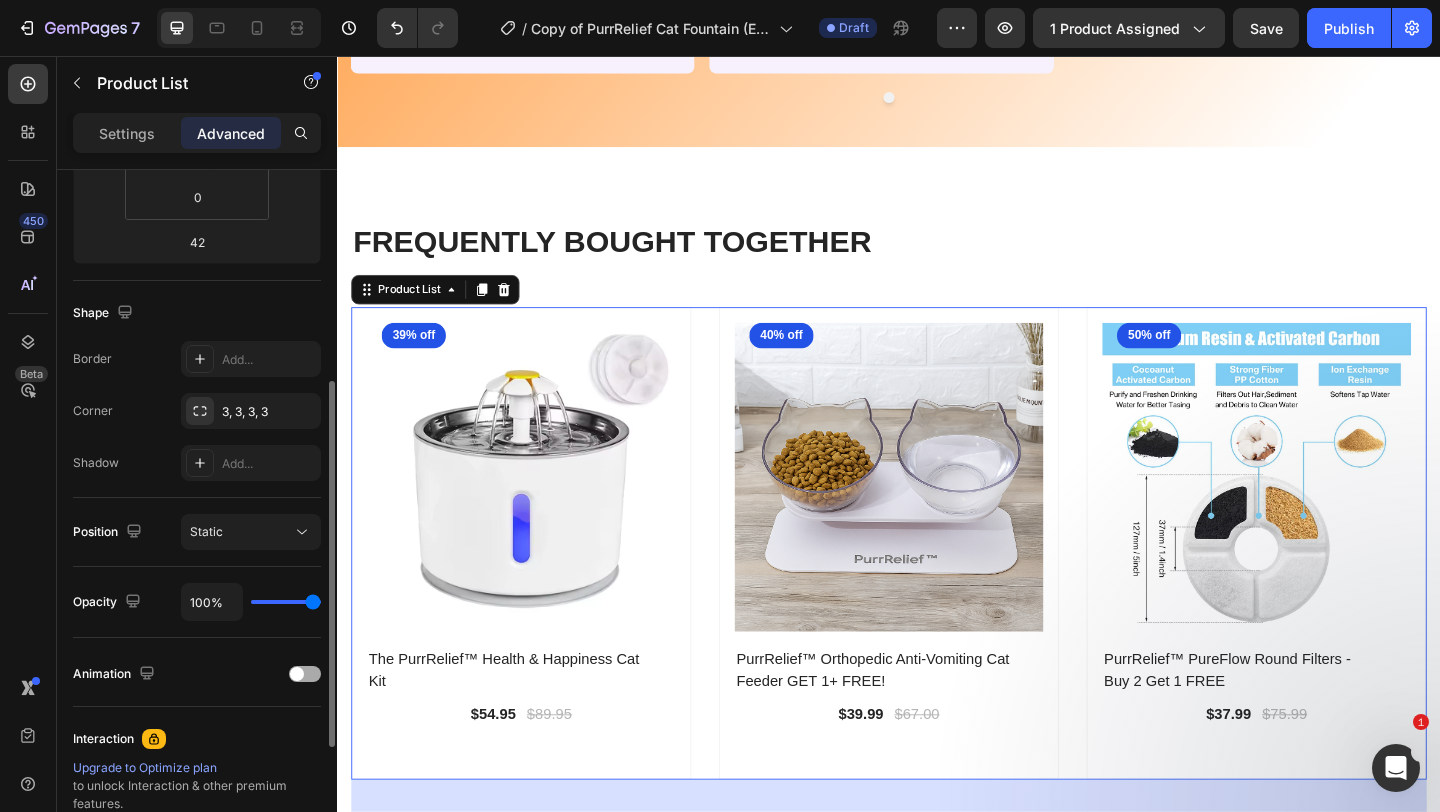 click at bounding box center (297, 674) 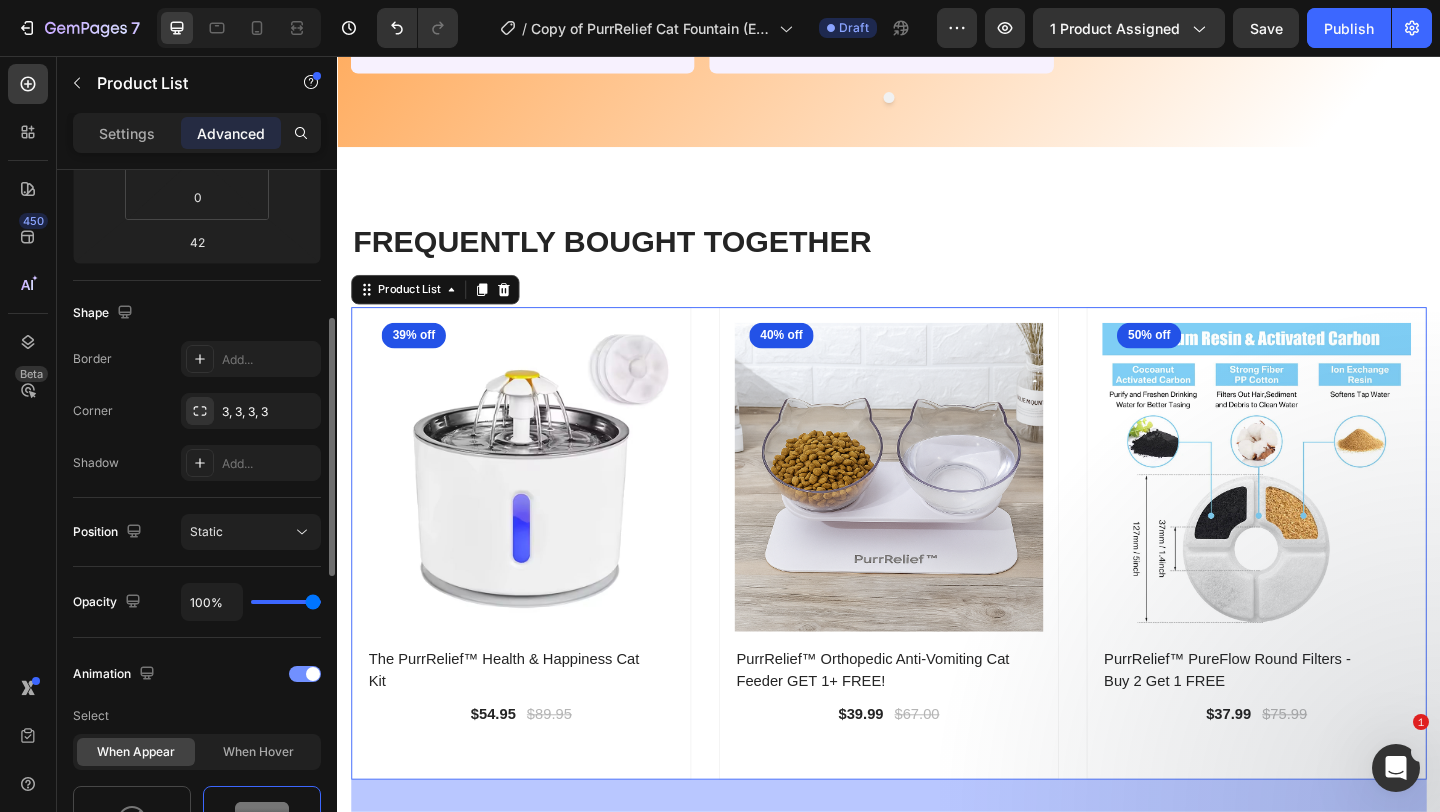 click at bounding box center [305, 674] 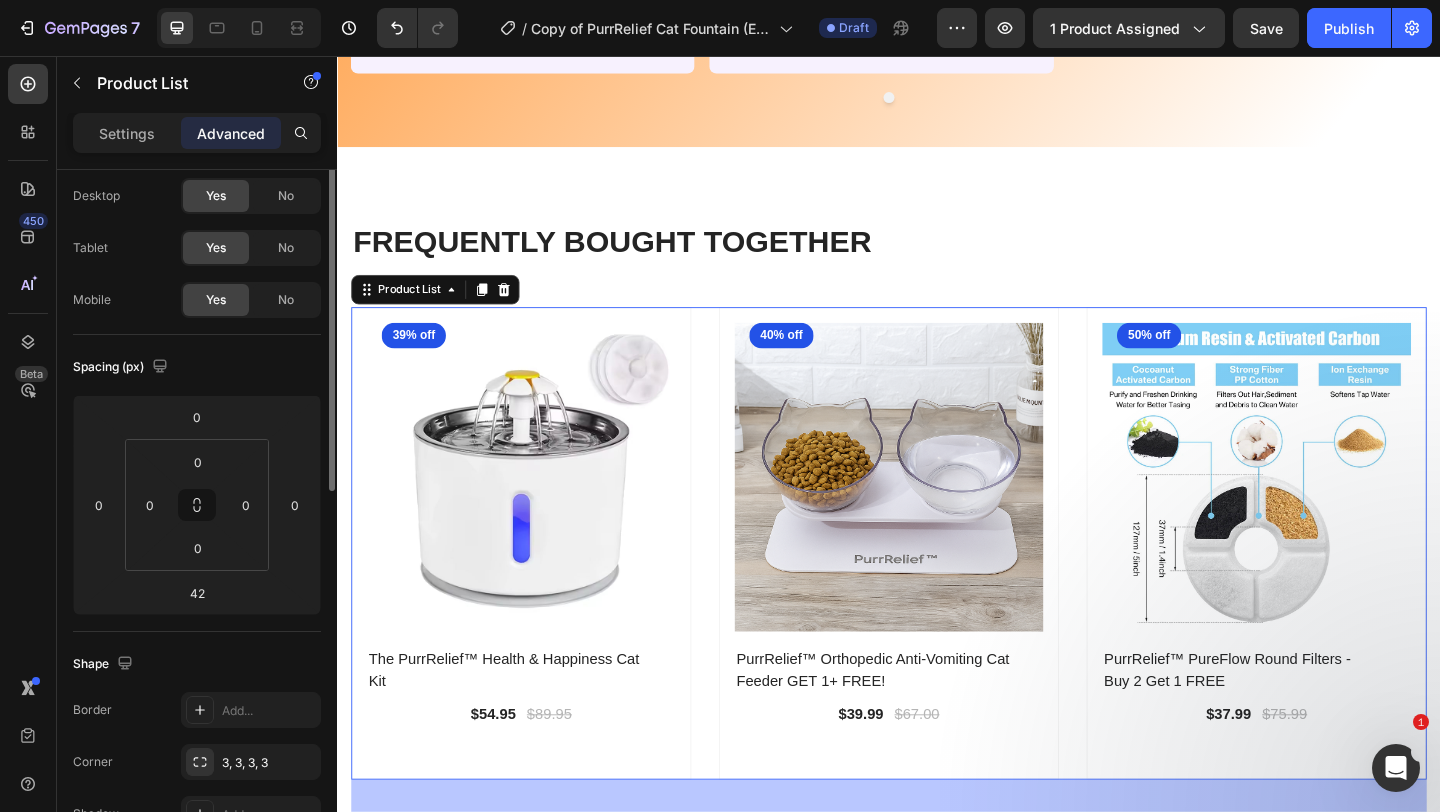 scroll, scrollTop: 0, scrollLeft: 0, axis: both 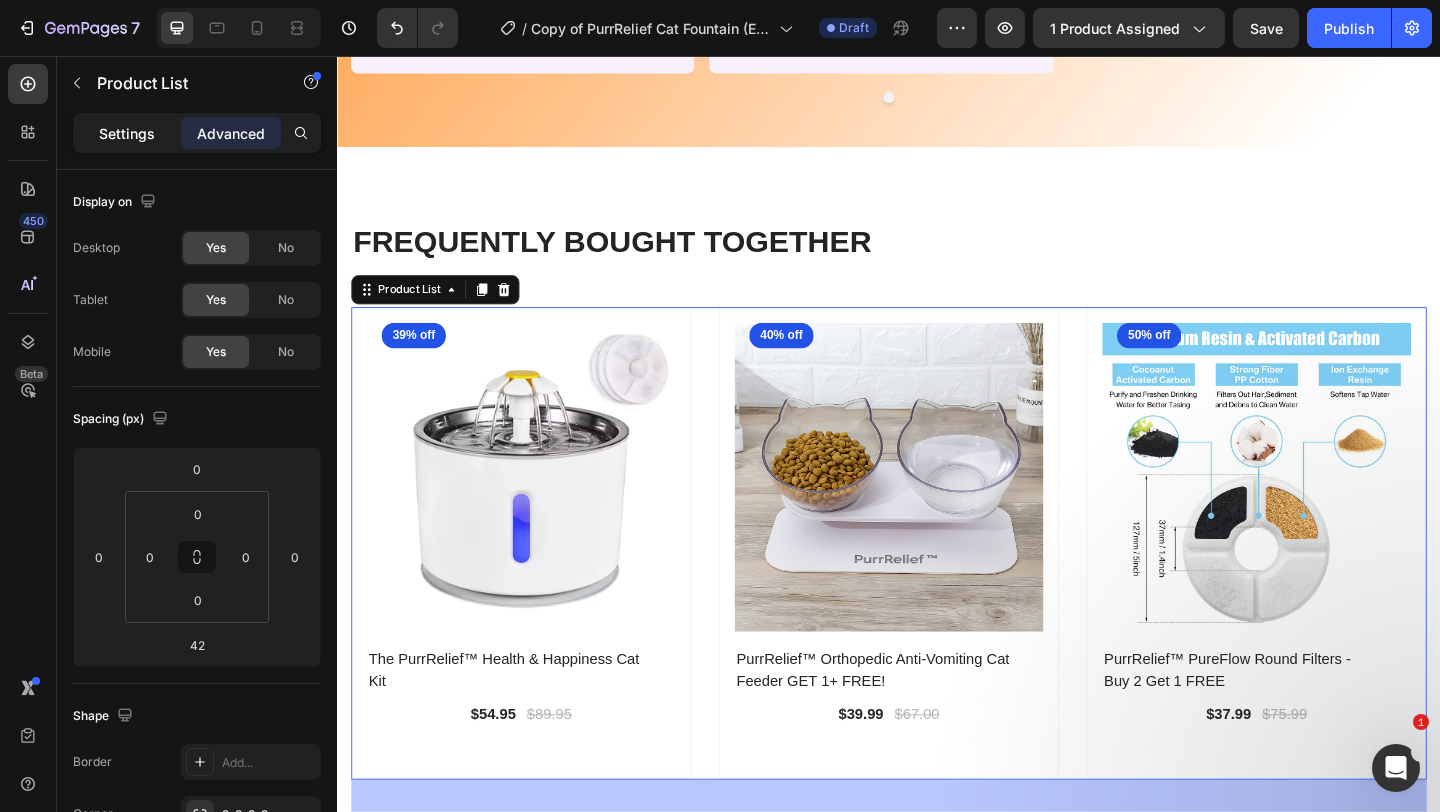 click on "Settings" at bounding box center [127, 133] 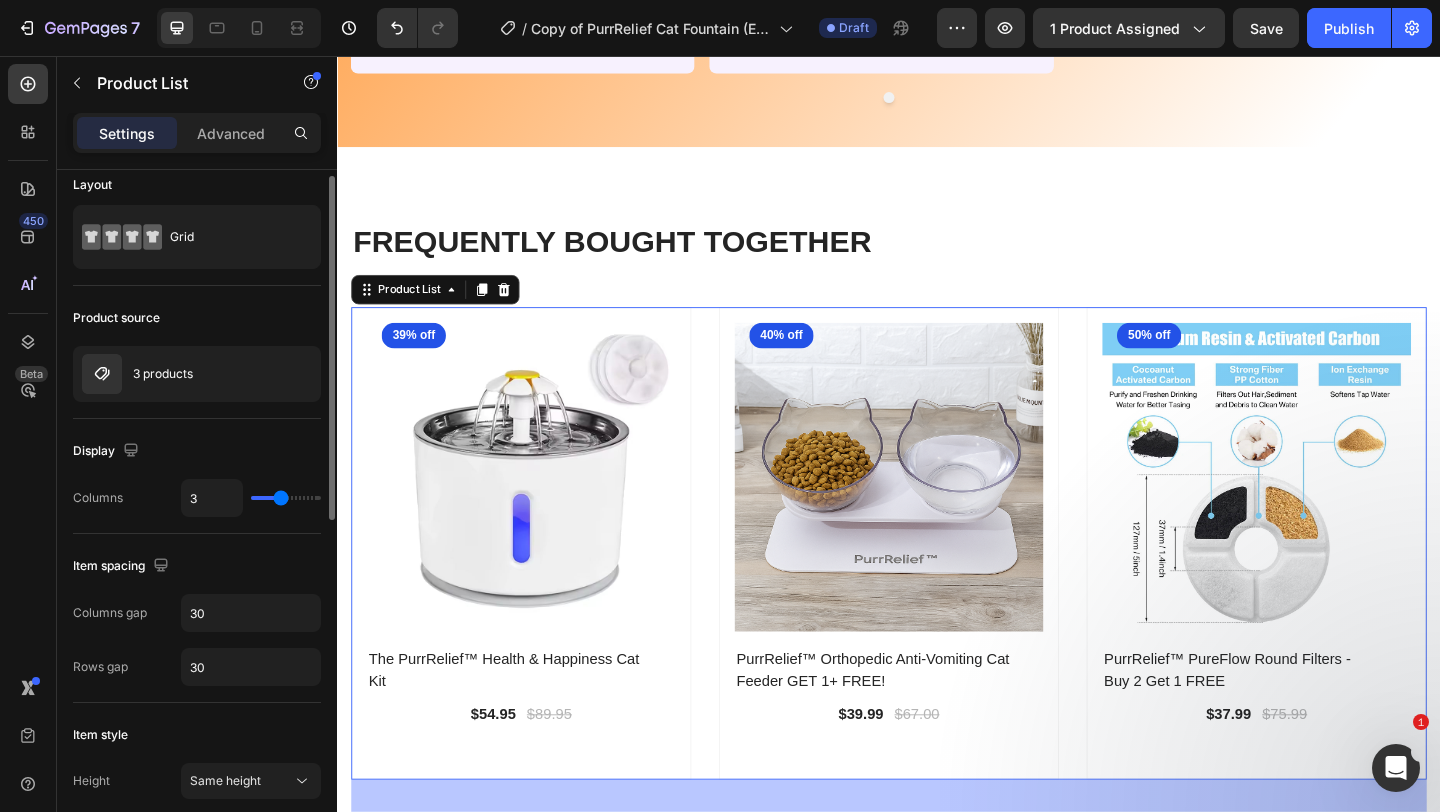 scroll, scrollTop: 18, scrollLeft: 0, axis: vertical 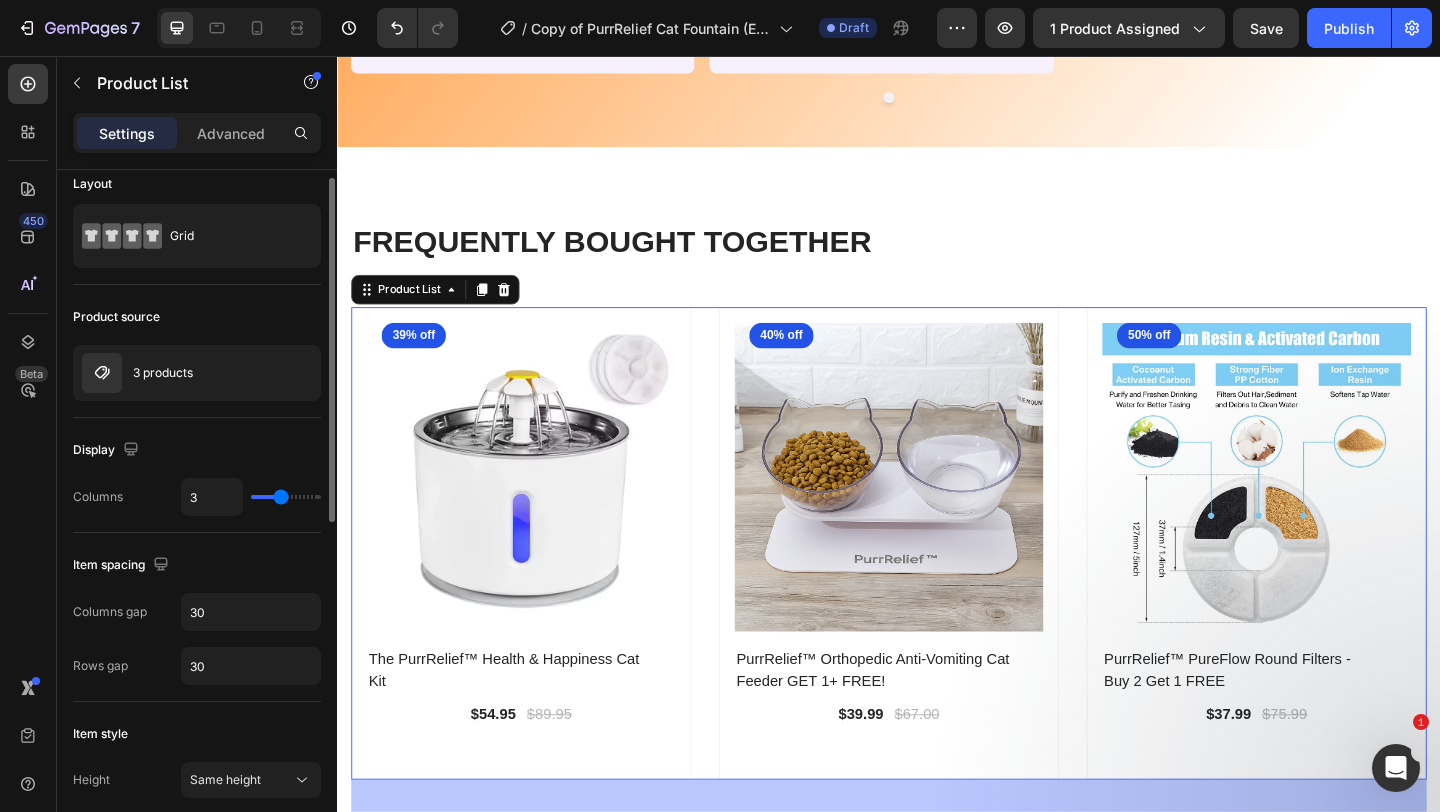 click on "3 products" at bounding box center [197, 373] 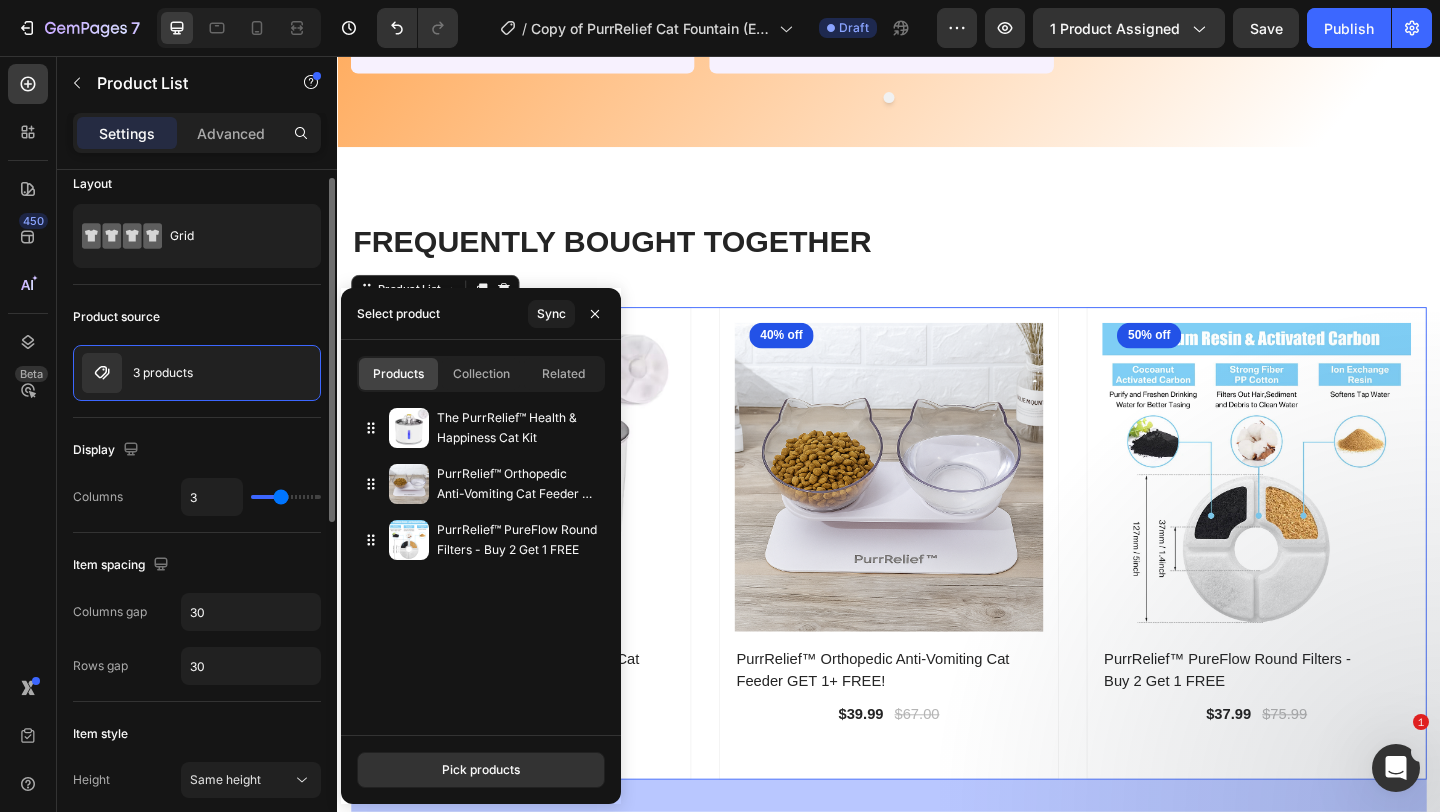 click on "3 products" at bounding box center [197, 373] 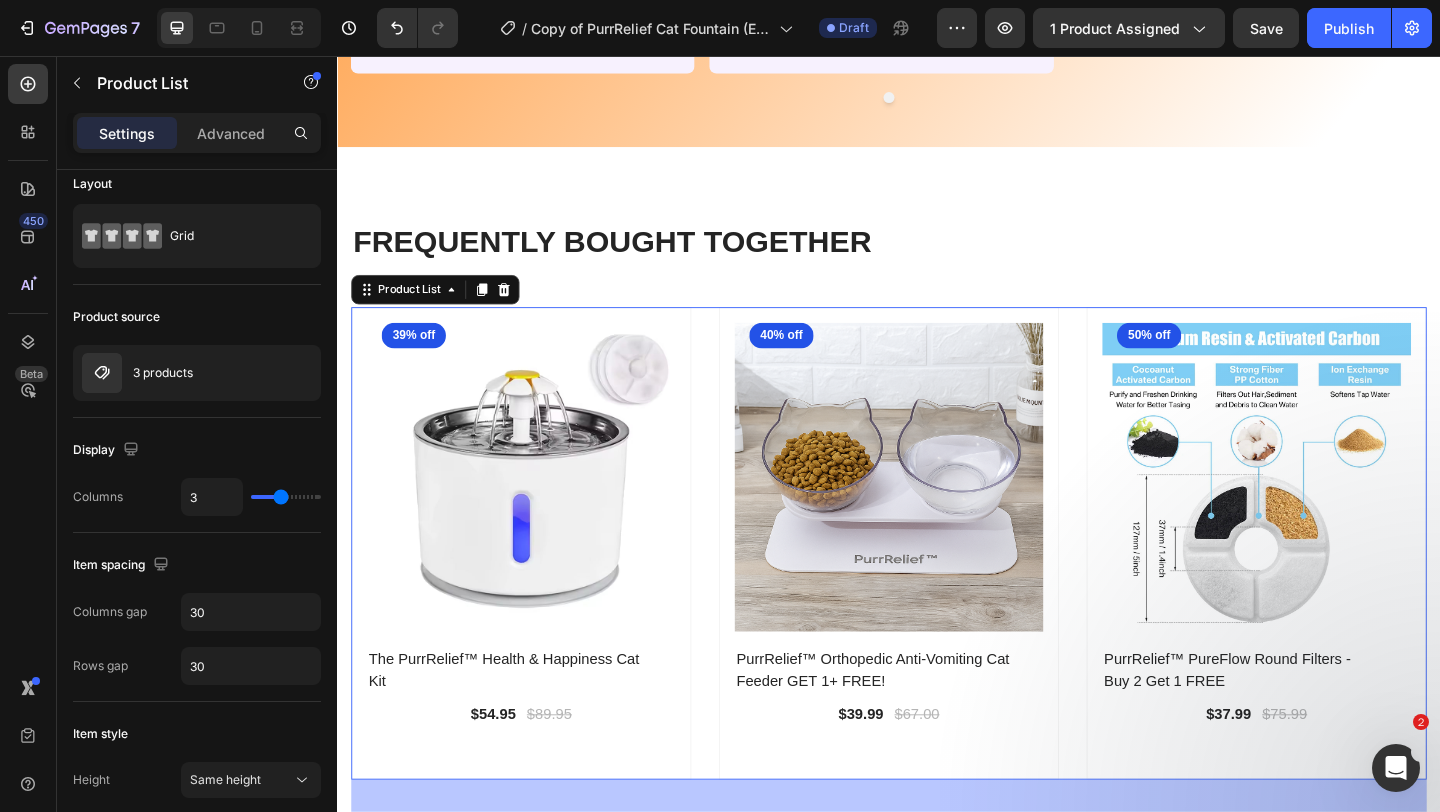 click on "(P) Images 39% off Product Badge Row The PurrRelief™ Health & Happiness Cat Kit (P) Title $54.95 (P) Price (P) Price $89.95 (P) Price (P) Price Row Row Product List   42 (P) Images 40% off Product Badge Row PurrRelief™ Orthopedic Anti-Vomiting Cat Feeder GET 1+ FREE! (P) Title $39.99 (P) Price (P) Price $67.00 (P) Price (P) Price Row Row Product List   42 (P) Images 50% off Product Badge Row PurrRelief™ PureFlow Round Filters - Buy 2 Get 1 FREE (P) Title $37.99 (P) Price (P) Price $75.99 (P) Price (P) Price Row Row Product List   42" at bounding box center [937, 586] 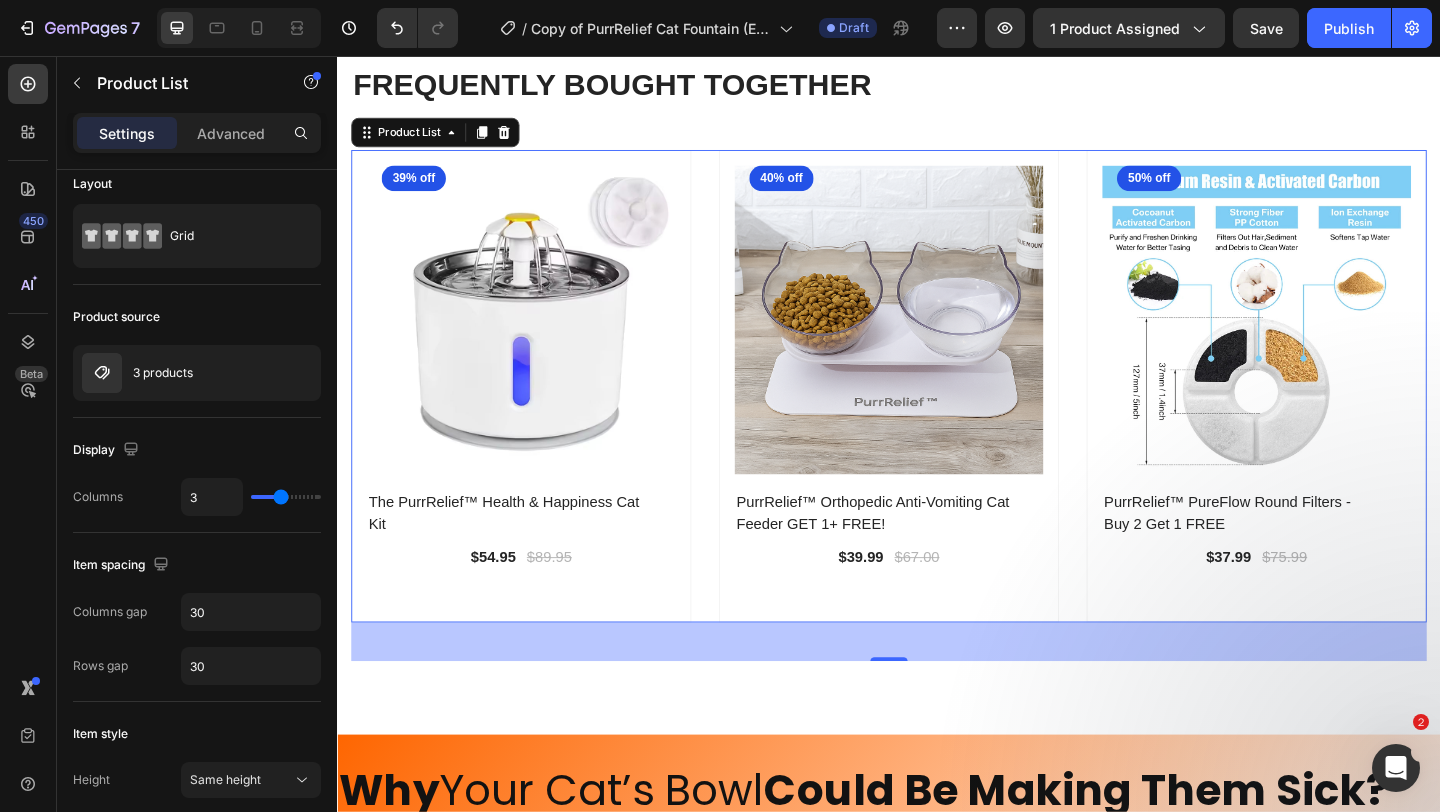 scroll, scrollTop: 2136, scrollLeft: 0, axis: vertical 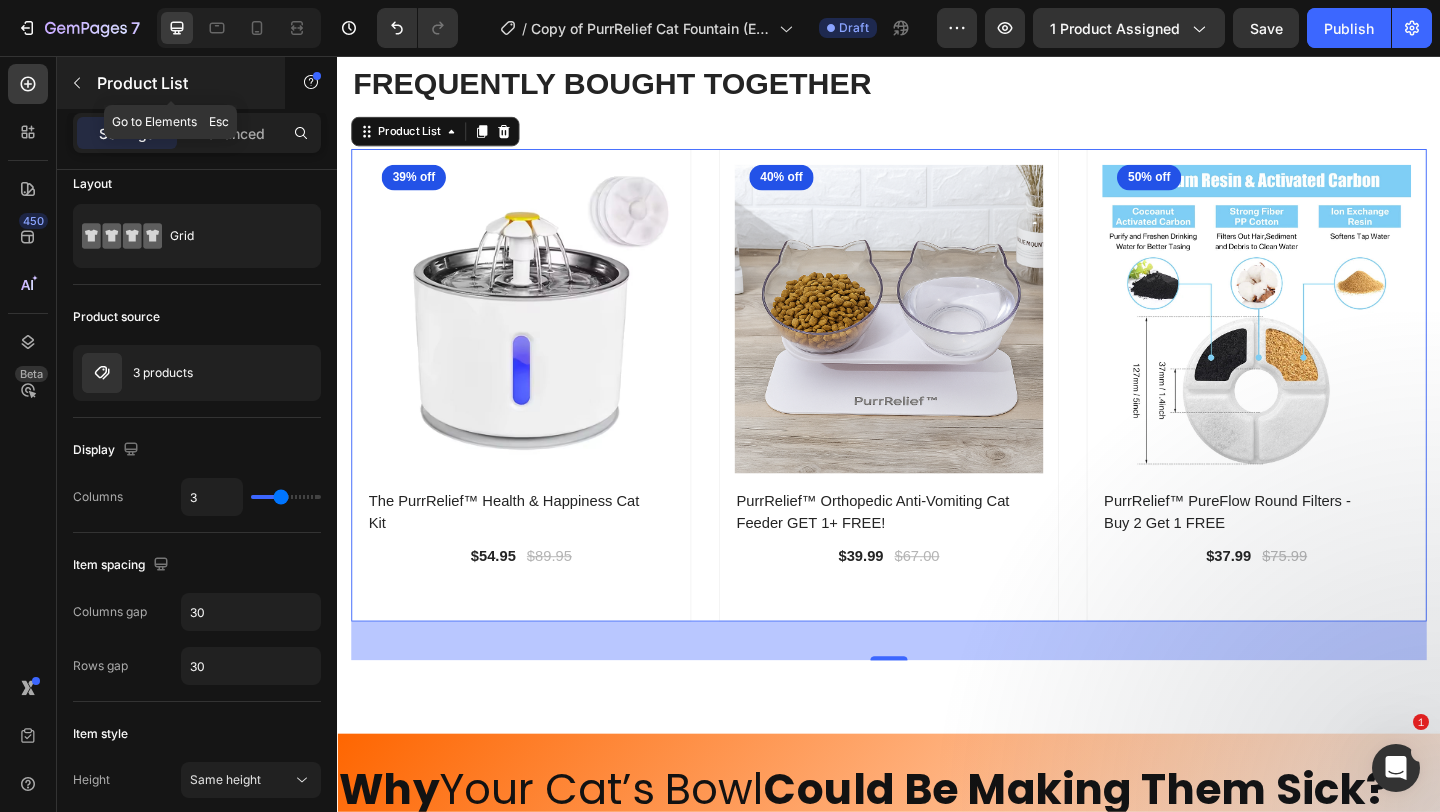 click at bounding box center [77, 83] 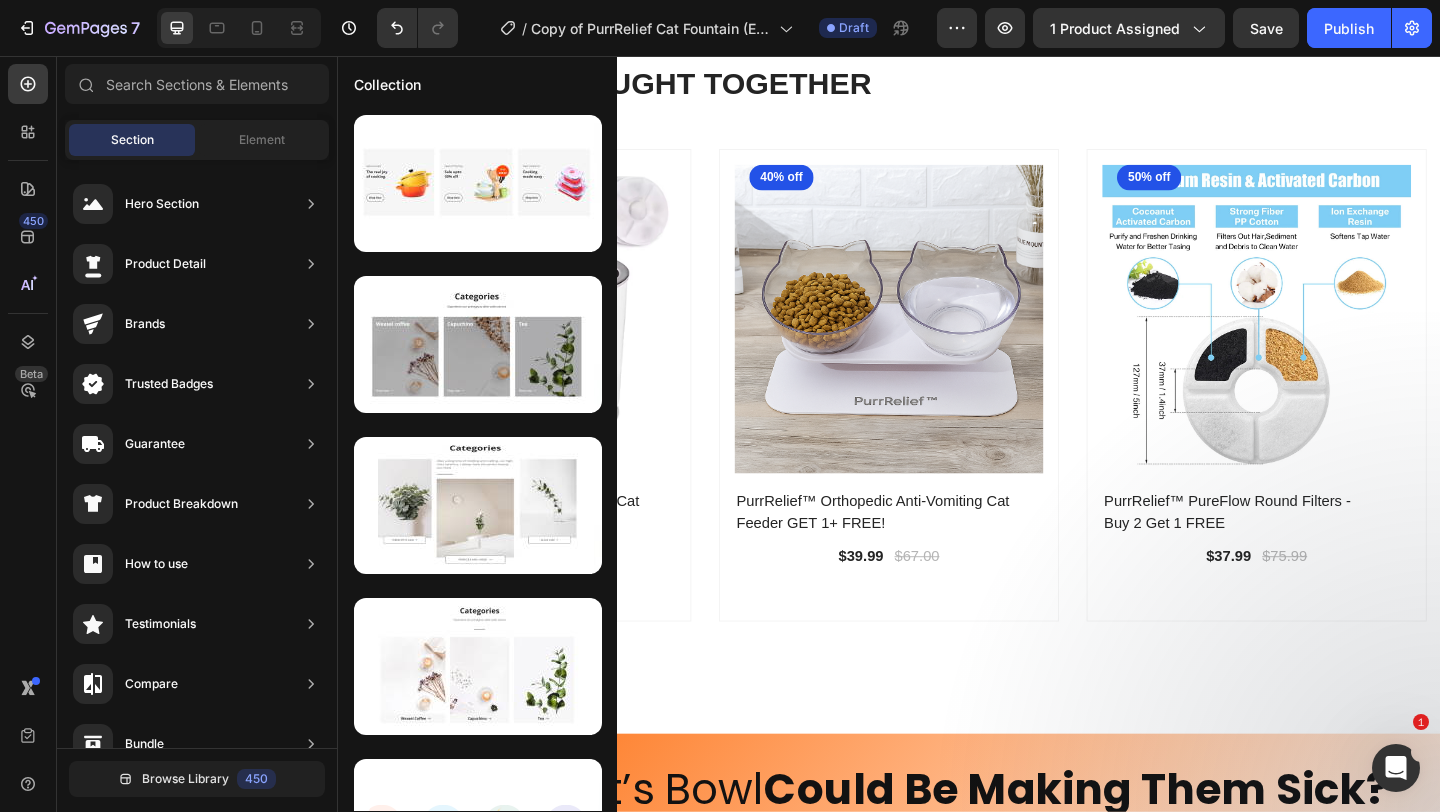 scroll, scrollTop: 0, scrollLeft: 0, axis: both 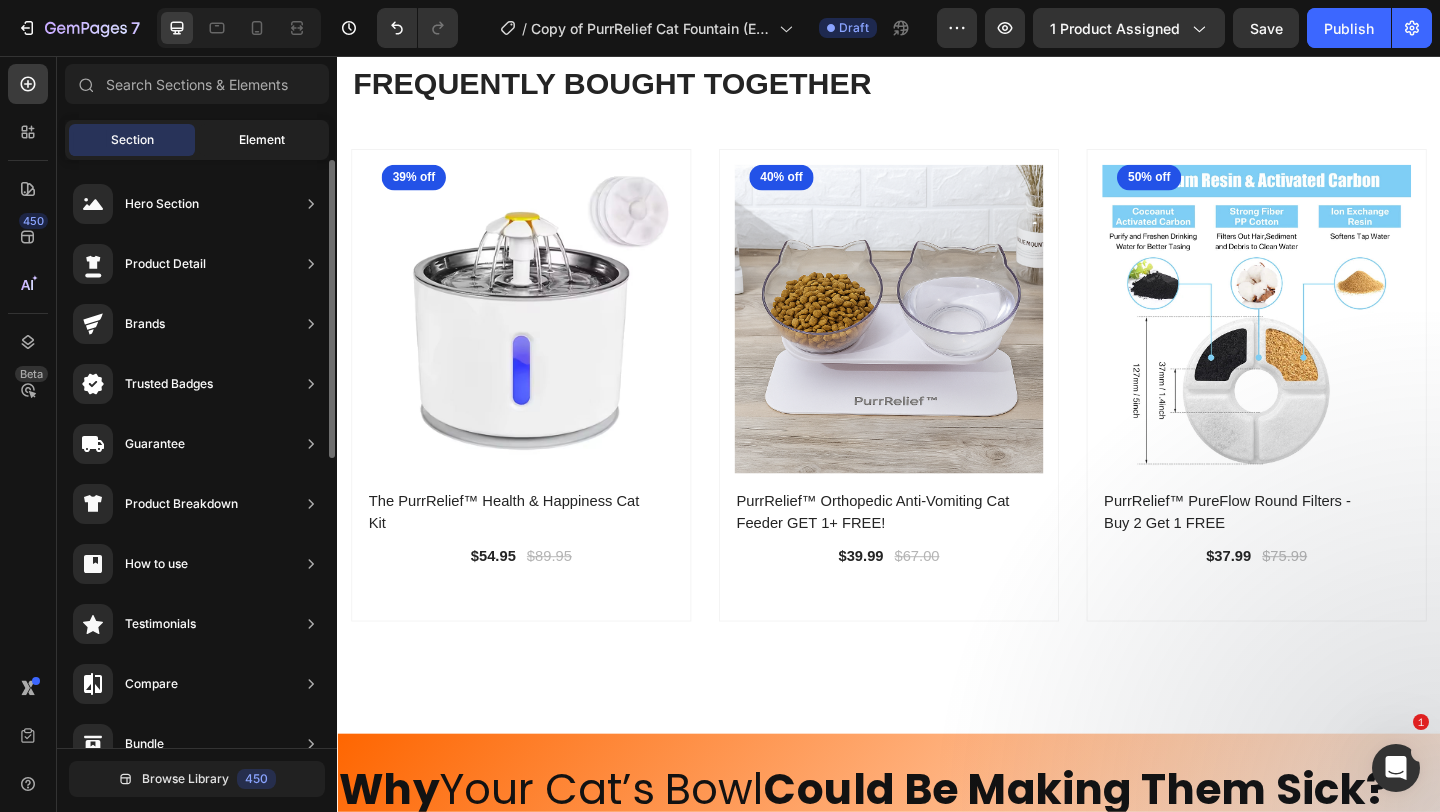 click on "Element" at bounding box center (262, 140) 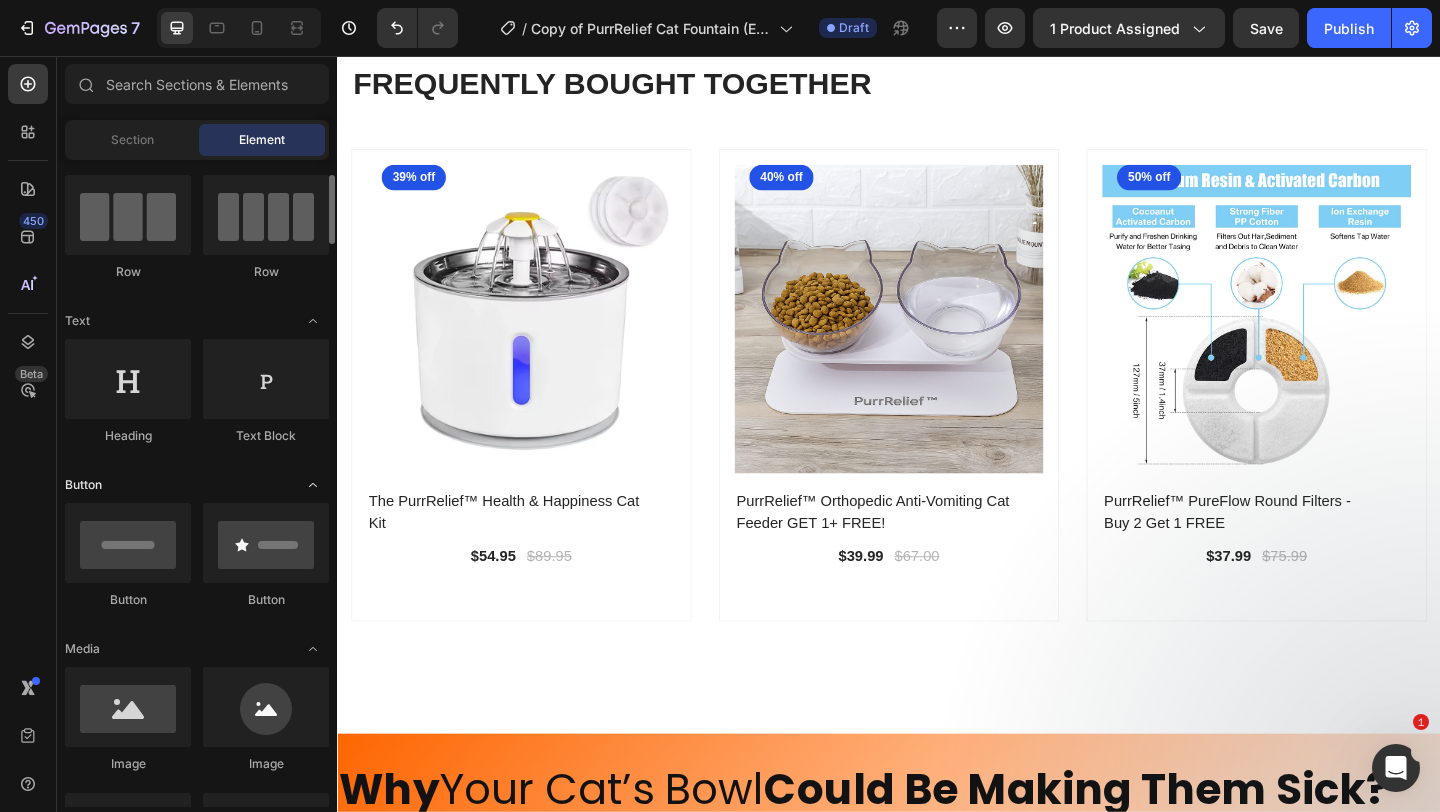 scroll, scrollTop: 156, scrollLeft: 0, axis: vertical 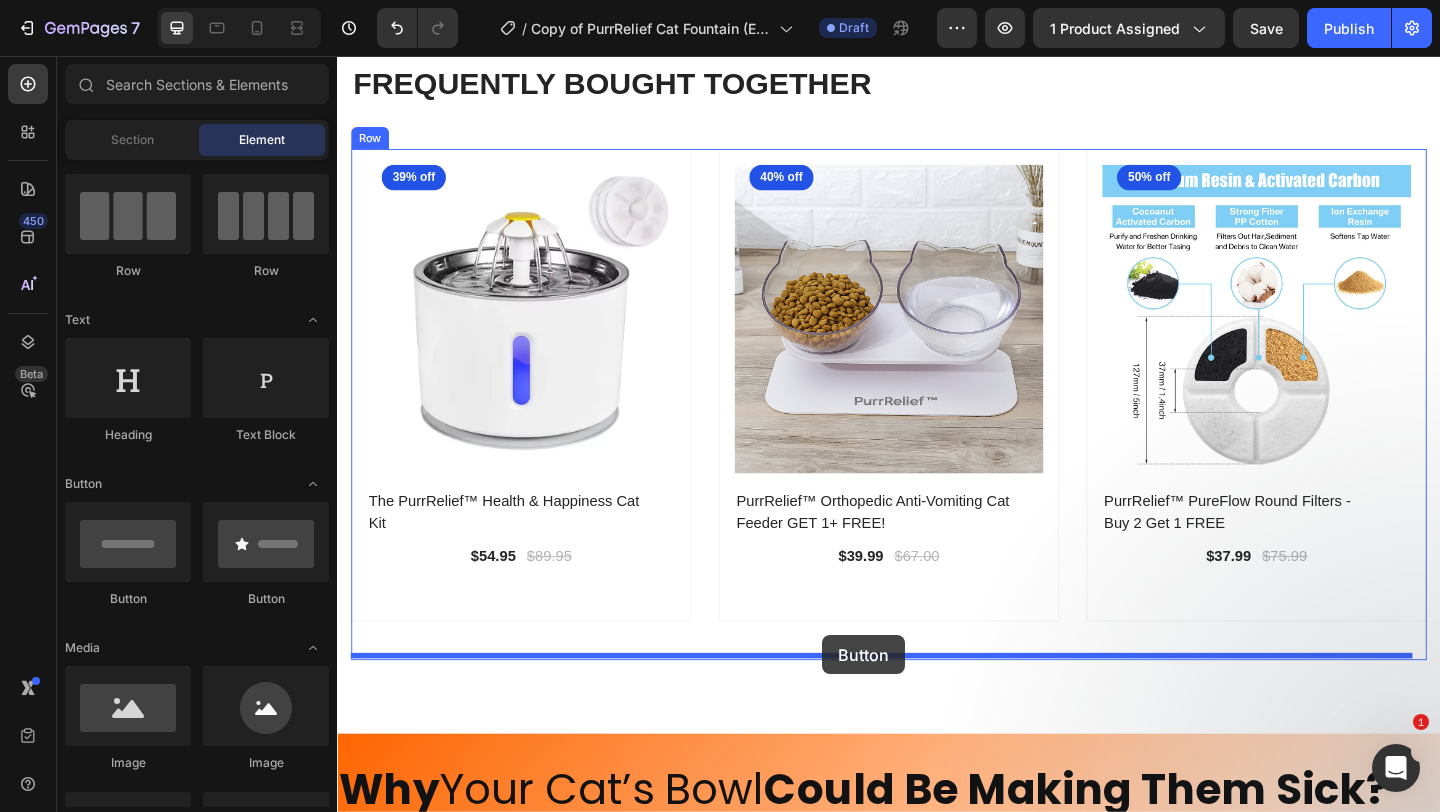 drag, startPoint x: 499, startPoint y: 608, endPoint x: 862, endPoint y: 682, distance: 370.4659 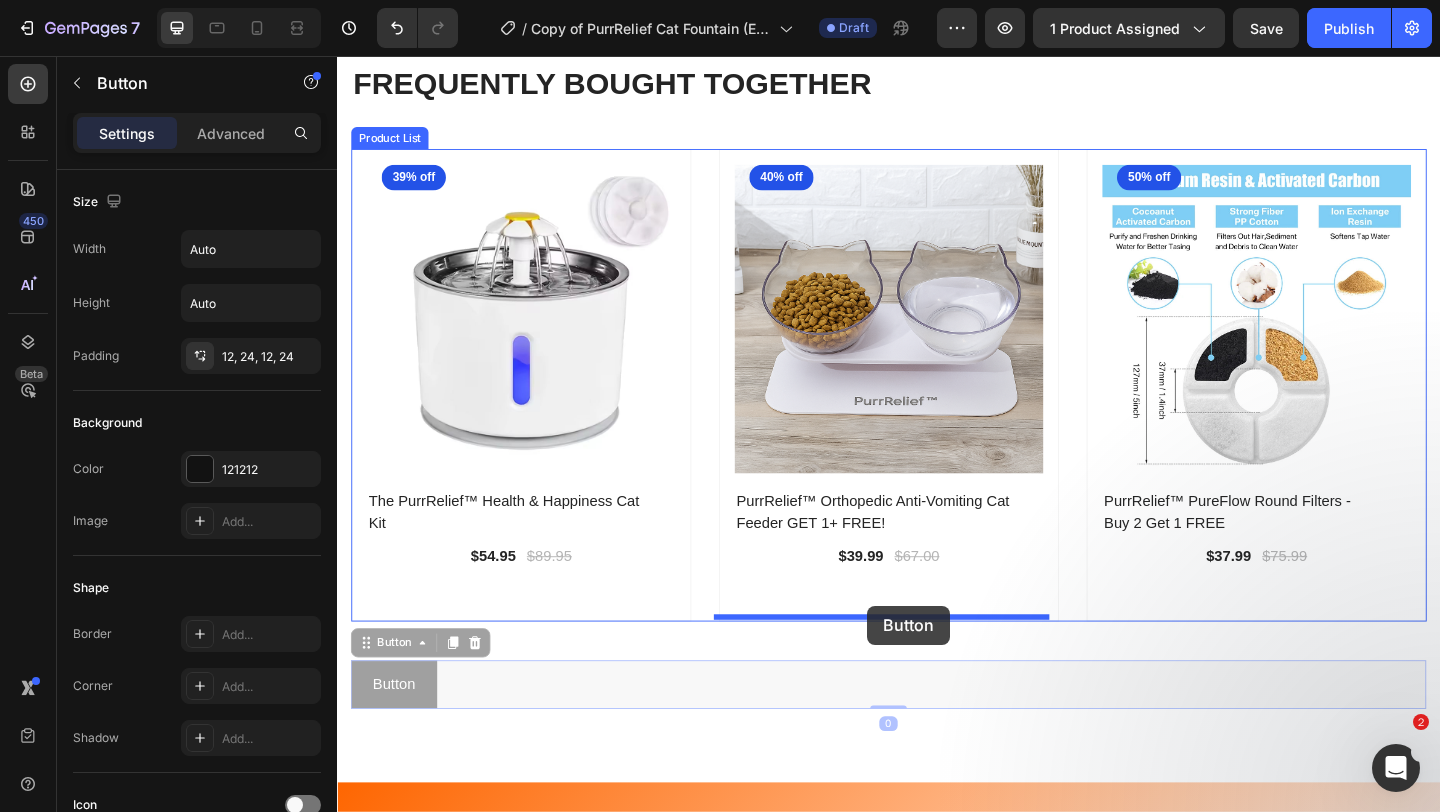 drag, startPoint x: 924, startPoint y: 729, endPoint x: 914, endPoint y: 654, distance: 75.66373 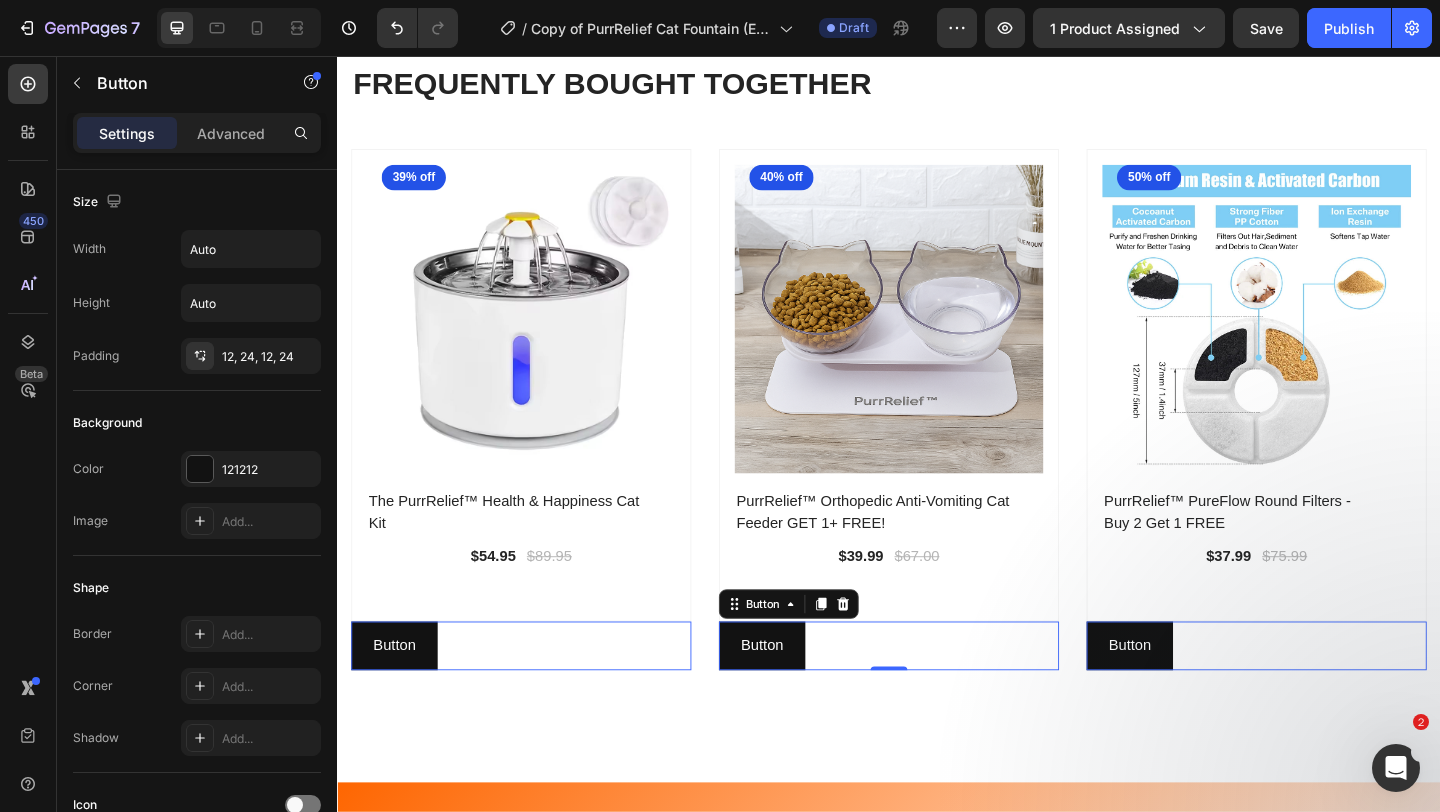 click on "Button Button   0" at bounding box center [537, 697] 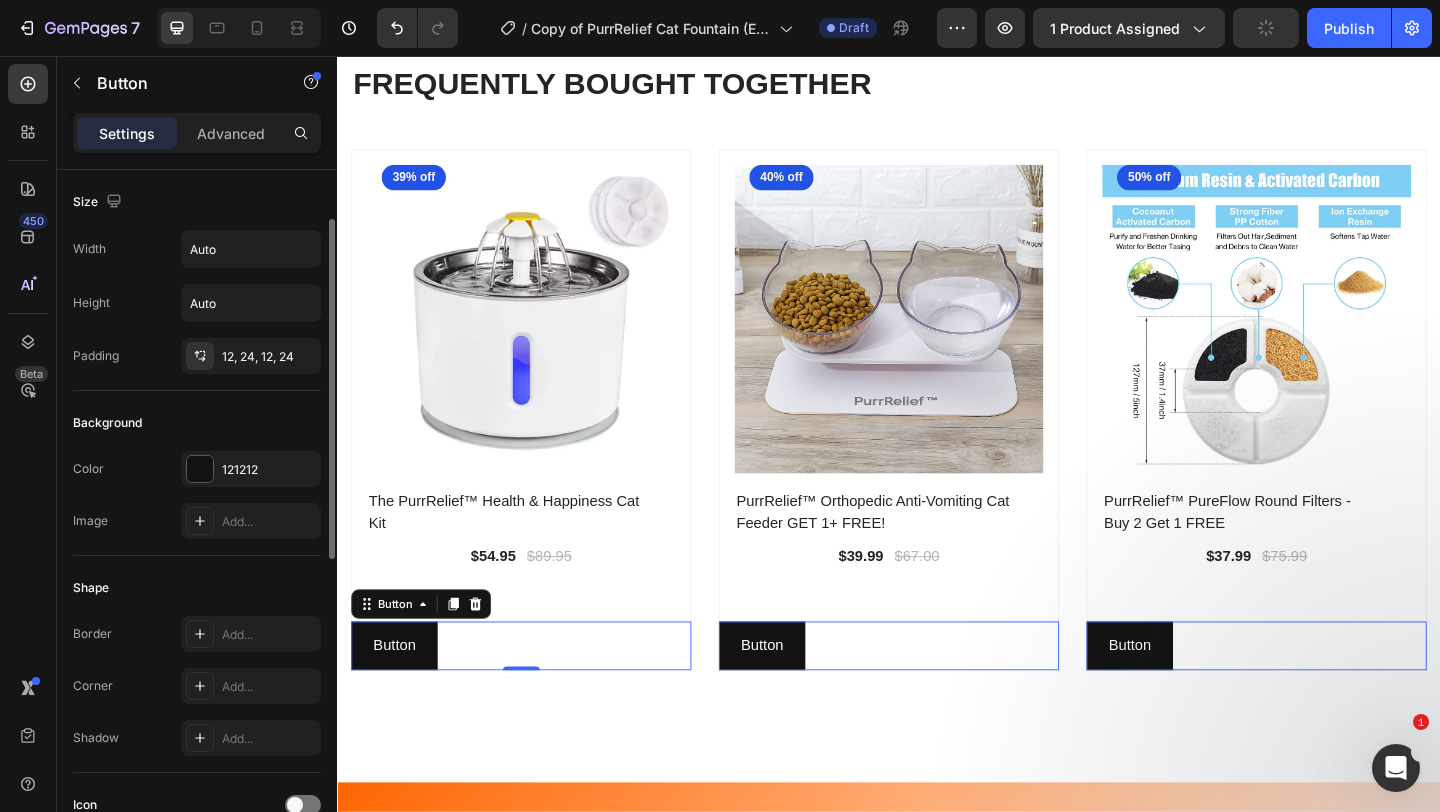 scroll, scrollTop: 41, scrollLeft: 0, axis: vertical 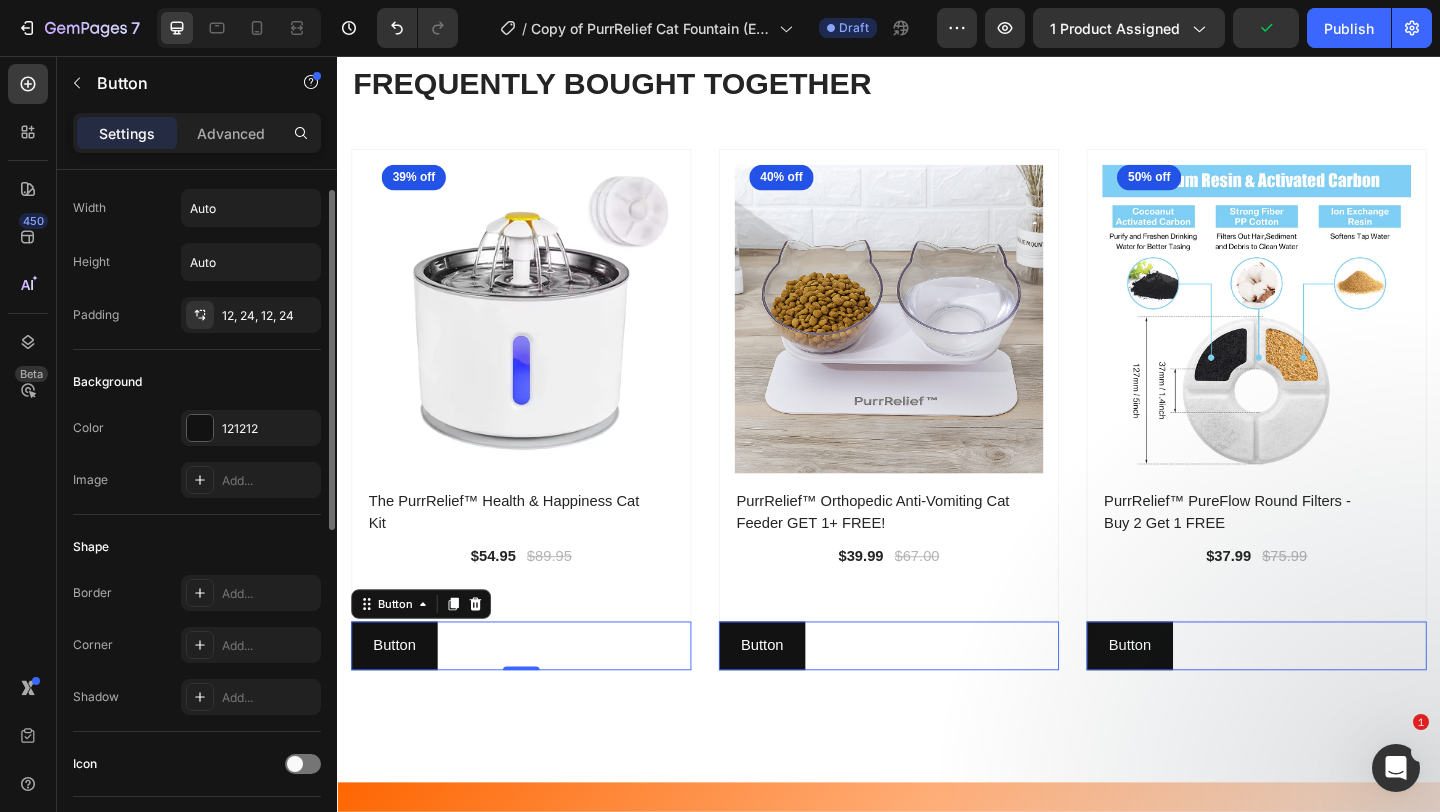 click on "Button Button   0" at bounding box center (537, 697) 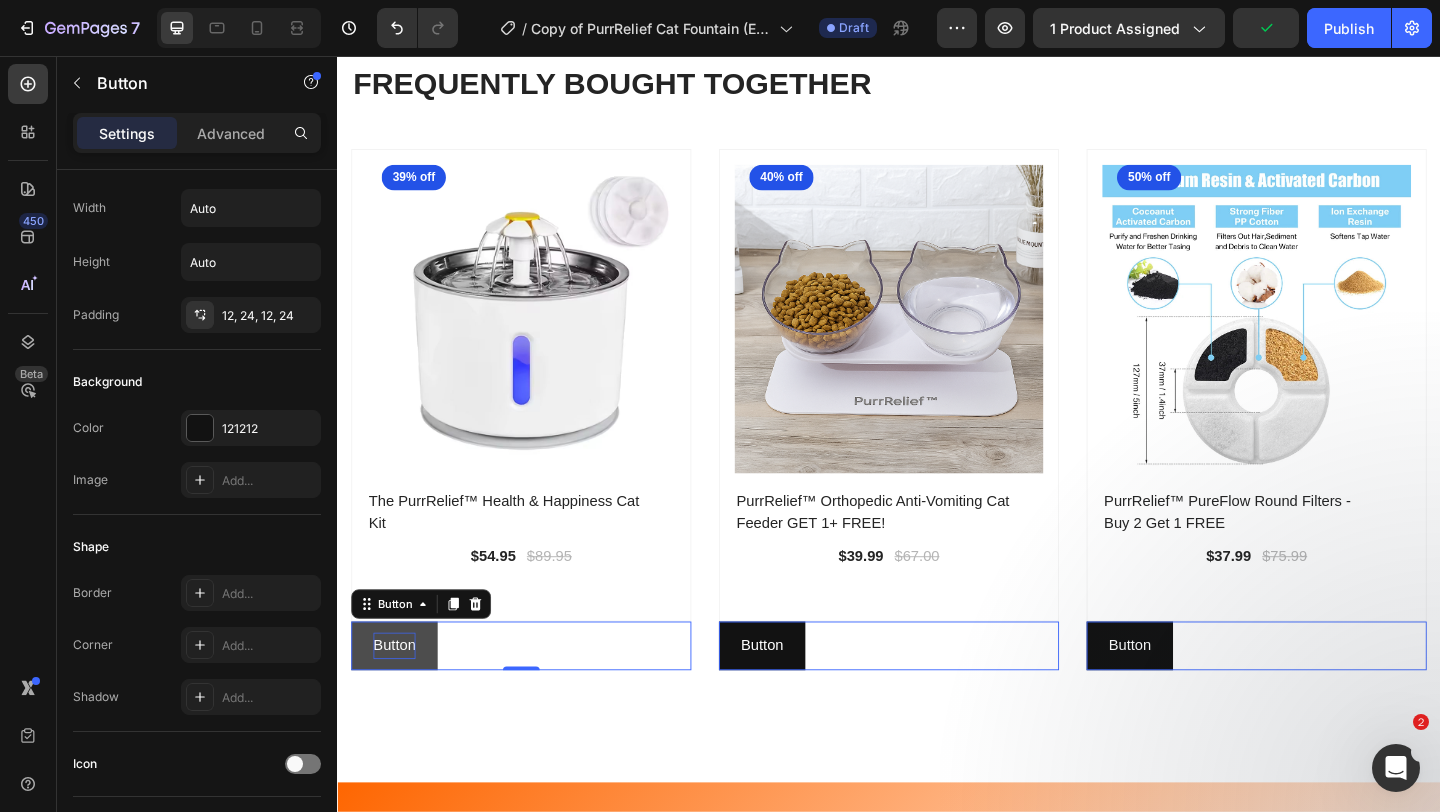 click on "Button" at bounding box center [399, 697] 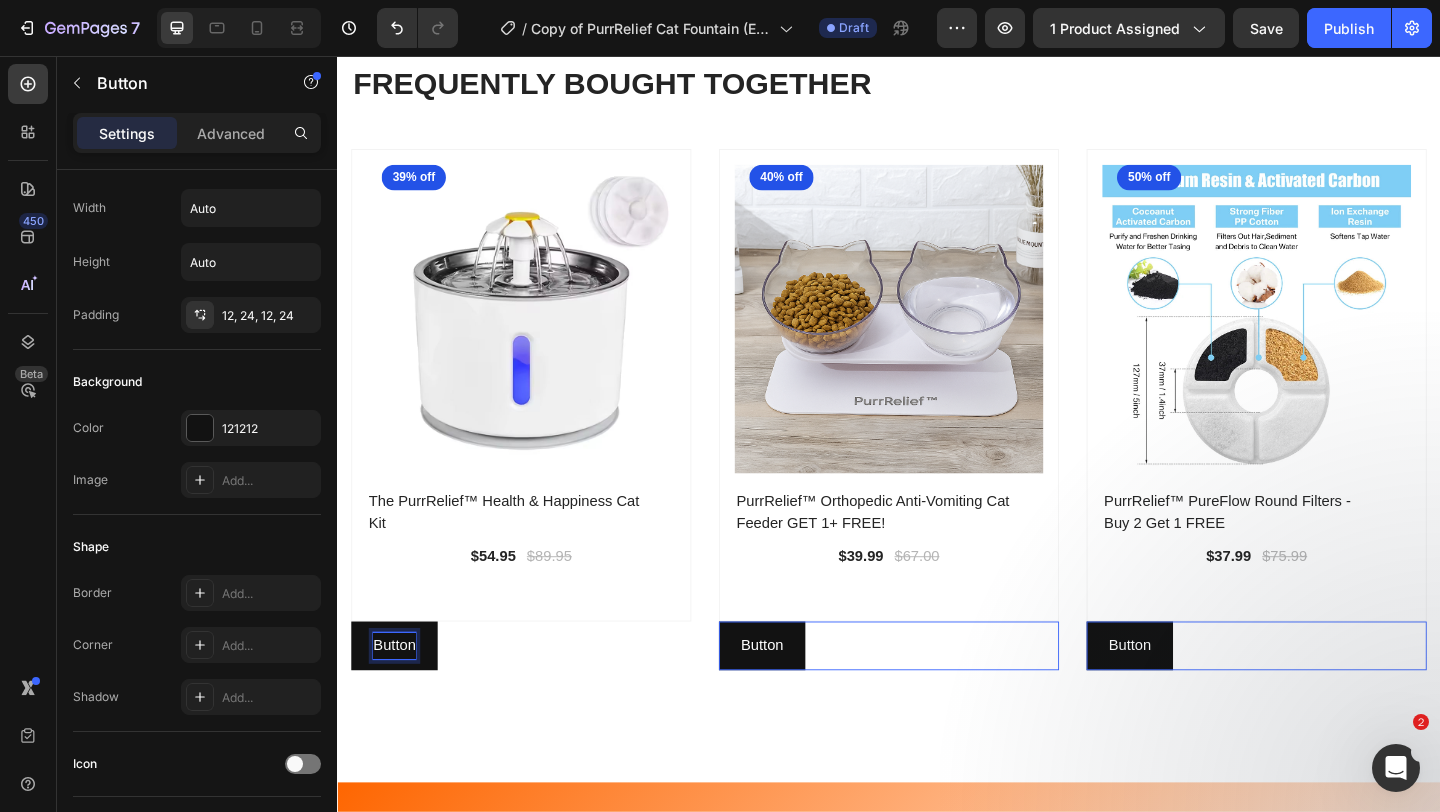 click on "Button Button   0" at bounding box center (537, 697) 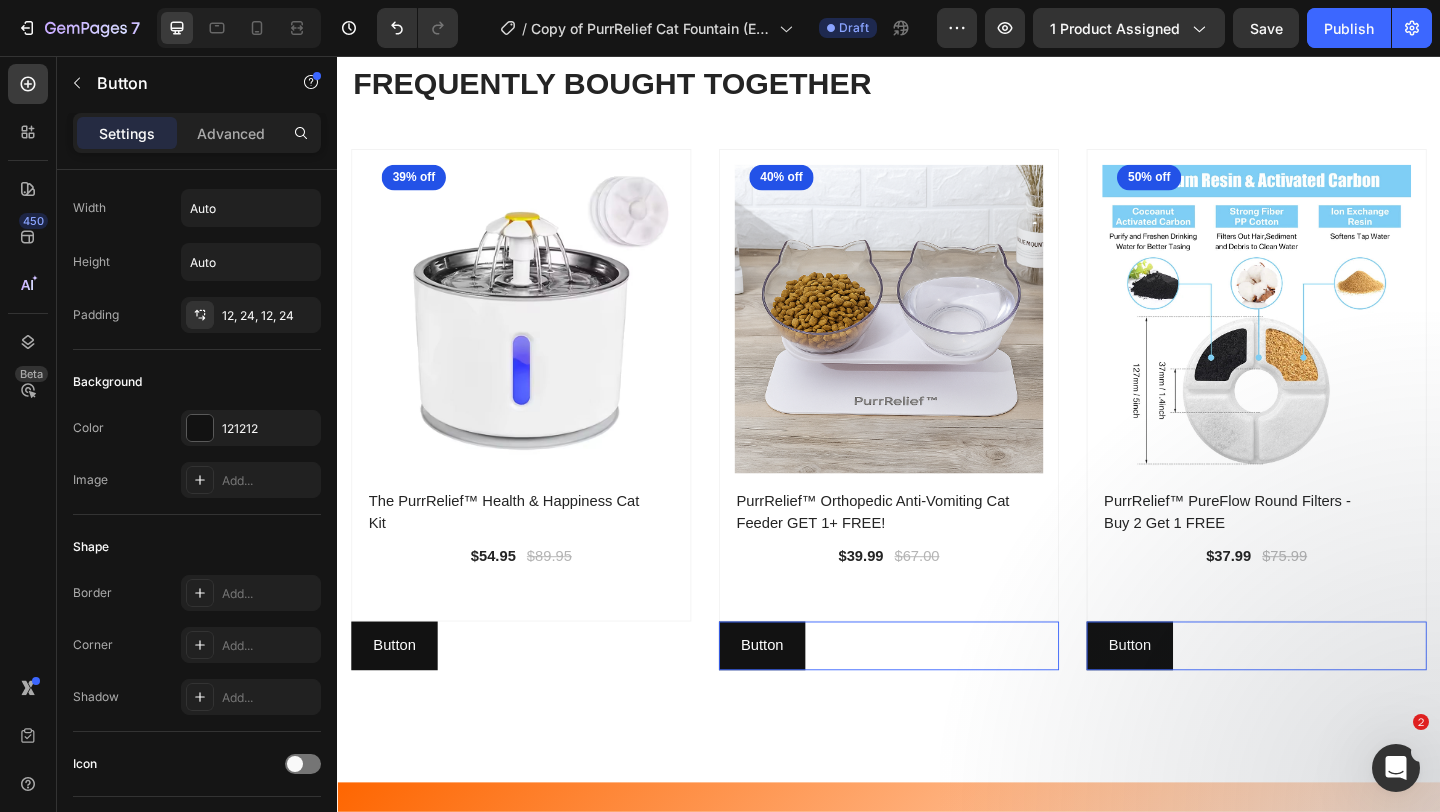 click on "Button Button   0" at bounding box center (537, 697) 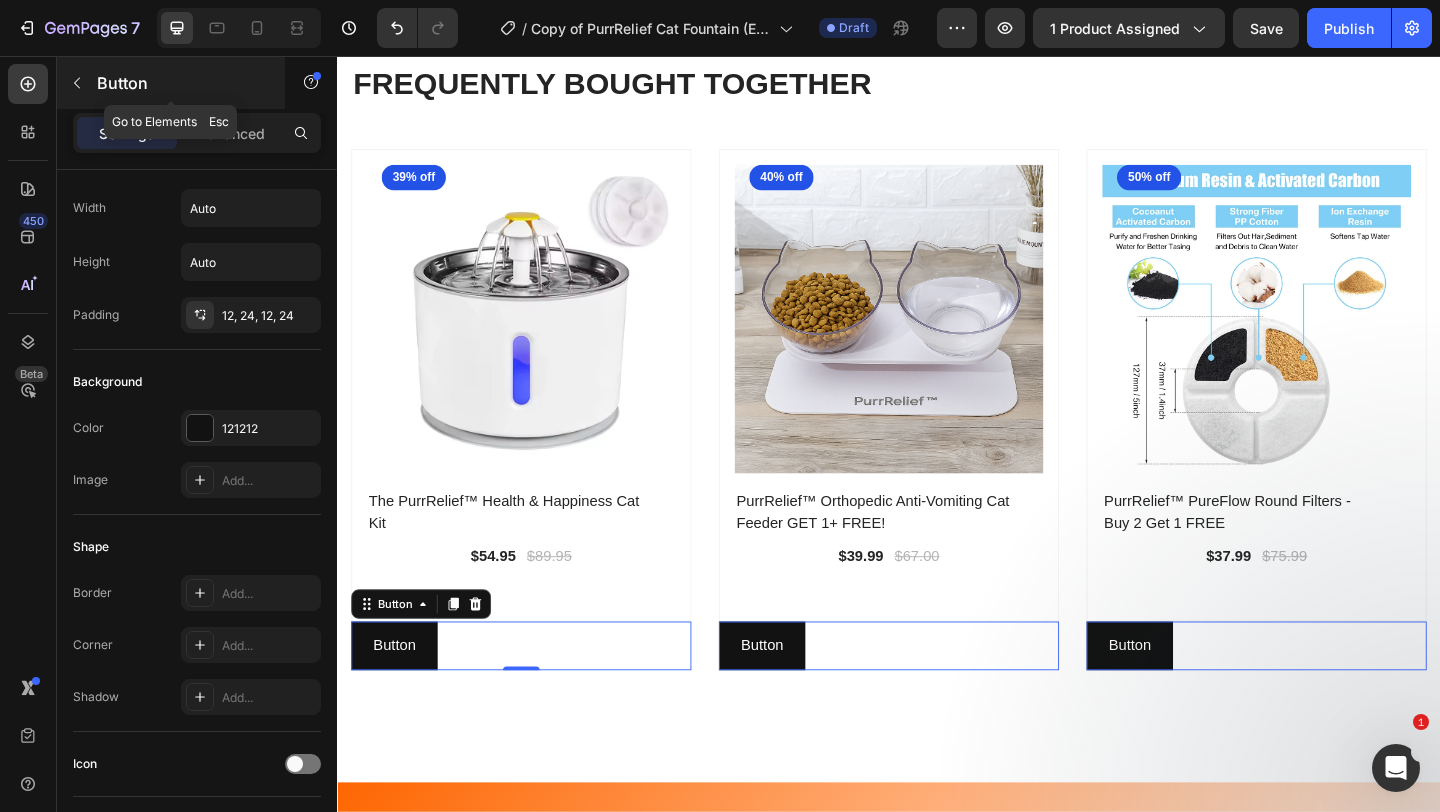 click at bounding box center (77, 83) 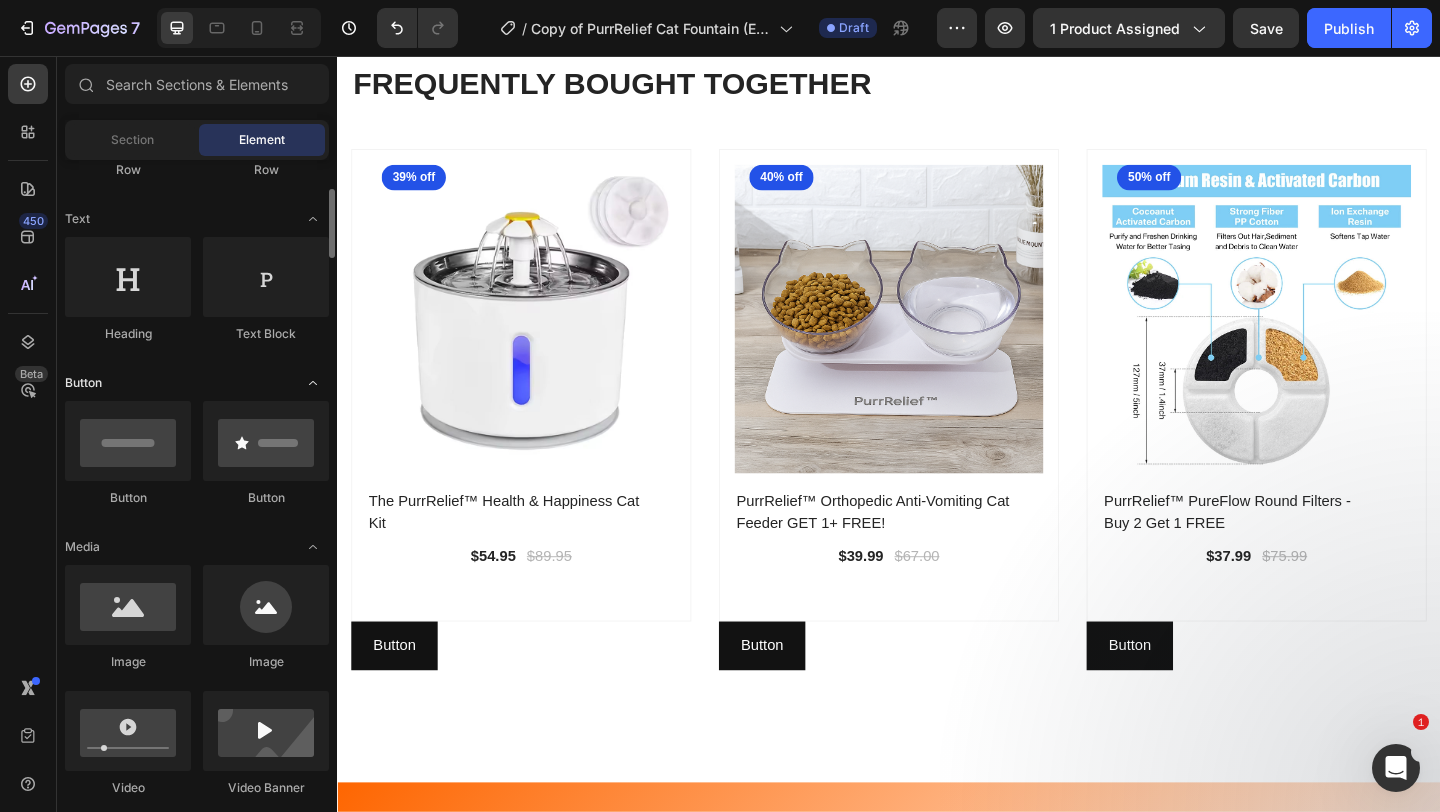 scroll, scrollTop: 260, scrollLeft: 0, axis: vertical 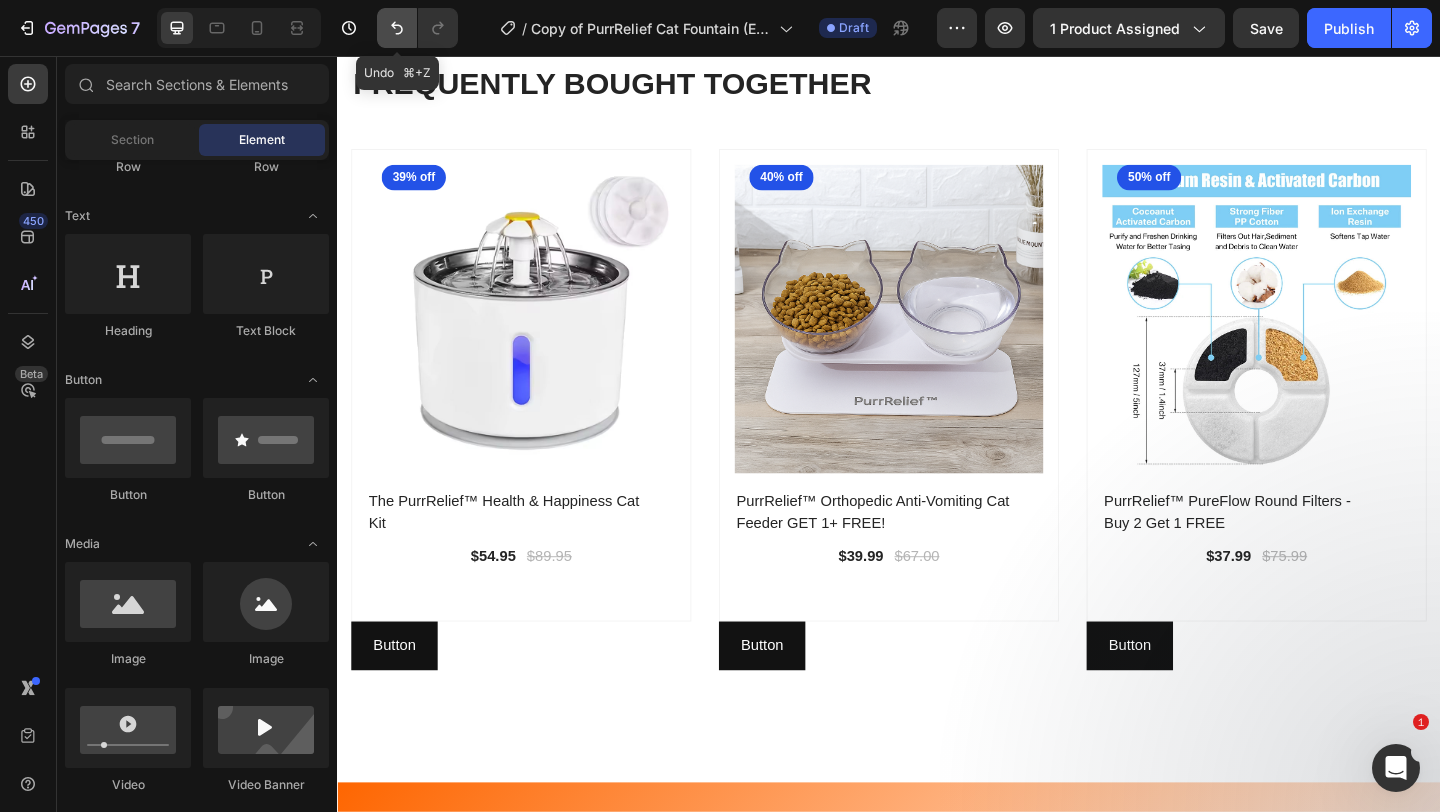 click 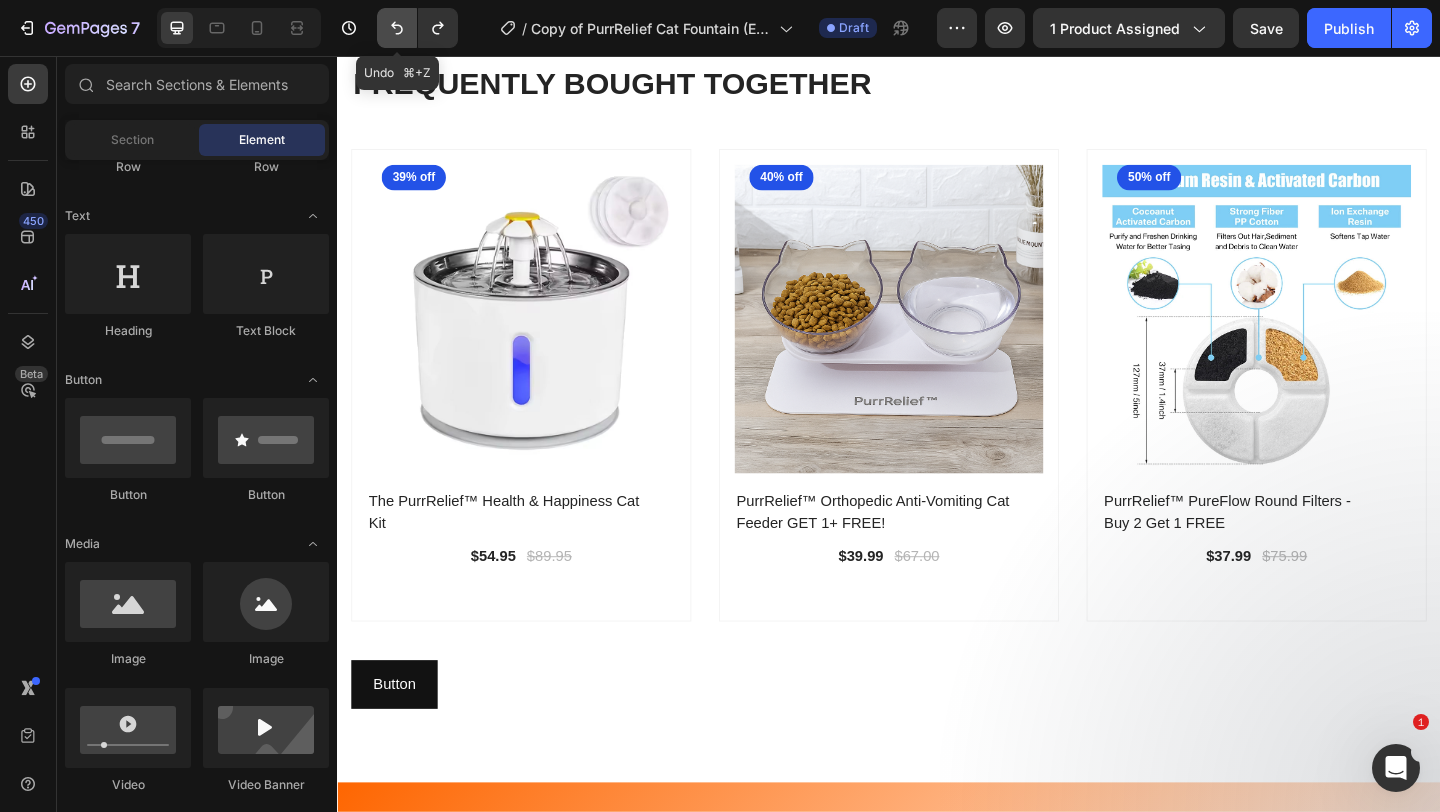 click 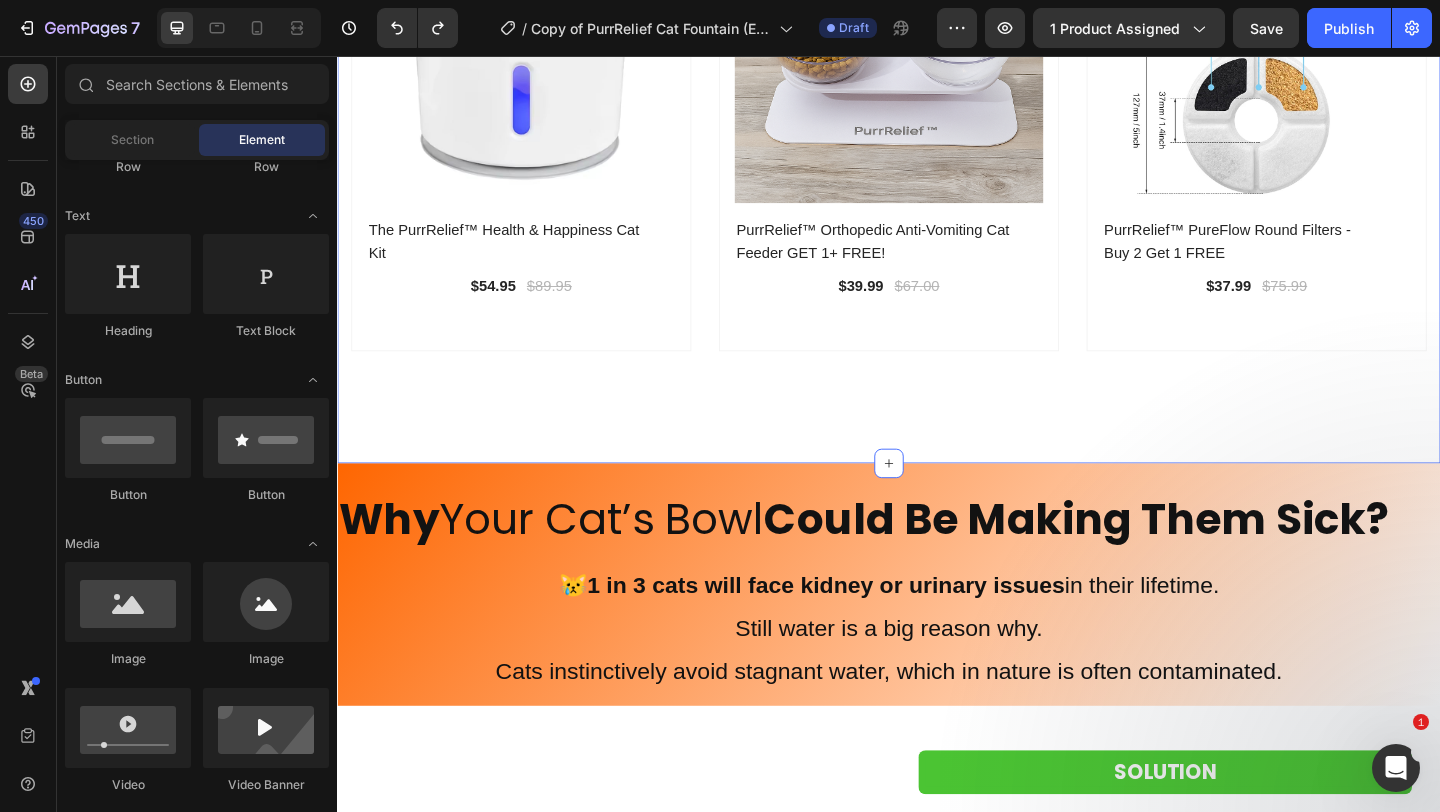 scroll, scrollTop: 2470, scrollLeft: 0, axis: vertical 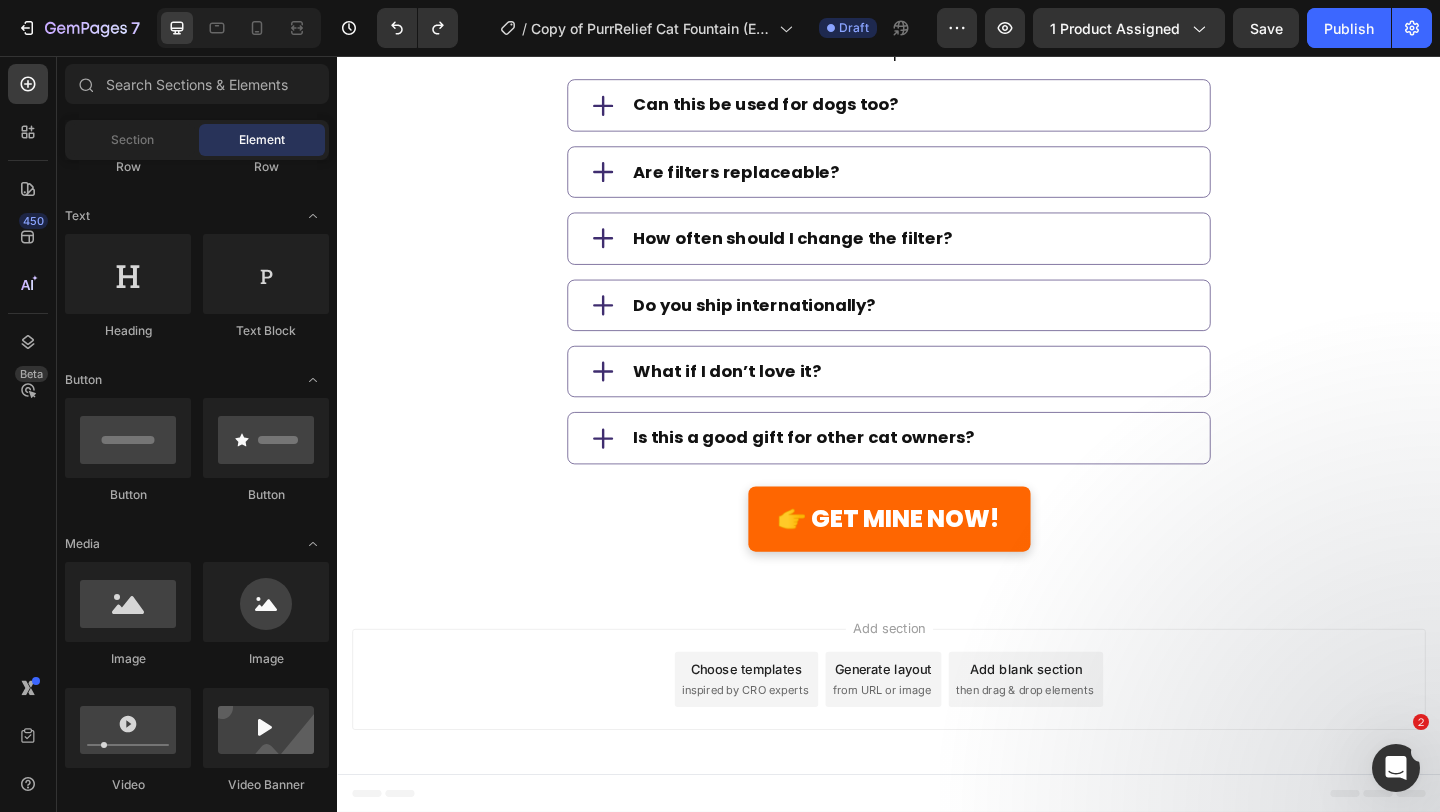 click on "Add section Choose templates inspired by CRO experts Generate layout from URL or image Add blank section then drag & drop elements" at bounding box center (937, 734) 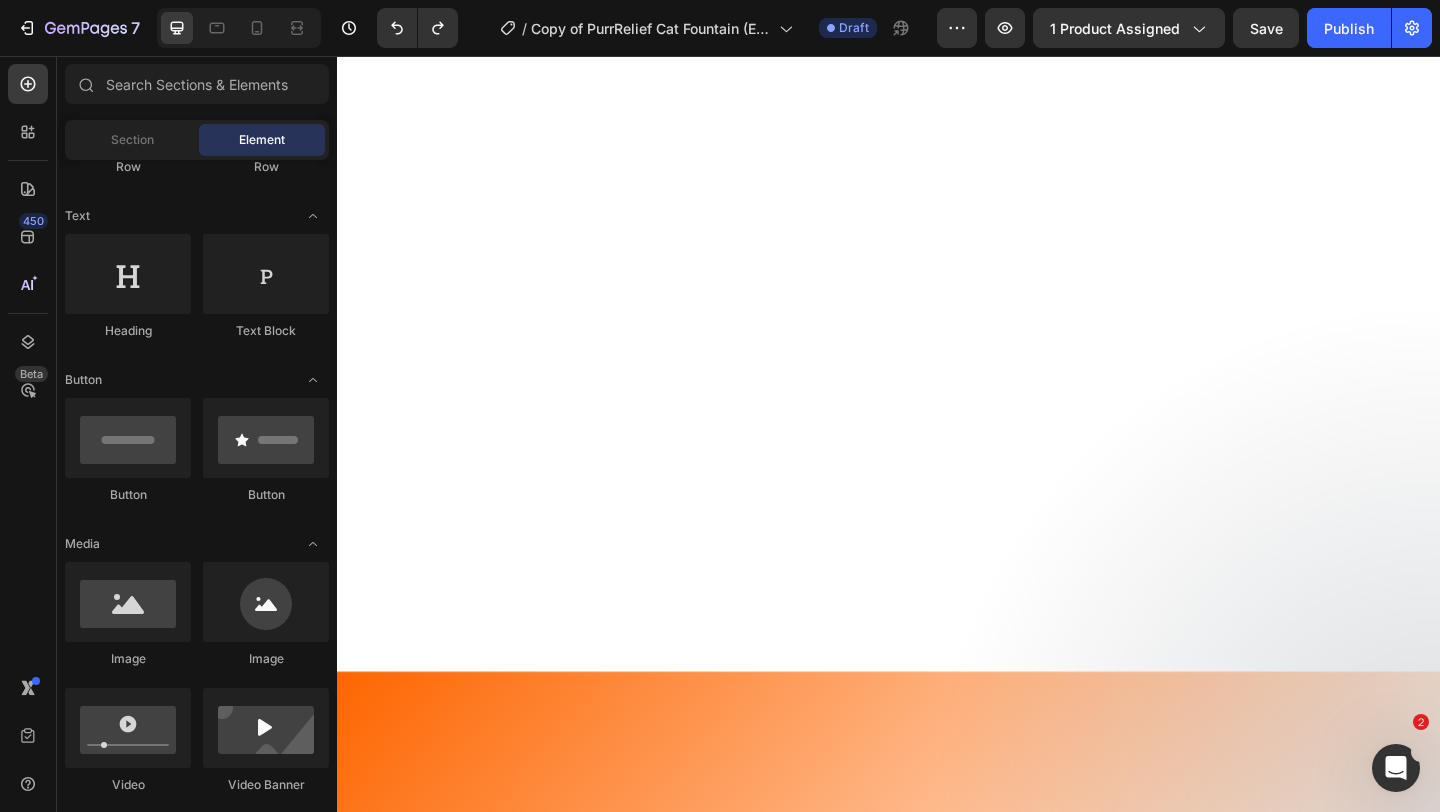 scroll, scrollTop: 0, scrollLeft: 0, axis: both 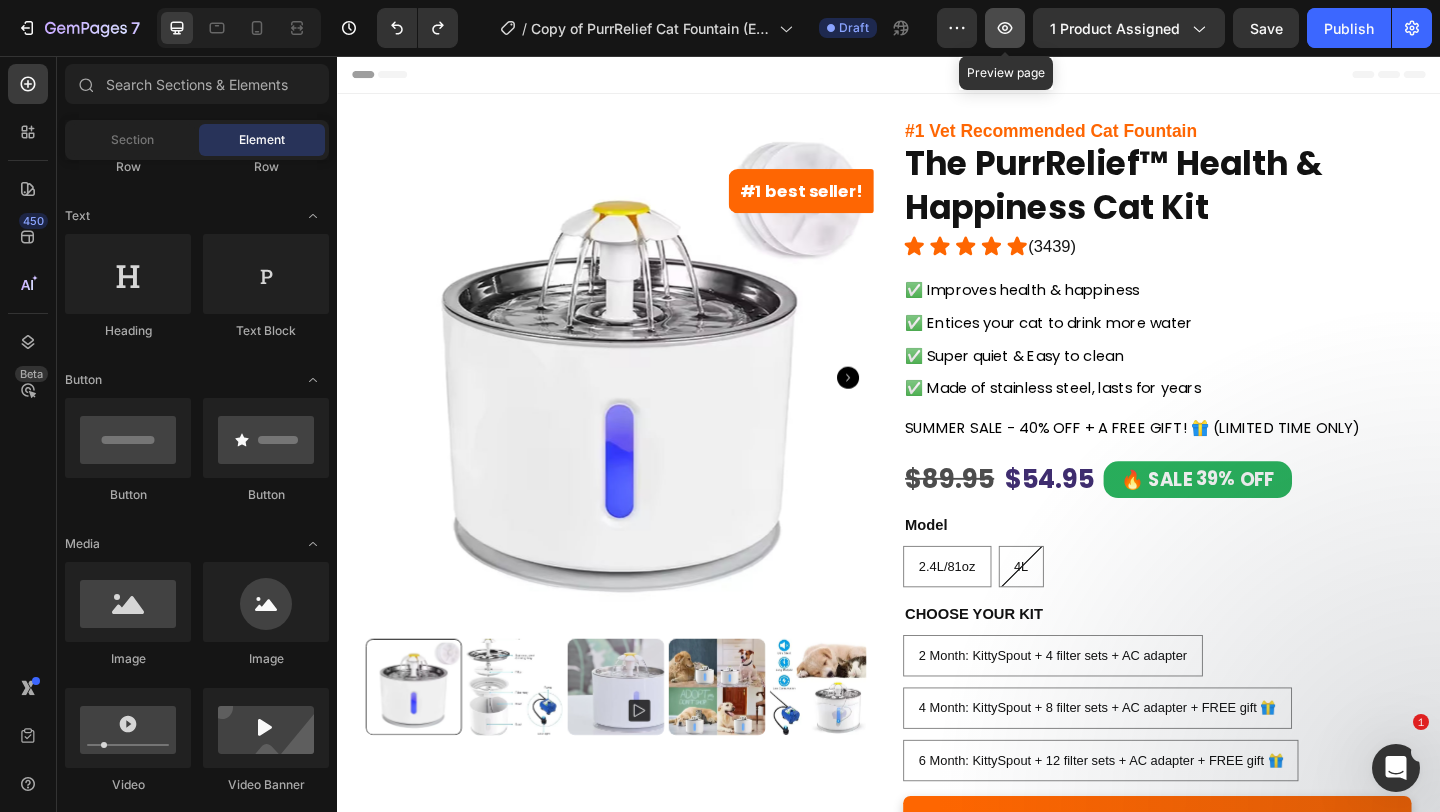 click 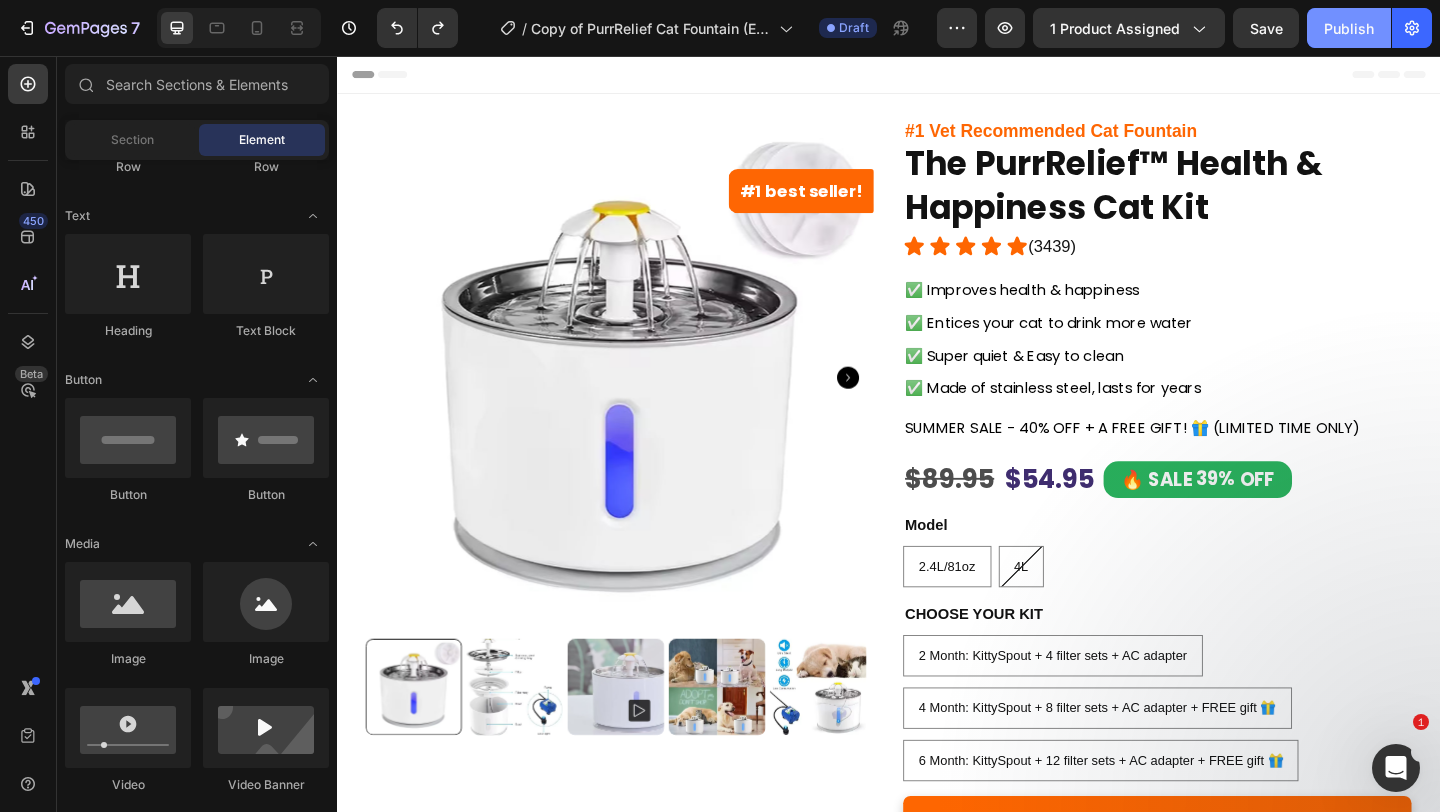 click on "Publish" at bounding box center (1349, 28) 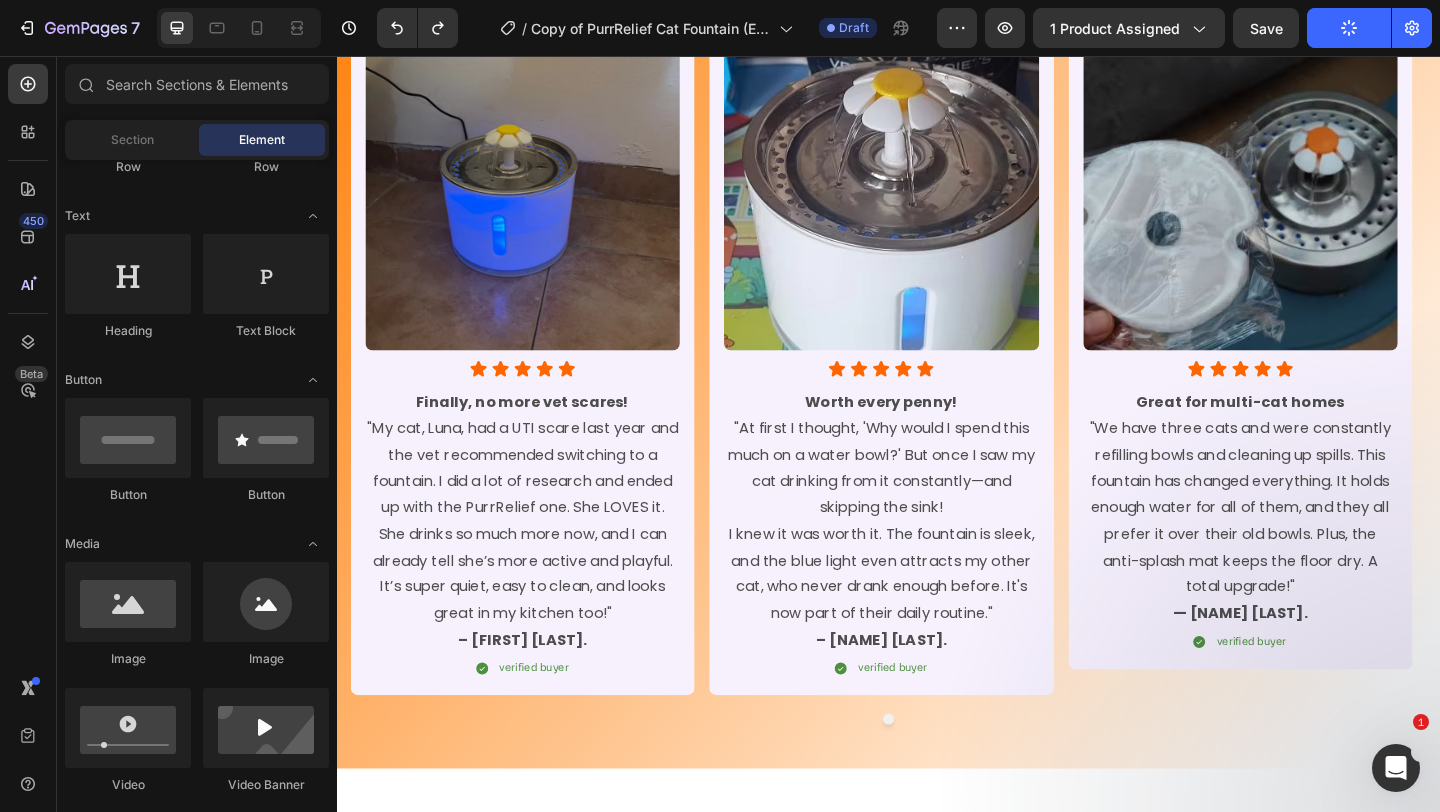 scroll, scrollTop: 1134, scrollLeft: 0, axis: vertical 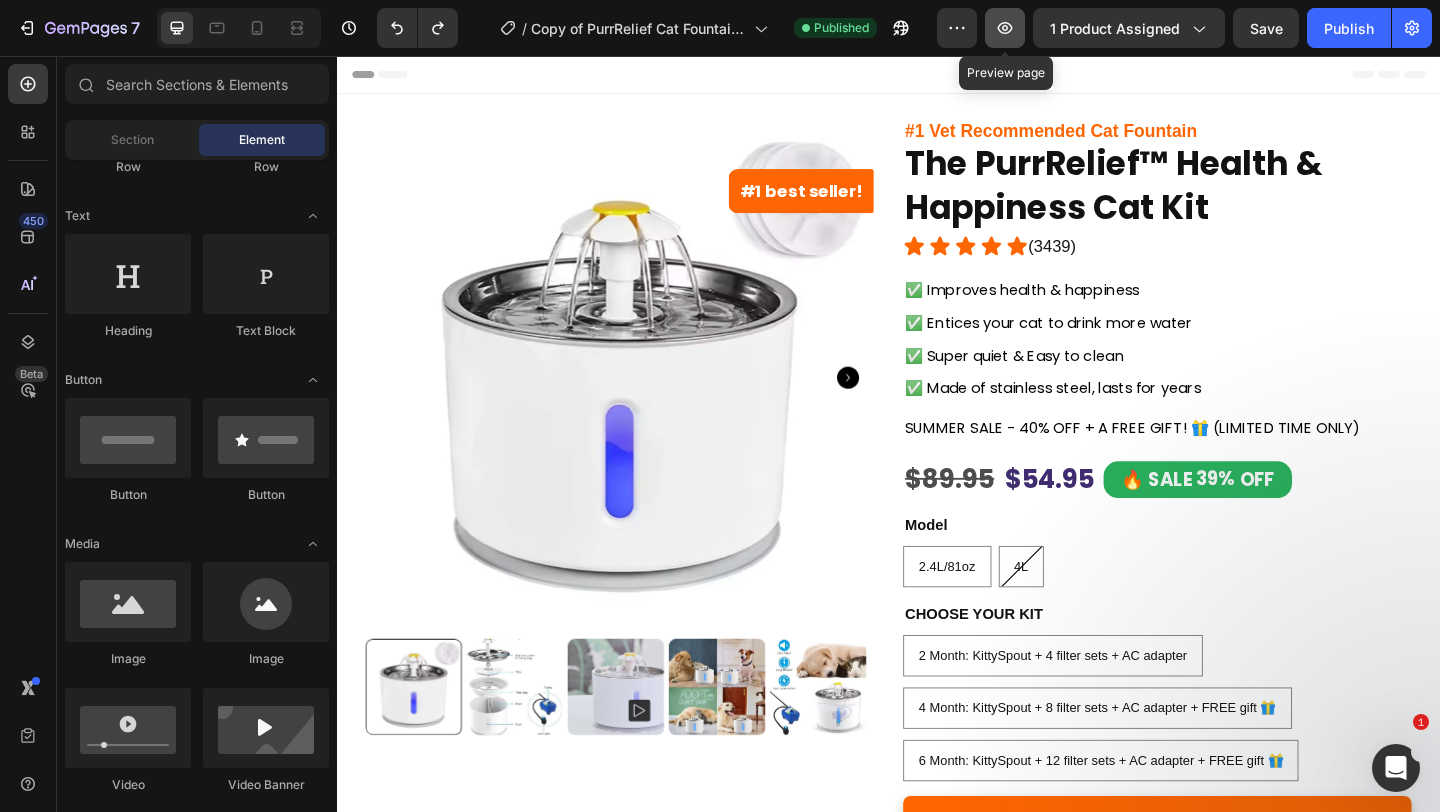 click 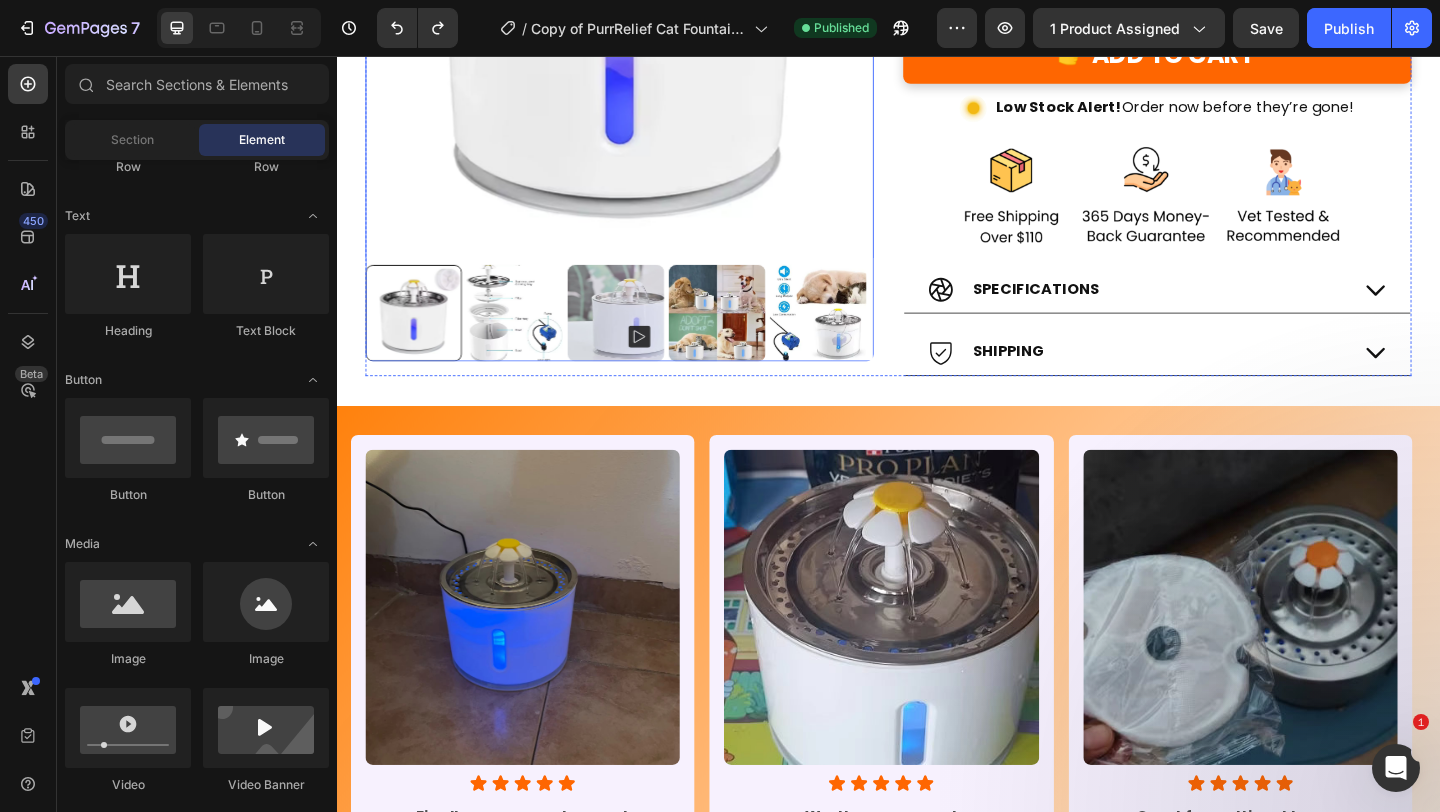 scroll, scrollTop: 1197, scrollLeft: 0, axis: vertical 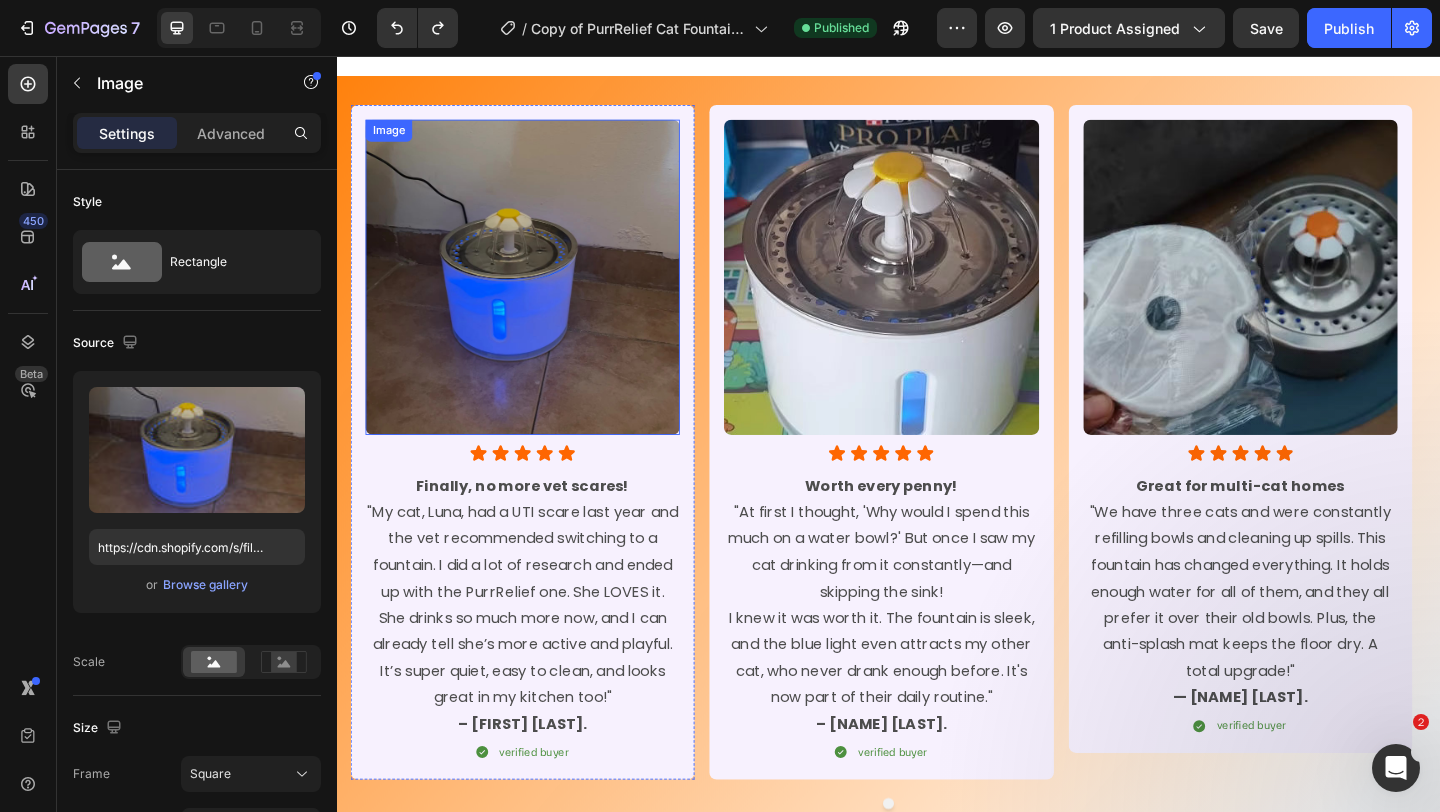 click at bounding box center (539, 296) 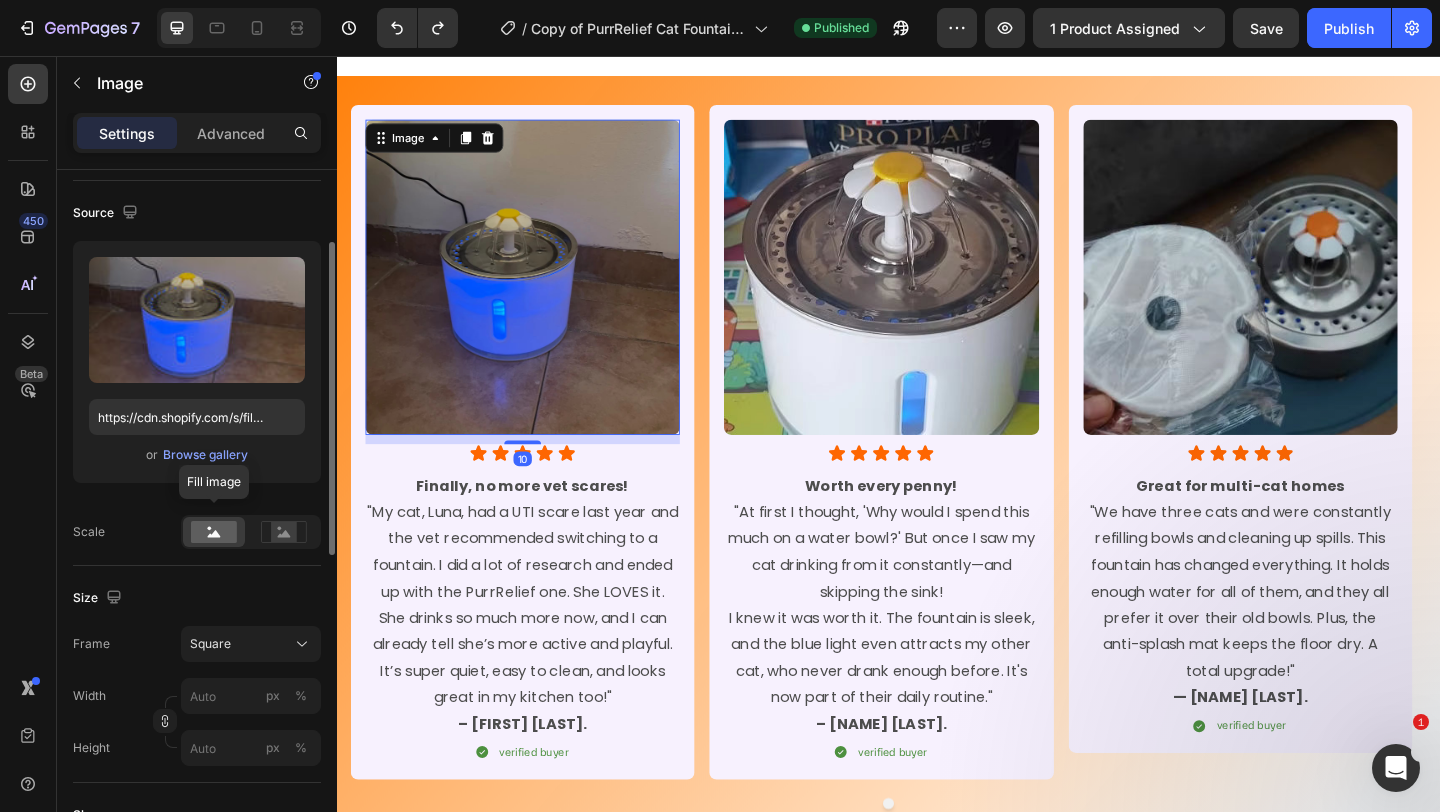 scroll, scrollTop: 142, scrollLeft: 0, axis: vertical 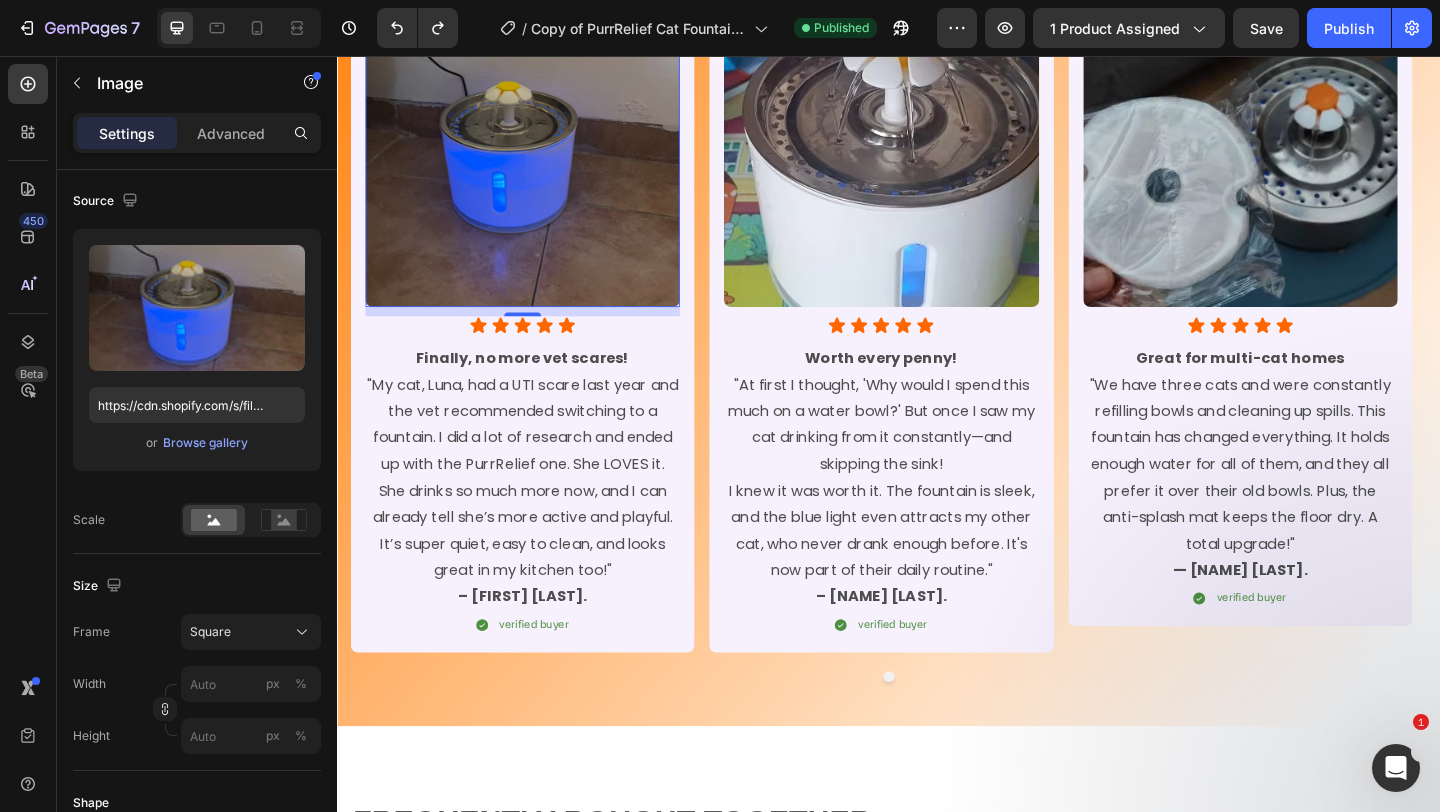 click at bounding box center [539, 158] 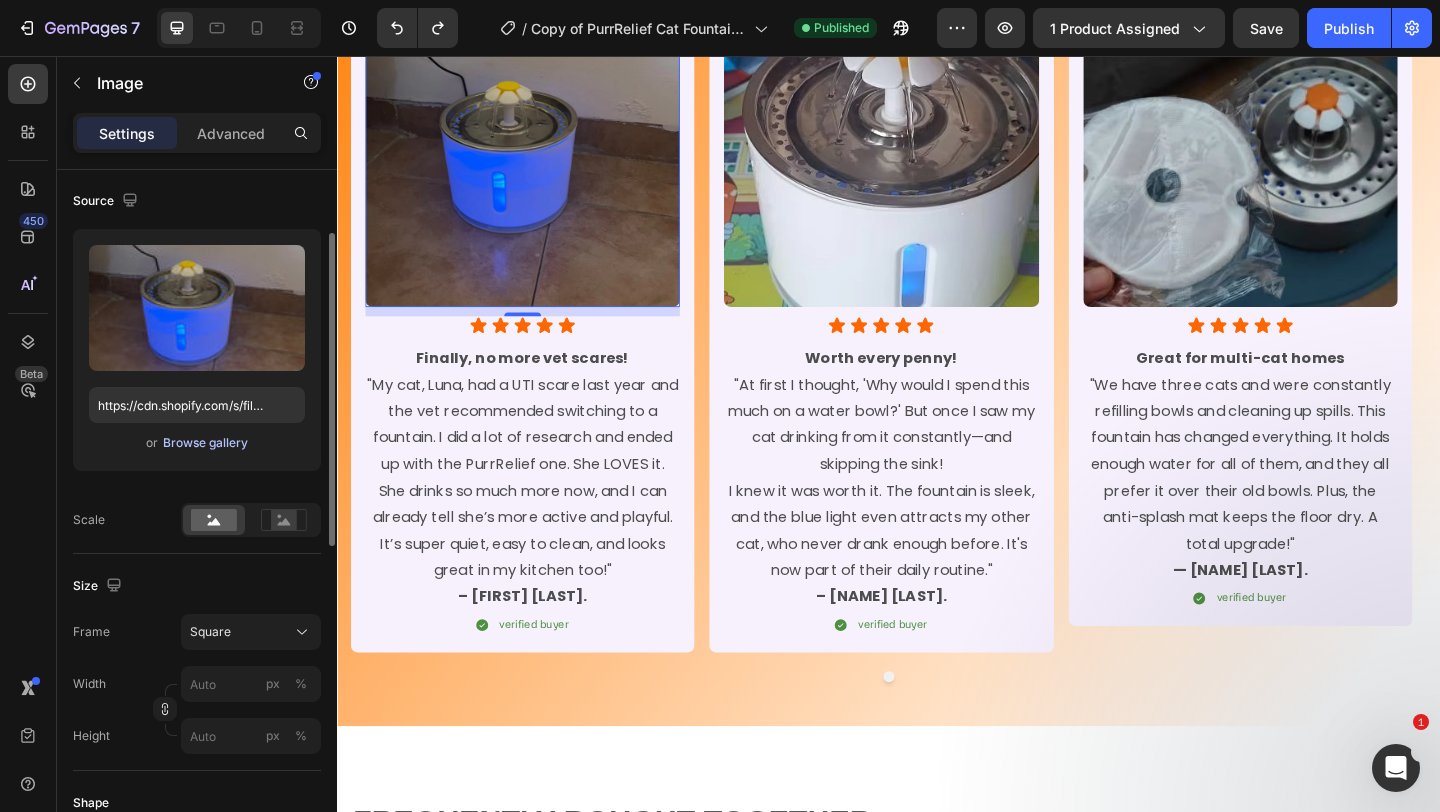 click on "Browse gallery" at bounding box center (205, 443) 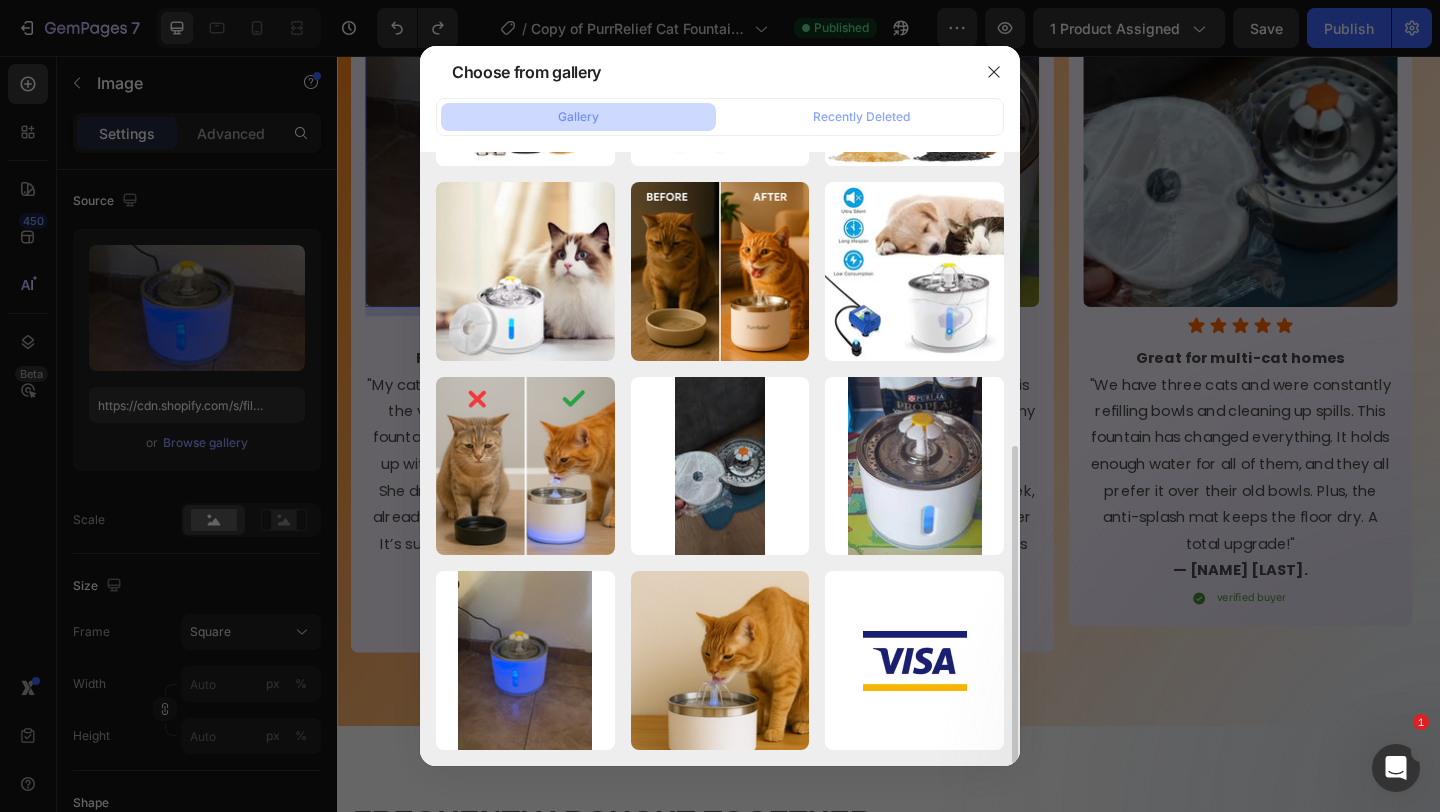 scroll, scrollTop: 569, scrollLeft: 0, axis: vertical 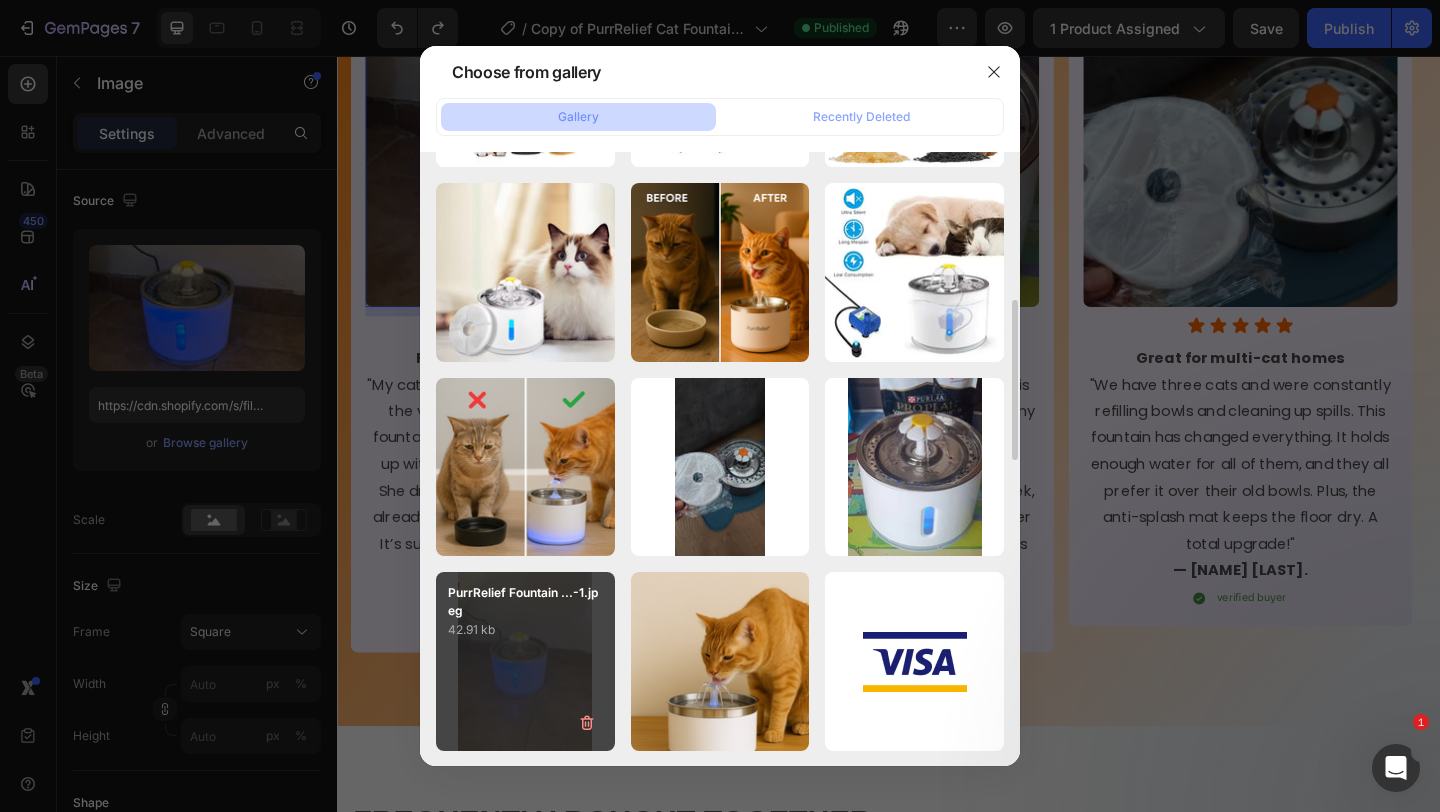 click on "PurrRelief Fountain ...-1.jpeg 42.91 kb" at bounding box center [525, 661] 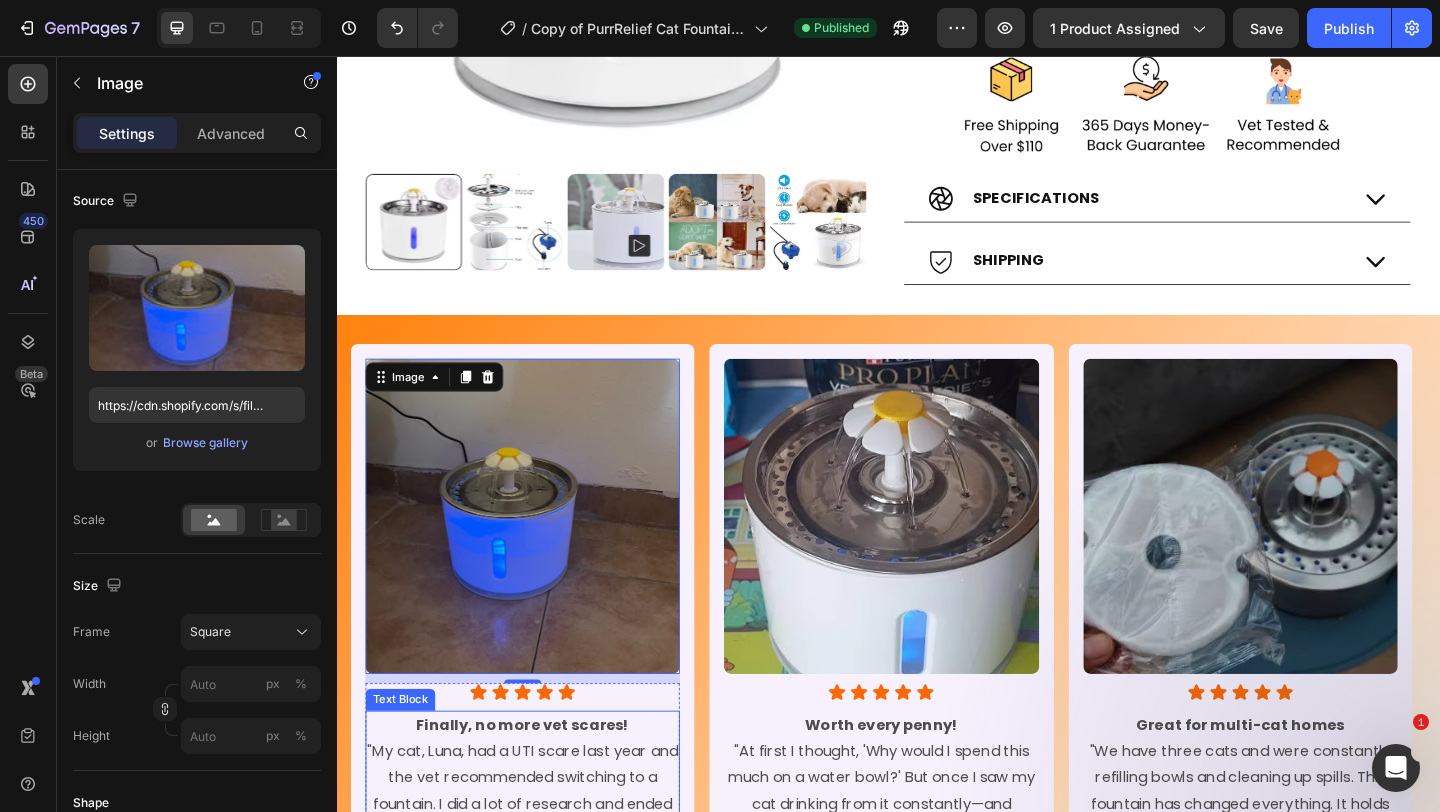 scroll, scrollTop: 938, scrollLeft: 0, axis: vertical 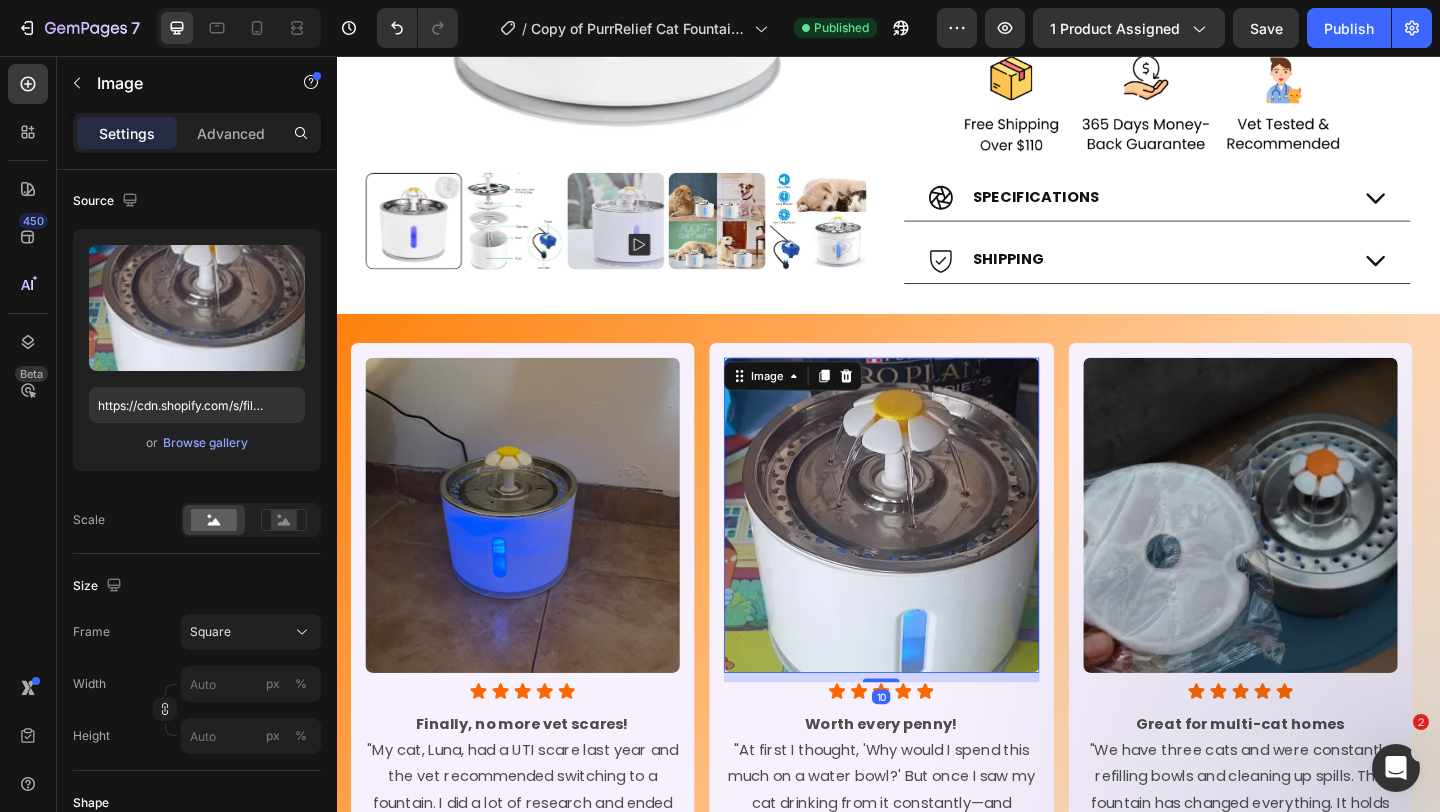 click at bounding box center (929, 555) 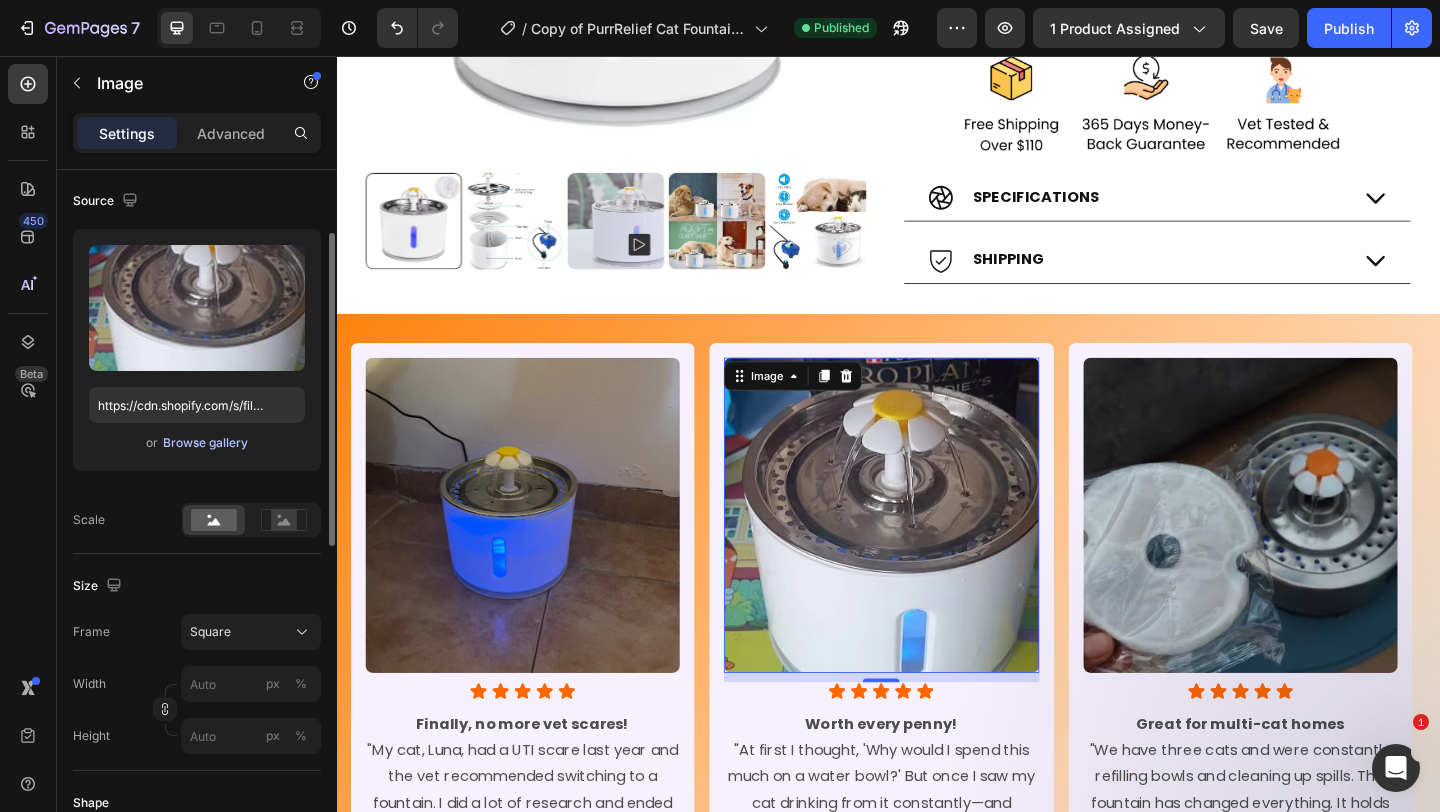 click on "Browse gallery" at bounding box center (205, 443) 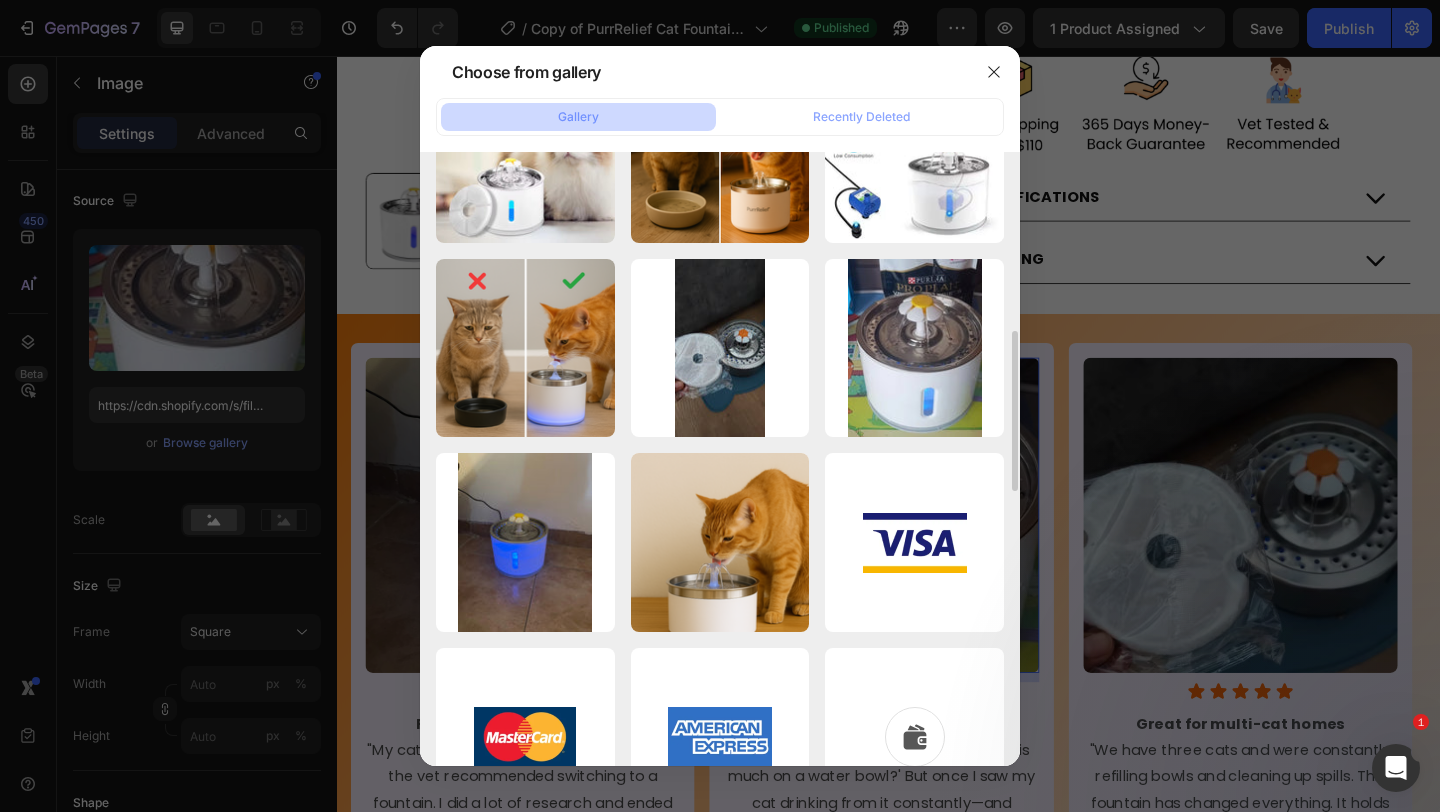 scroll, scrollTop: 741, scrollLeft: 0, axis: vertical 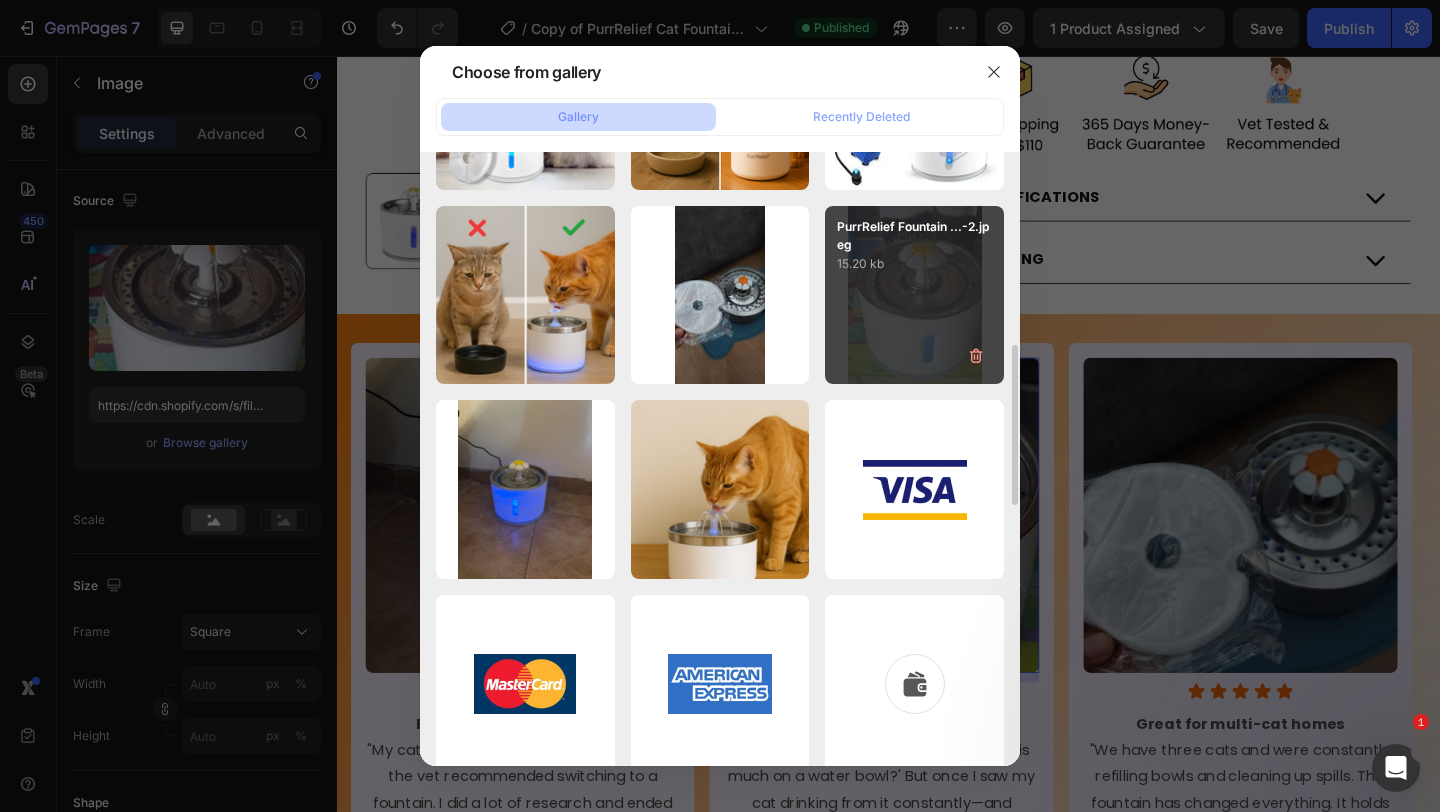 click on "PurrRelief Fountain ...-2.jpeg 15.20 kb" at bounding box center (914, 295) 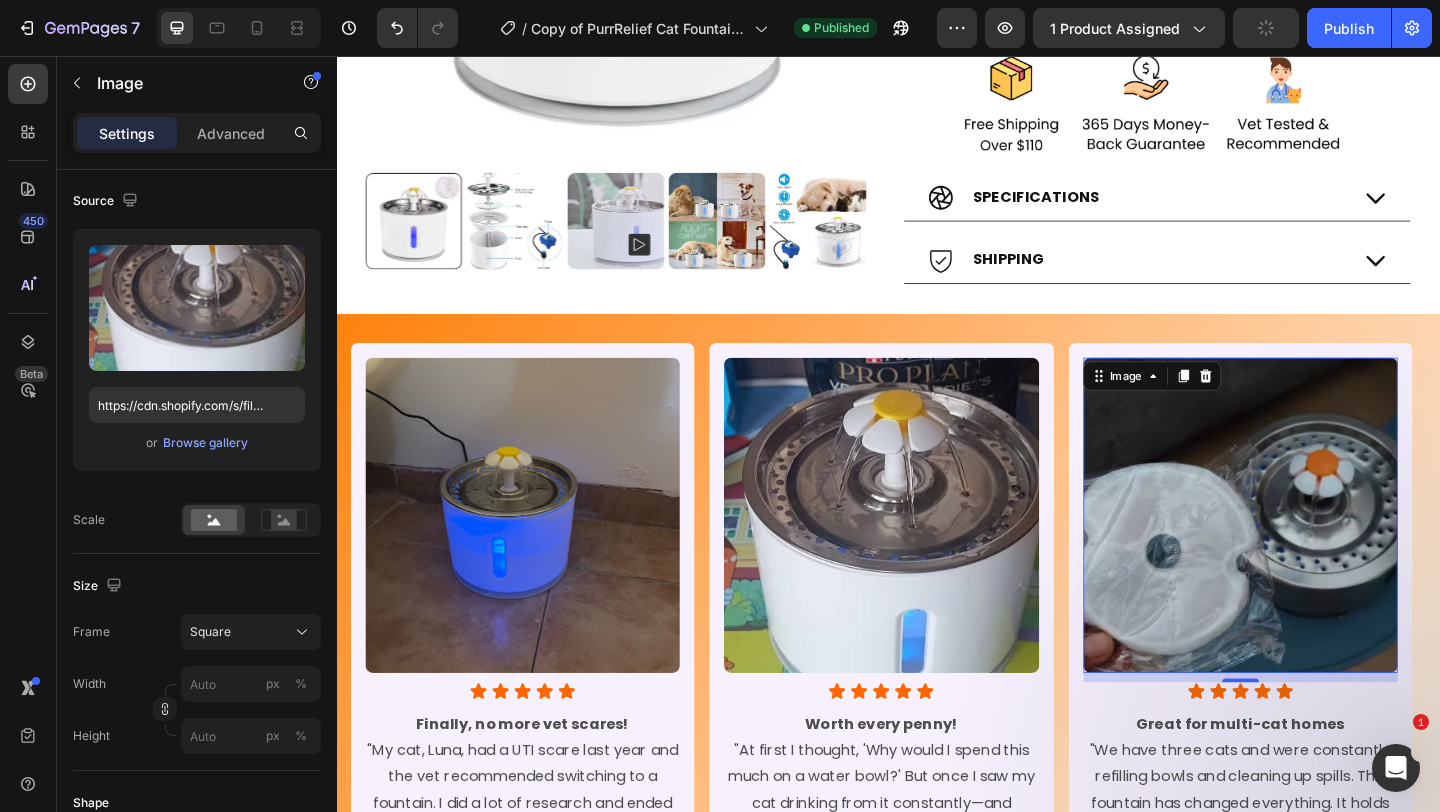 click at bounding box center [1320, 555] 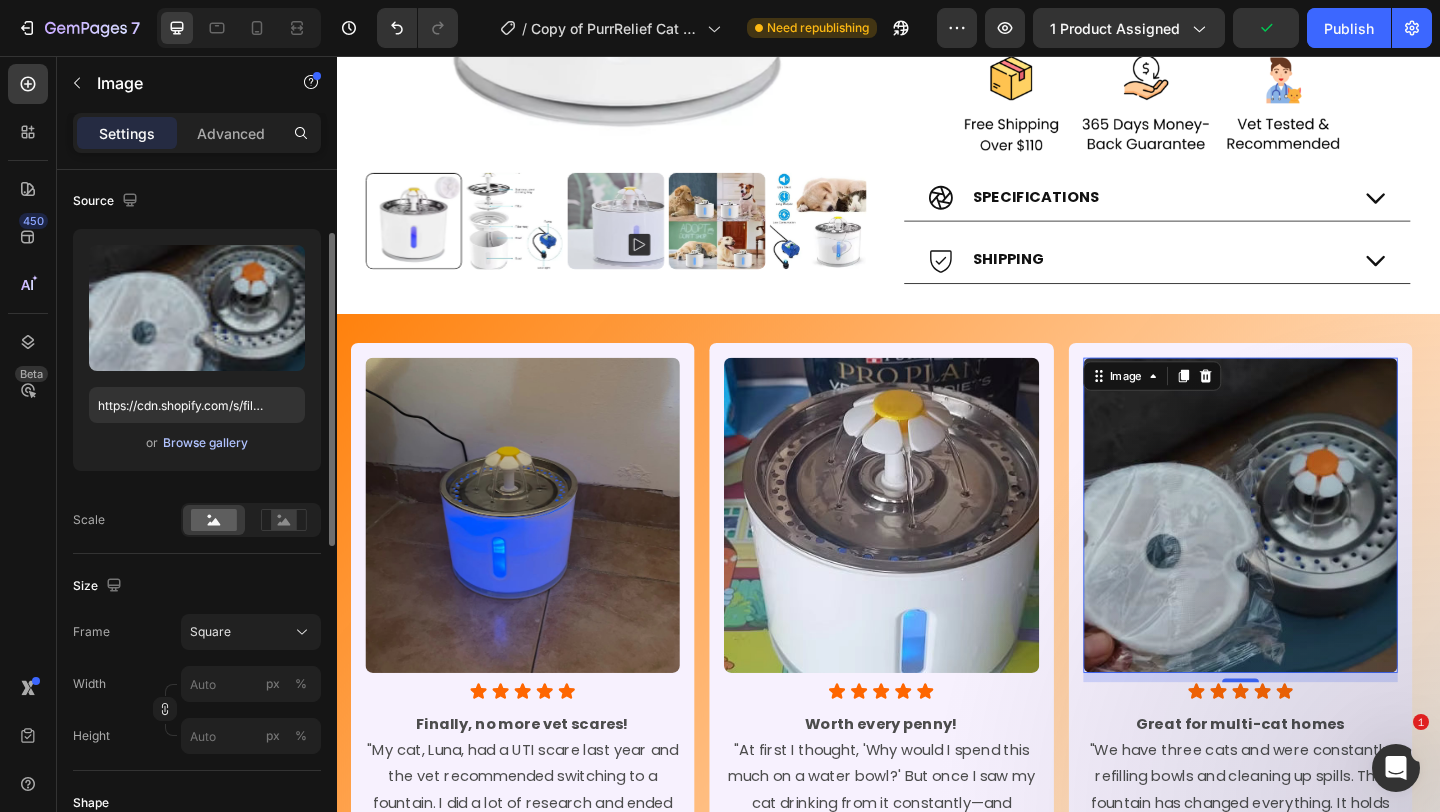 click on "Browse gallery" at bounding box center (205, 443) 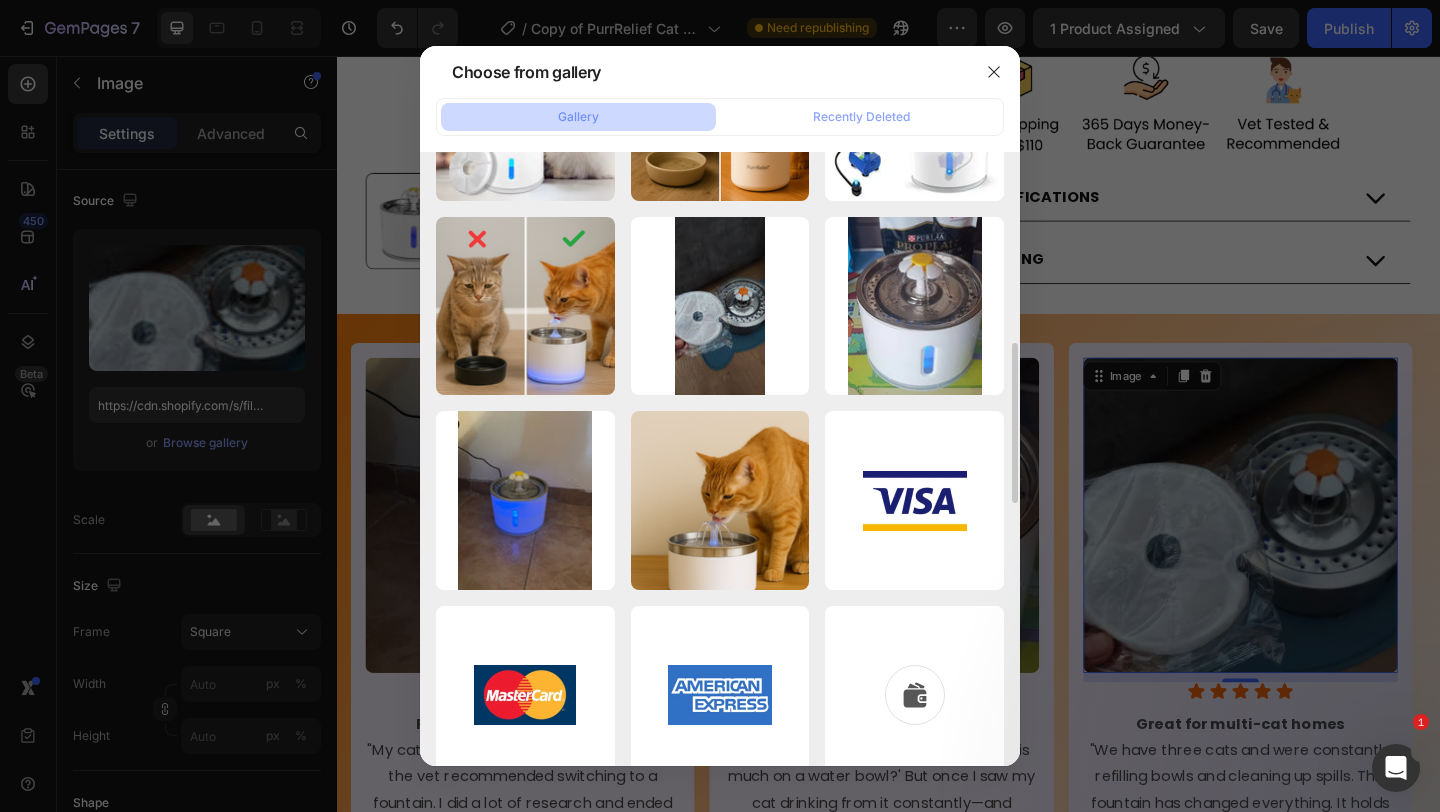 scroll, scrollTop: 731, scrollLeft: 0, axis: vertical 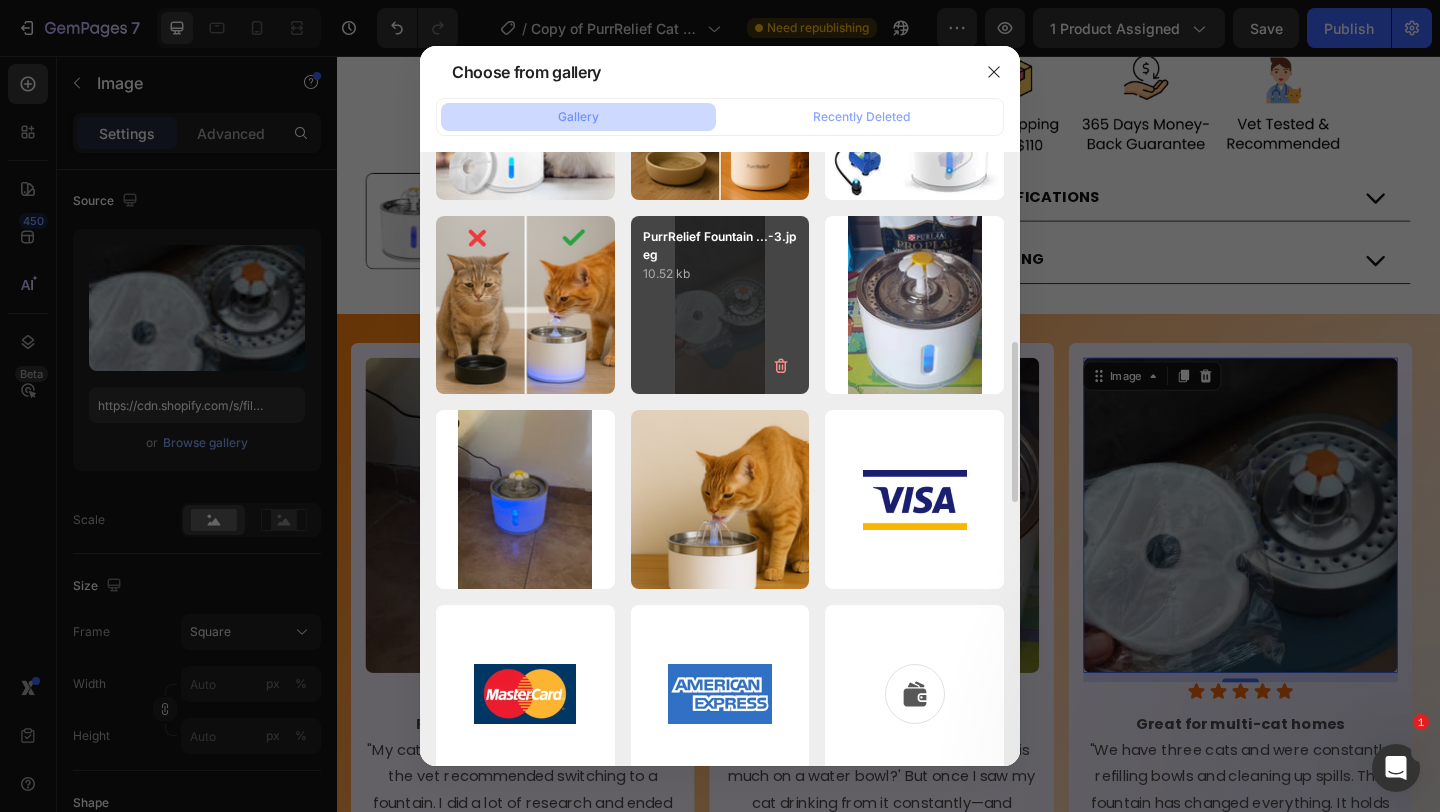 click on "PurrRelief Fountain ...-3.jpeg 10.52 kb" at bounding box center (720, 305) 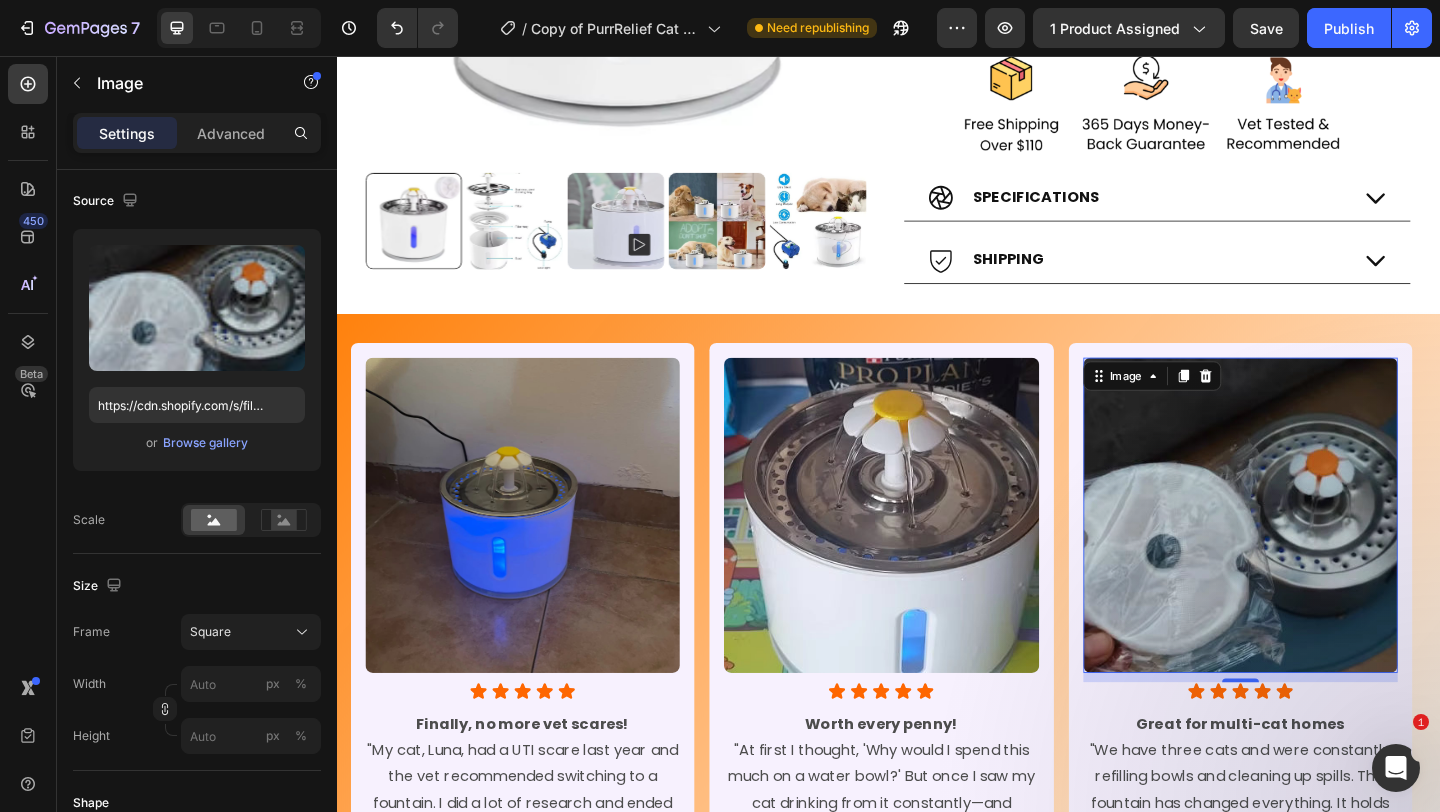 scroll, scrollTop: 1283, scrollLeft: 0, axis: vertical 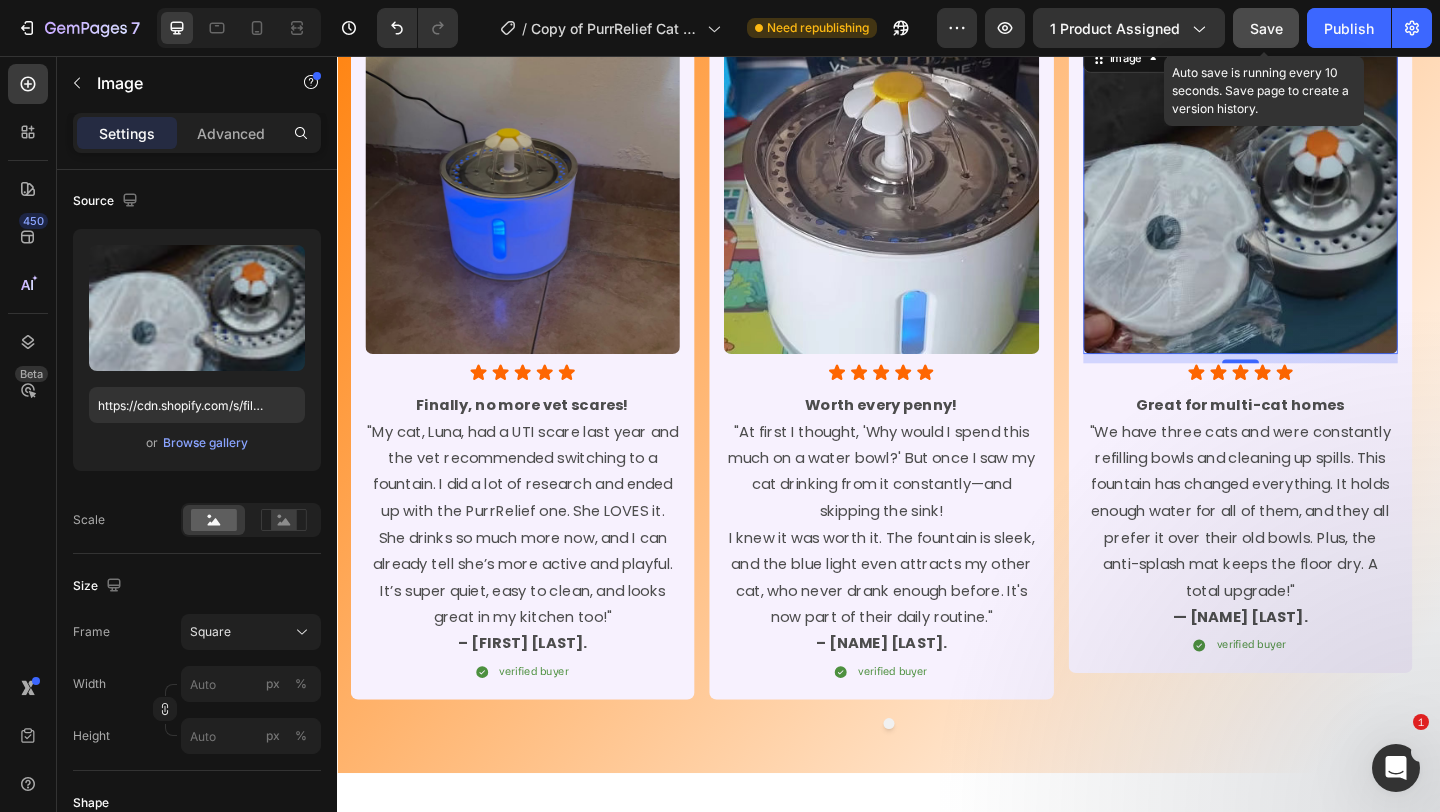 click on "Save" 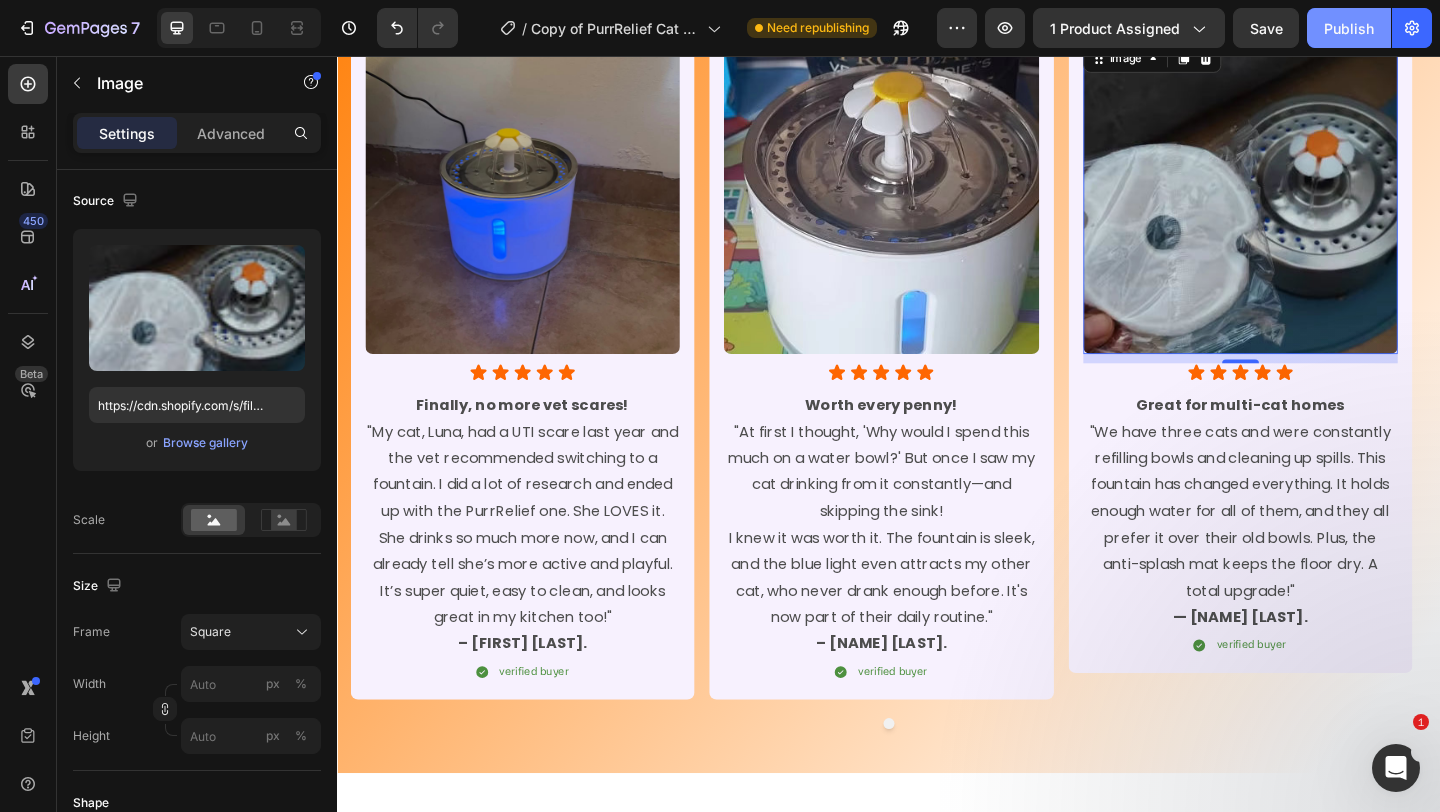 click on "Publish" at bounding box center (1349, 28) 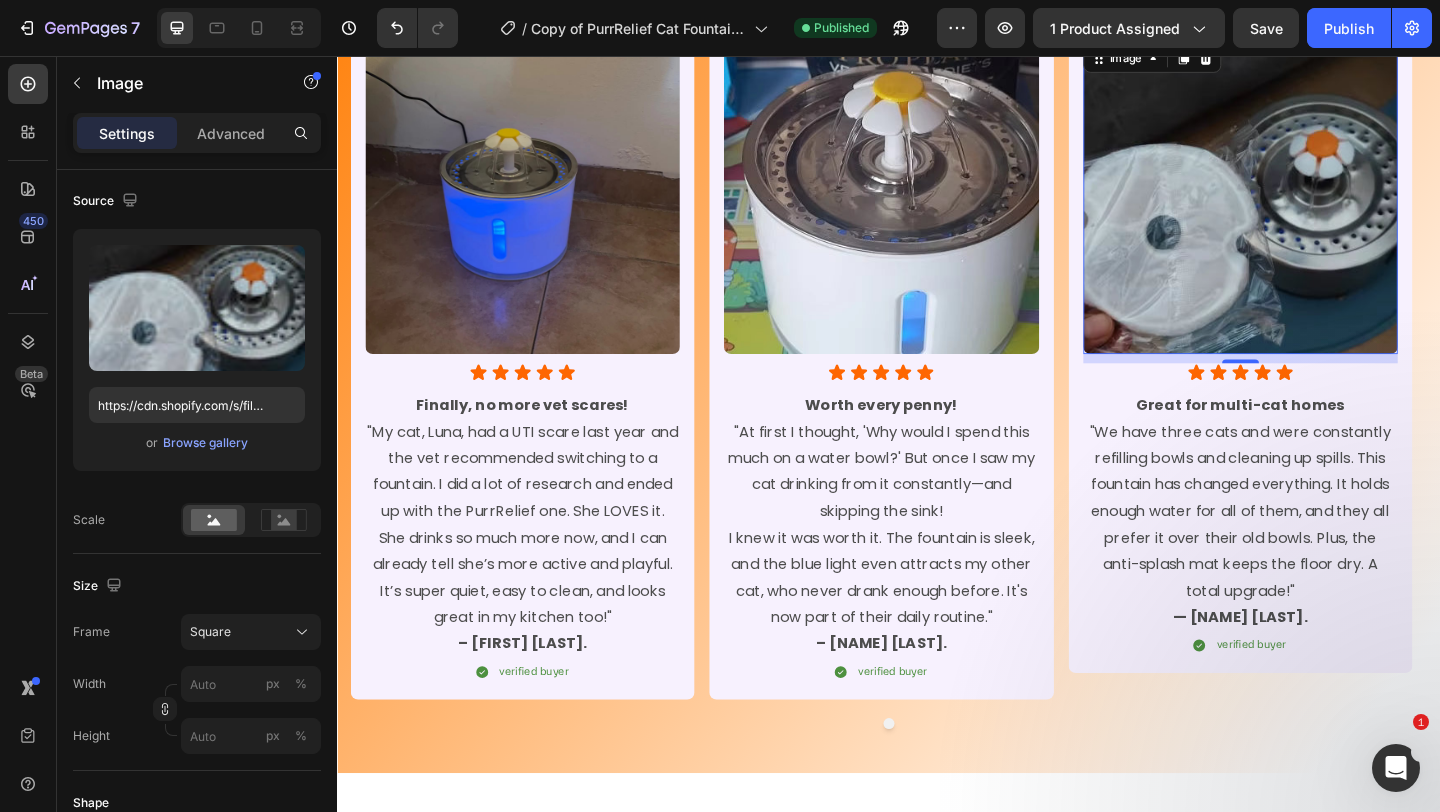 click at bounding box center [1396, 768] 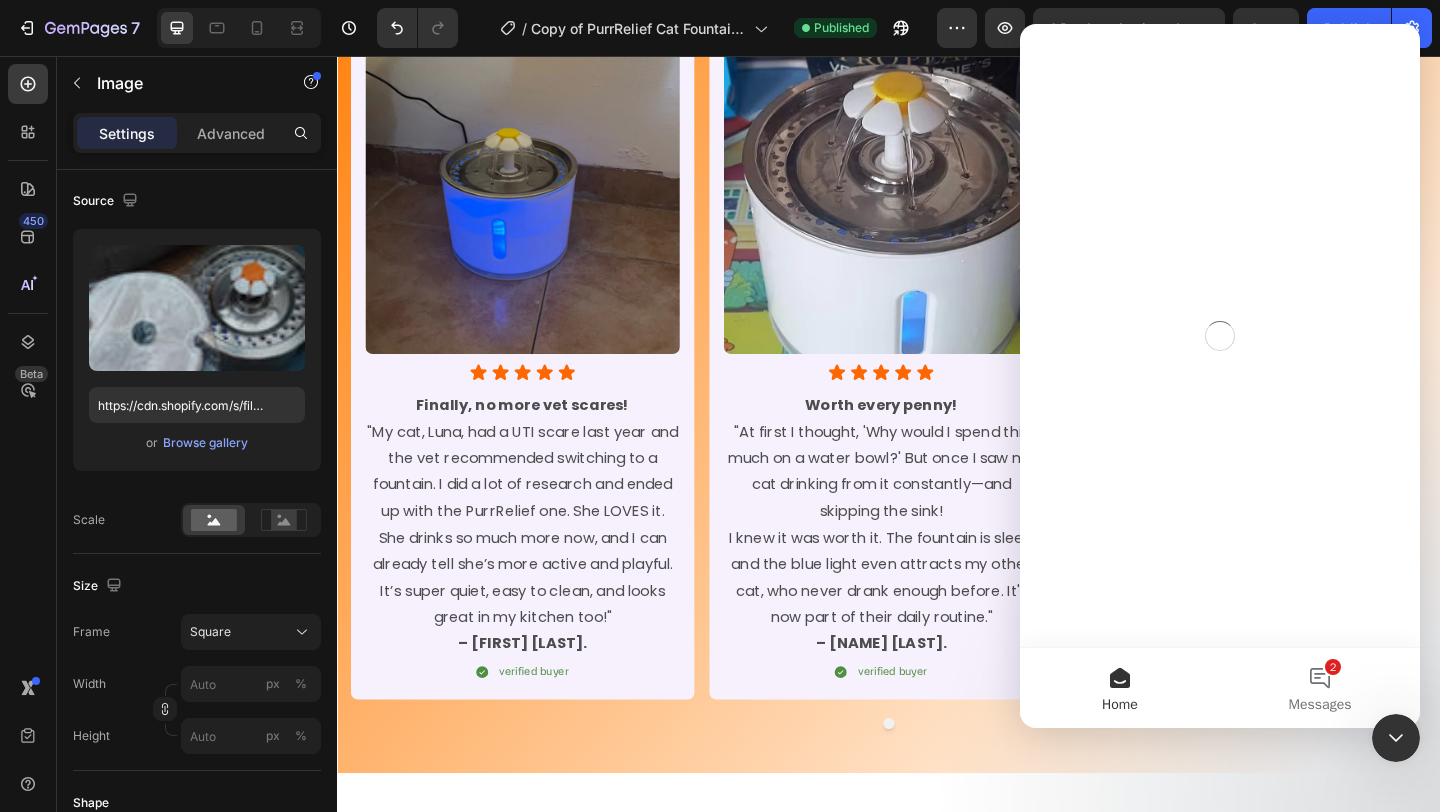 scroll, scrollTop: 0, scrollLeft: 0, axis: both 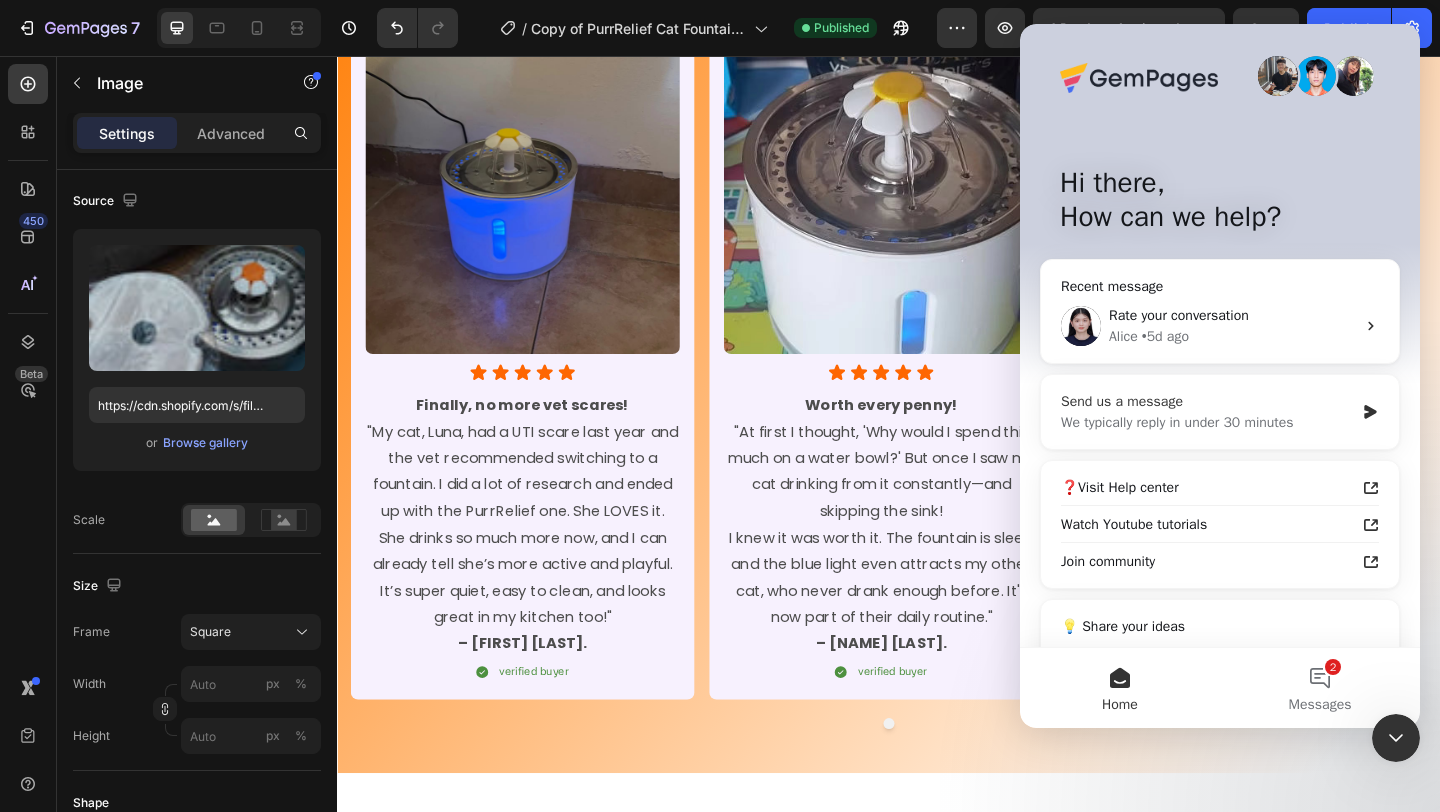 click on "We typically reply in under 30 minutes" at bounding box center [1207, 422] 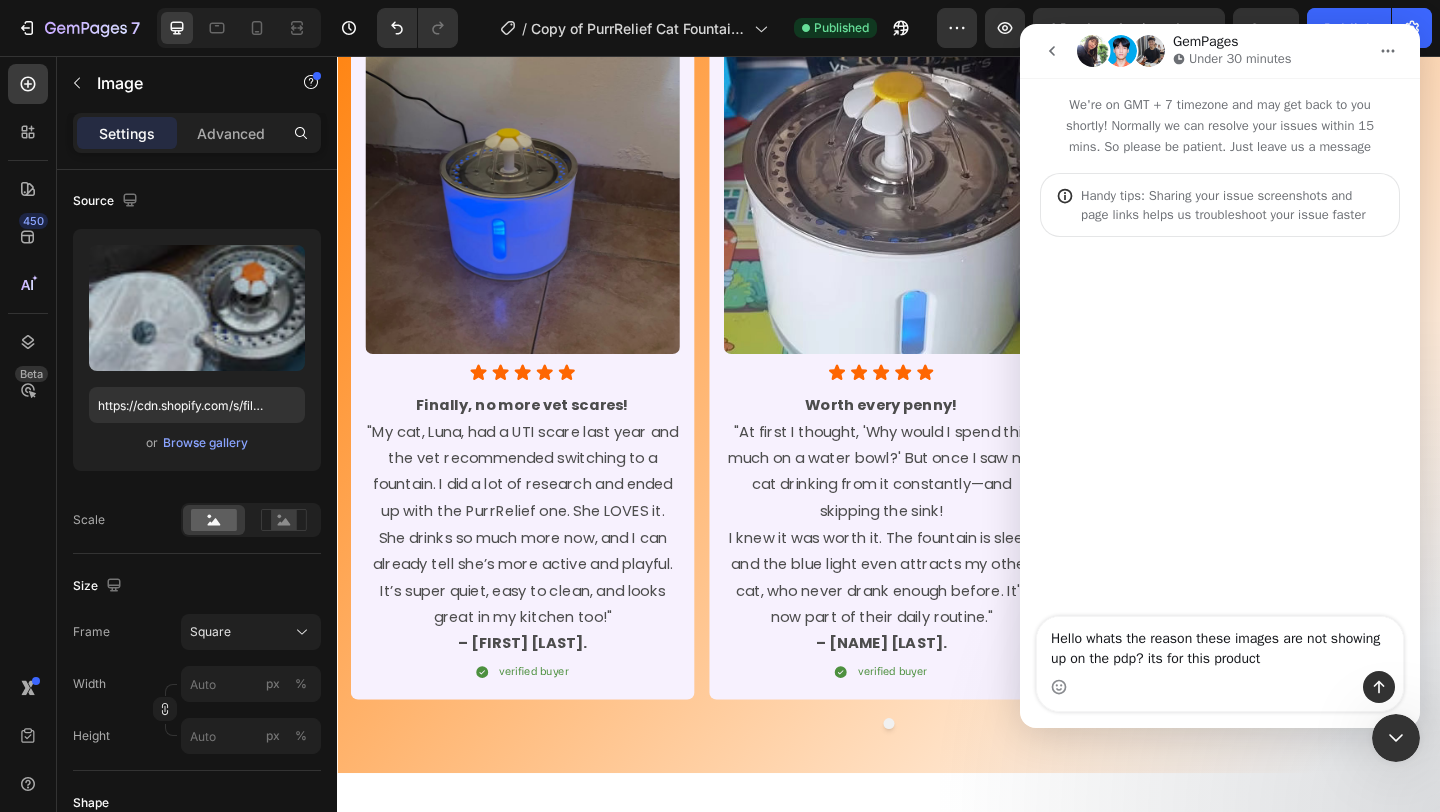 type on "Hello whats the reason these images are not showing up on the pdp? its for this product
https://purrrelief.com/products/the-purrrelief%E2%84%A2-health-happiness-cat-kit" 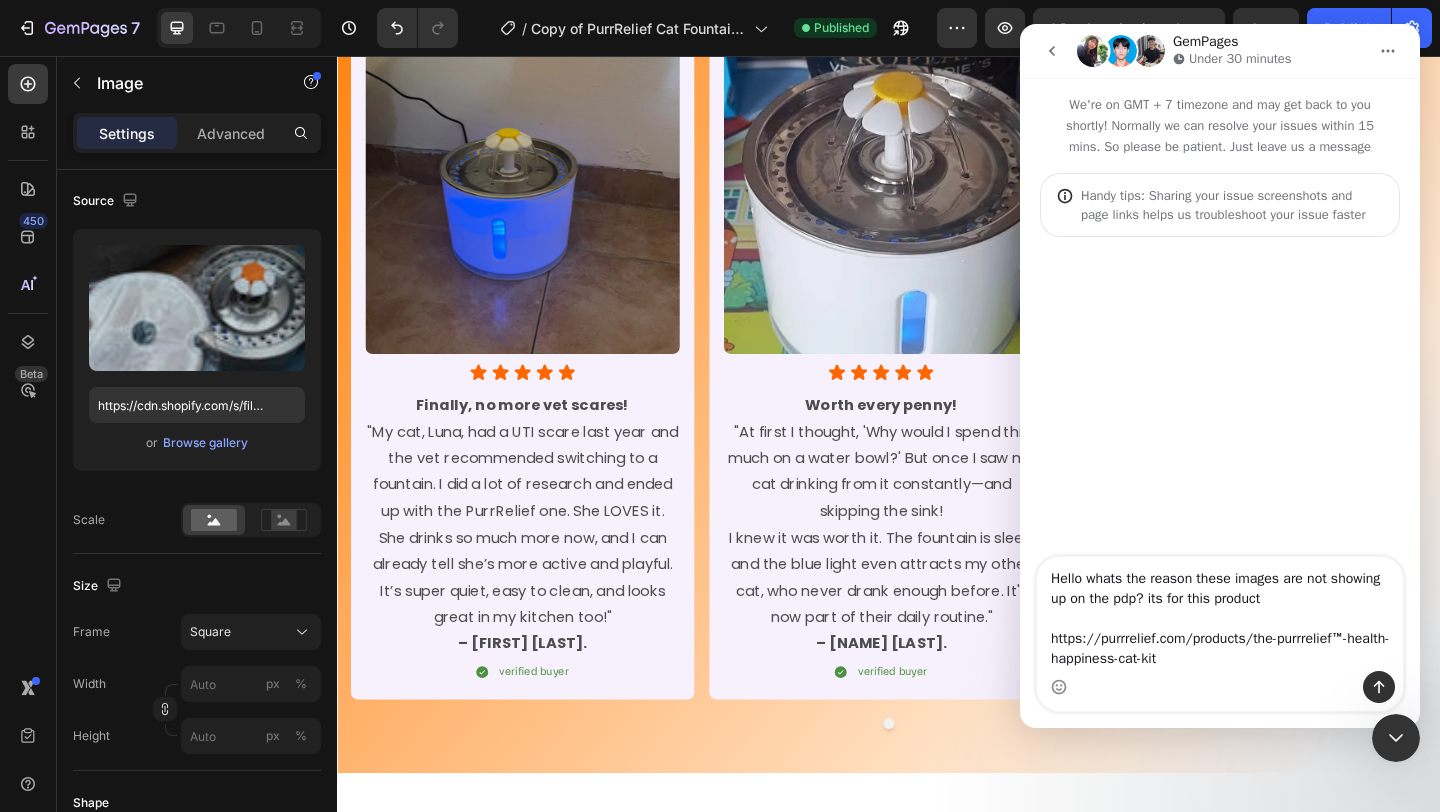 type 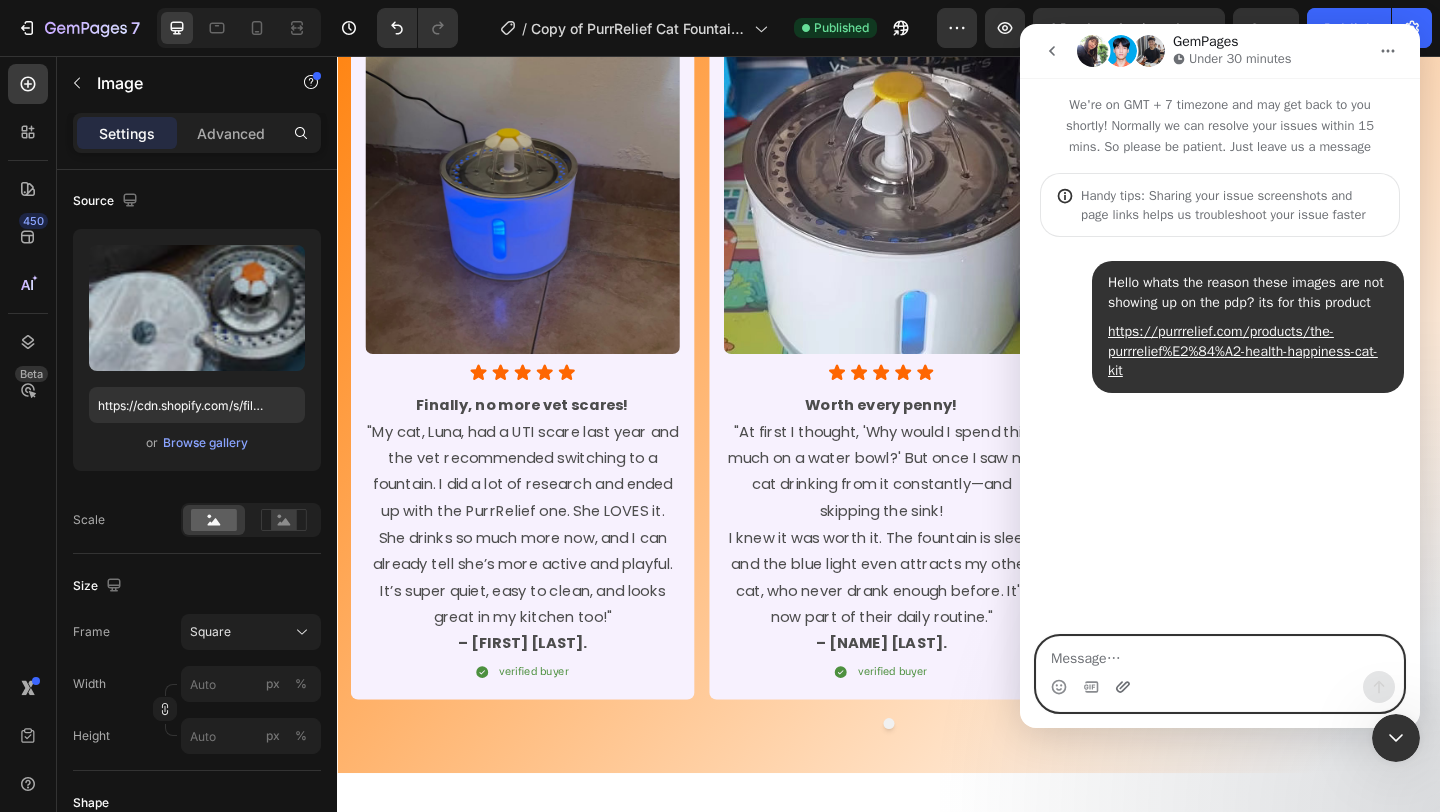 click 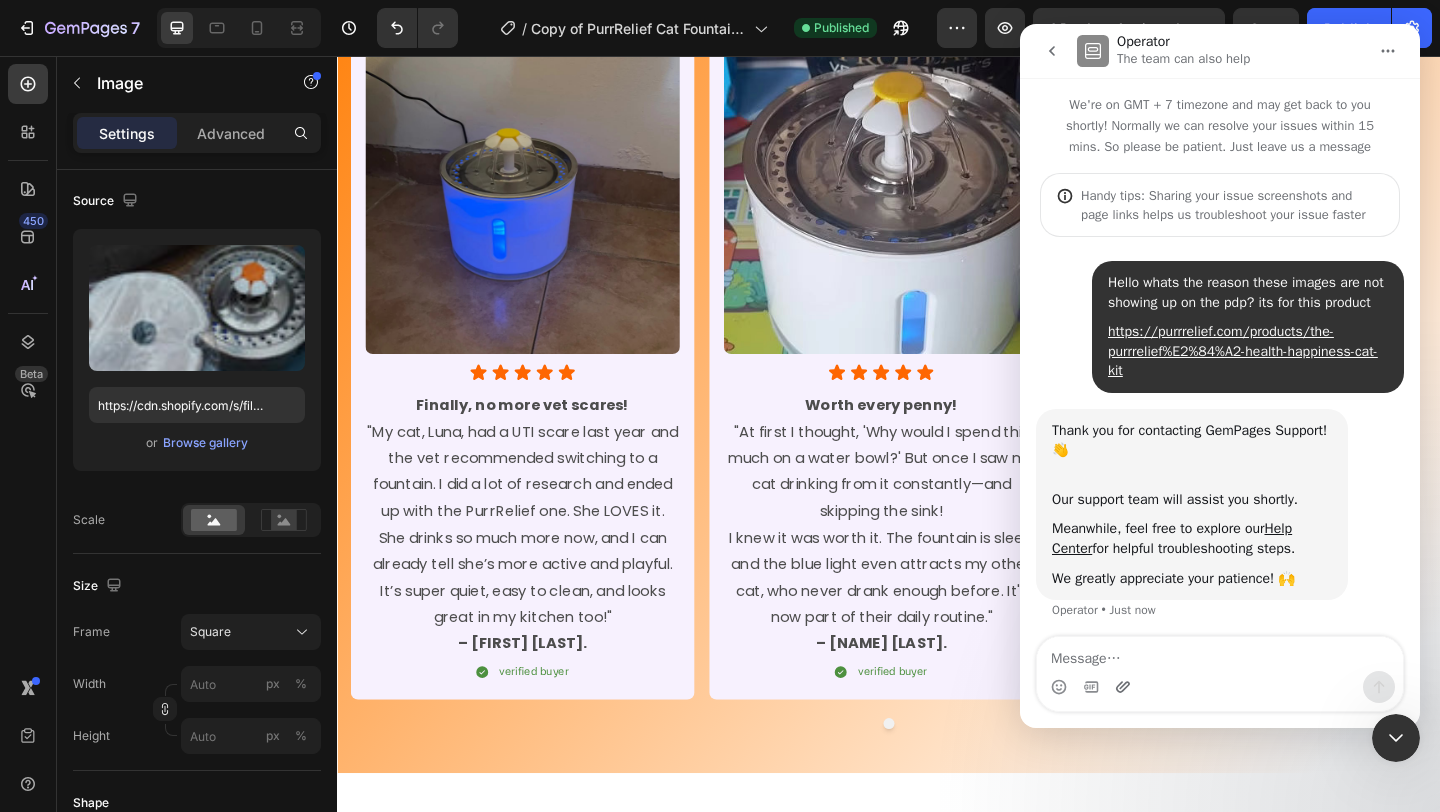 scroll, scrollTop: 43, scrollLeft: 0, axis: vertical 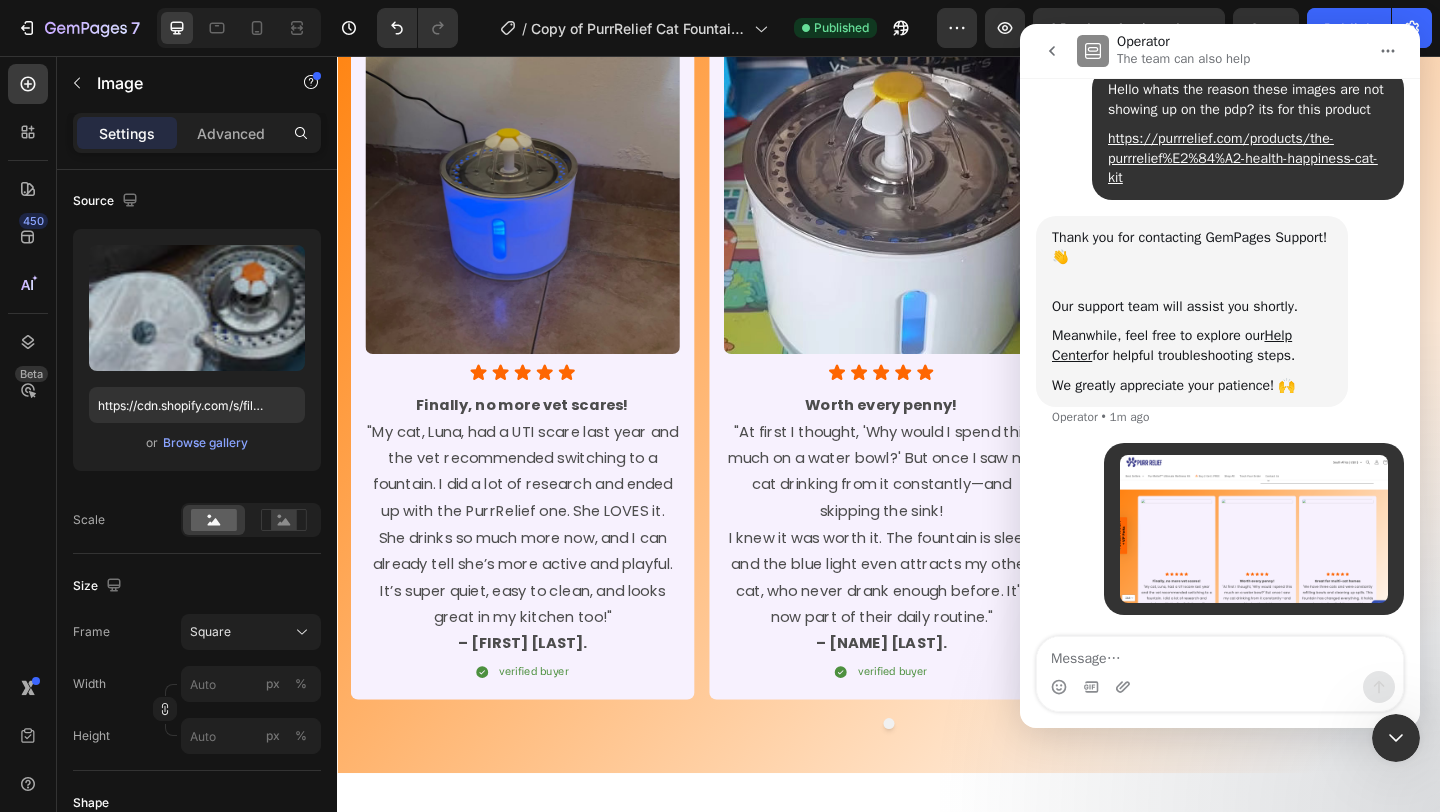 click 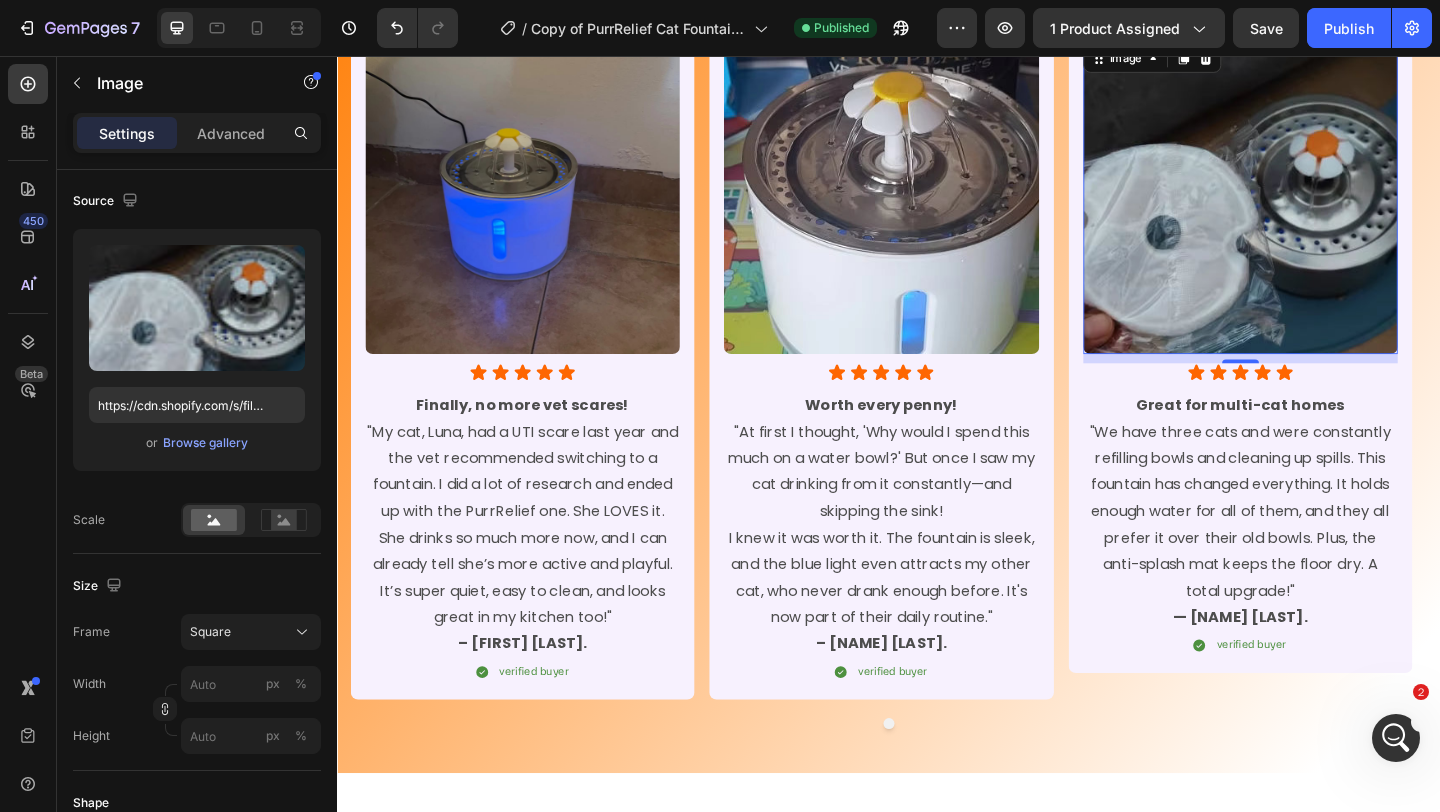 scroll, scrollTop: 0, scrollLeft: 0, axis: both 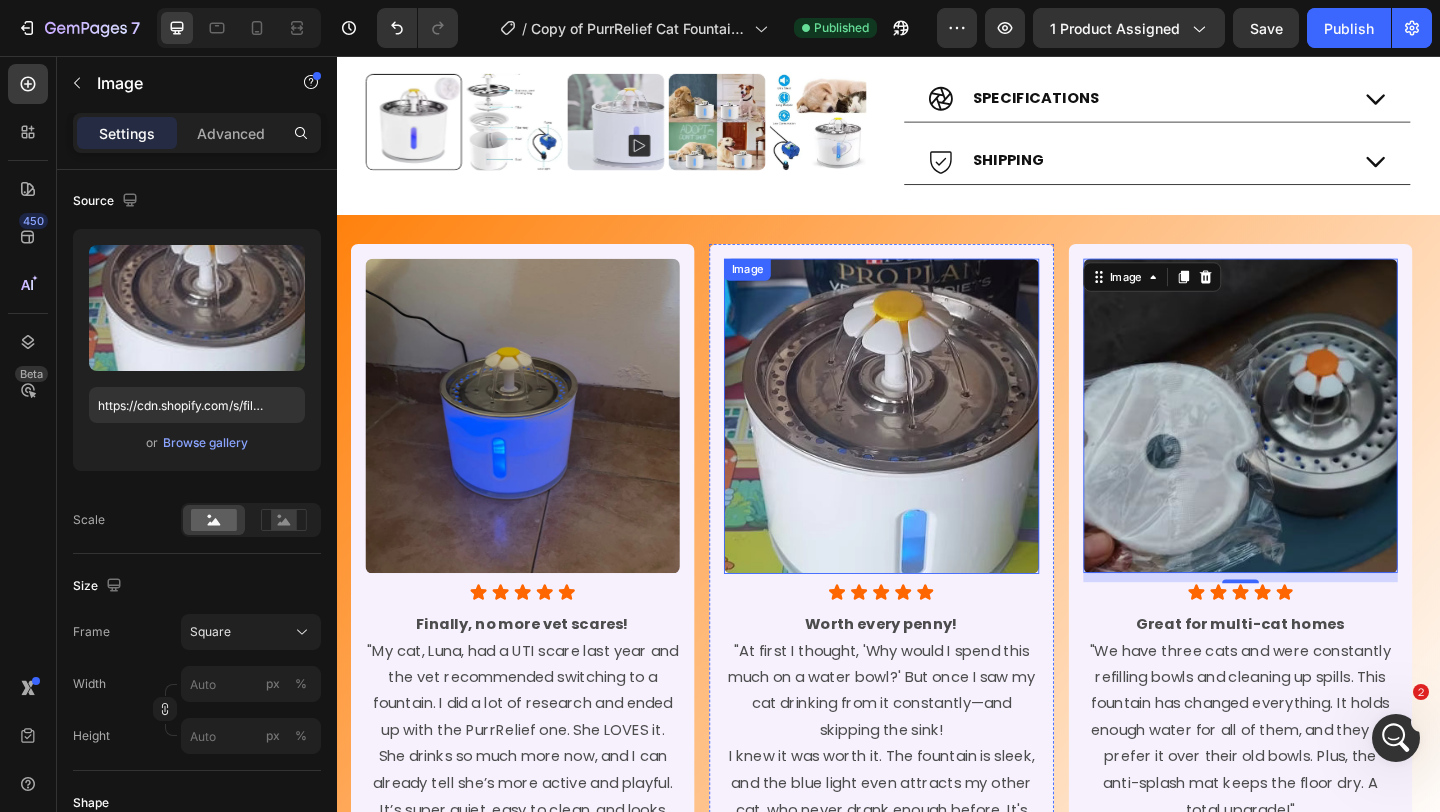 click at bounding box center [929, 447] 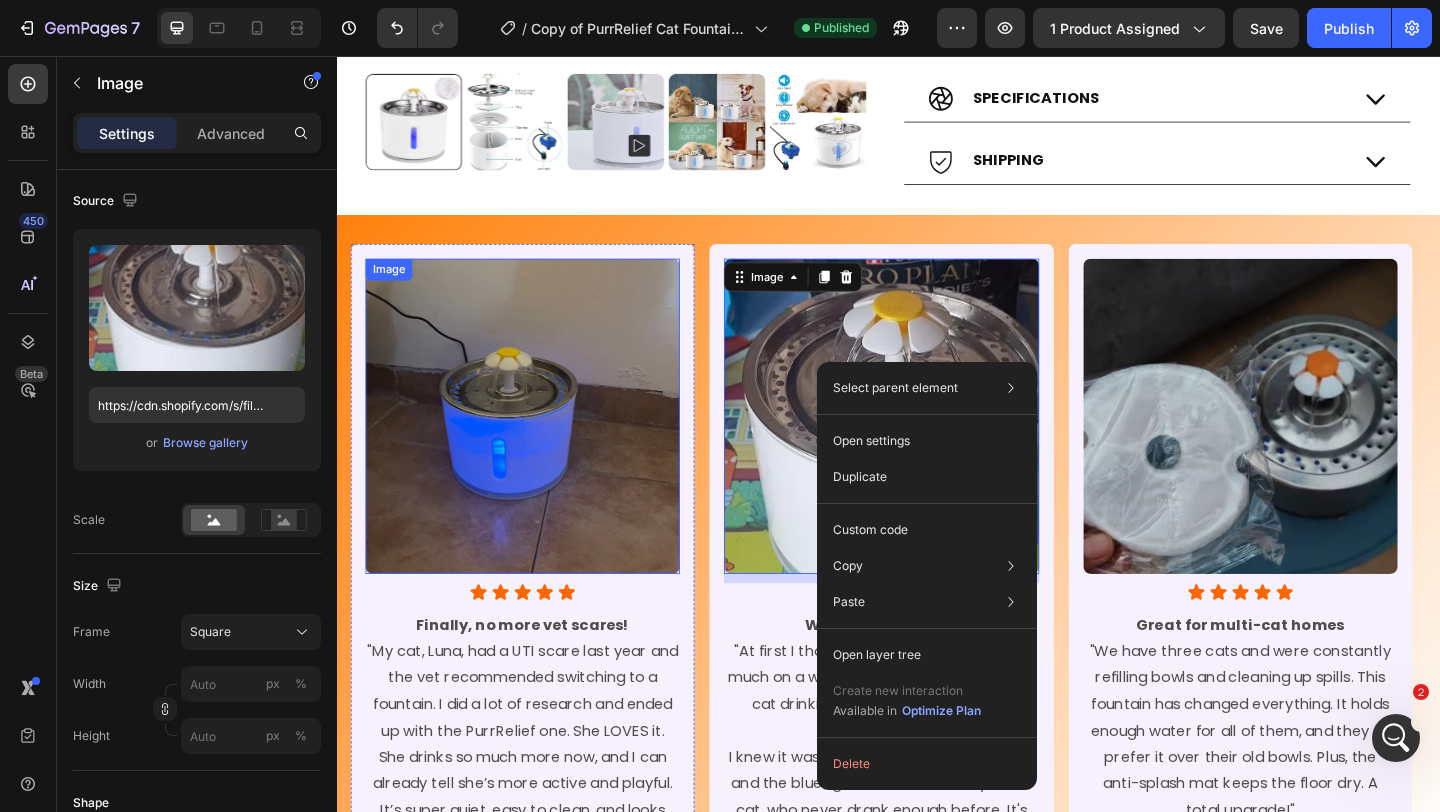 click at bounding box center [539, 447] 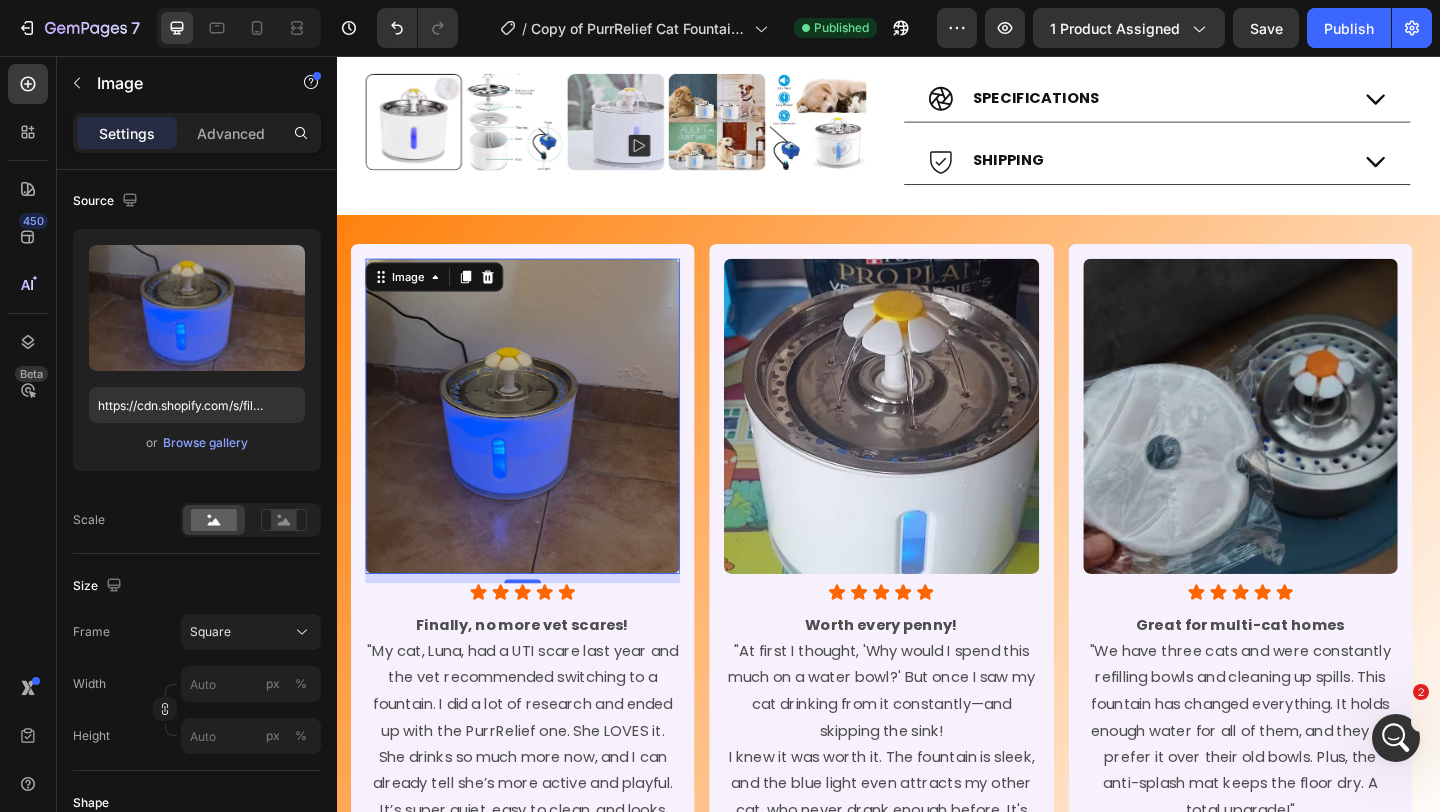click at bounding box center (539, 447) 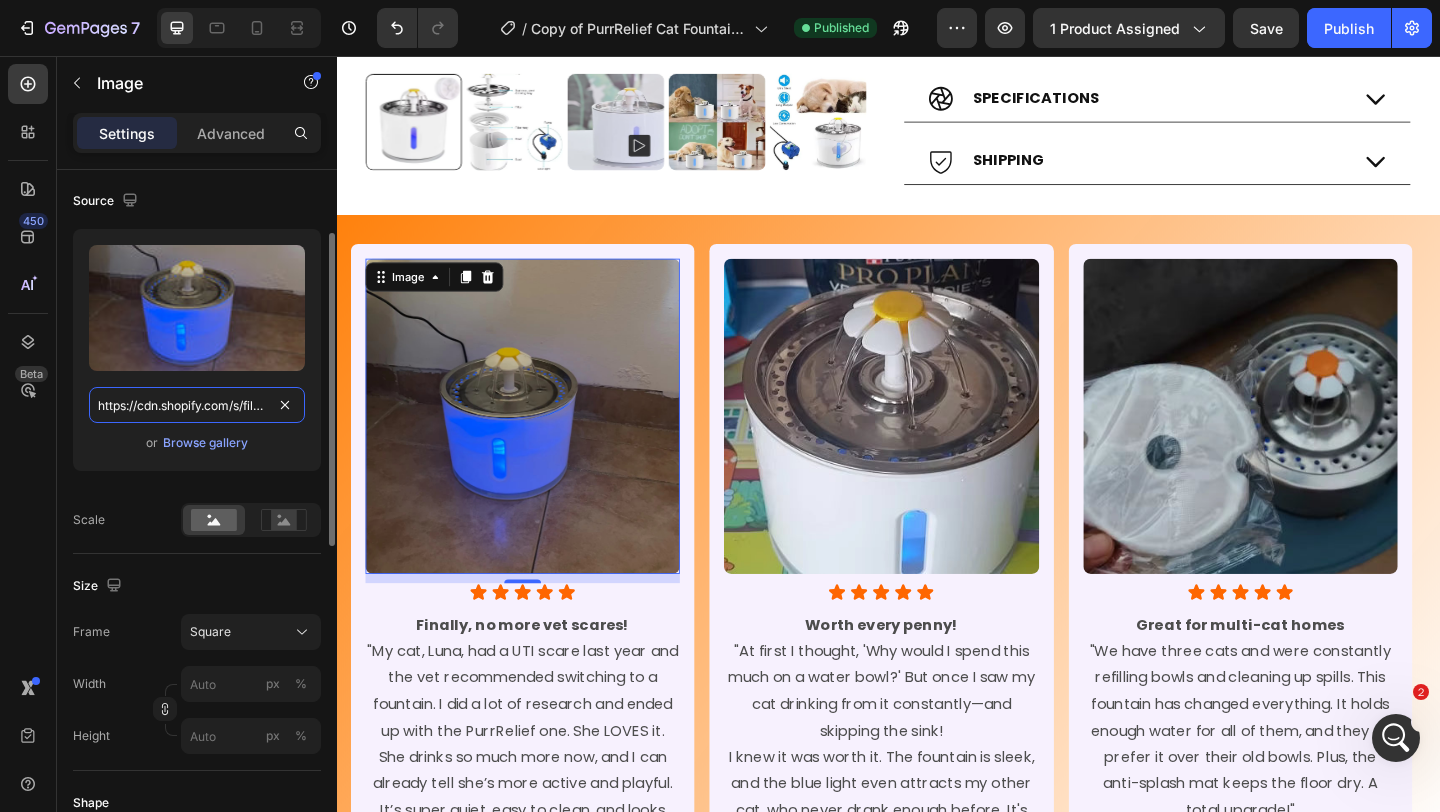 click on "https://cdn.shopify.com/s/files/1/0948/4268/3731/files/gempages_558860258601075530-c97c1a6e-be50-445c-b029-b1805865793d.avif" at bounding box center [197, 405] 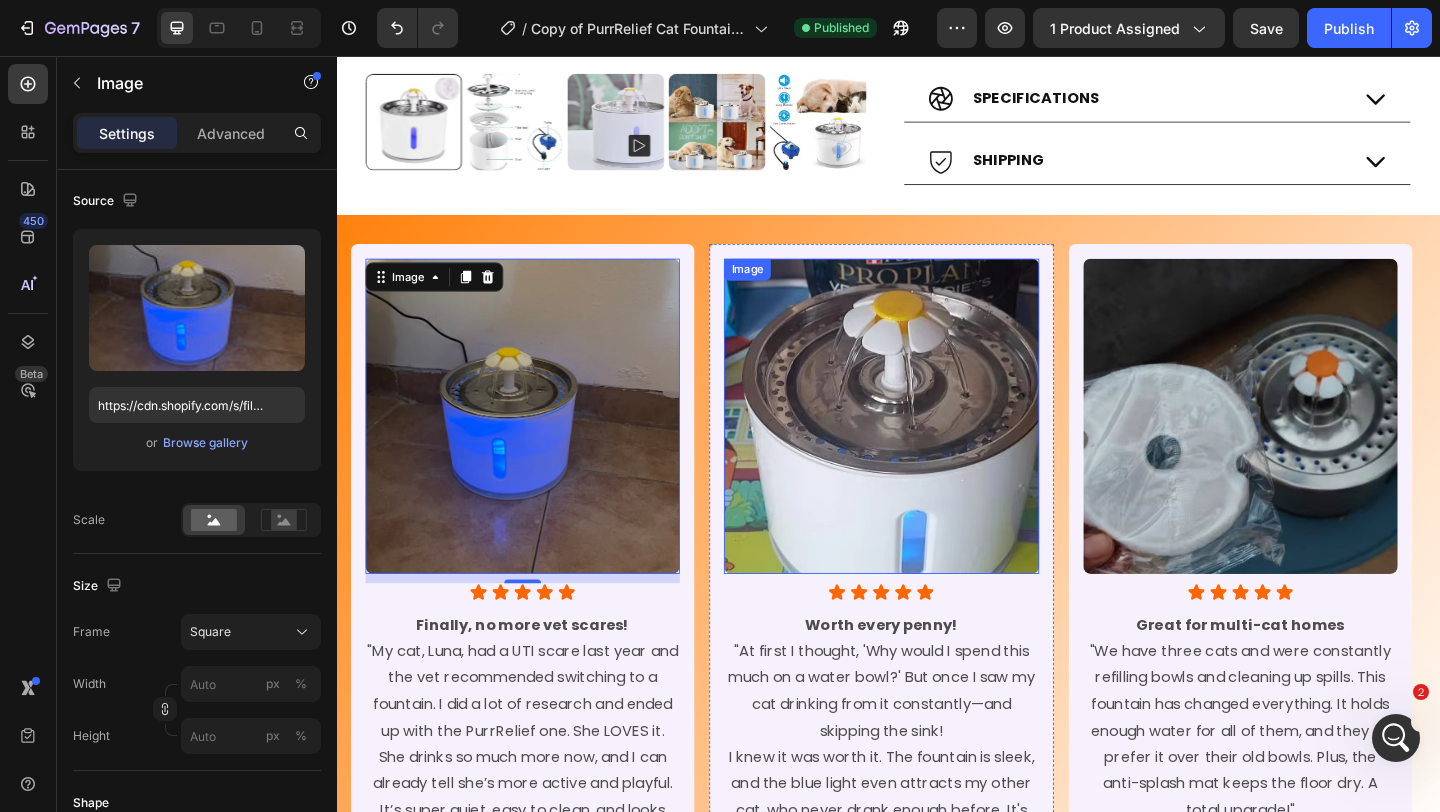 click at bounding box center (929, 447) 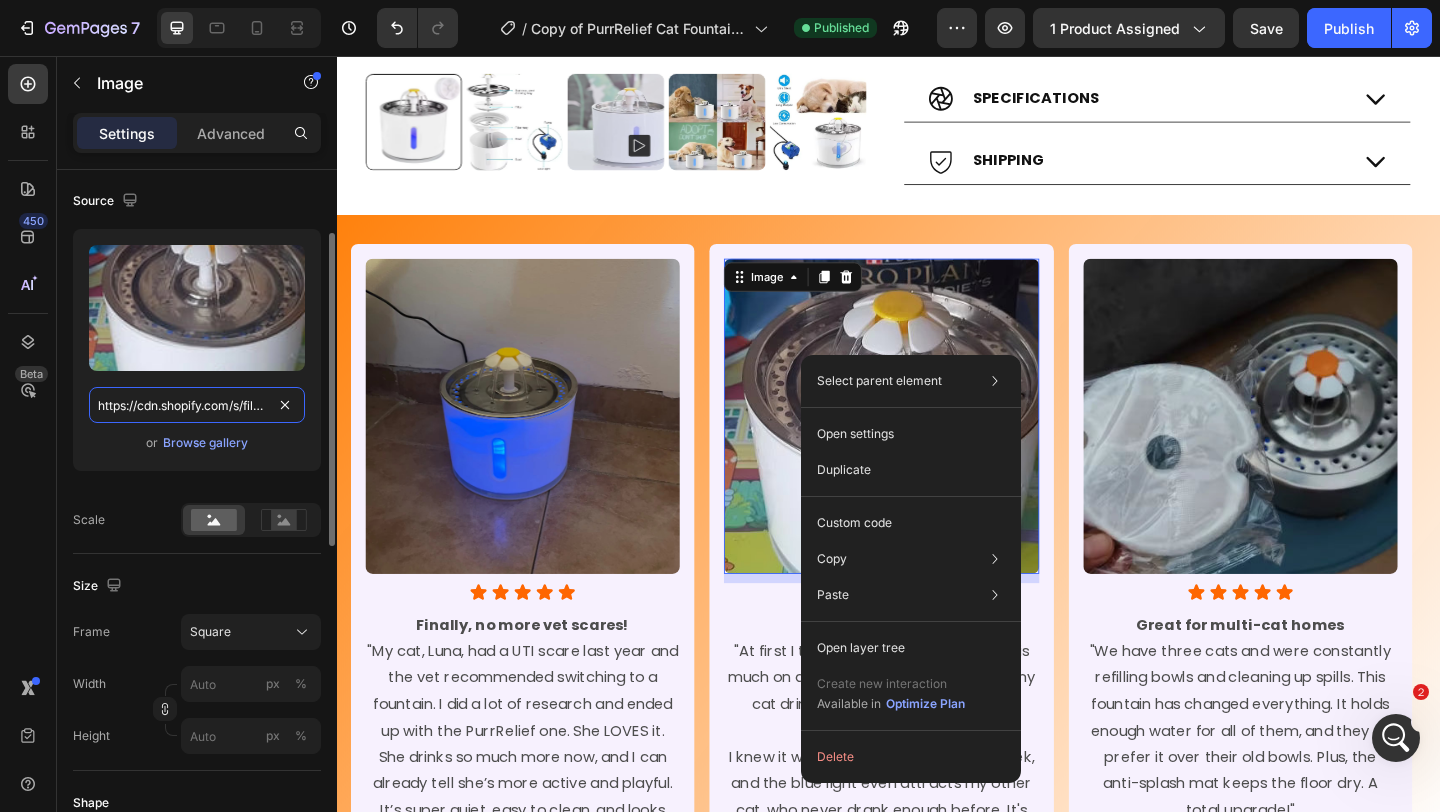 click on "https://cdn.shopify.com/s/files/1/0948/4268/3731/files/gempages_558860258601075530-835f9595-7084-4827-b09d-273007adffe7.avif" at bounding box center (197, 405) 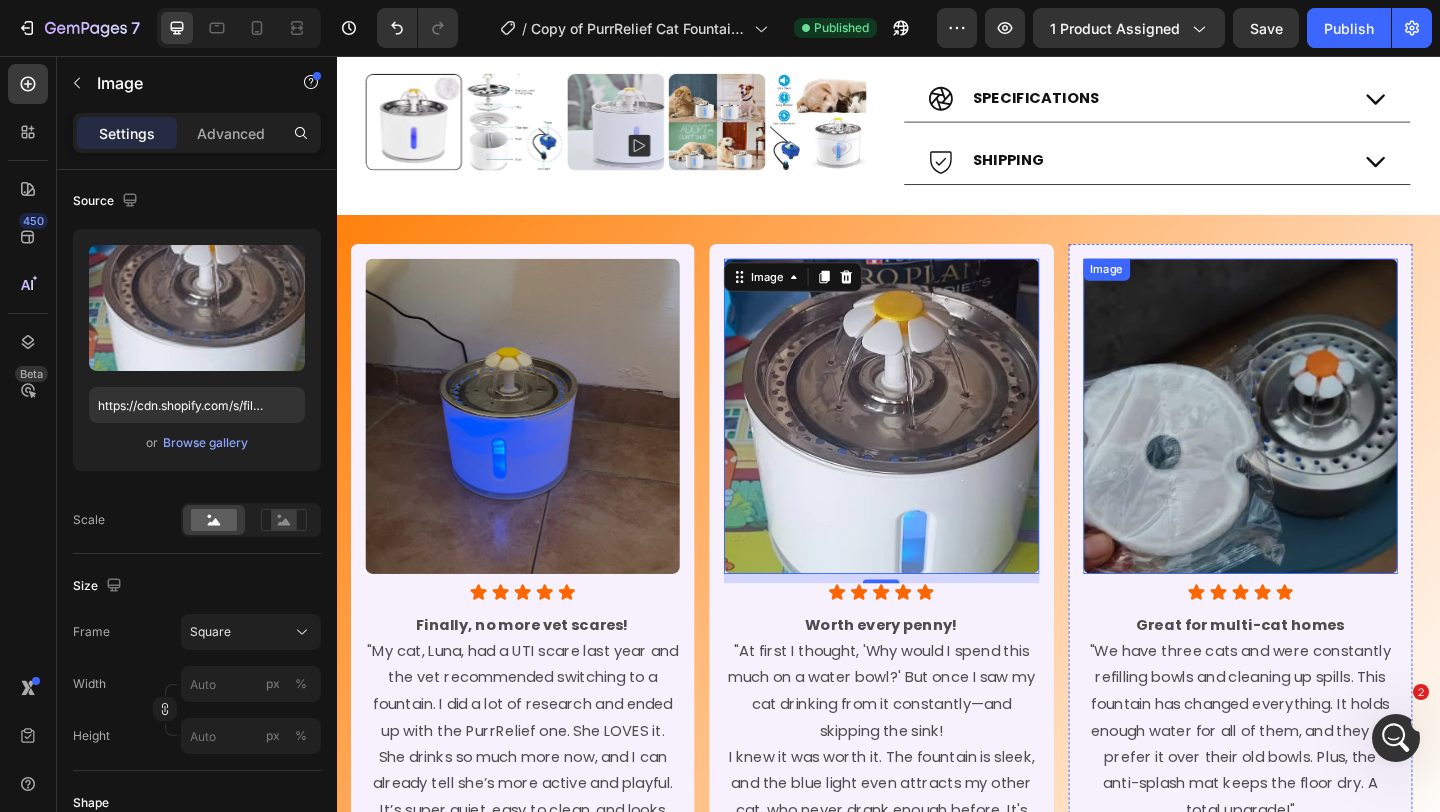 click at bounding box center (1320, 447) 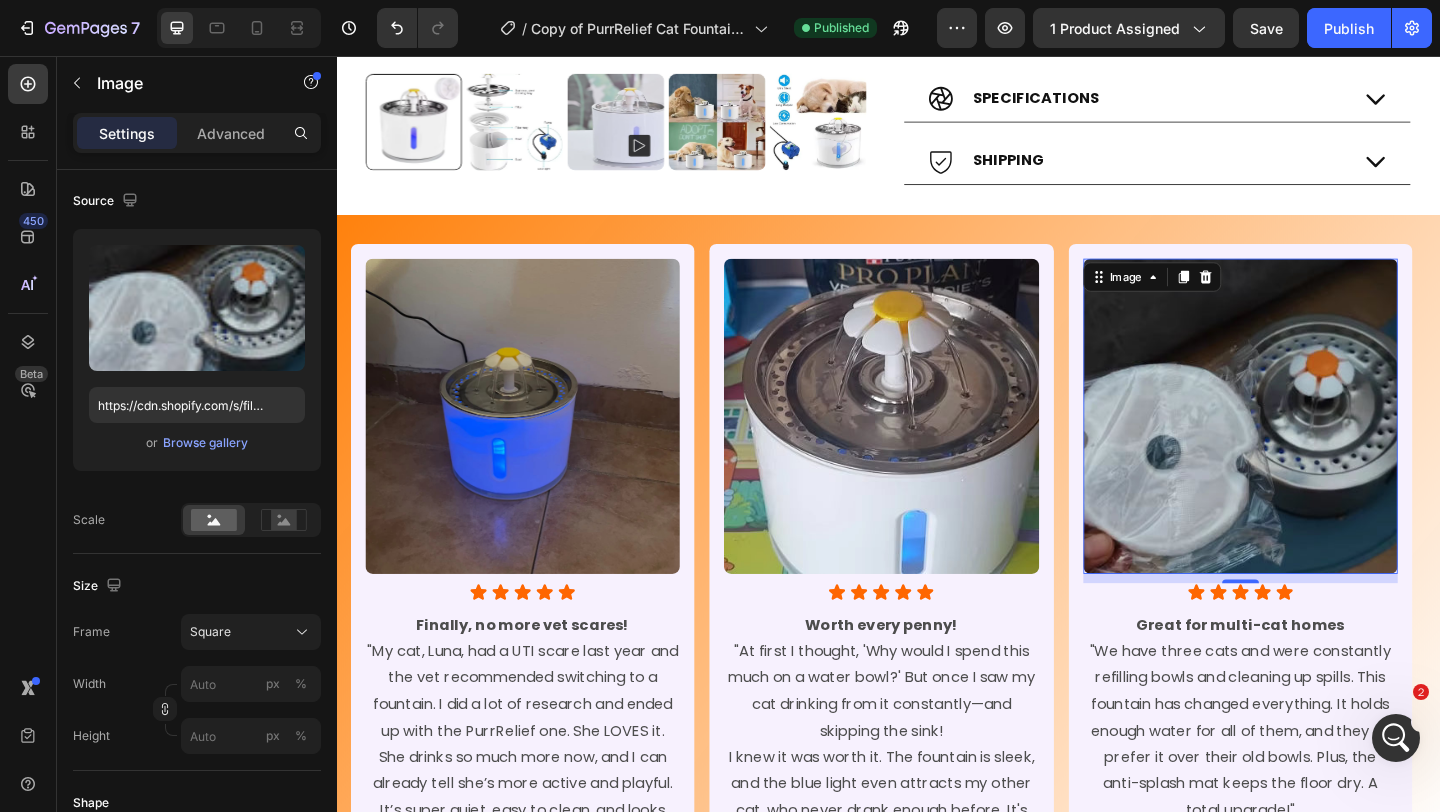 click at bounding box center [1320, 447] 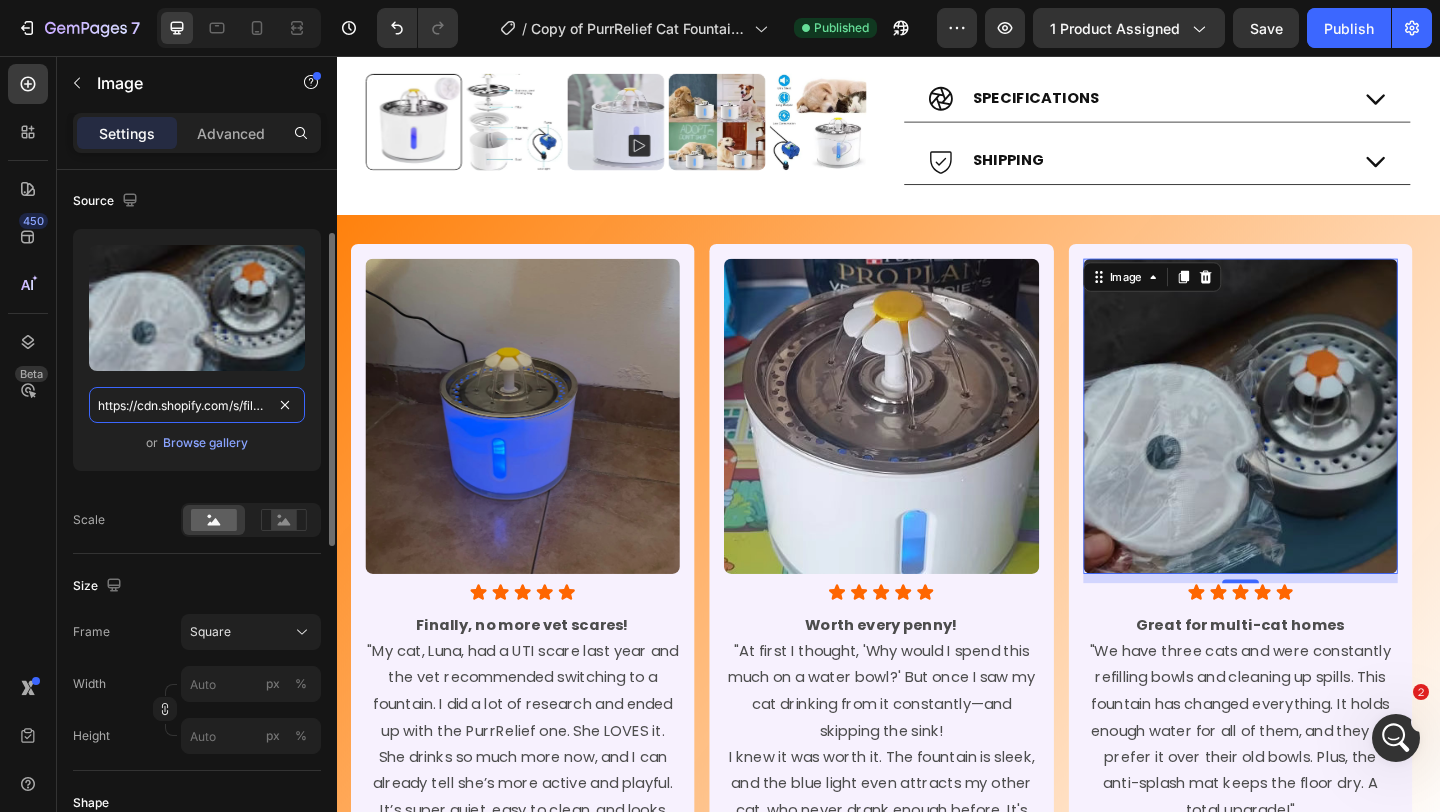 click on "https://cdn.shopify.com/s/files/1/0948/4268/3731/files/gempages_558860258601075530-cd3688b9-3a97-4ad9-81b4-b649f953a345.avif" at bounding box center (197, 405) 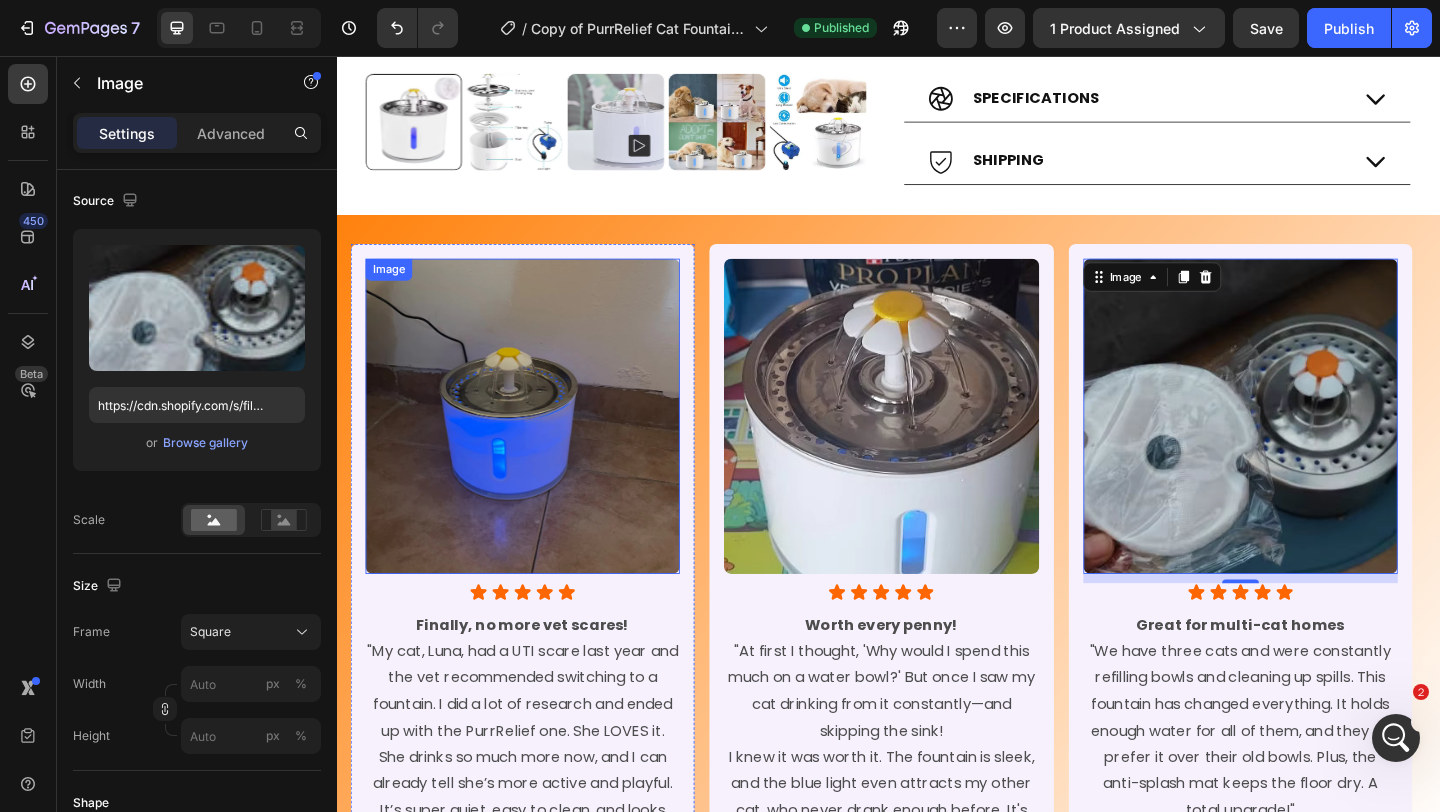 click at bounding box center (539, 447) 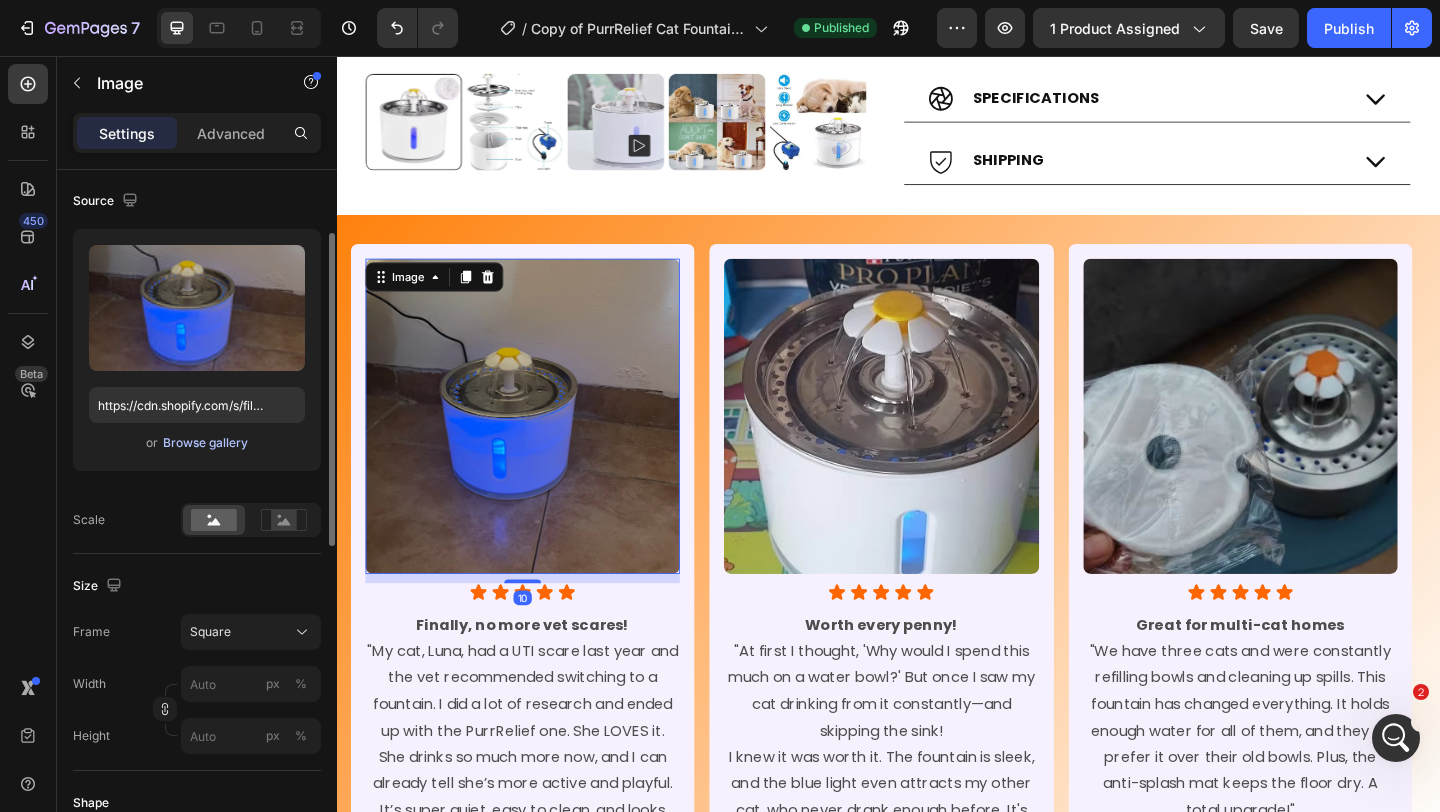 click on "Browse gallery" at bounding box center (205, 443) 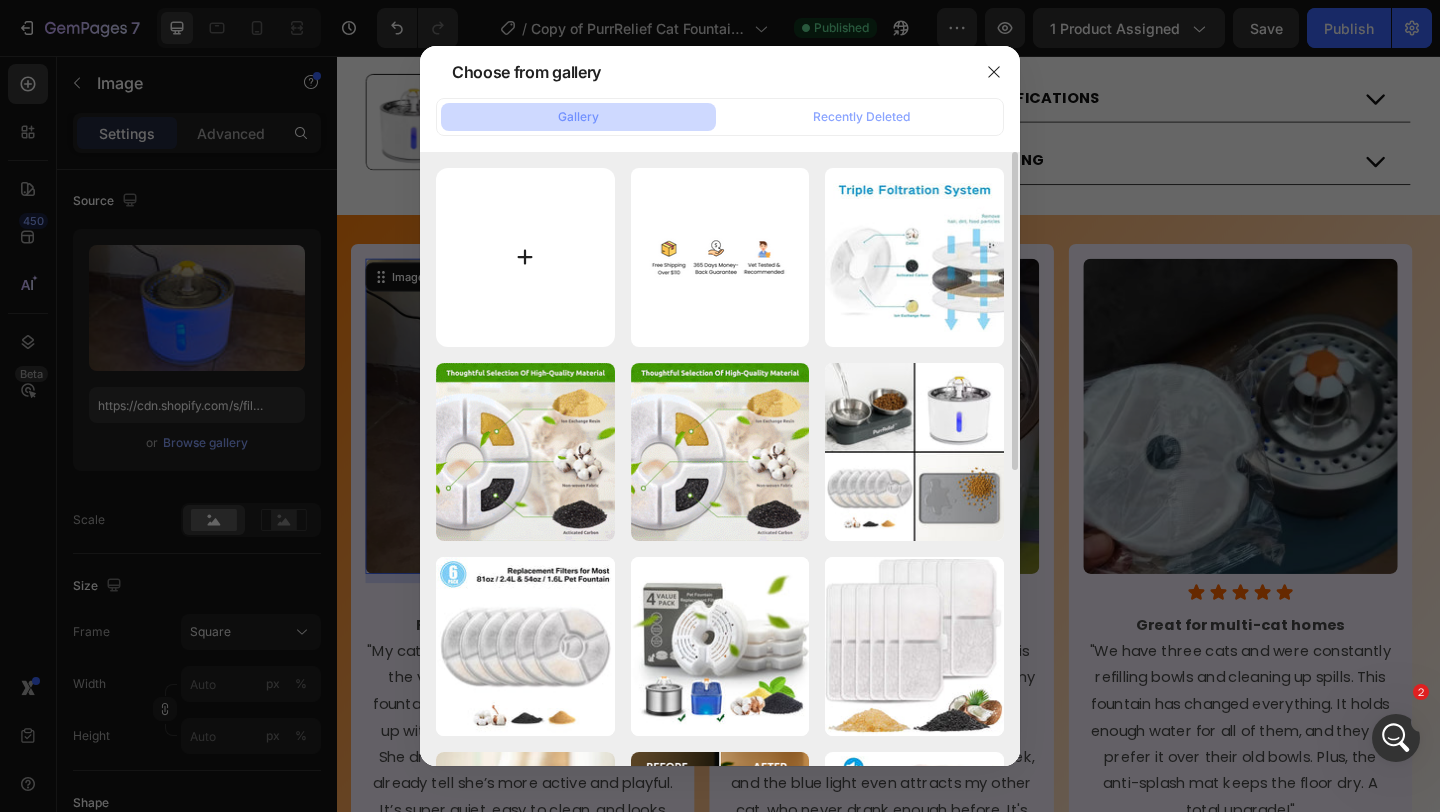 click at bounding box center (525, 257) 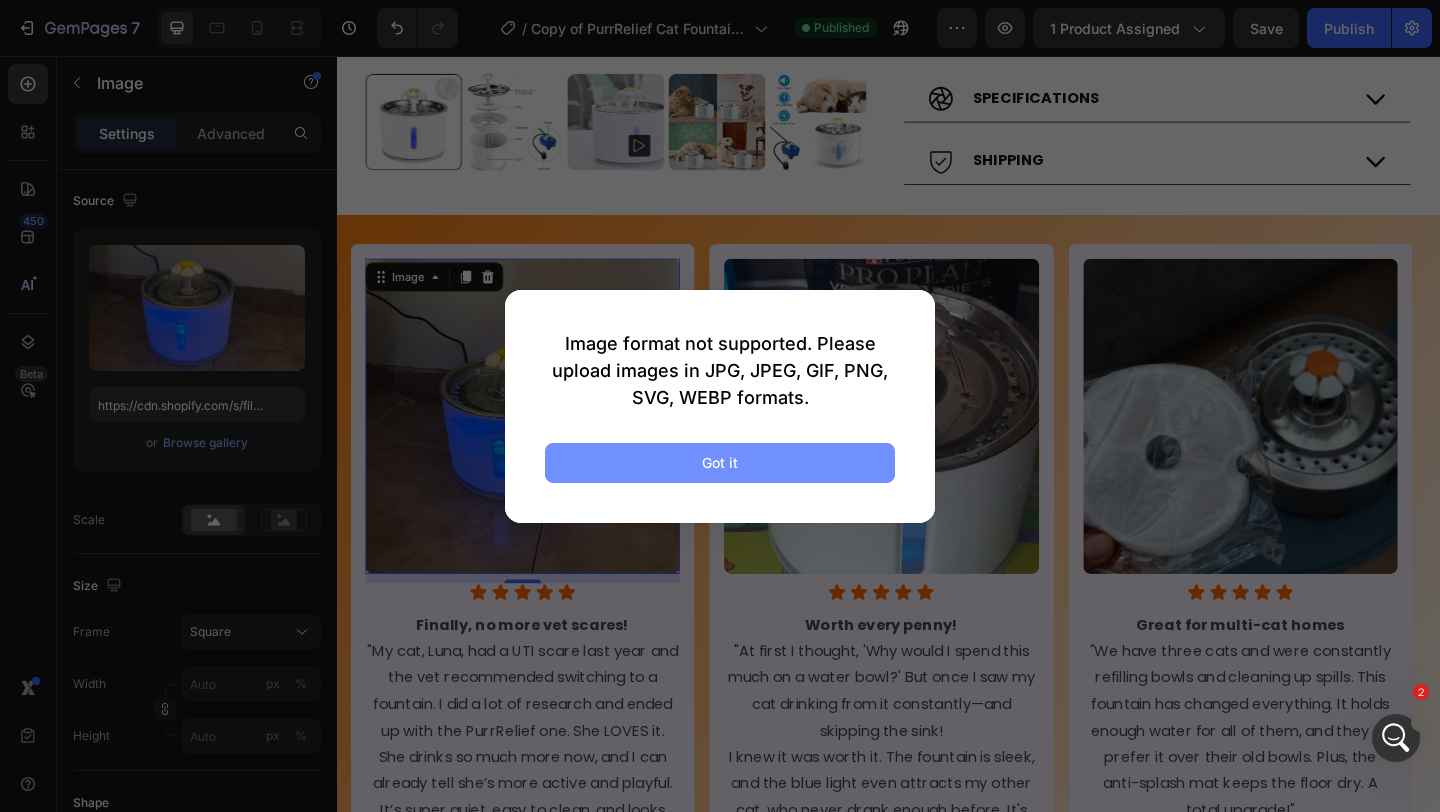 click on "Got it" at bounding box center (720, 462) 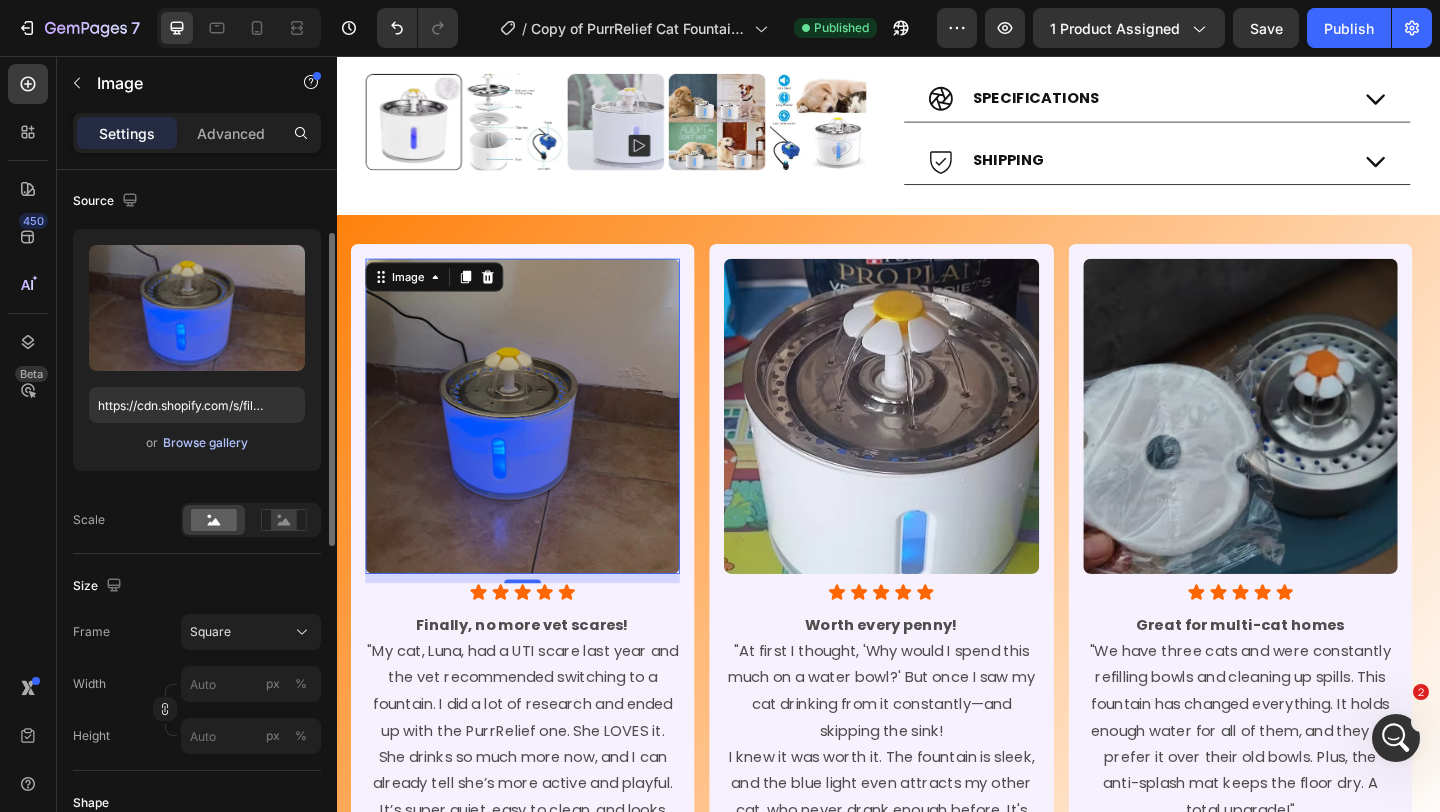 click on "Browse gallery" at bounding box center [205, 443] 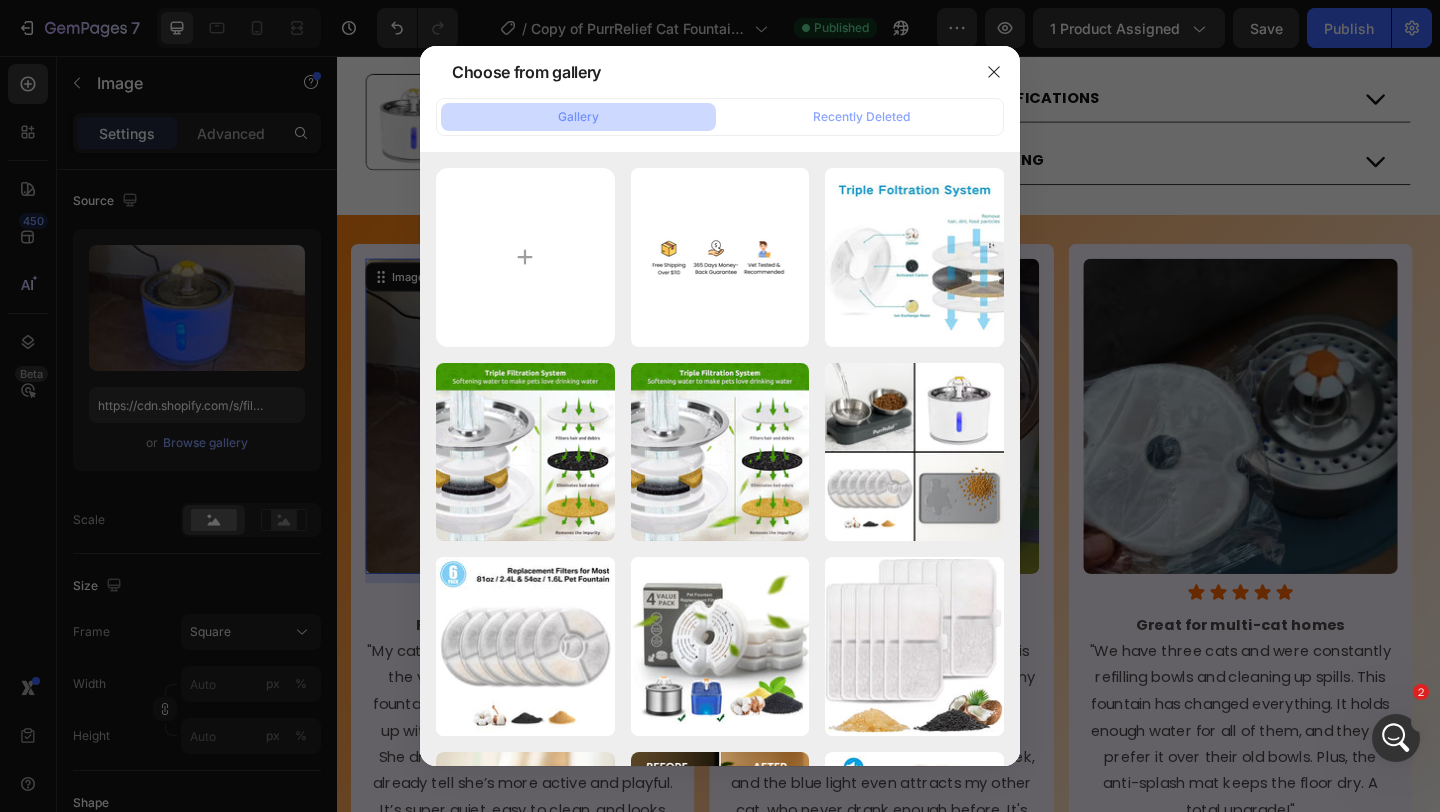 click on "Gallery Recently Deleted" 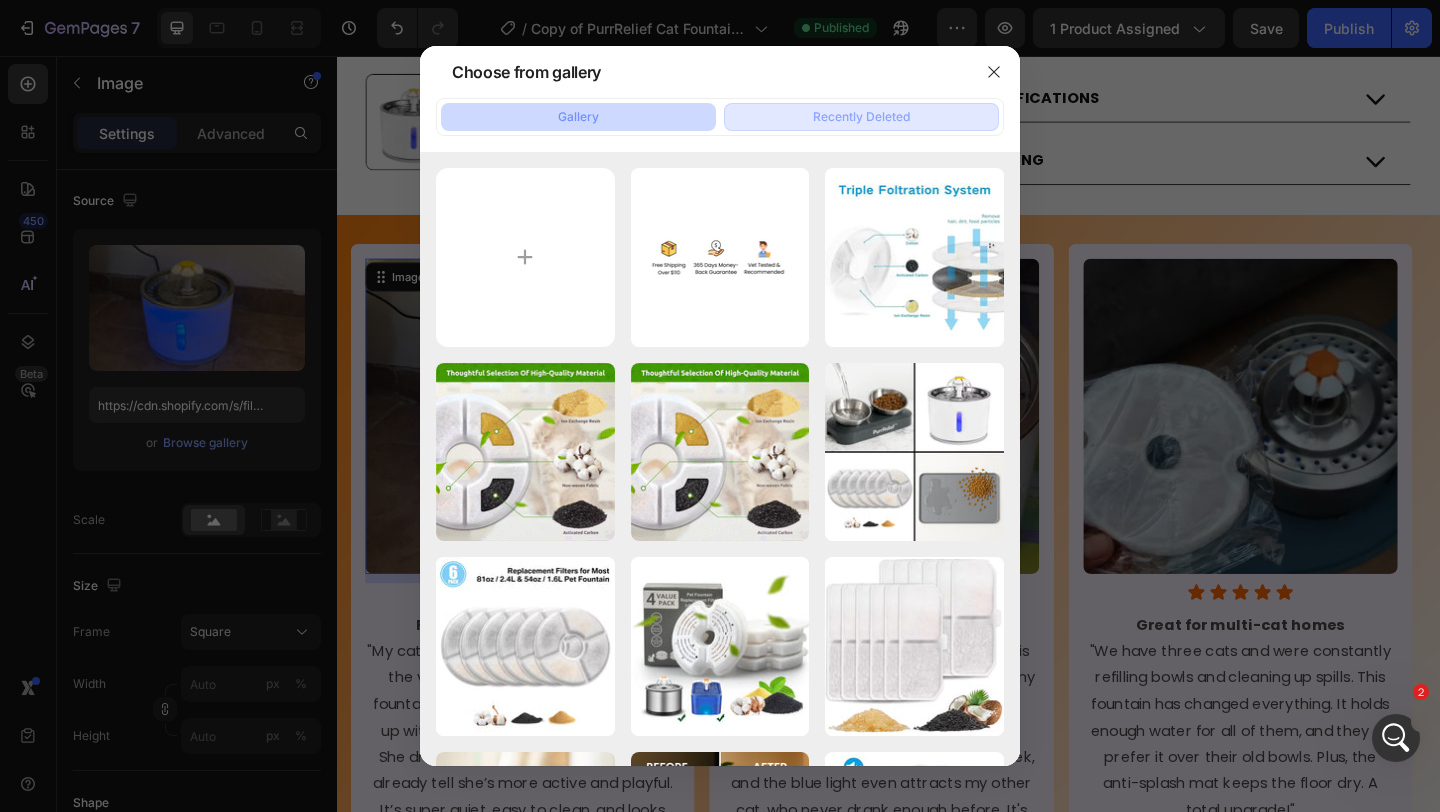 click on "Recently Deleted" 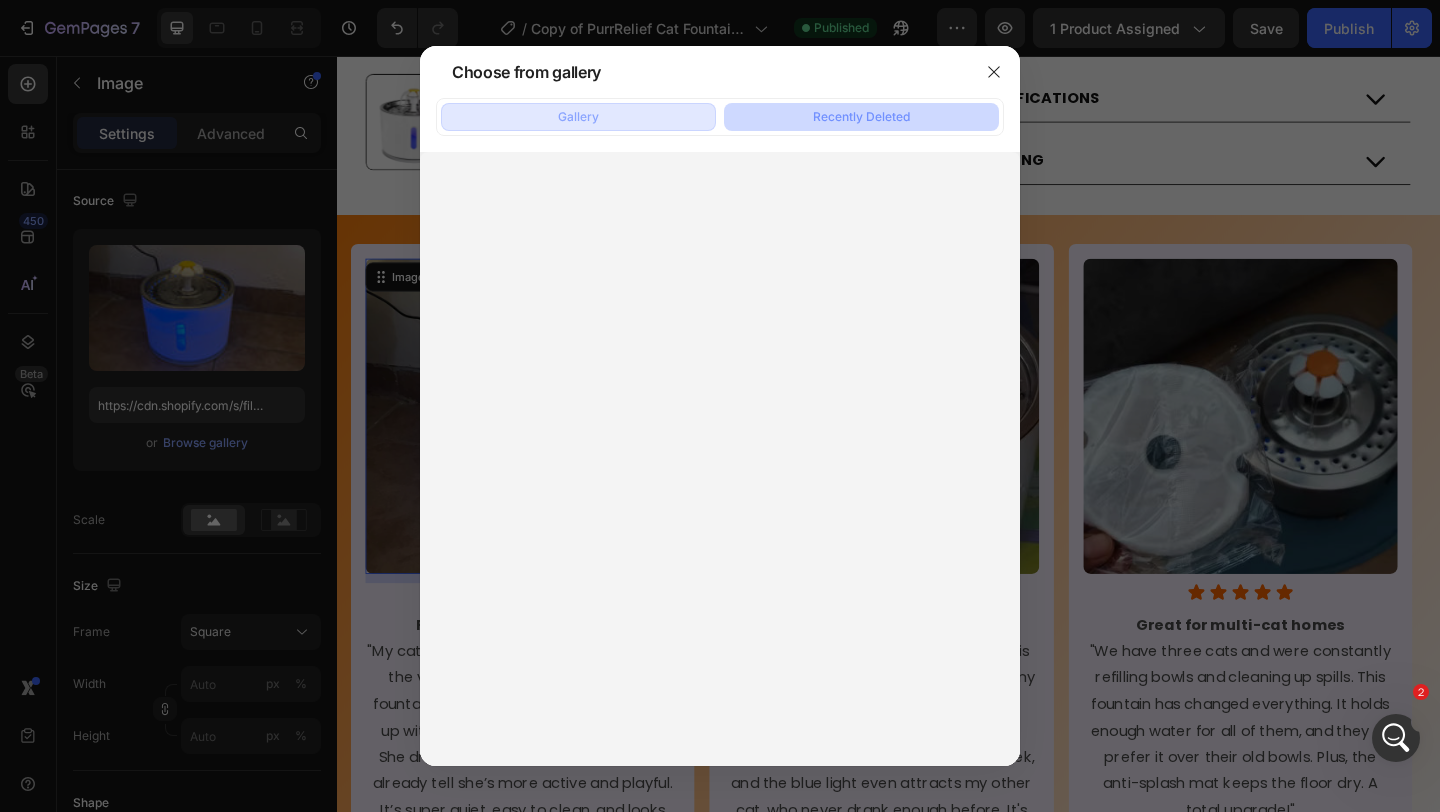 click on "Gallery" at bounding box center [578, 117] 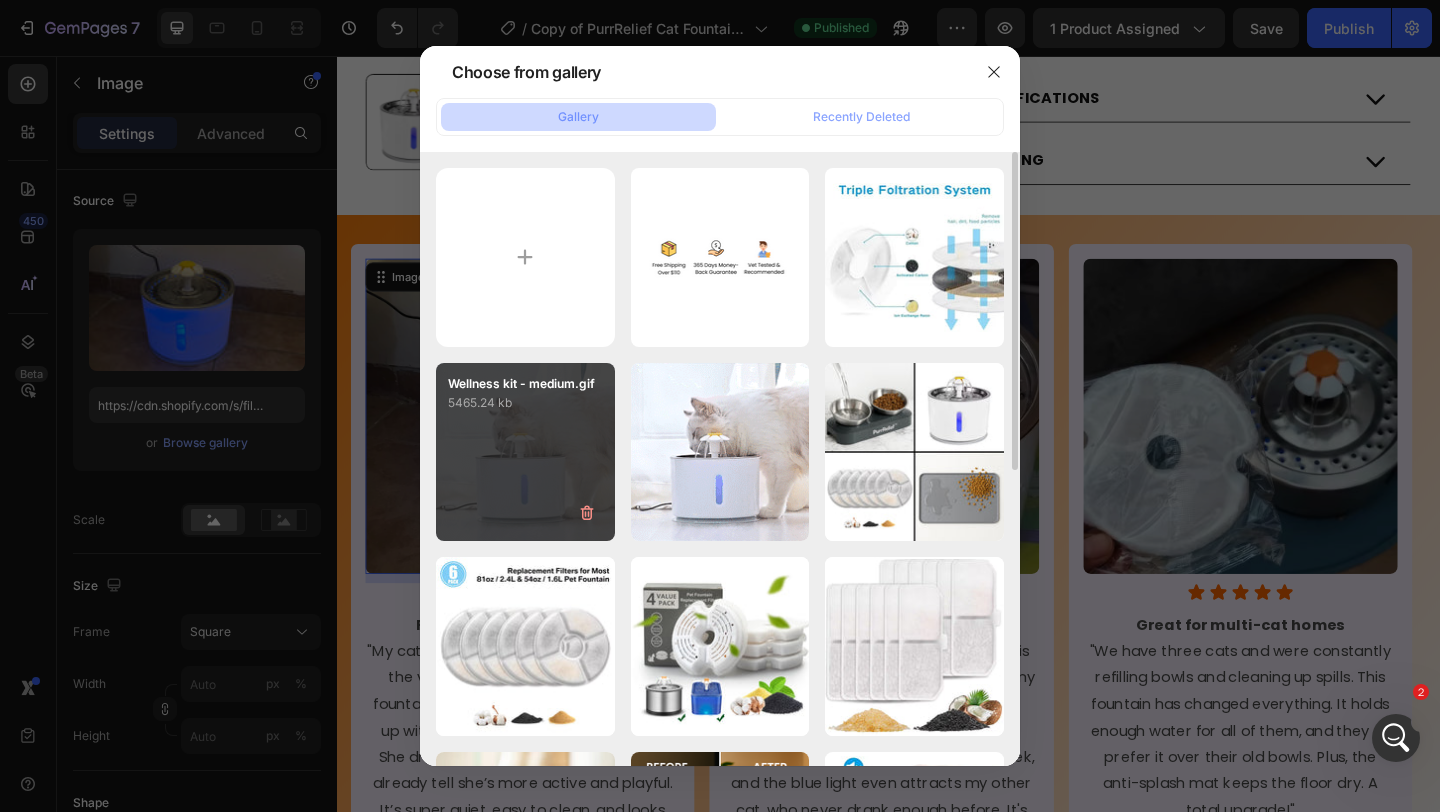 click on "Wellness kit - medium.gif 5465.24 kb" 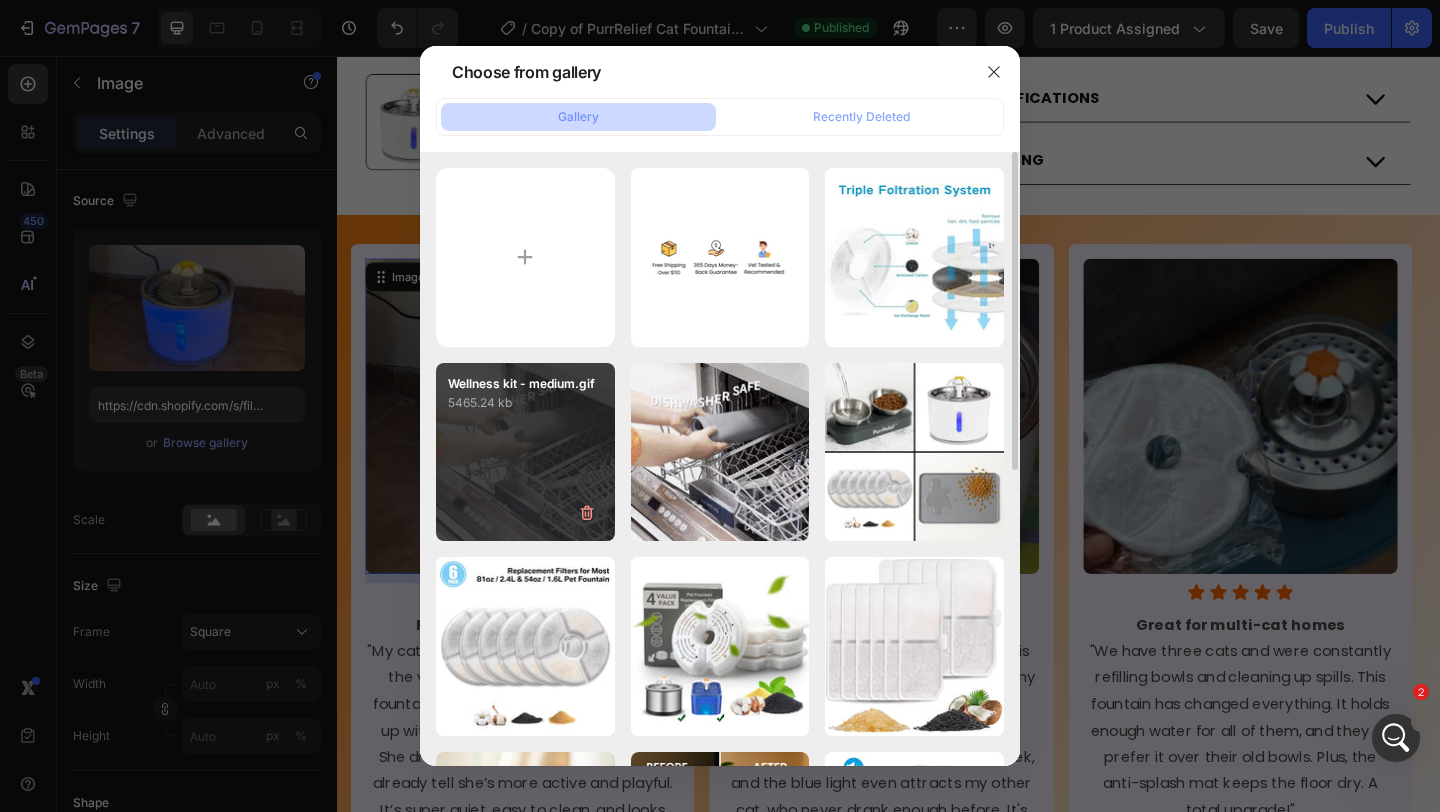 type on "https://cdn.shopify.com/s/files/1/0948/4268/3731/files/gempages_558860258601075530-9a372418-585a-4c24-a9b2-339fac7fd3e2.gif" 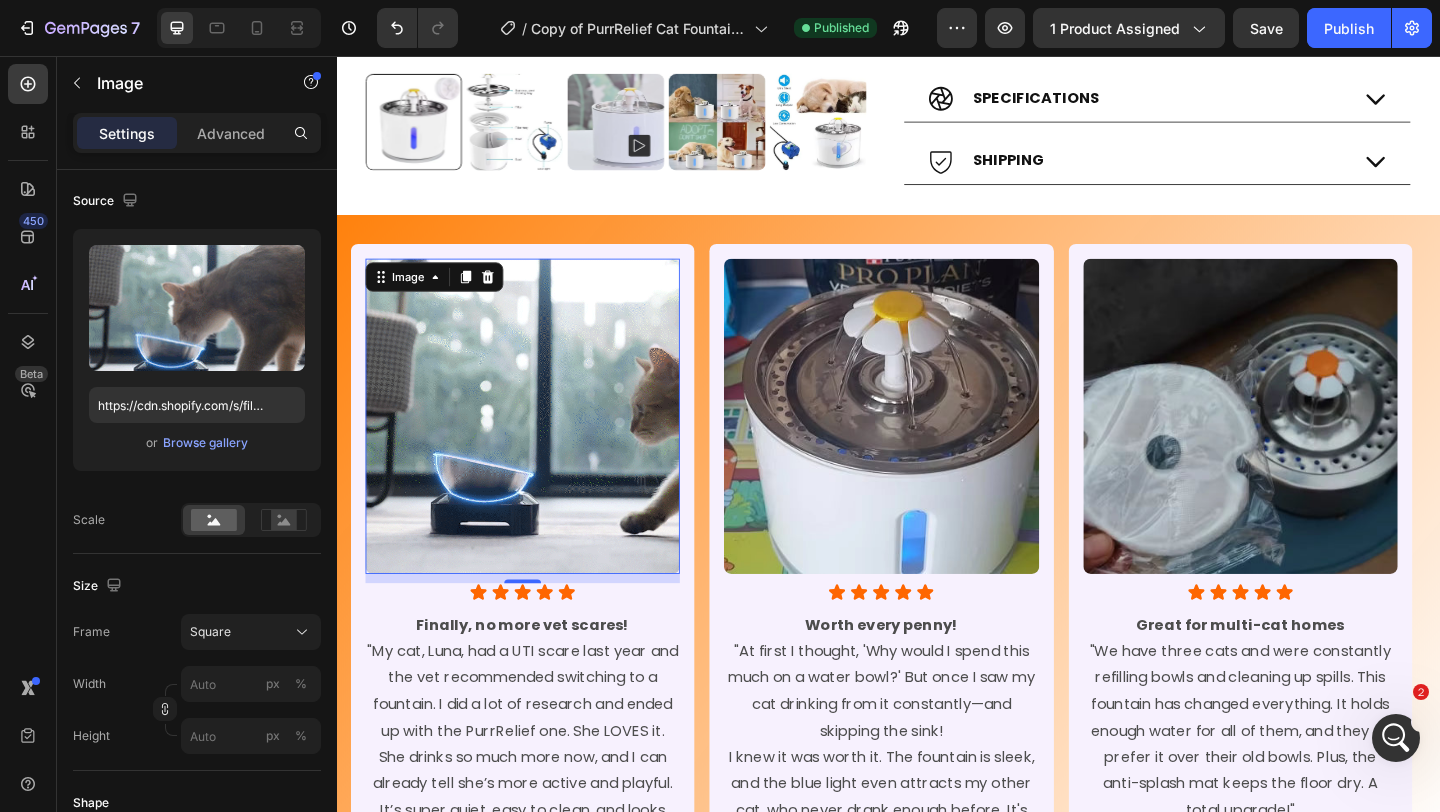 click at bounding box center [539, 447] 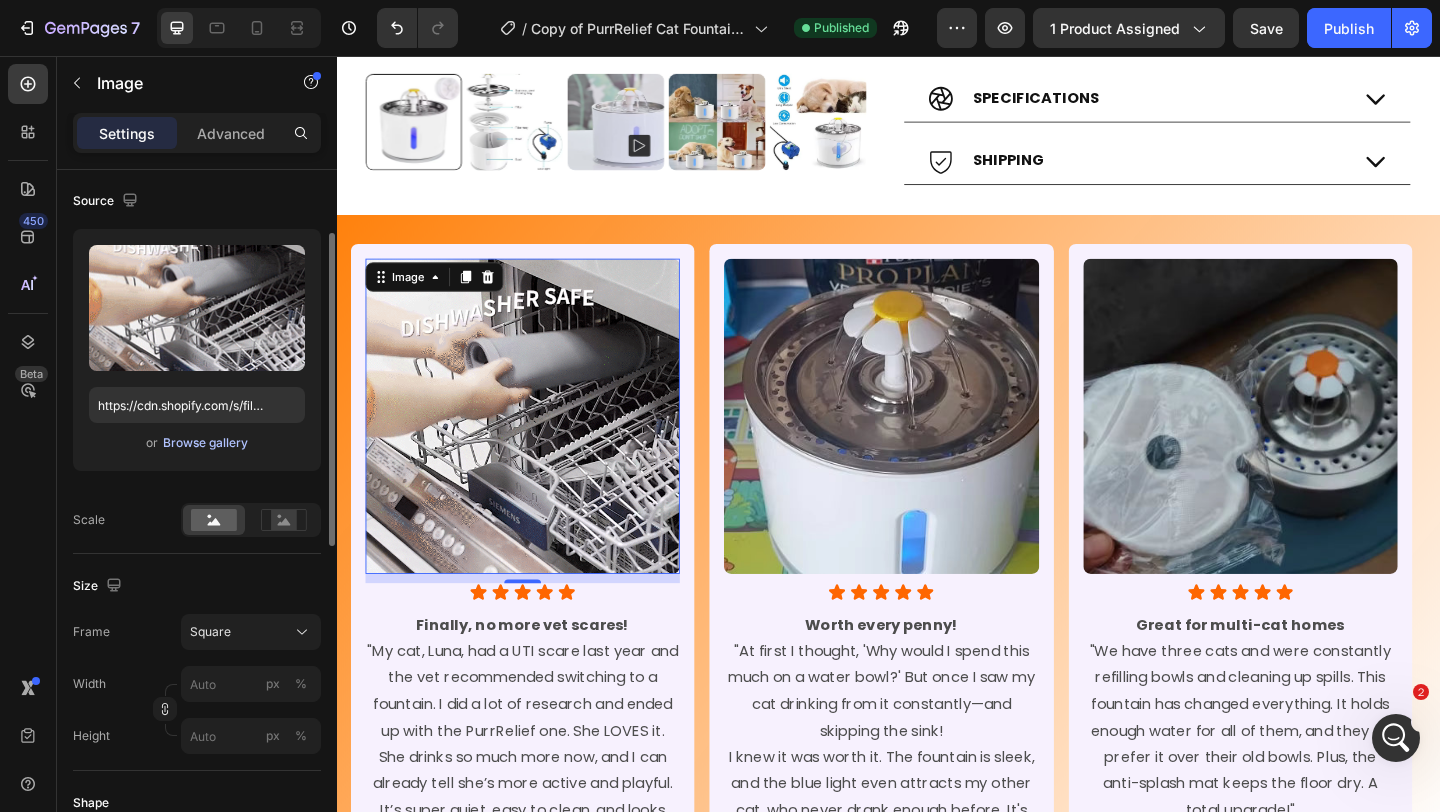 click on "Browse gallery" at bounding box center (205, 443) 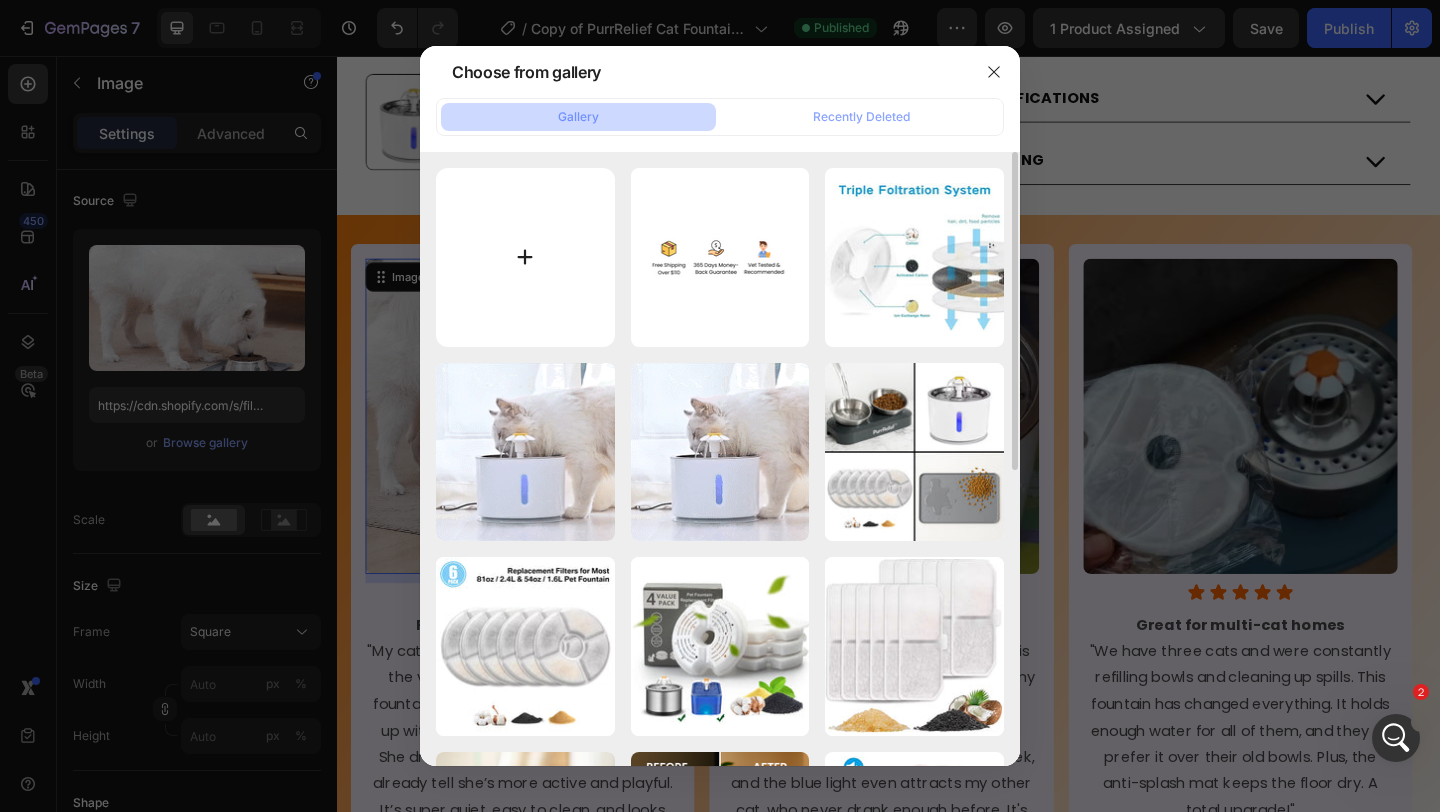 click at bounding box center [525, 257] 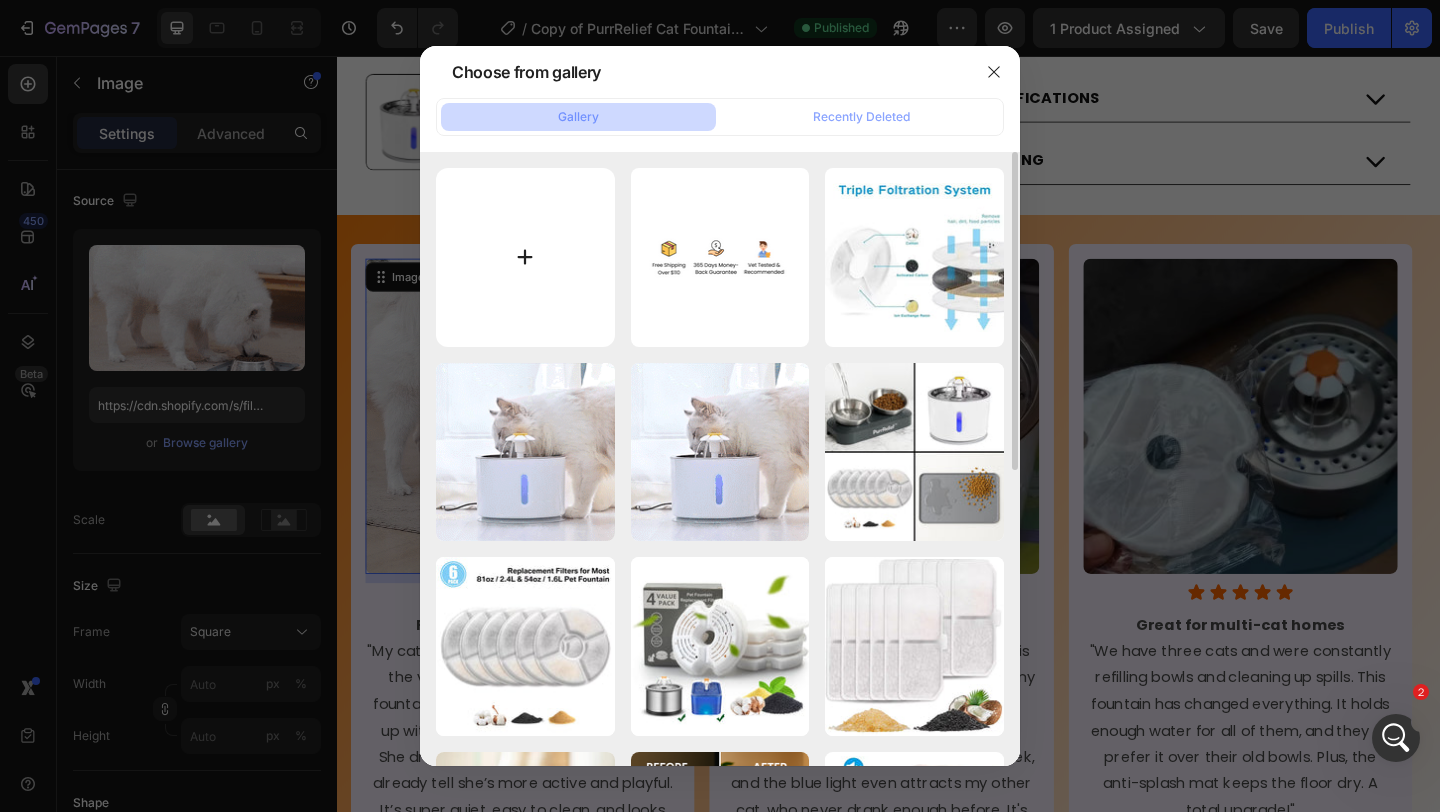 type on "C:\fakepath\gempages_558860258601075530-835f9595-7084-4827-b09d-273007adffe7.jpeg" 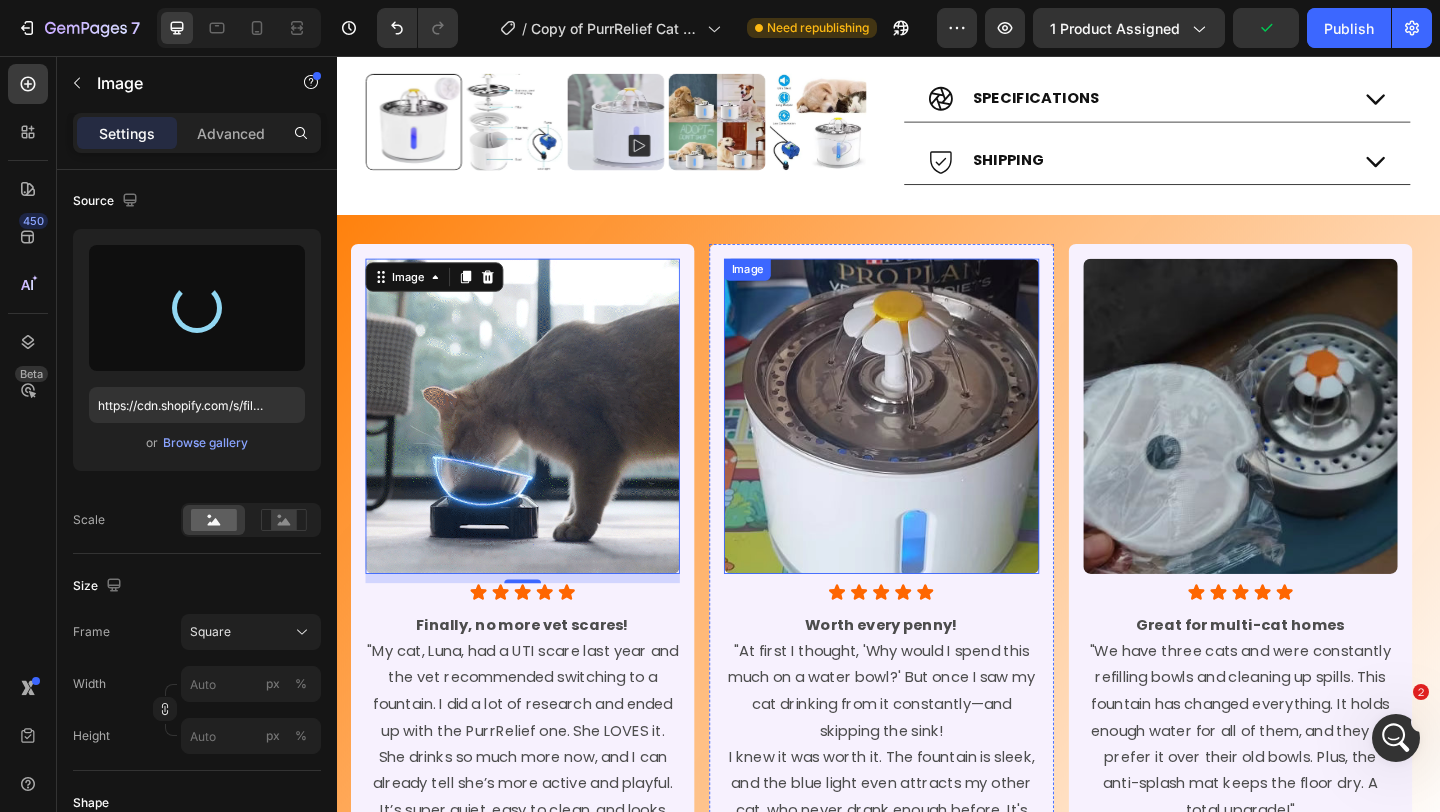 type on "https://cdn.shopify.com/s/files/1/0948/4268/3731/files/gempages_558860258601075530-a52be0fa-0e5f-43c1-b2a3-e352a155288d.jpg" 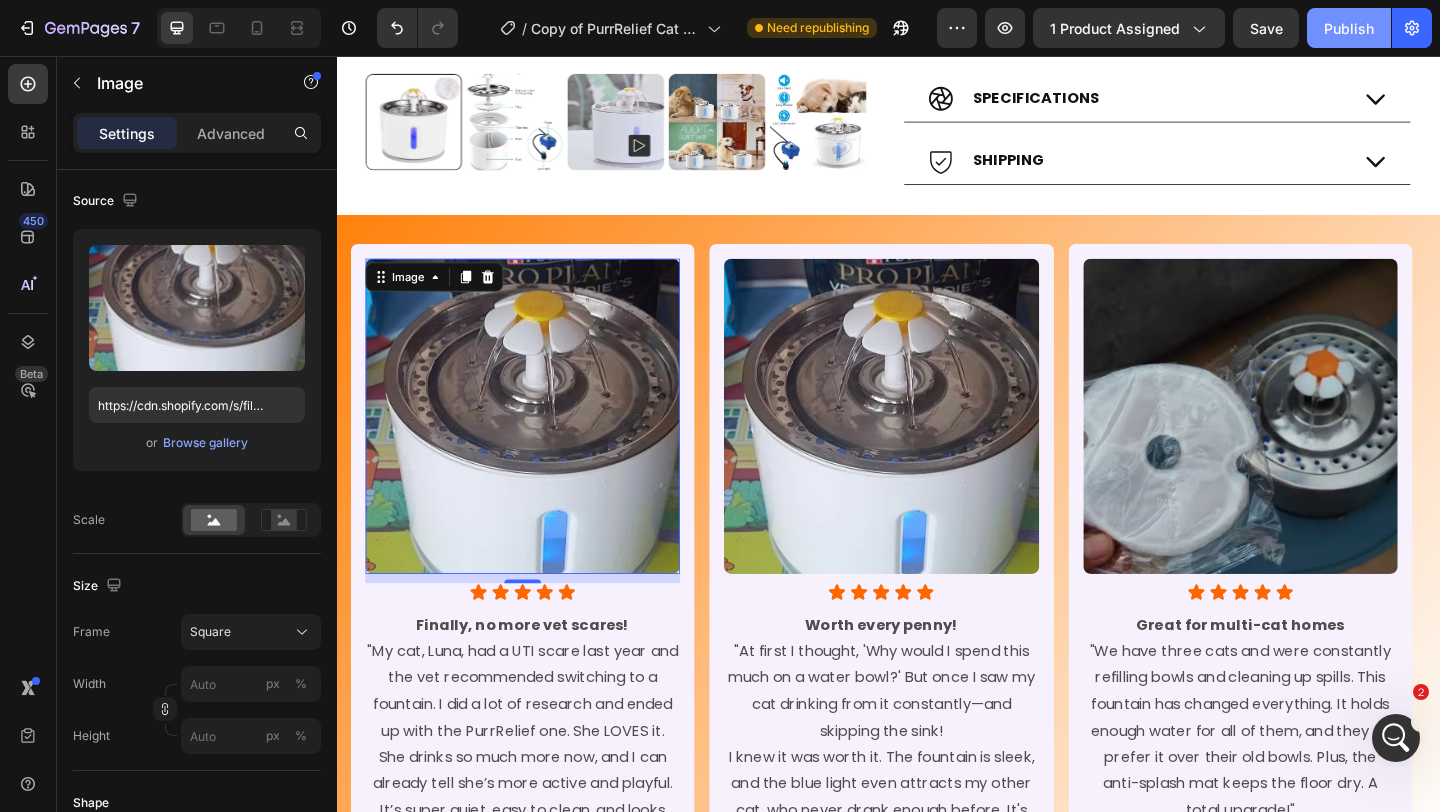 click on "Publish" at bounding box center [1349, 28] 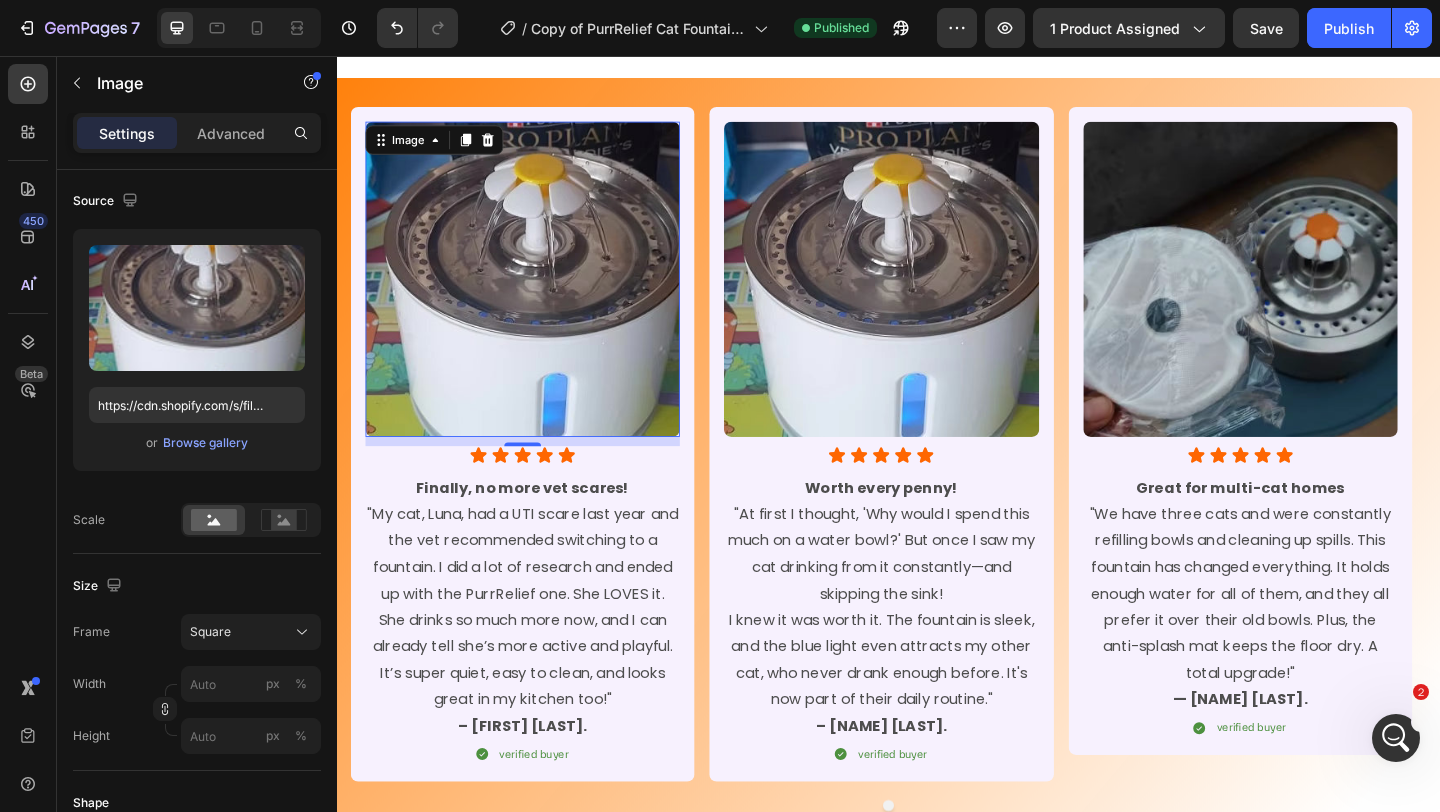 scroll, scrollTop: 1196, scrollLeft: 0, axis: vertical 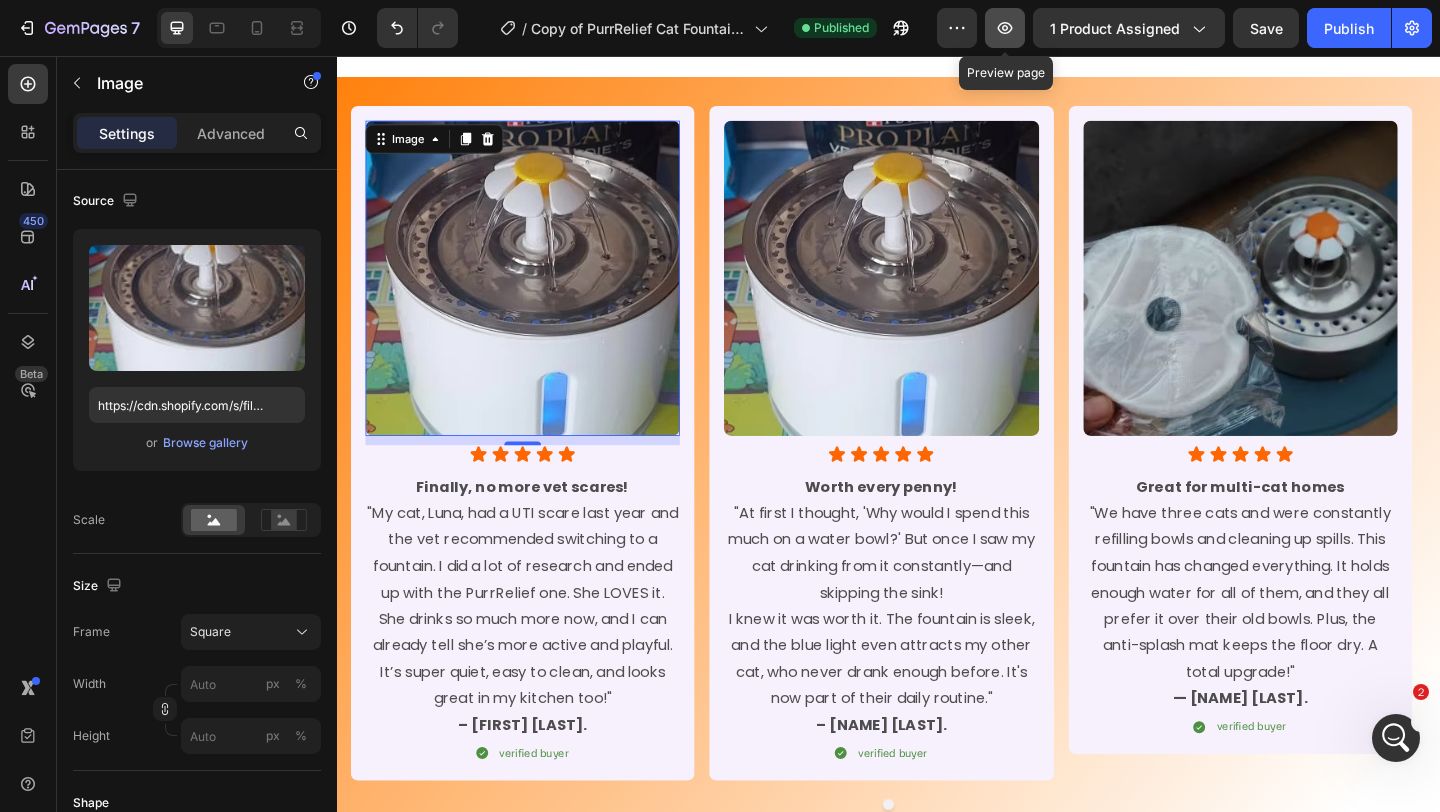 click 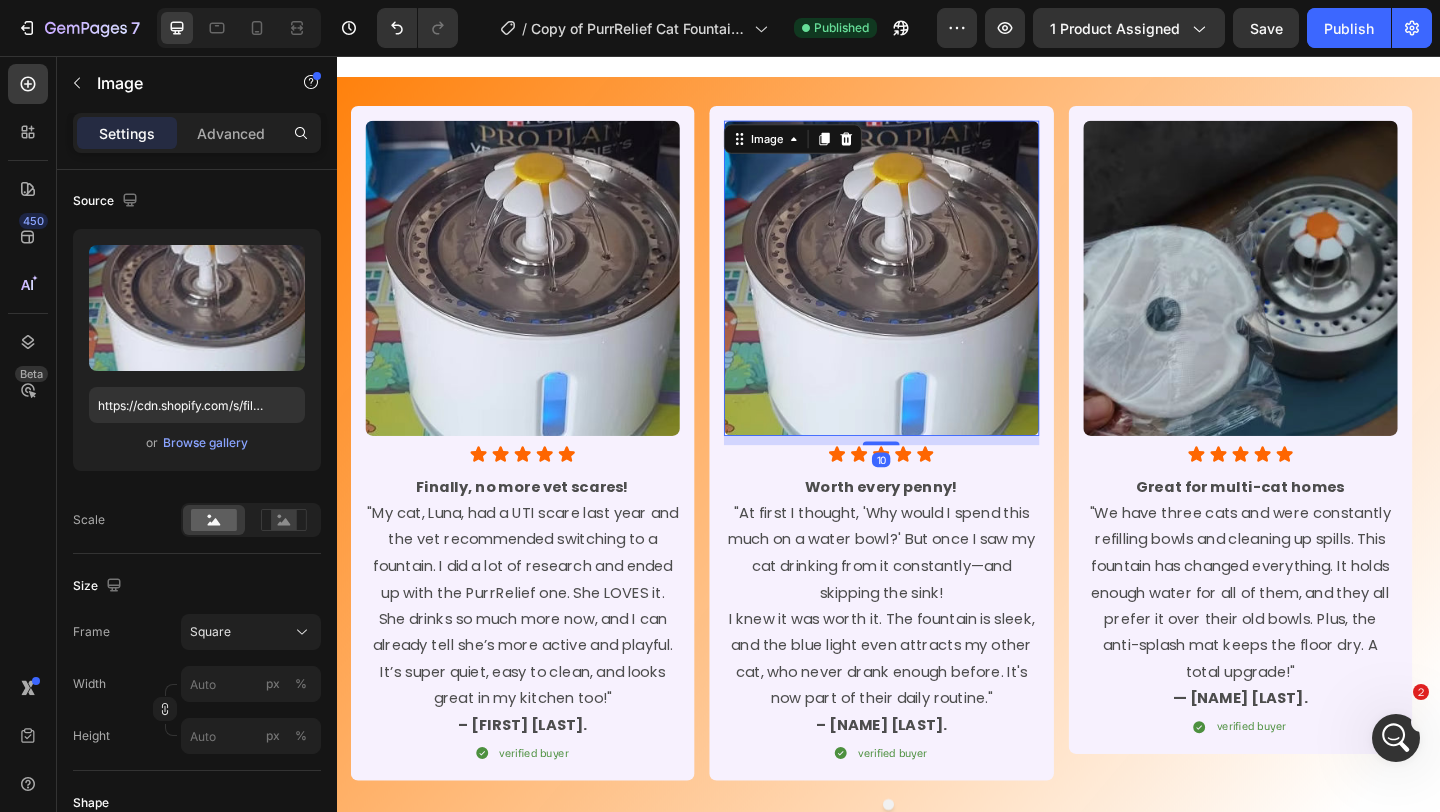 click at bounding box center [929, 297] 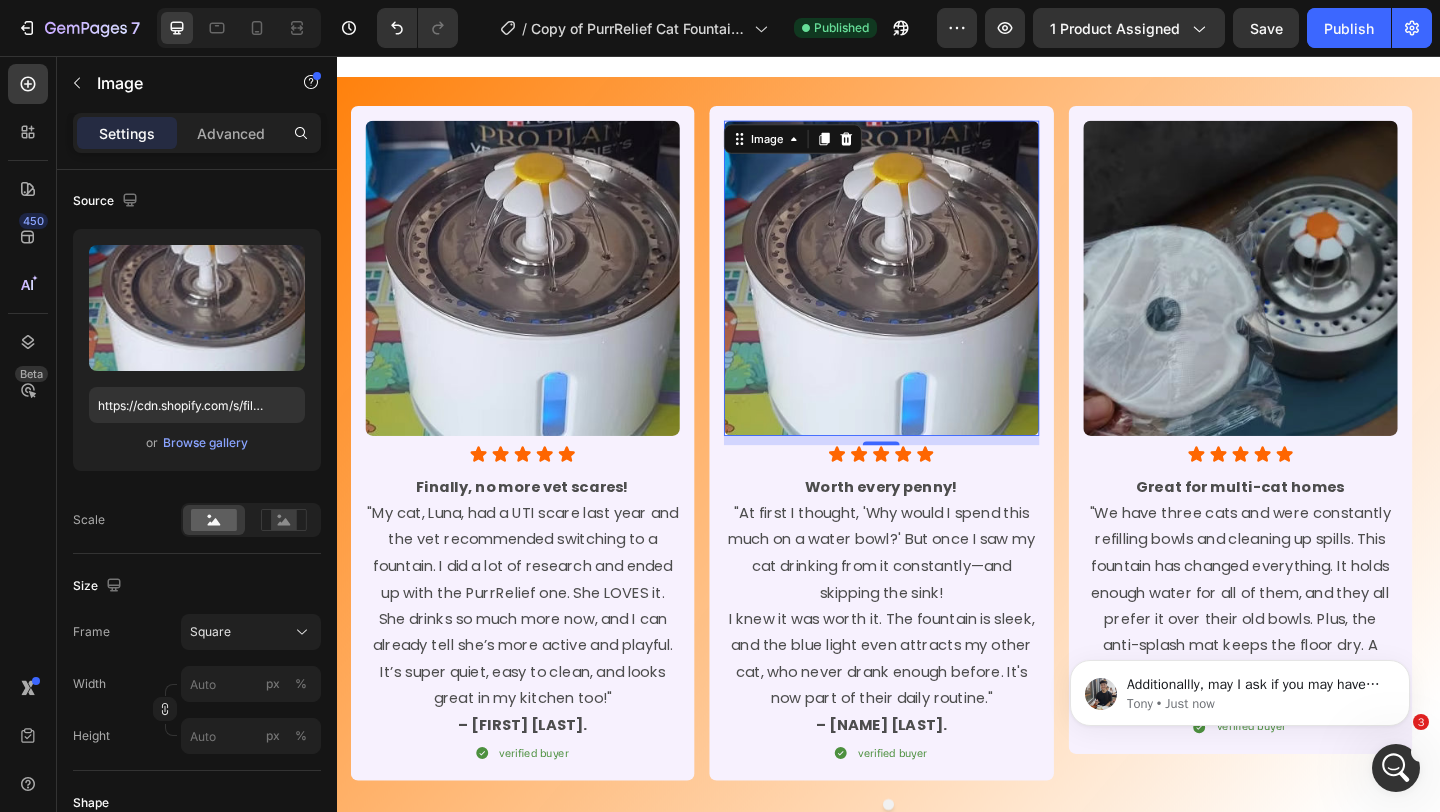 scroll, scrollTop: 0, scrollLeft: 0, axis: both 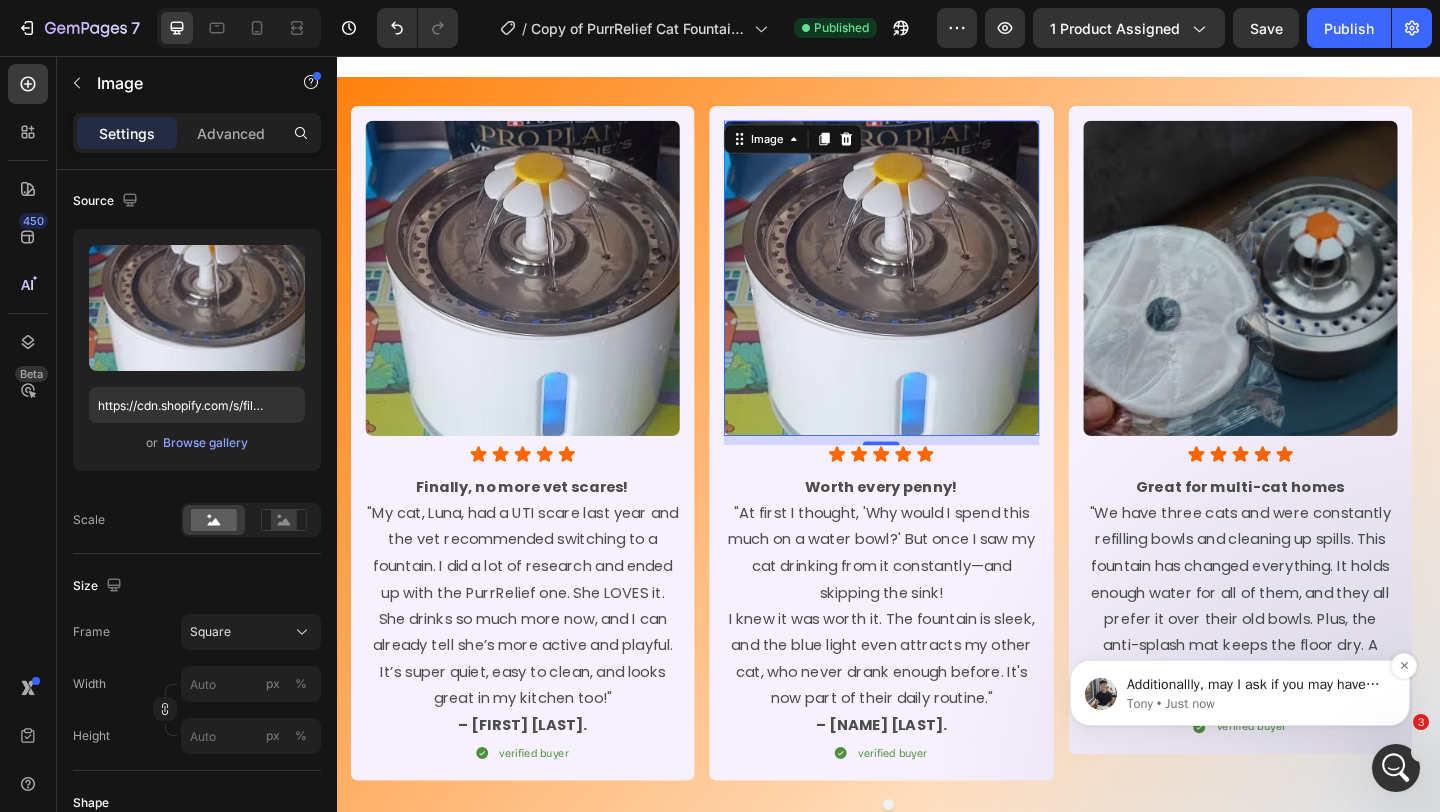 click on "Tony • Just now" at bounding box center (1256, 704) 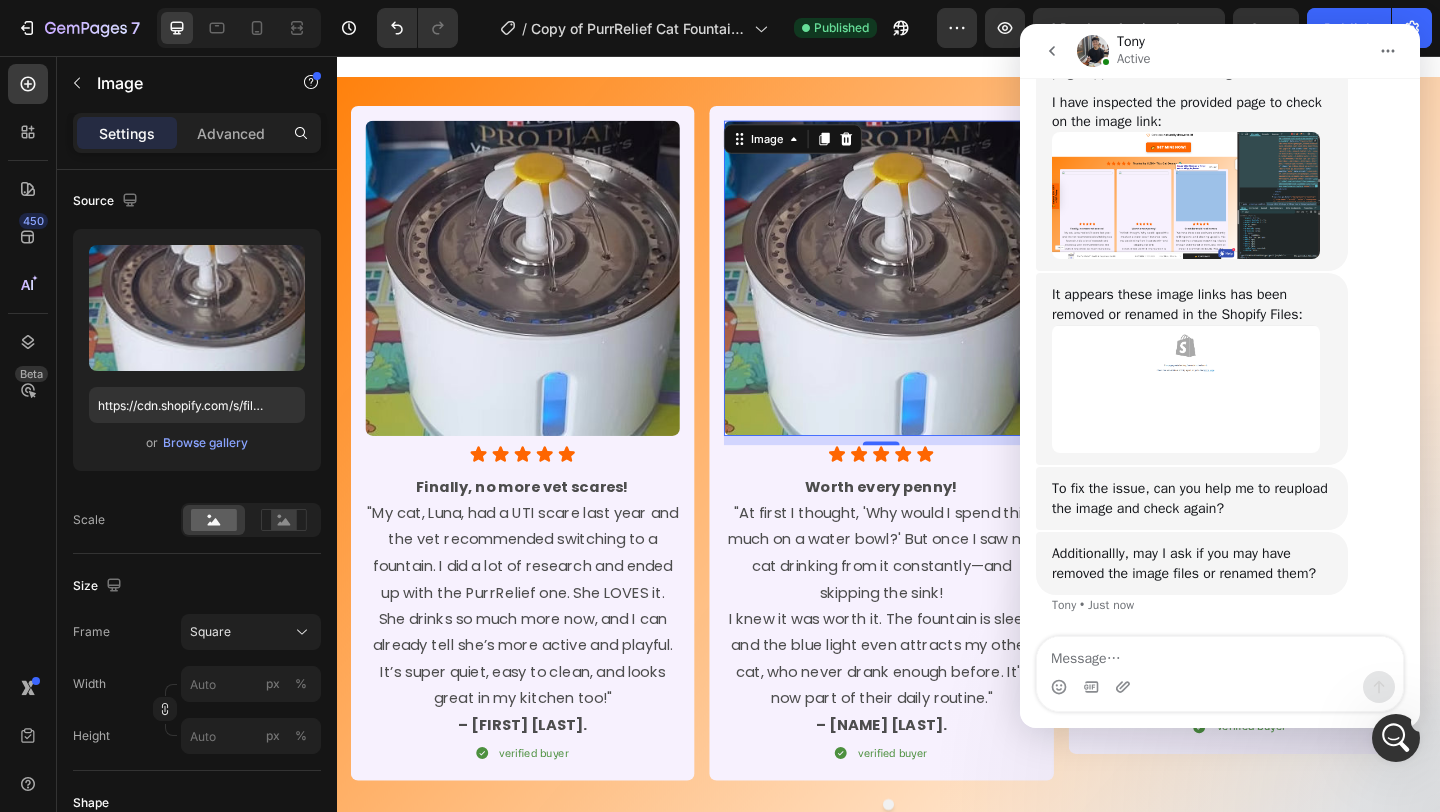 scroll, scrollTop: 0, scrollLeft: 0, axis: both 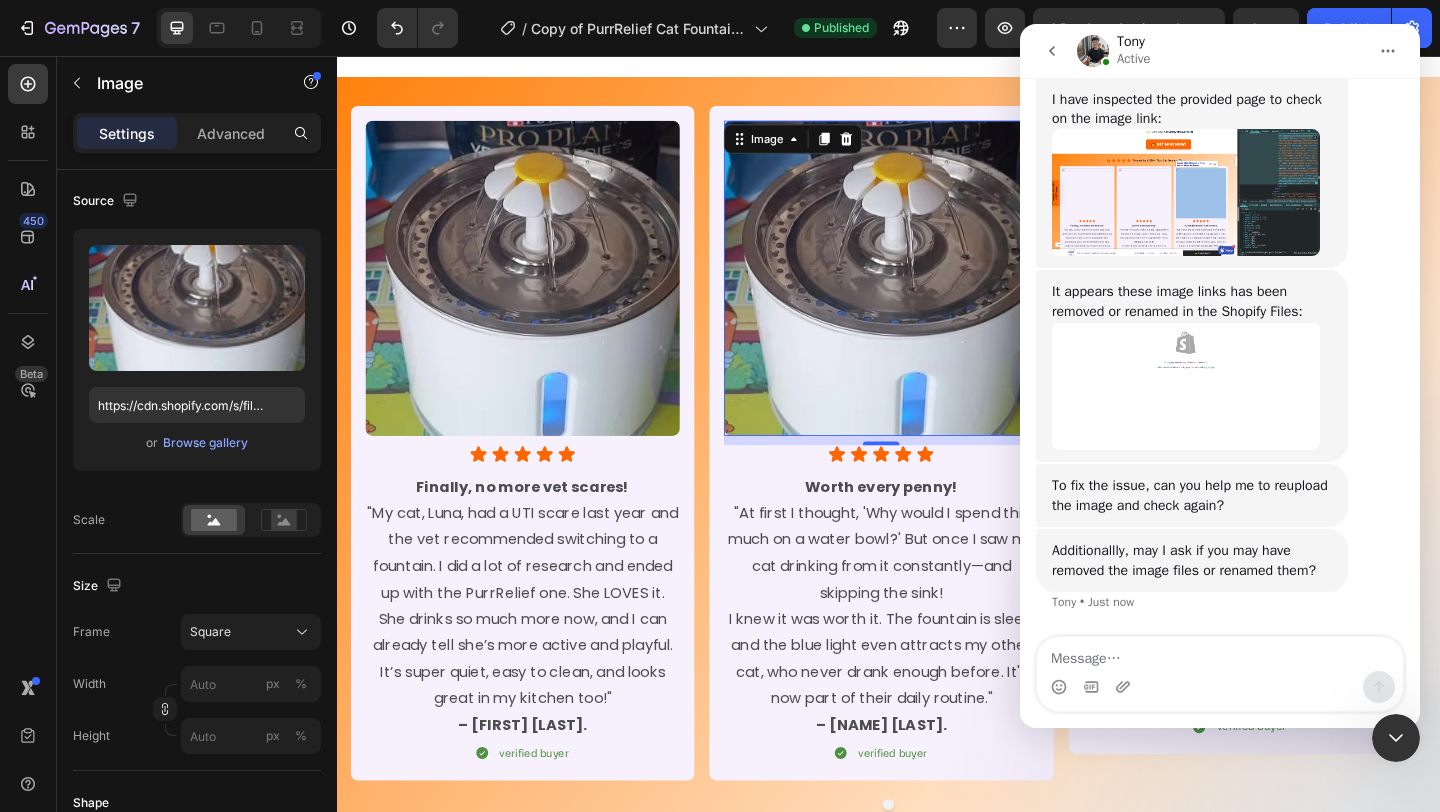 click at bounding box center [1220, 654] 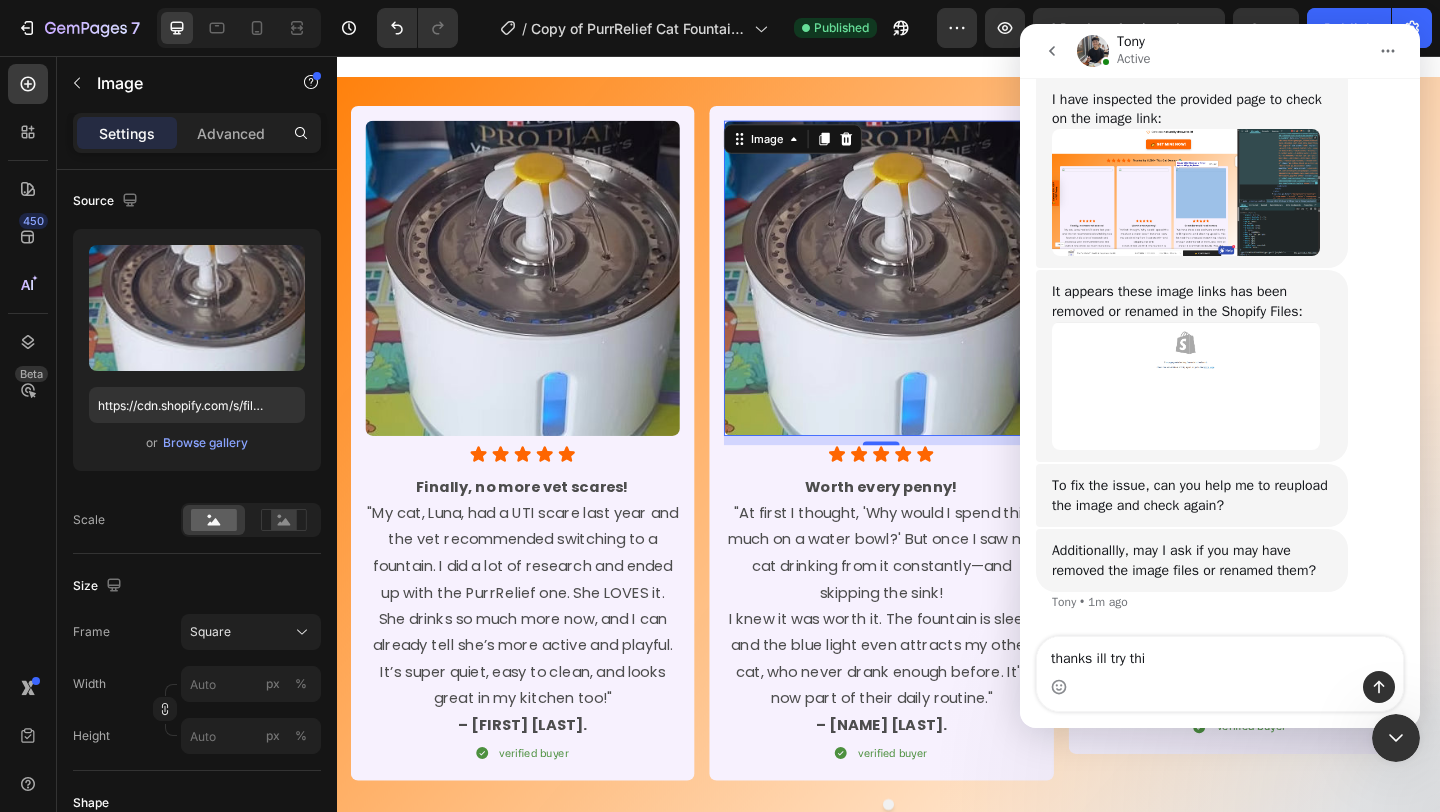 type on "thanks ill try this" 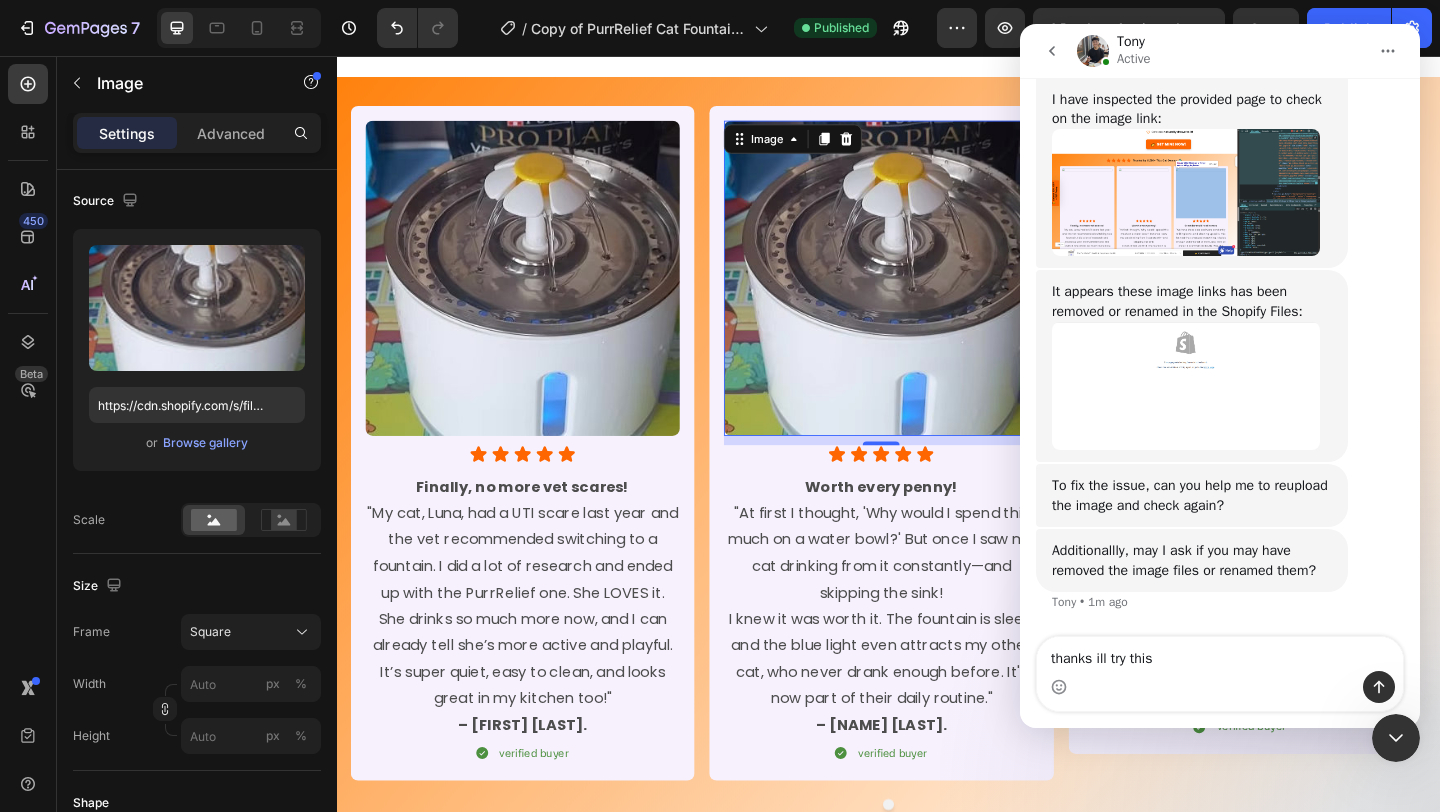 type 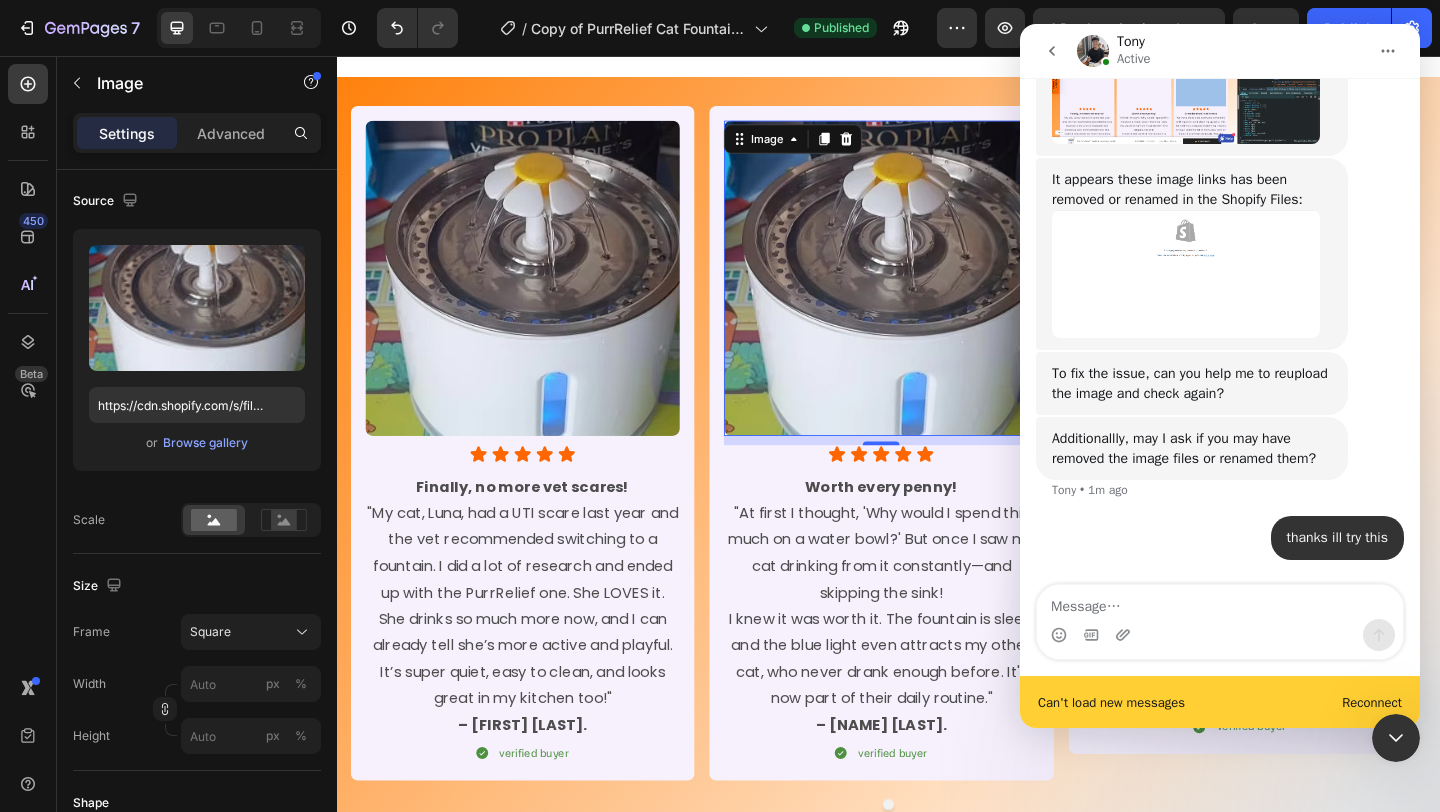 scroll, scrollTop: 1076, scrollLeft: 0, axis: vertical 